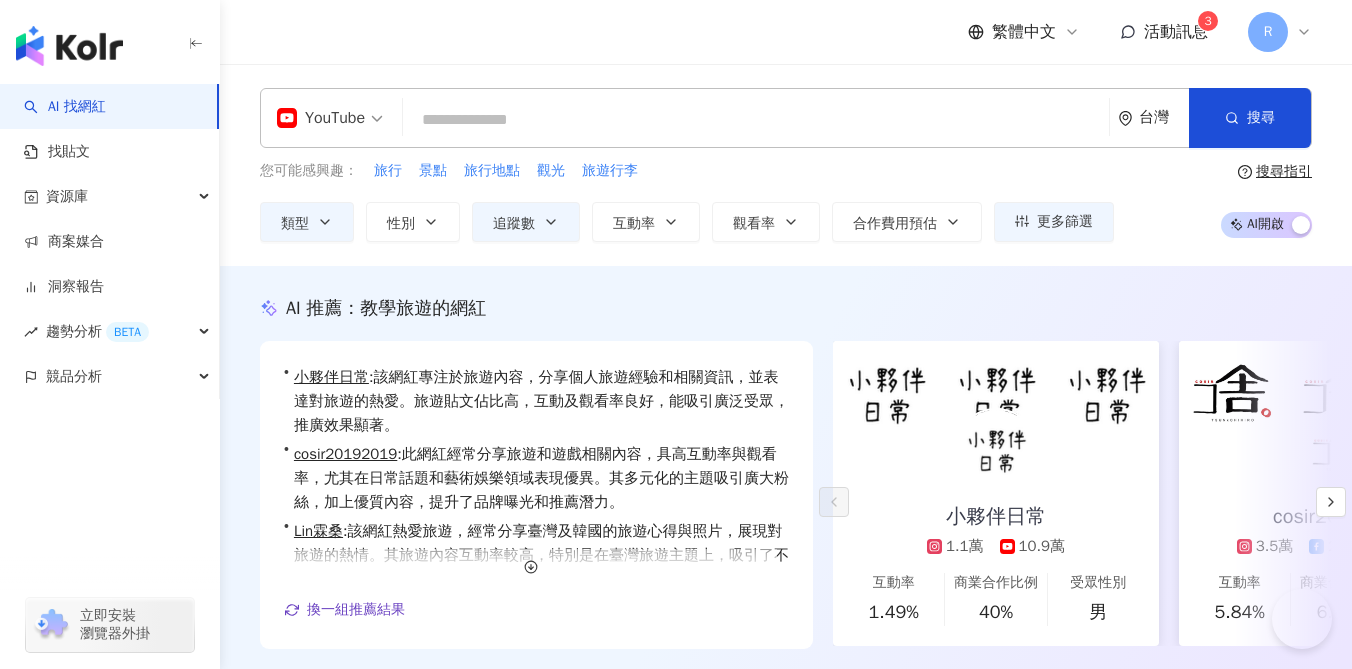scroll, scrollTop: 1139, scrollLeft: 0, axis: vertical 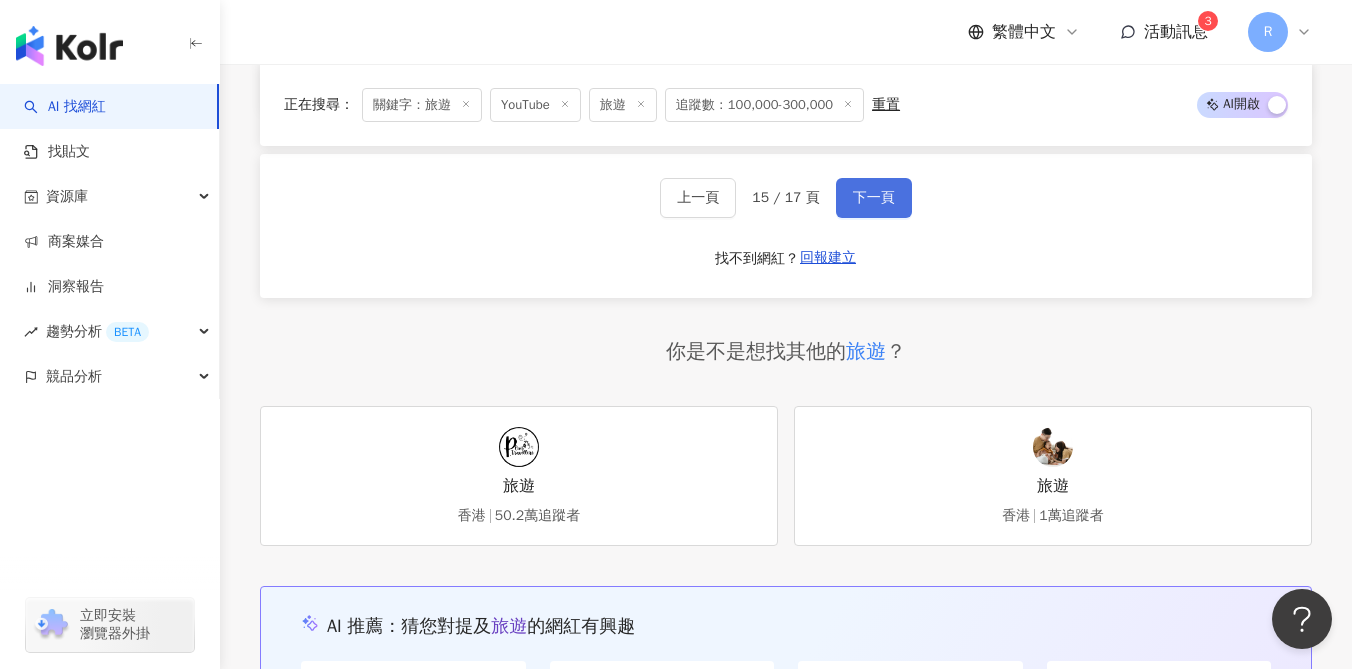 click on "下一頁" at bounding box center [874, 198] 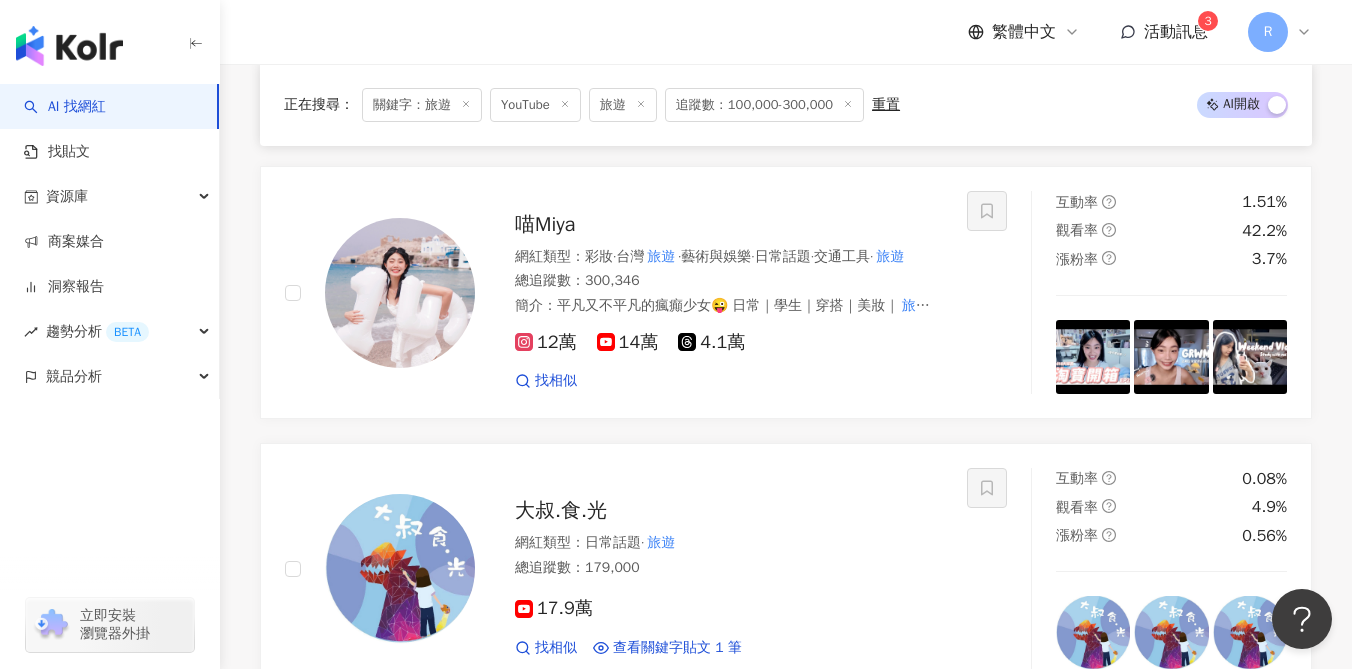scroll, scrollTop: 3584, scrollLeft: 0, axis: vertical 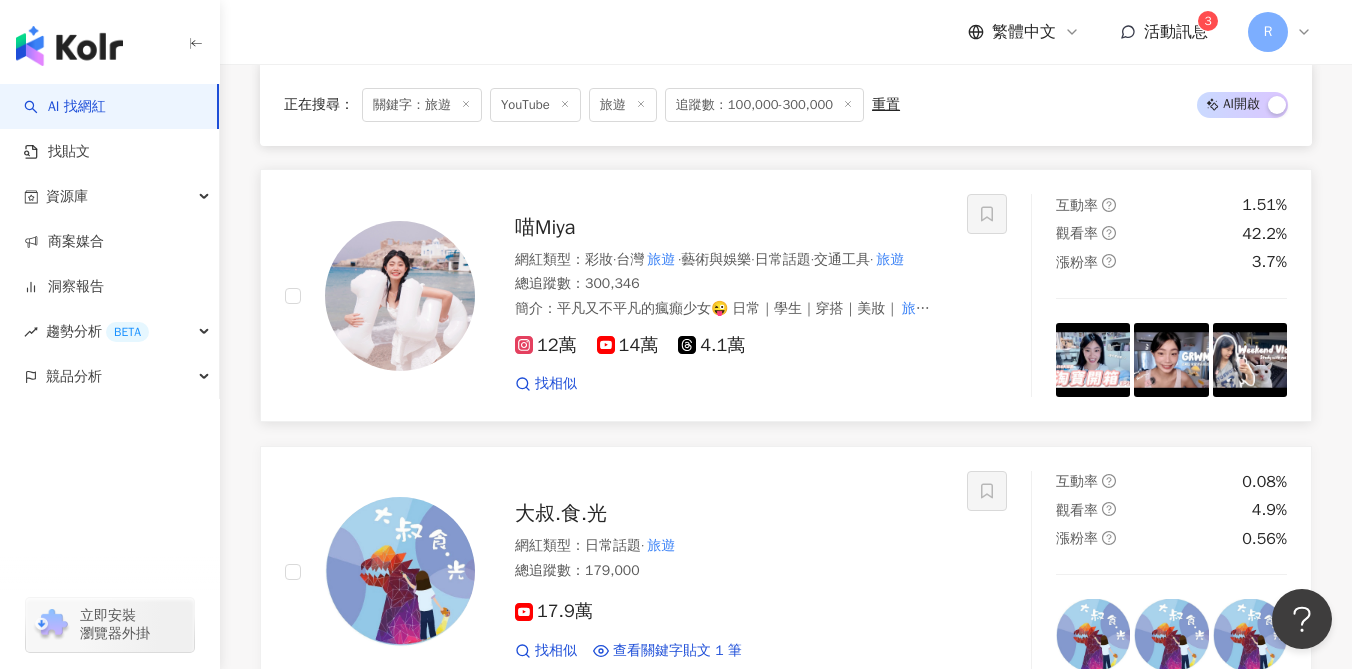 click on "14萬" at bounding box center (628, 345) 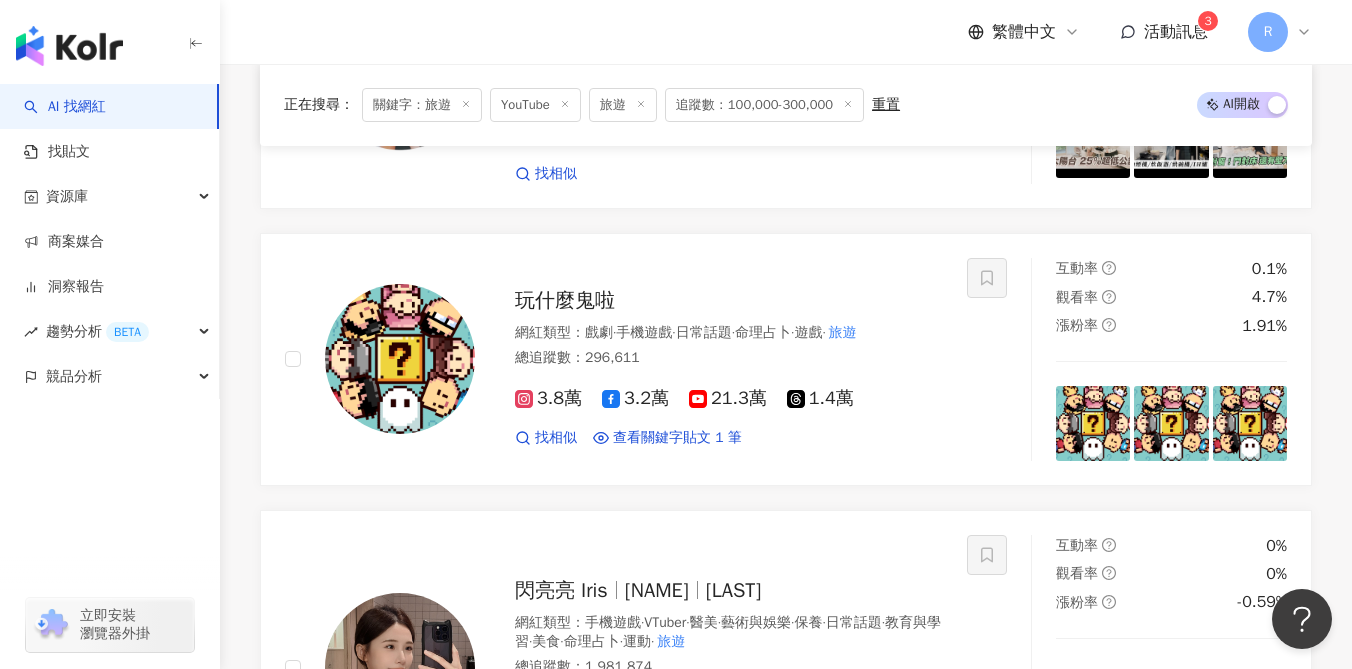 scroll, scrollTop: 2618, scrollLeft: 0, axis: vertical 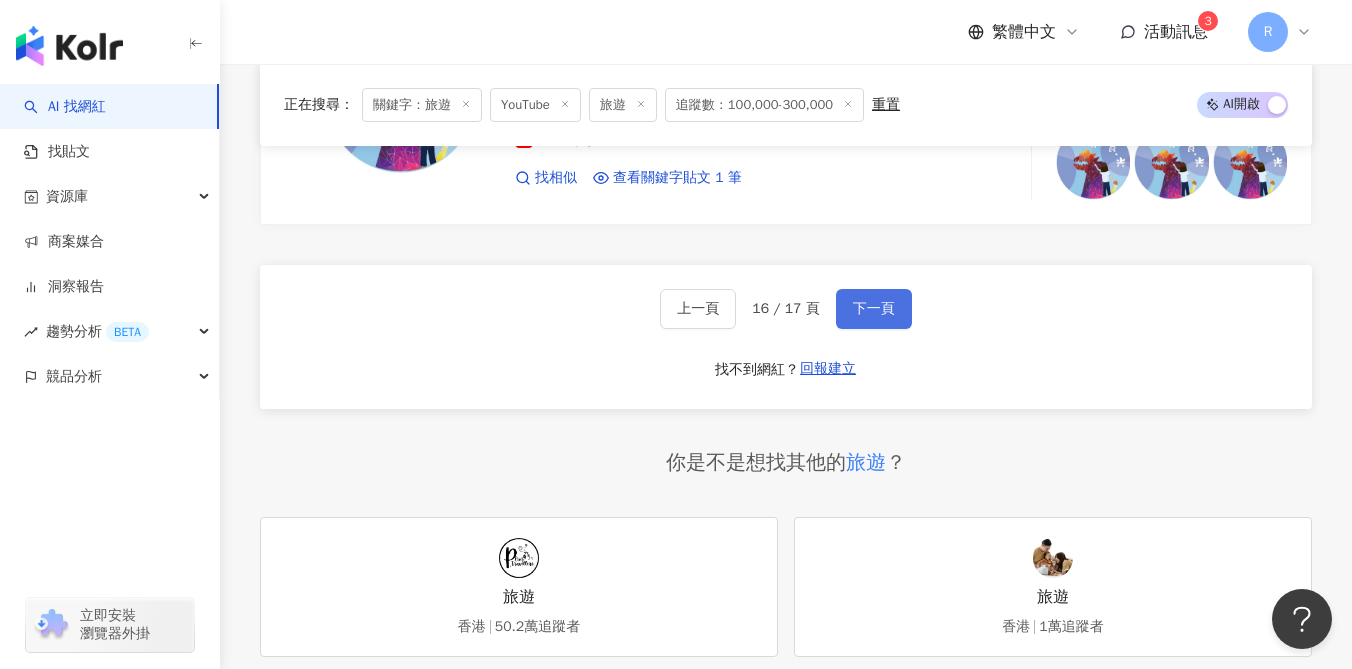 click on "下一頁" at bounding box center (874, 309) 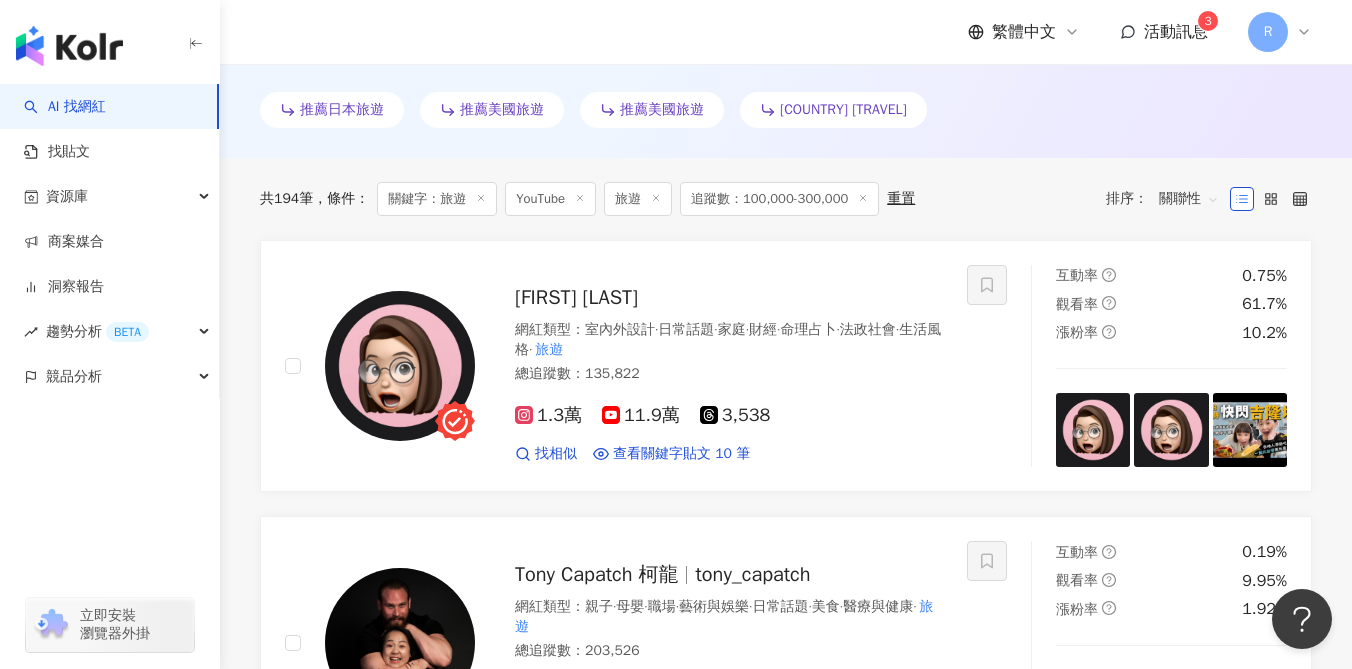 scroll, scrollTop: 585, scrollLeft: 0, axis: vertical 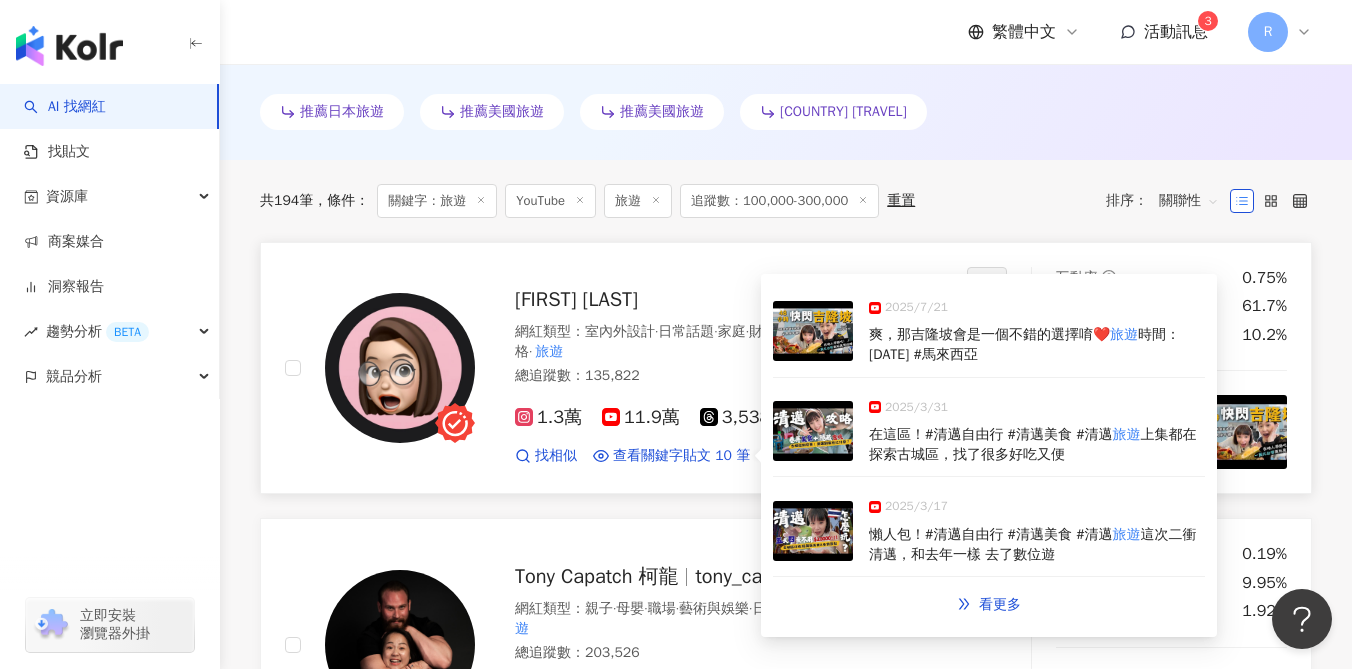 click at bounding box center [813, 431] 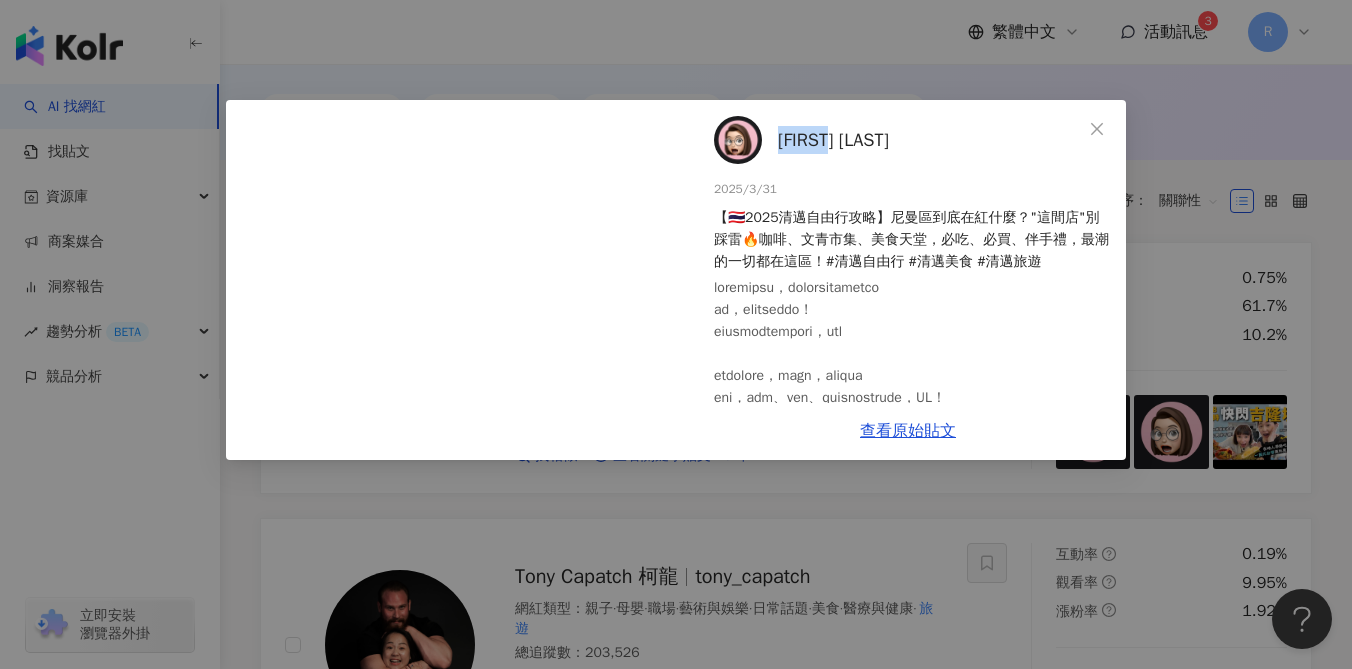 drag, startPoint x: 775, startPoint y: 137, endPoint x: 845, endPoint y: 136, distance: 70.00714 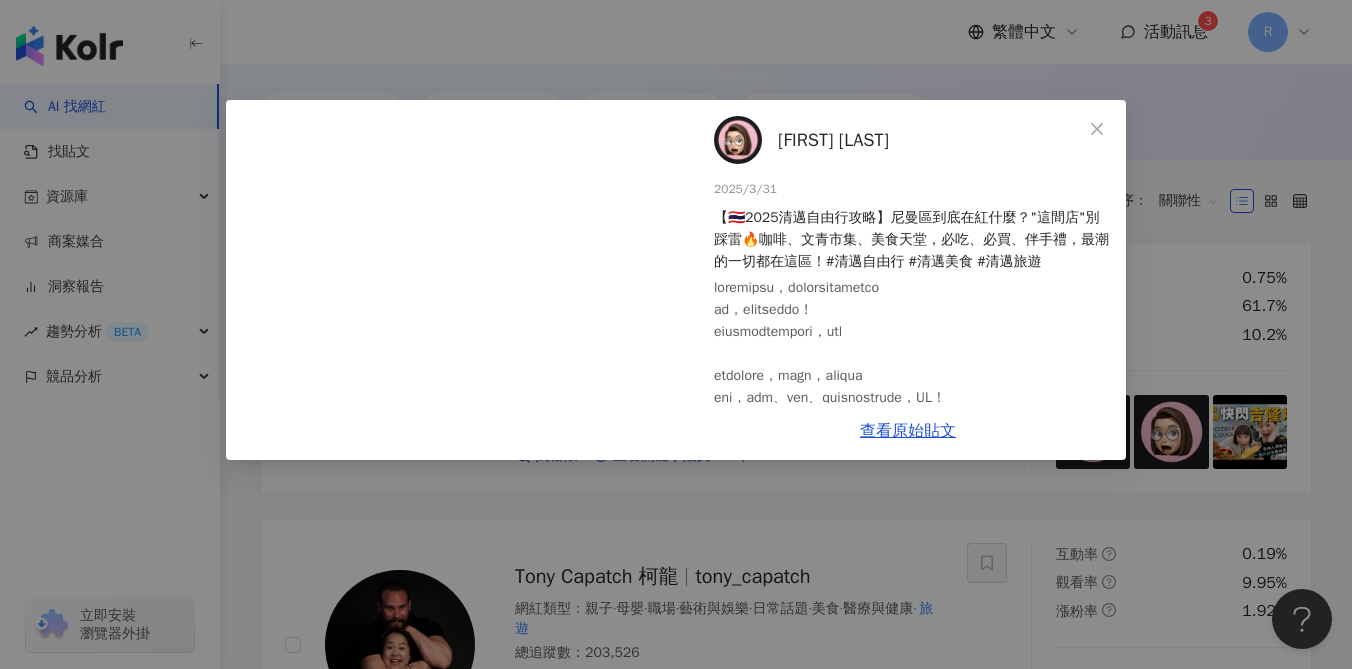 click on "Alf 奧菠 [DATE] 【🇹🇭2025清邁自由行攻略】尼曼區到底在紅什麼？"這間店"別踩雷🔥咖啡、文青市集、美食天堂，必吃、必買、伴手禮，最潮的一切都在這區！#清邁自由行 #清邁美食 #清邁旅遊 [NUMBER] [NUMBER] [NUMBER] 查看原始貼文" at bounding box center [676, 334] 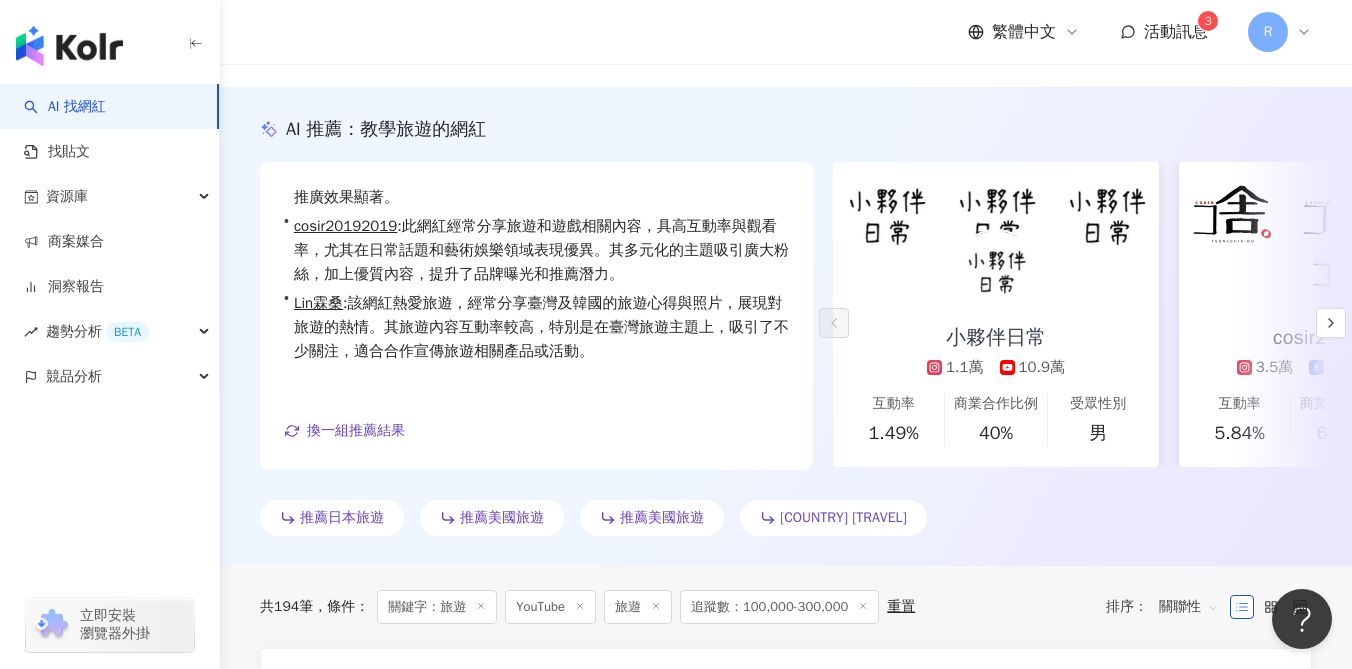 scroll, scrollTop: 0, scrollLeft: 0, axis: both 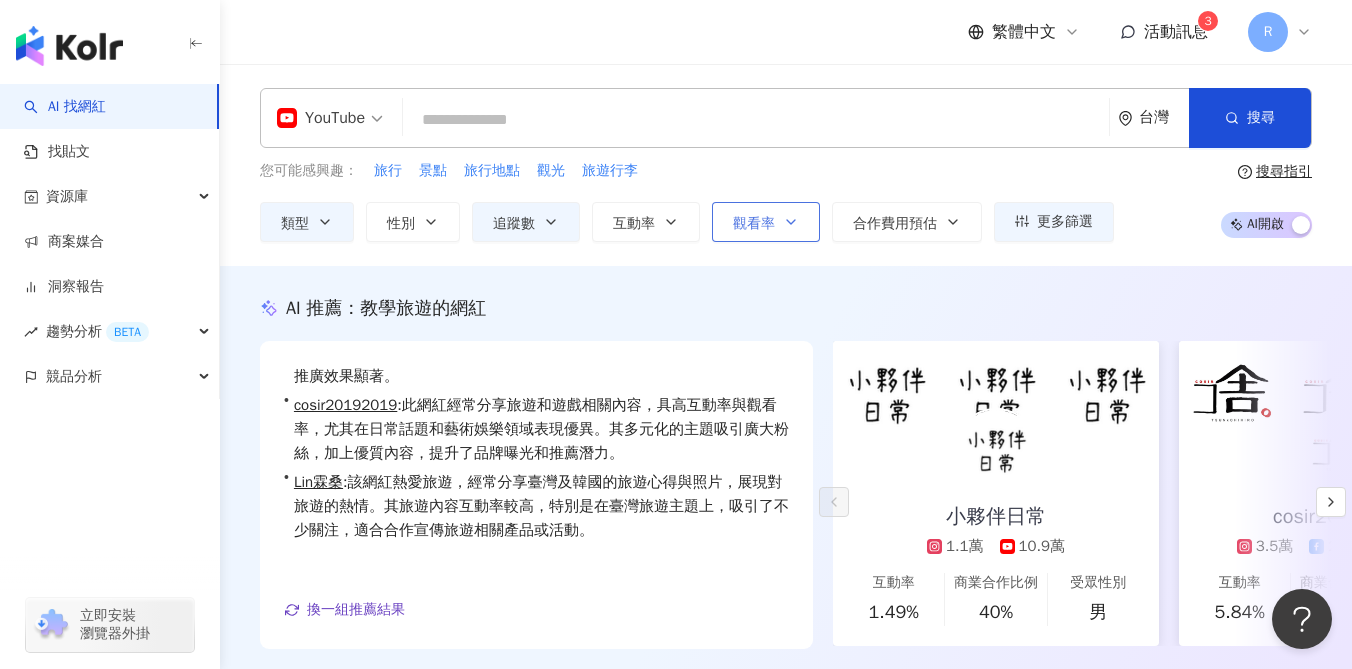 click on "觀看率" at bounding box center [766, 222] 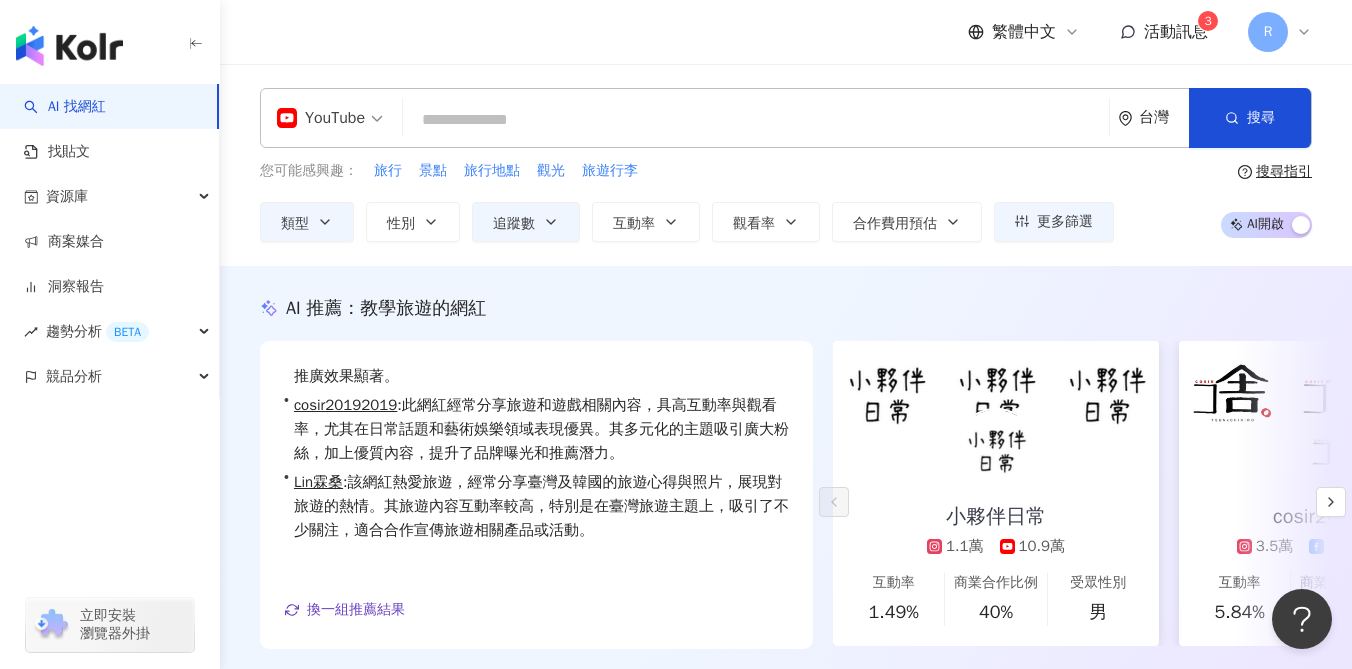 click on "您可能感興趣： 旅行  景點  旅行地點  觀光  旅遊行李" at bounding box center (687, 171) 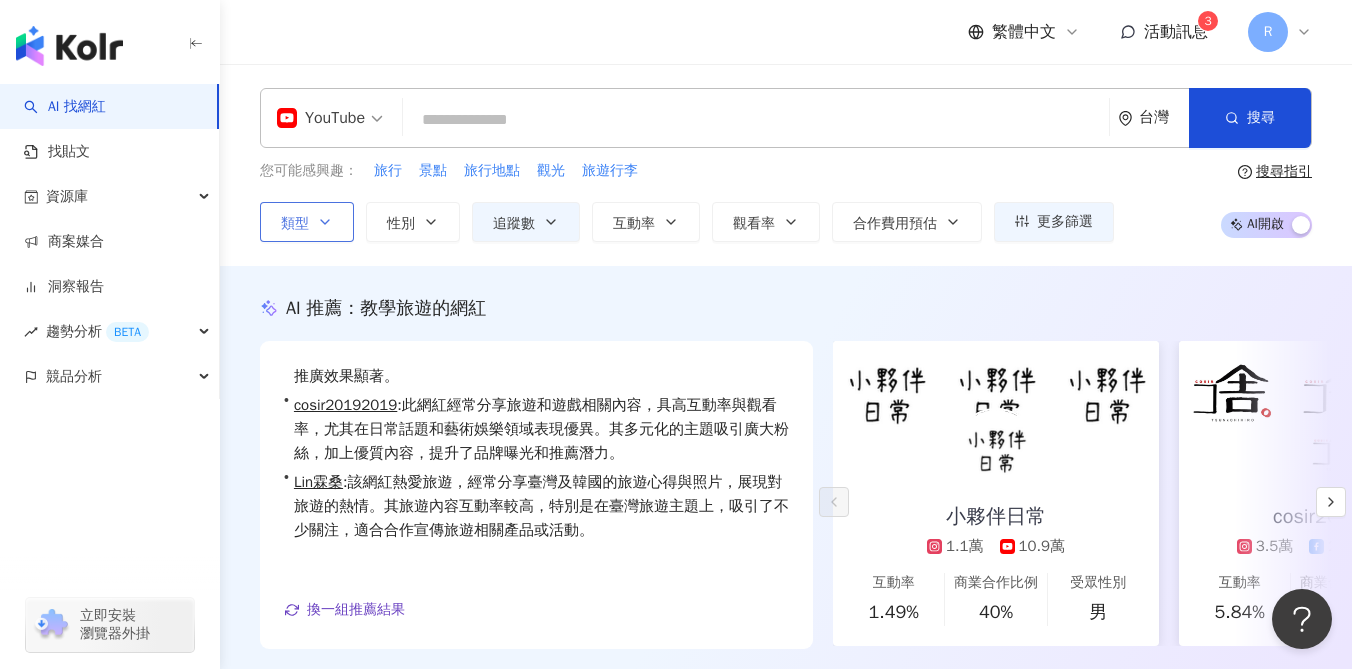 click on "類型" at bounding box center [307, 222] 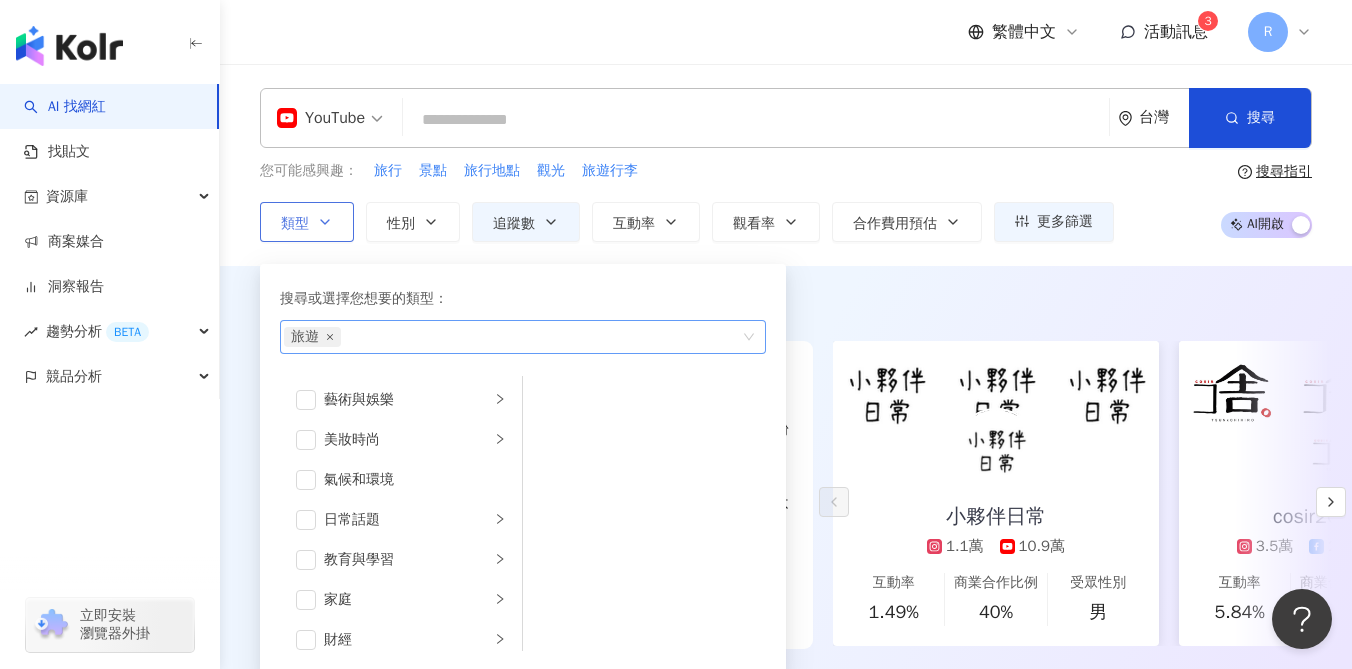 click 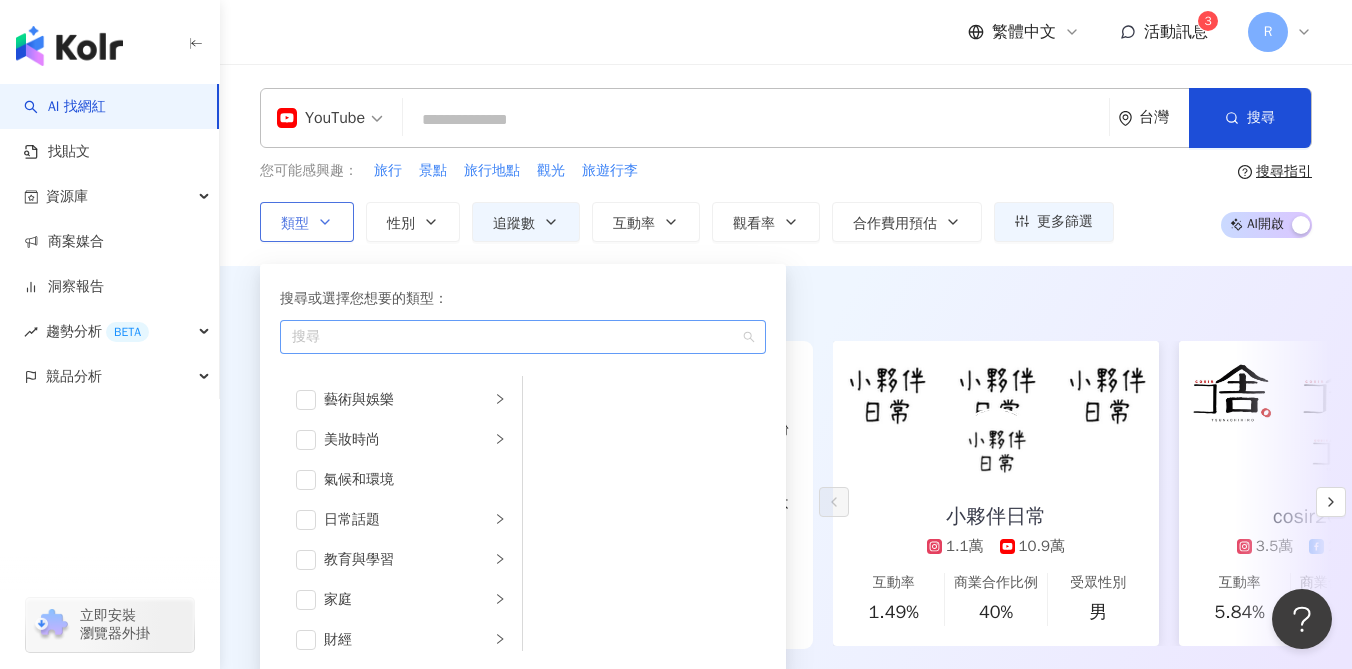 click on "YouTube 台灣 搜尋 customizedTag 網紅類型 旅 遊 旅 遊 / 韓國 旅 遊 旅 遊 / 親子 旅 遊 旅 遊 / 東南亞 旅 遊 旅 遊 / 台灣 旅 遊 旅 遊 / 日本 旅 遊 東森旅遊 [NUMBER]   追蹤者 您可能感興趣： 旅行  景點  旅行地點  觀光  旅遊行李  類型 搜尋或選擇您想要的類型：   搜尋 藝術與娛樂 美妝時尚 氣候和環境 日常話題 教育與學習 家庭 財經 美食 命理占卜 遊戲 法政社會 生活風格 影視娛樂 醫療與健康 寵物 攝影 感情 宗教 促購導購 運動 科技 交通工具 旅遊 成人 性別 追蹤數 互動率 觀看率 合作費用預估  更多篩選 %  -  % 不限 [PERCENT] 以下 [PERCENT]%~[PERCENT]% [PERCENT]%~[PERCENT]% [PERCENT]% 以上 搜尋指引 AI  開啟 AI  關閉" at bounding box center [786, 165] 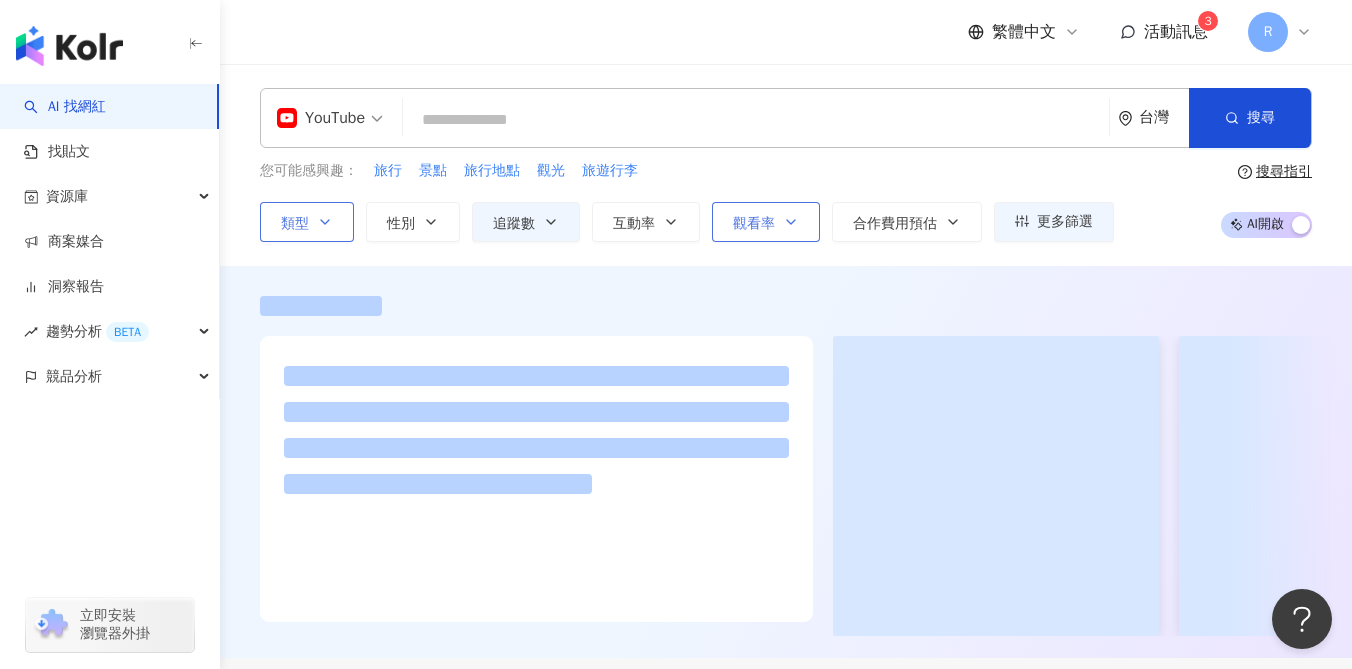 click 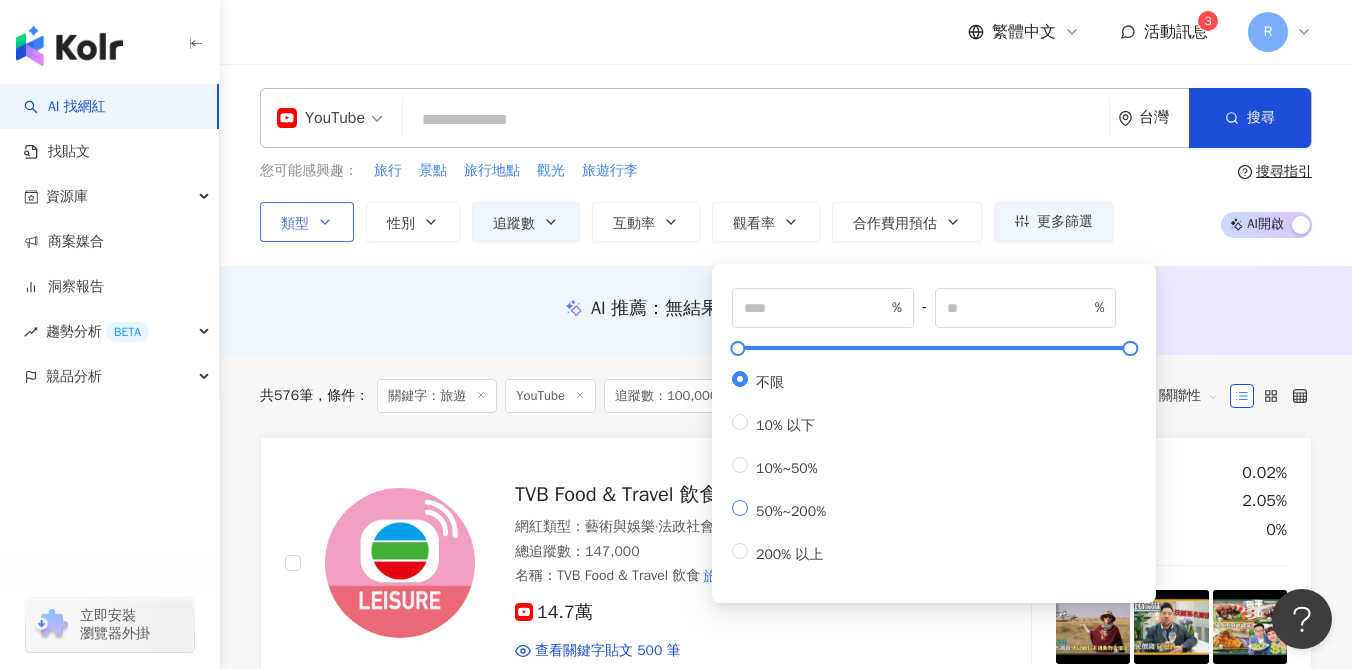 click on "50%~200%" at bounding box center [791, 511] 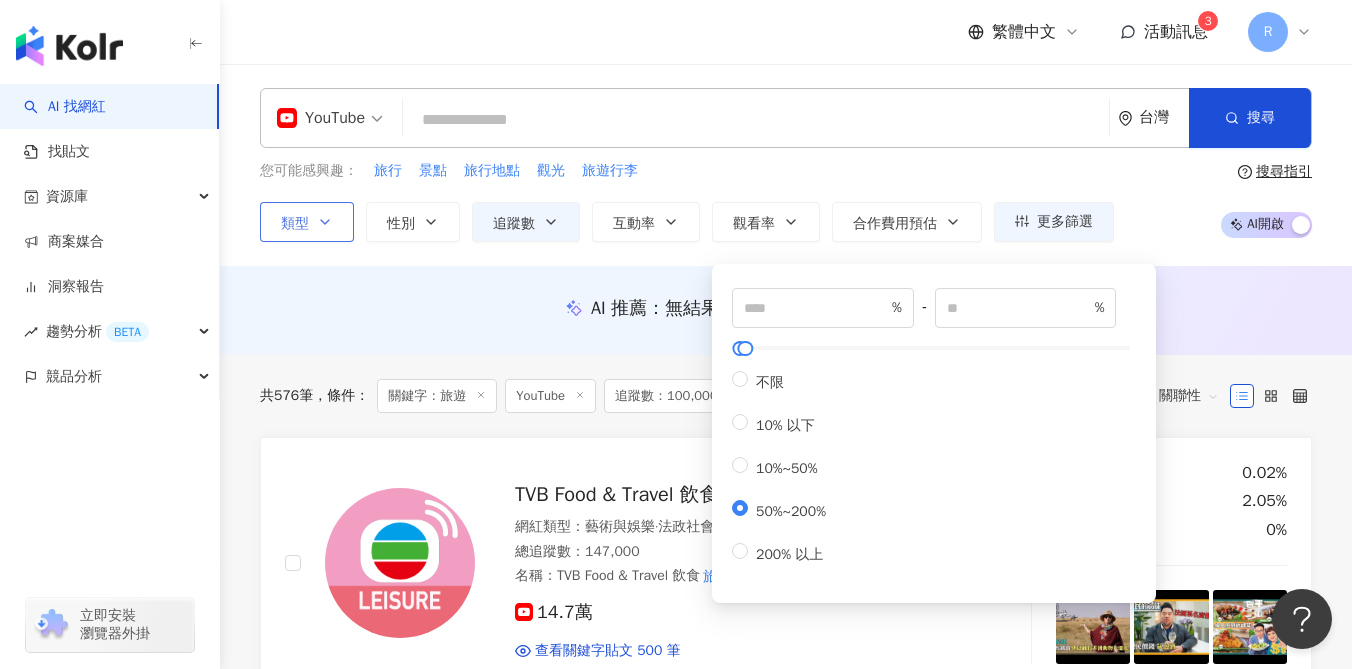 click on "AI 推薦 ： 無結果，請嘗試搜尋其他語言關鍵字或條件" at bounding box center (786, 310) 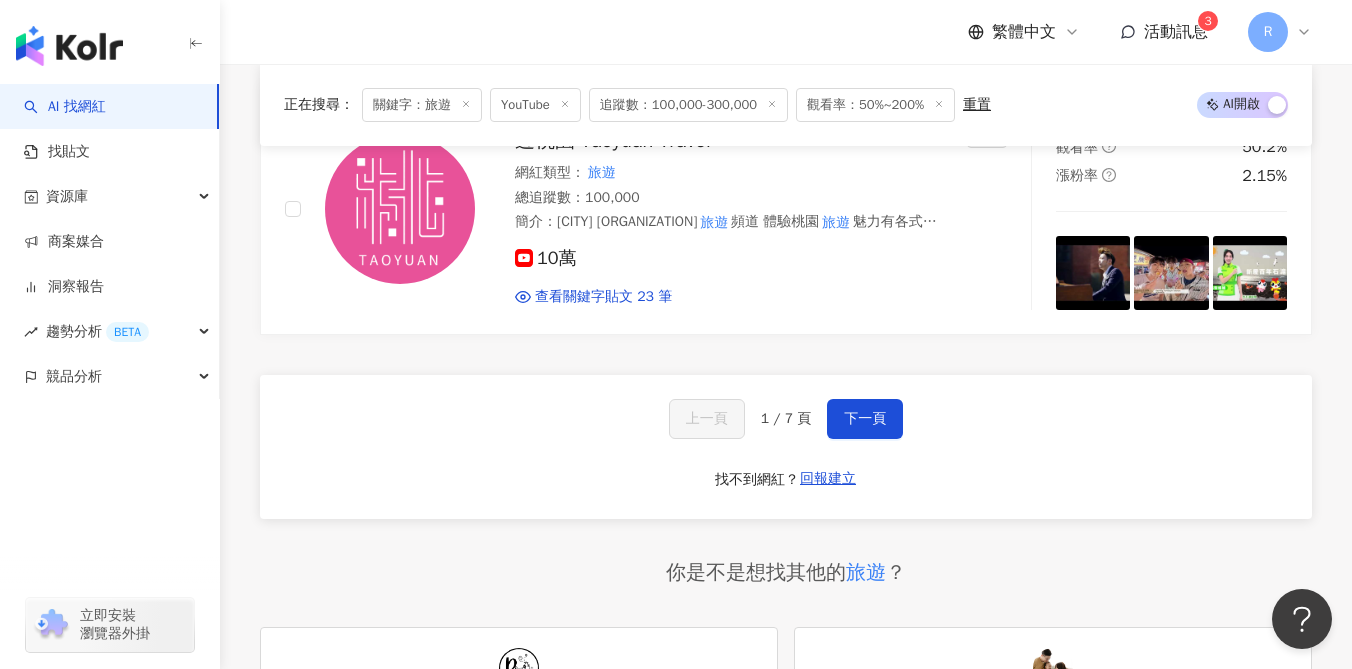 scroll, scrollTop: 3381, scrollLeft: 0, axis: vertical 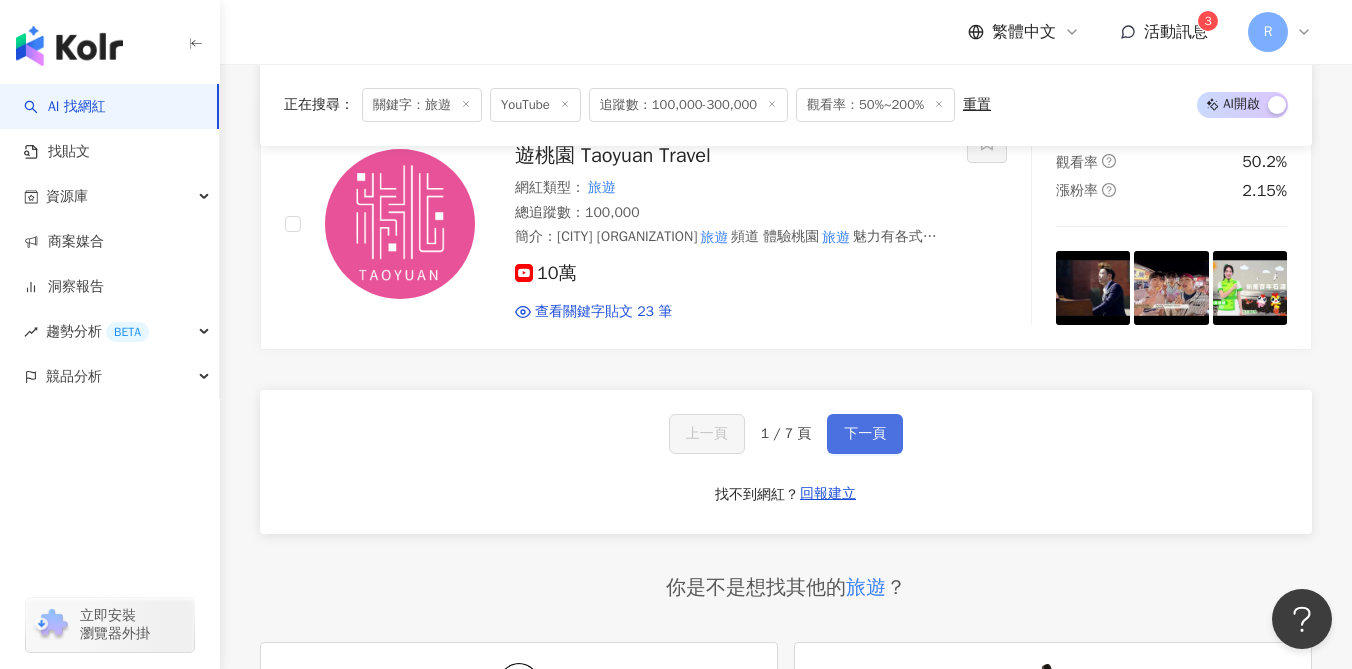 click on "下一頁" at bounding box center [865, 434] 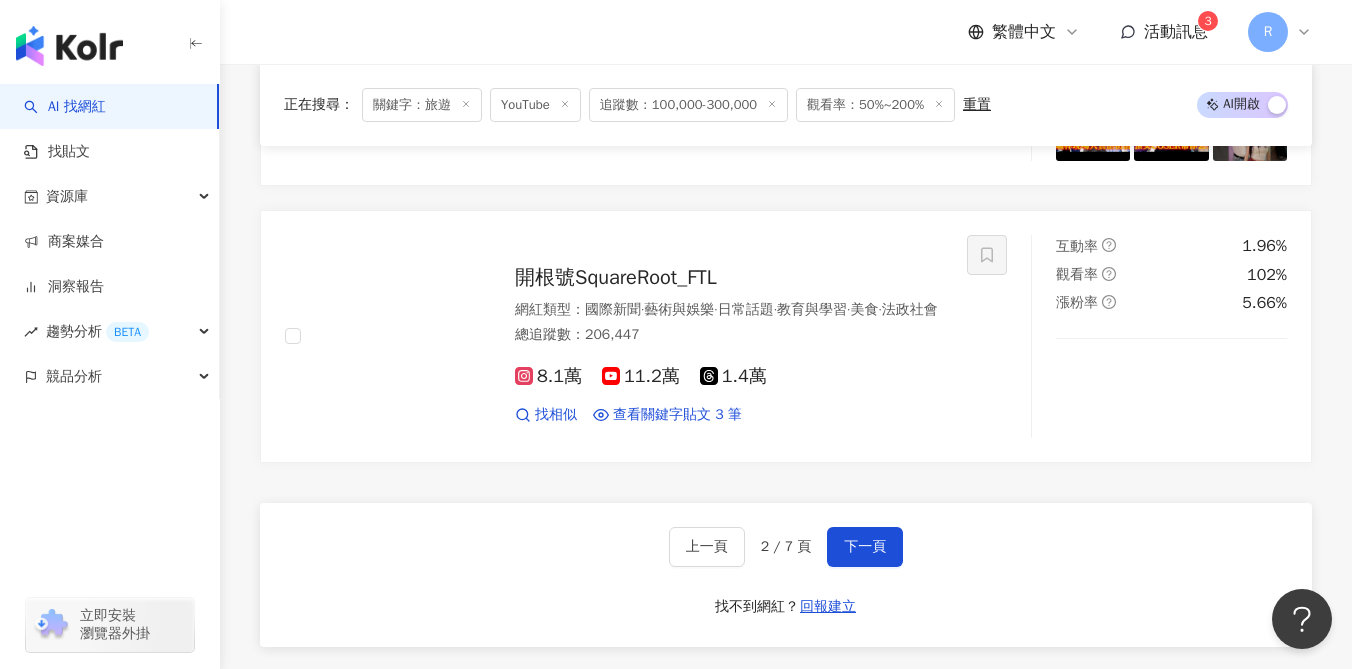 scroll, scrollTop: 3346, scrollLeft: 0, axis: vertical 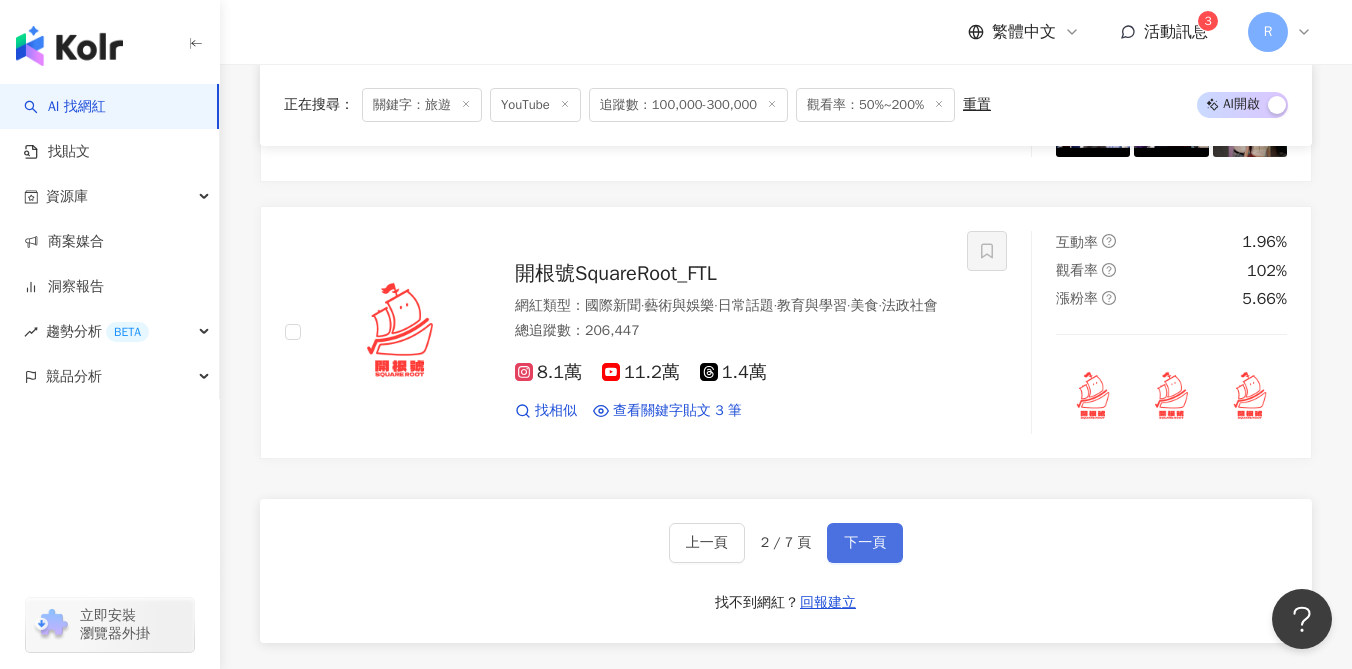 click on "下一頁" at bounding box center (865, 543) 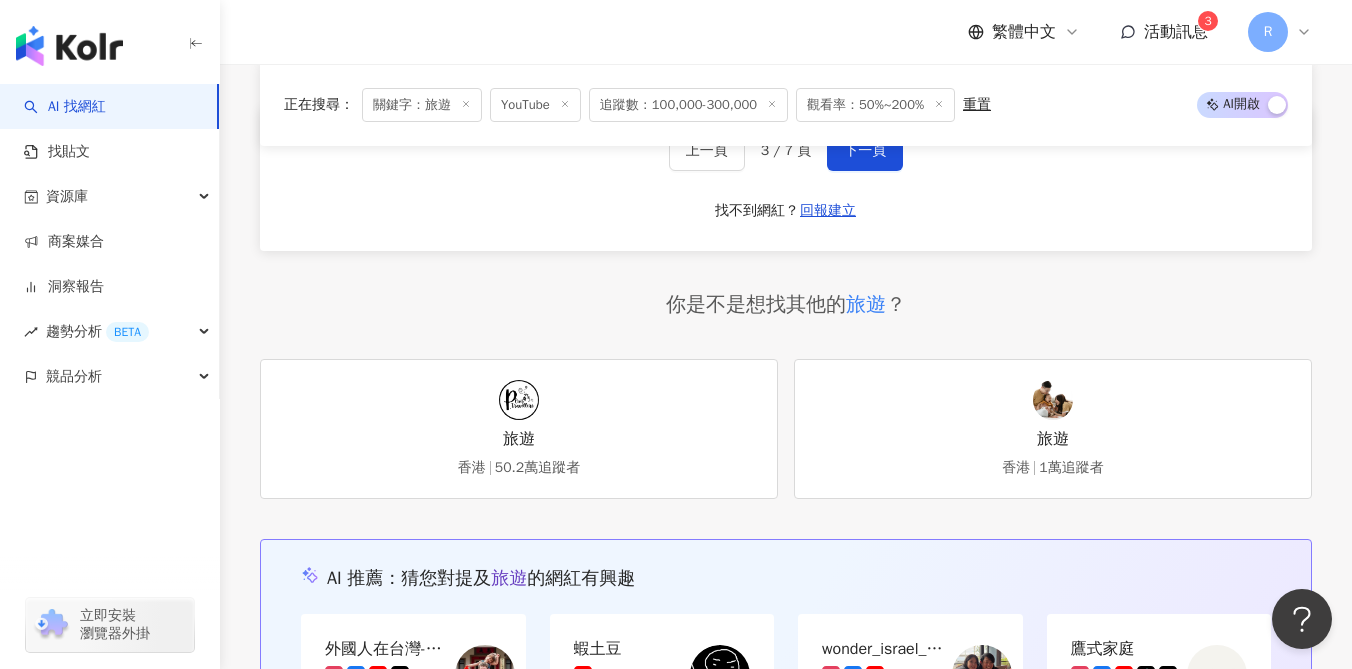 scroll, scrollTop: 3646, scrollLeft: 0, axis: vertical 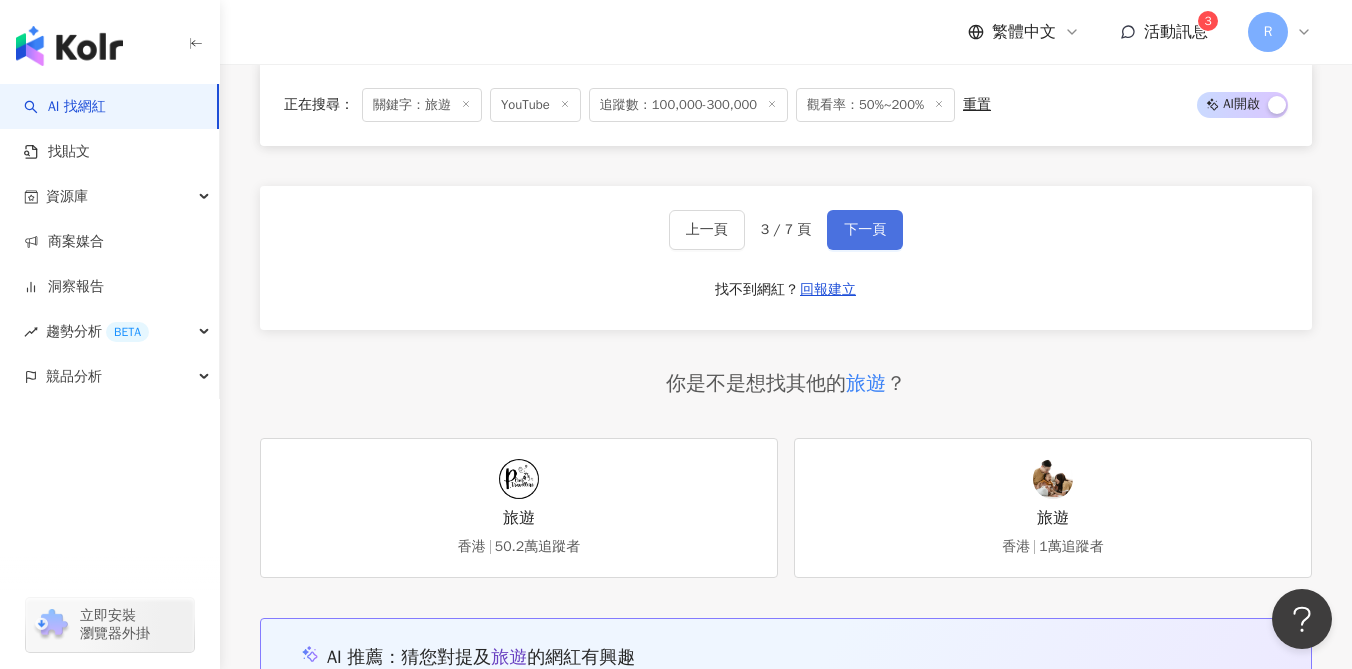 click on "下一頁" at bounding box center (865, 230) 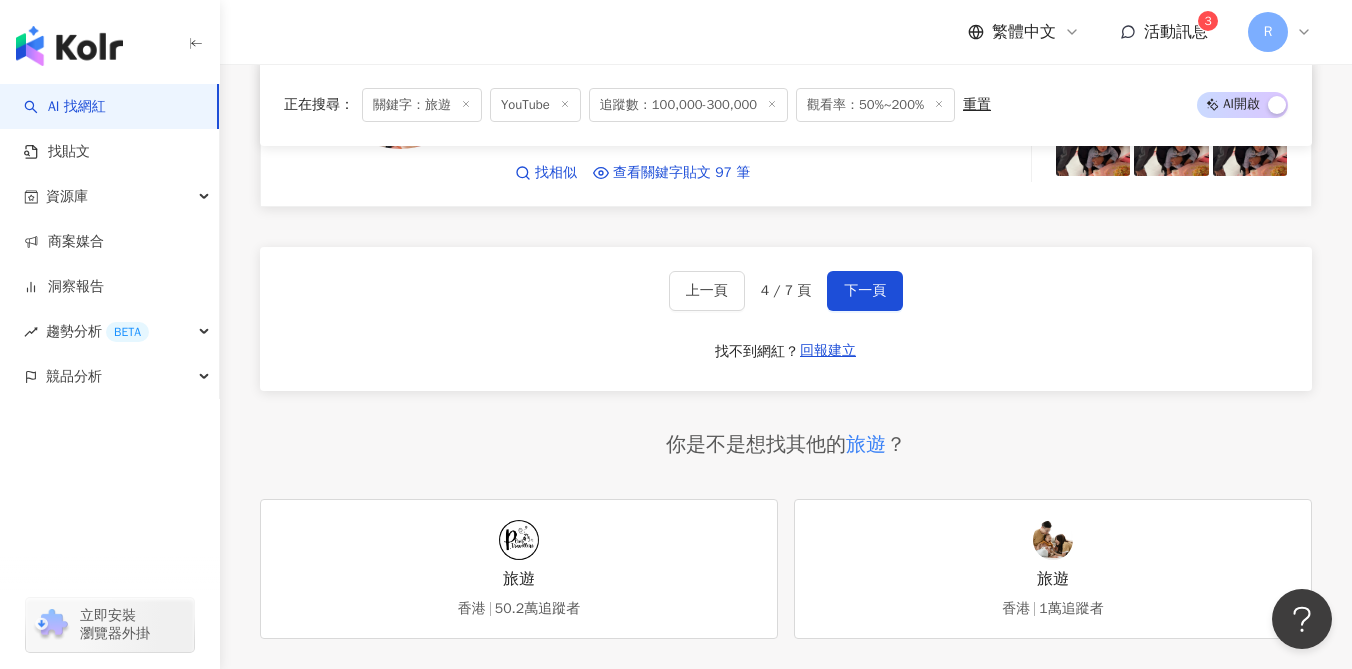 scroll, scrollTop: 3493, scrollLeft: 0, axis: vertical 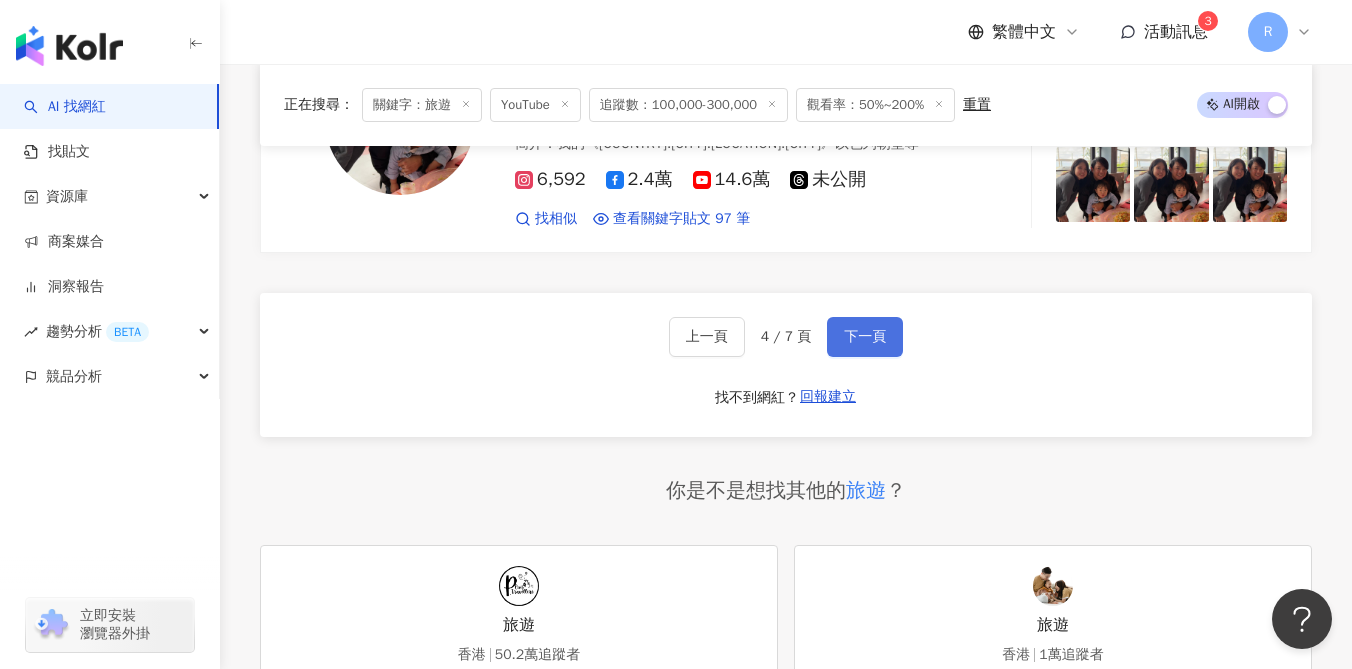 click on "下一頁" at bounding box center [865, 337] 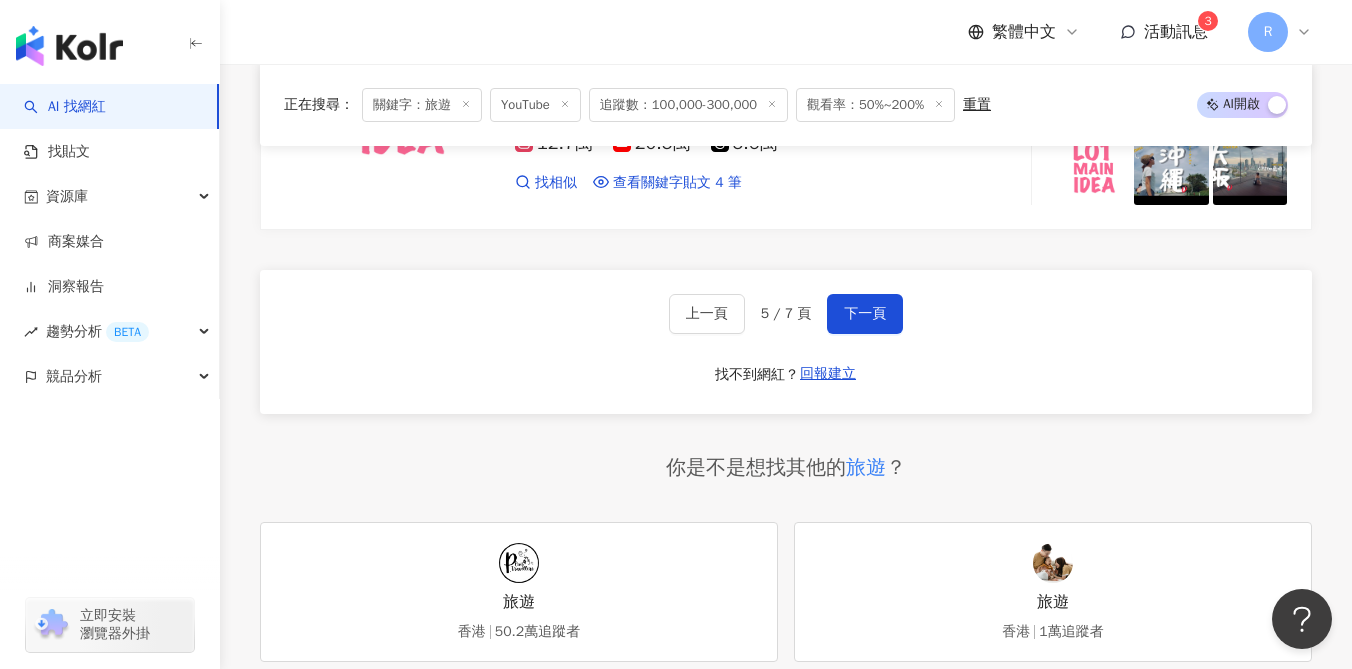scroll, scrollTop: 3530, scrollLeft: 0, axis: vertical 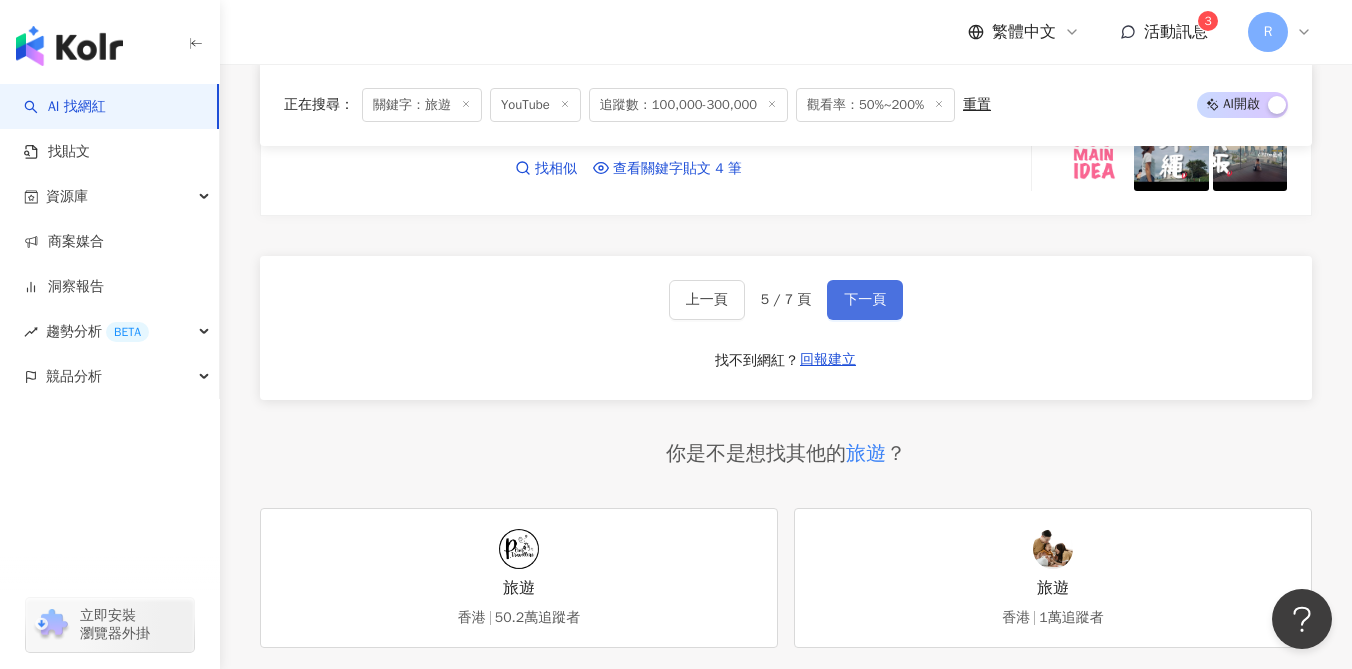 click on "下一頁" at bounding box center [865, 300] 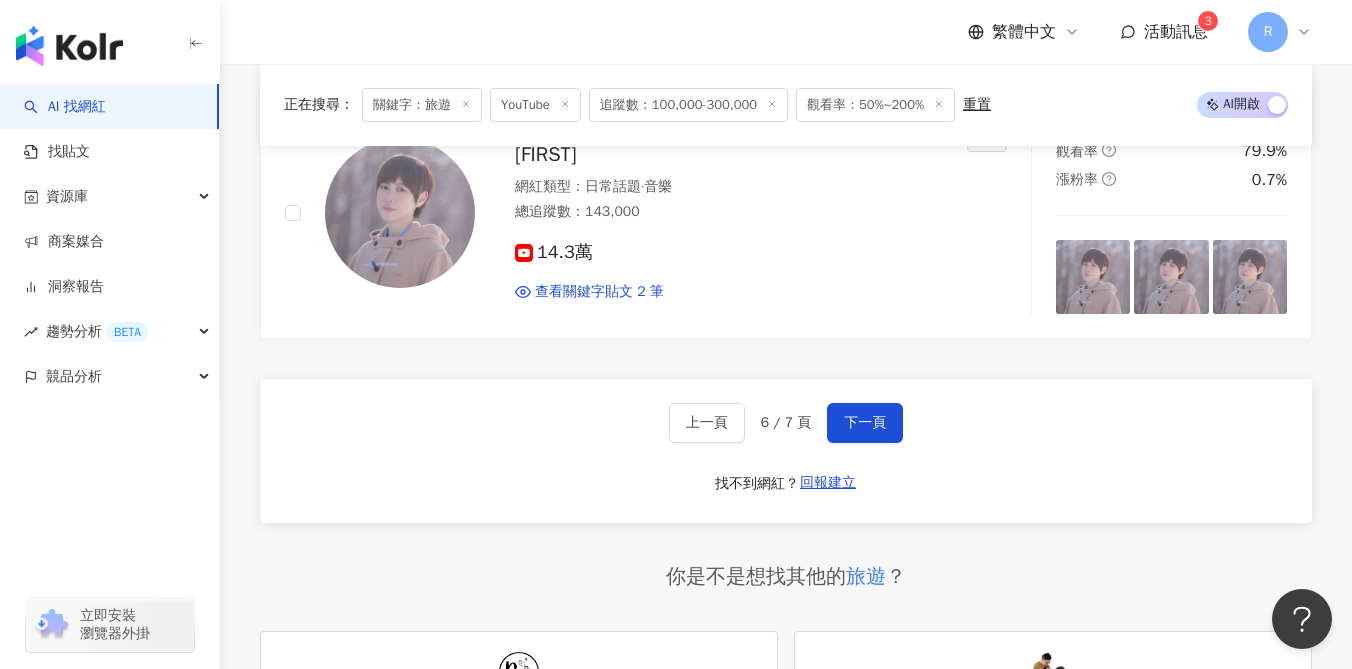 scroll, scrollTop: 3559, scrollLeft: 0, axis: vertical 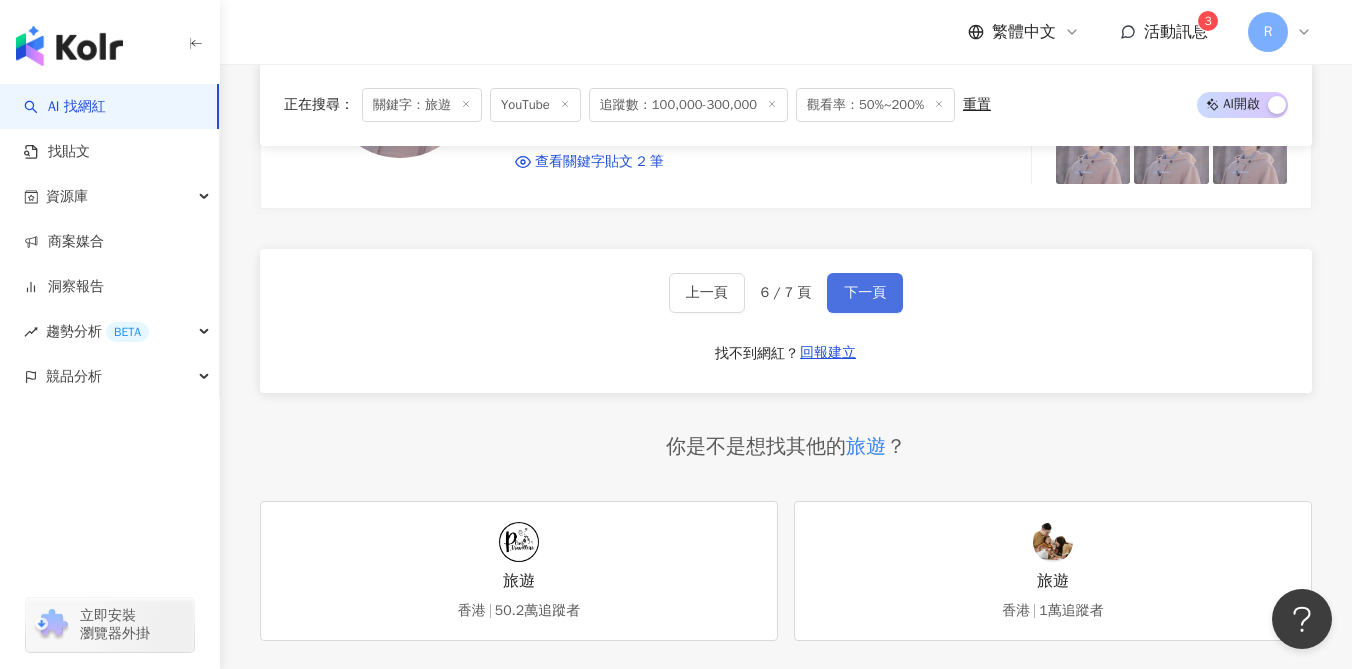 click on "下一頁" at bounding box center [865, 293] 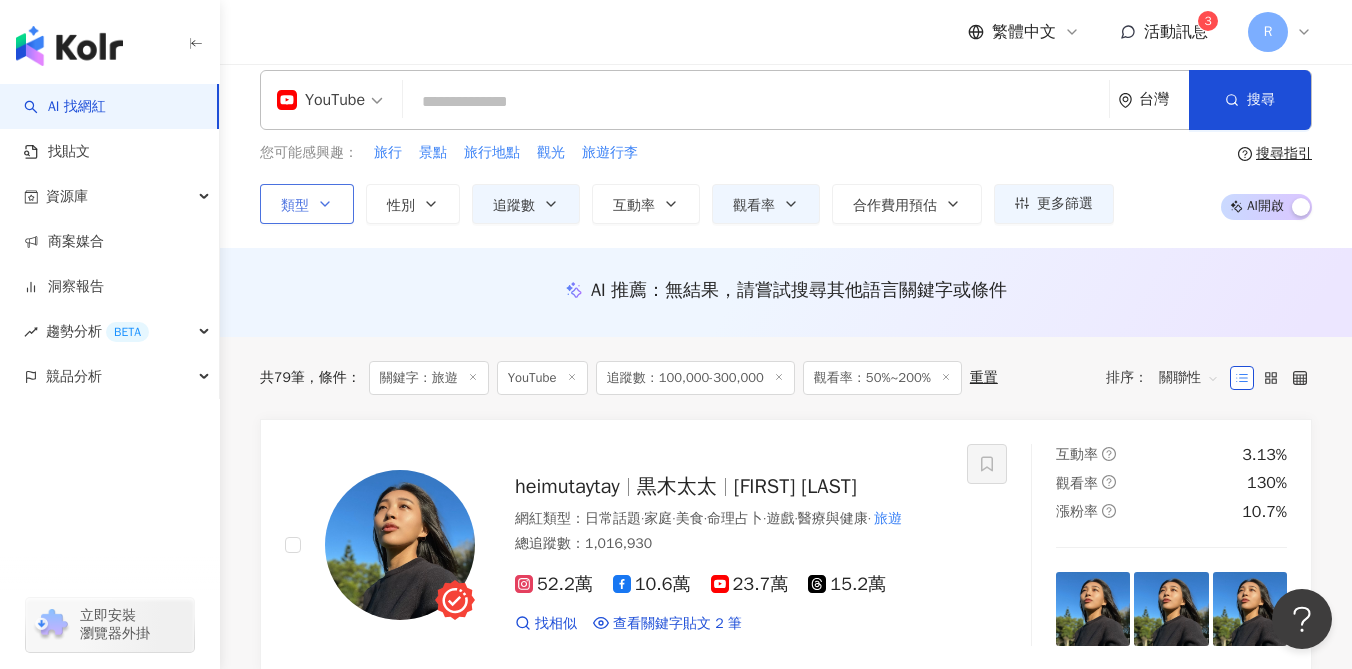 scroll, scrollTop: 0, scrollLeft: 0, axis: both 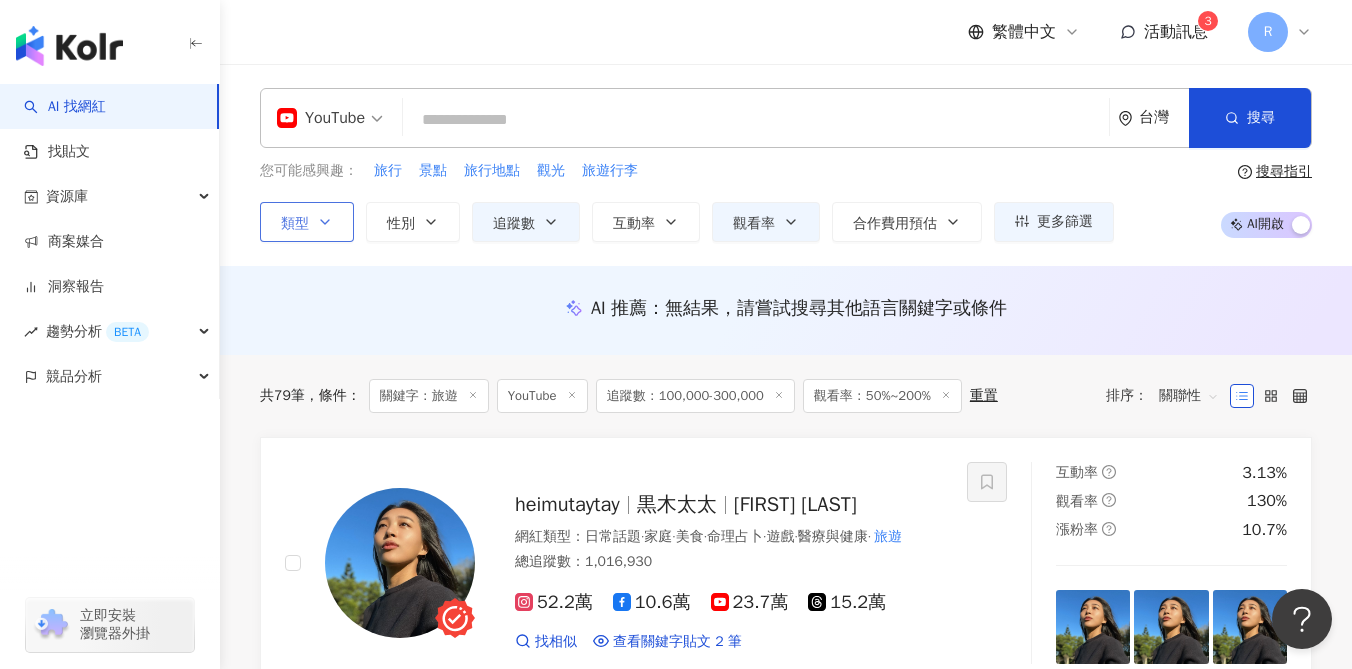 click 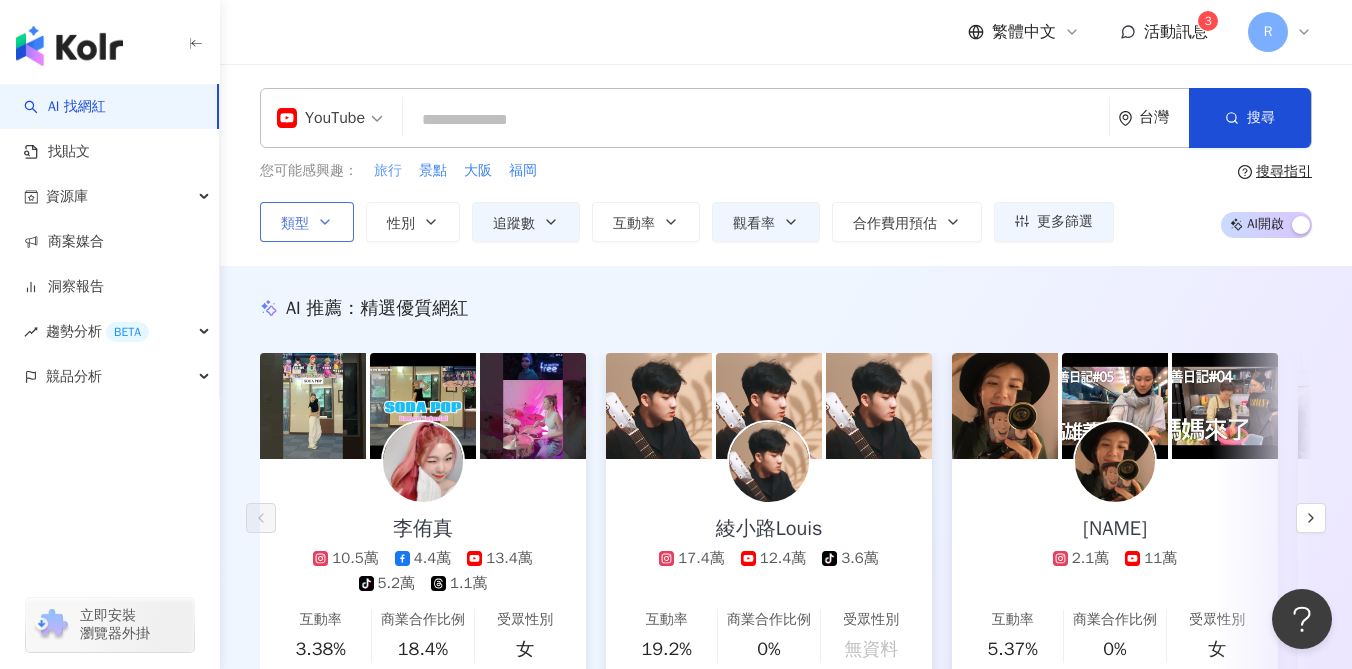 click on "旅行" at bounding box center (388, 171) 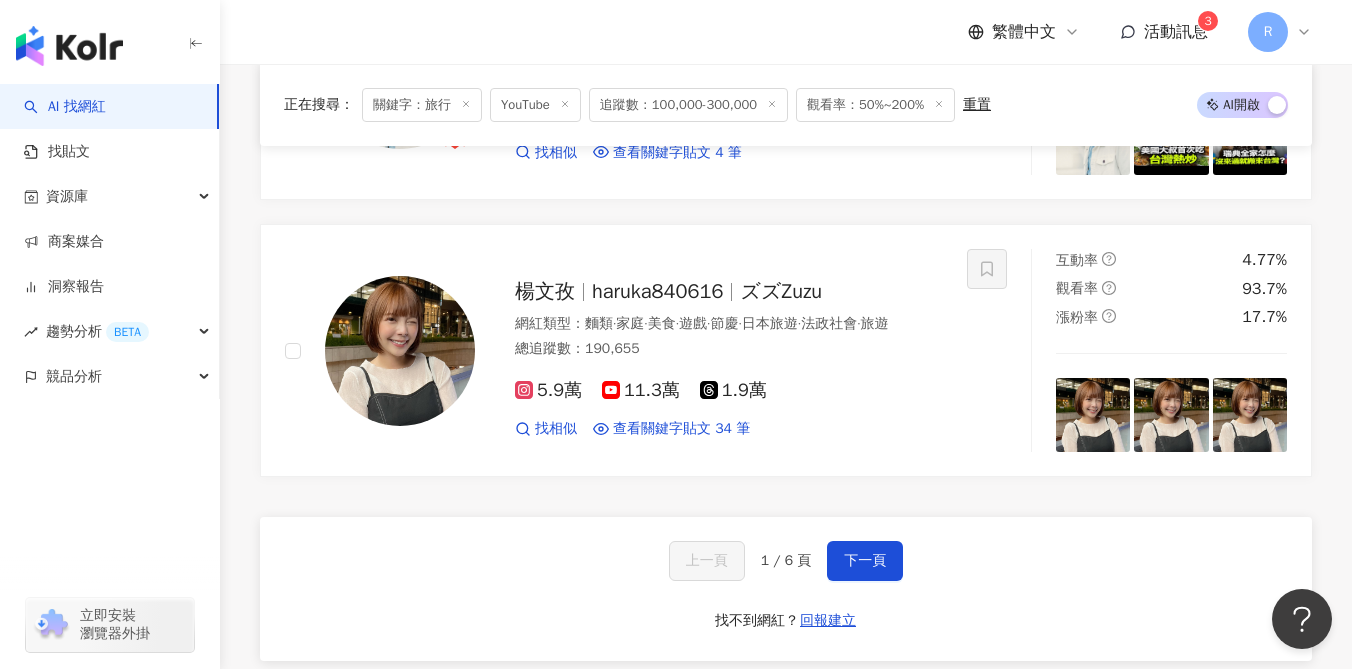 scroll, scrollTop: 3283, scrollLeft: 0, axis: vertical 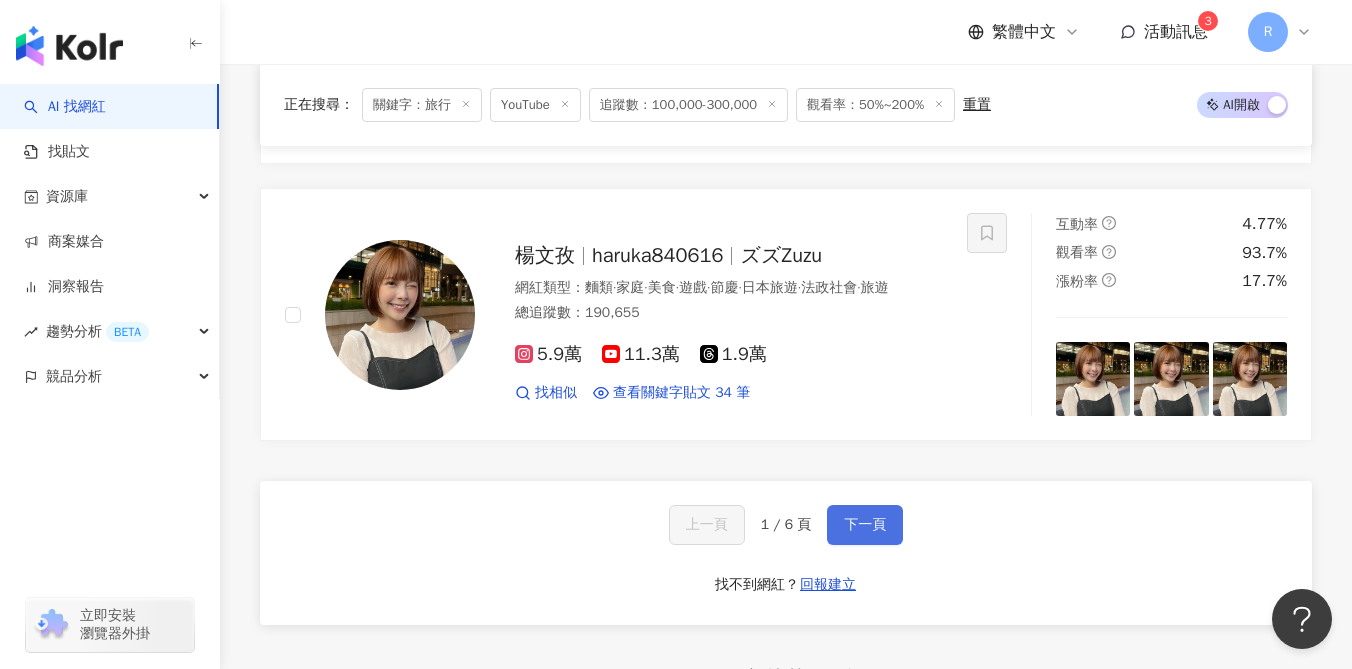 click on "下一頁" at bounding box center (865, 525) 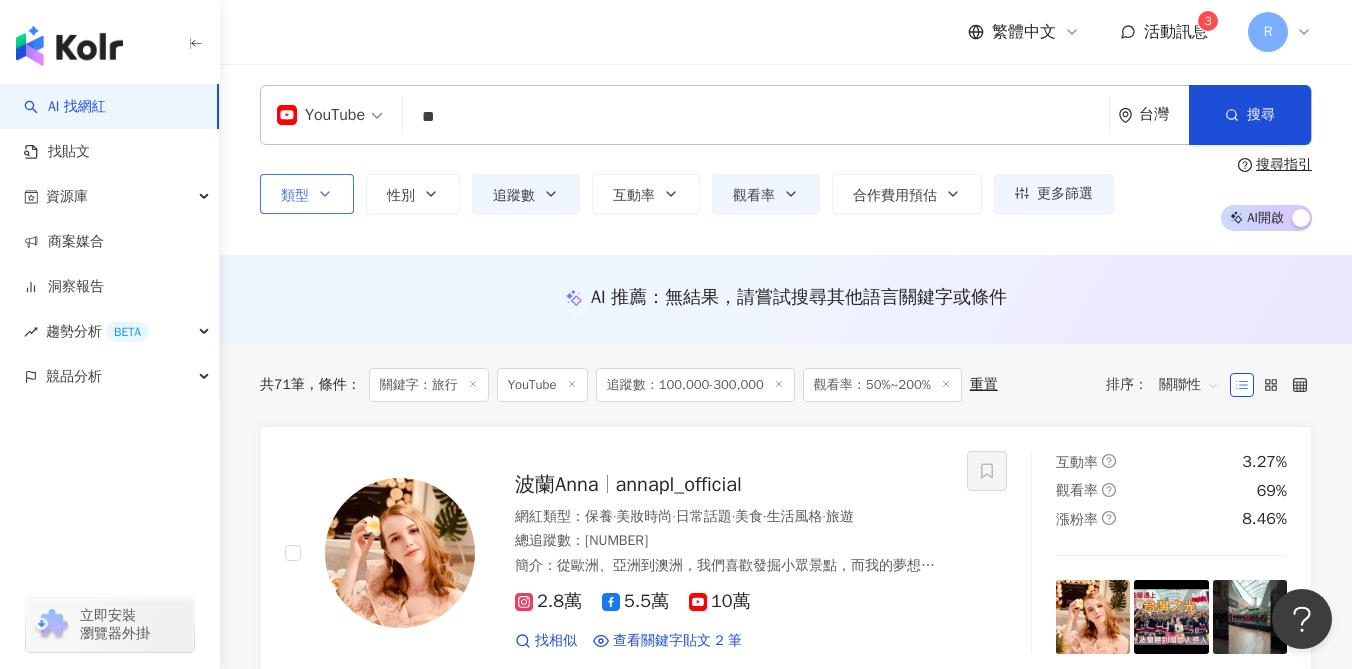 scroll, scrollTop: 0, scrollLeft: 0, axis: both 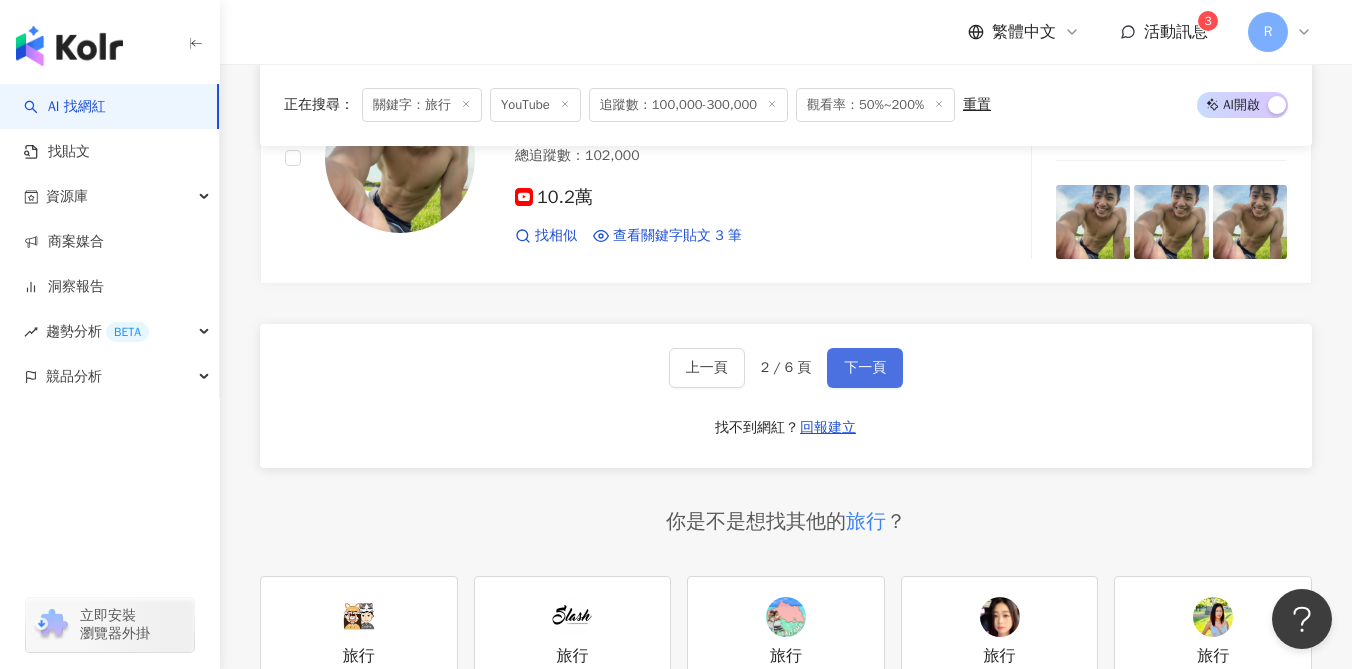 click on "下一頁" at bounding box center (865, 368) 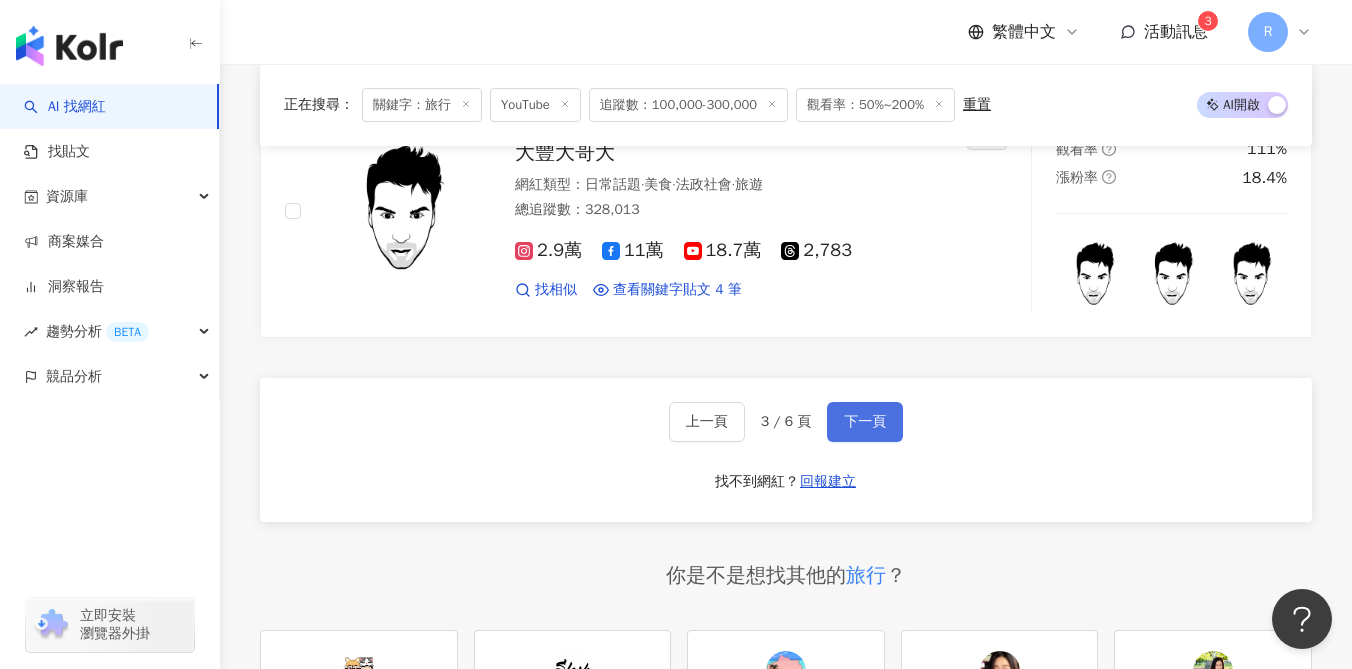 click on "下一頁" at bounding box center (865, 422) 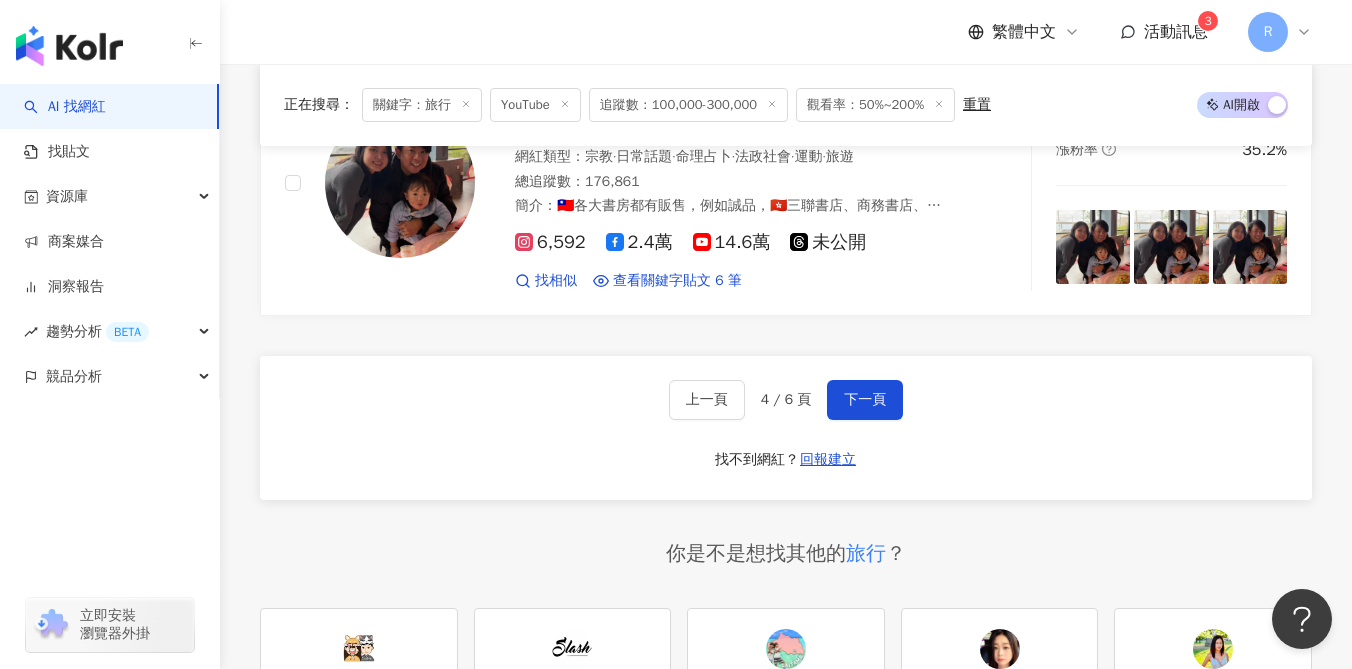 scroll, scrollTop: 3648, scrollLeft: 0, axis: vertical 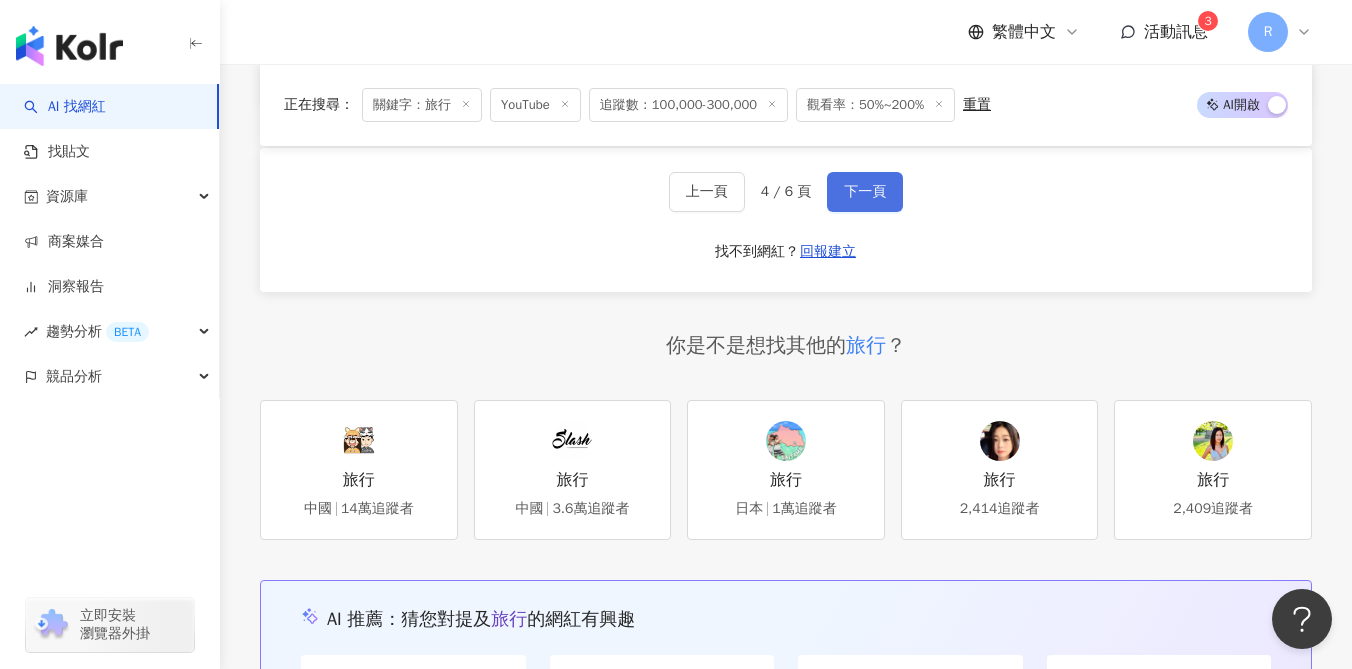 click on "下一頁" at bounding box center (865, 192) 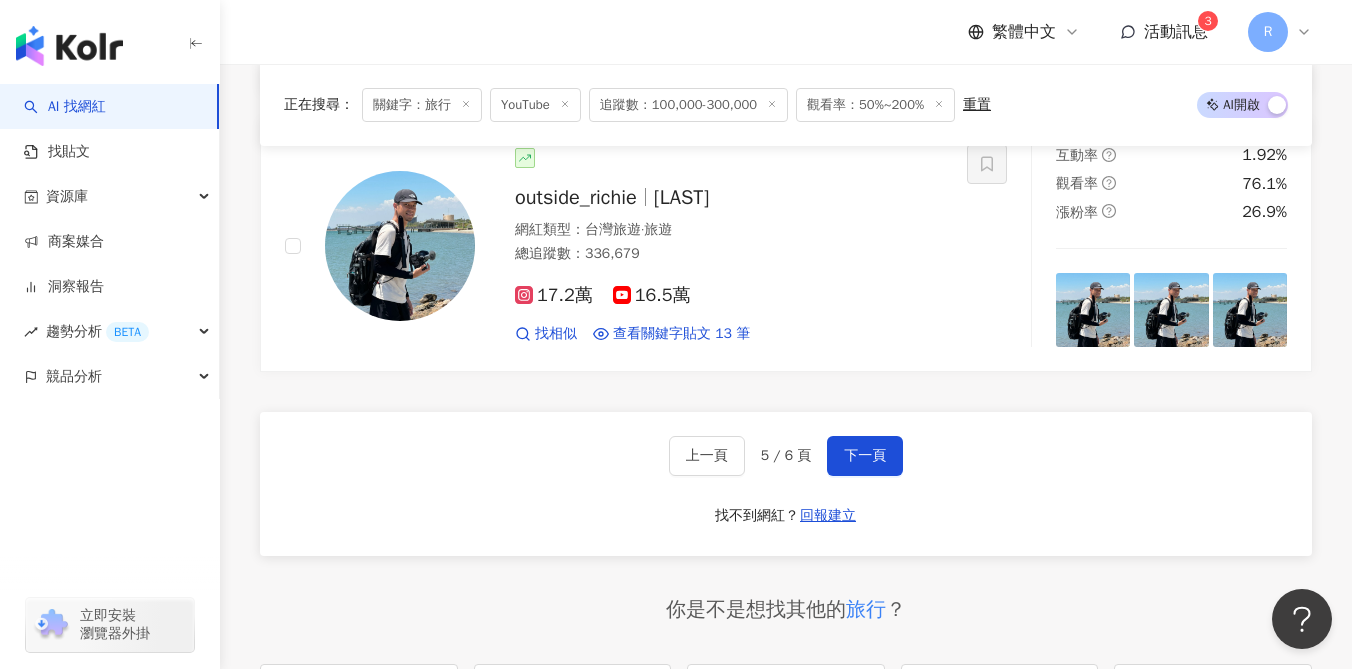 scroll, scrollTop: 3472, scrollLeft: 0, axis: vertical 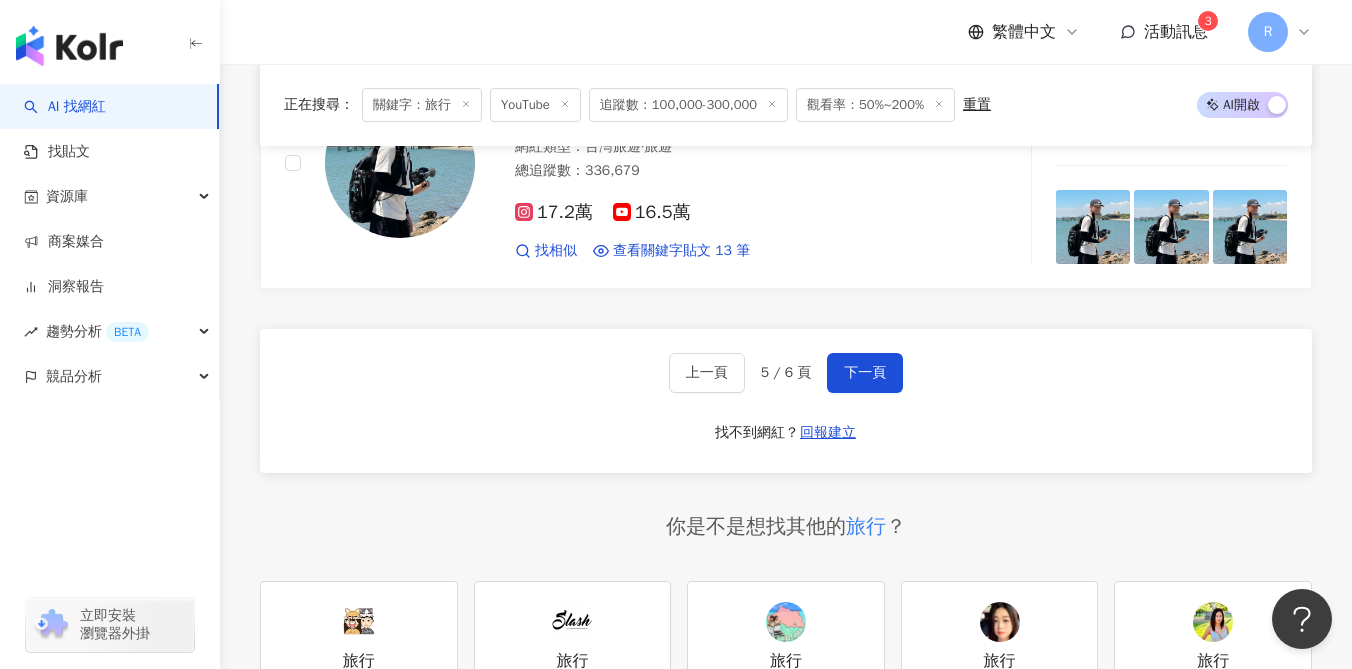 click on "上一頁 5 / 6 頁 下一頁 找不到網紅？ 回報建立" at bounding box center (786, 401) 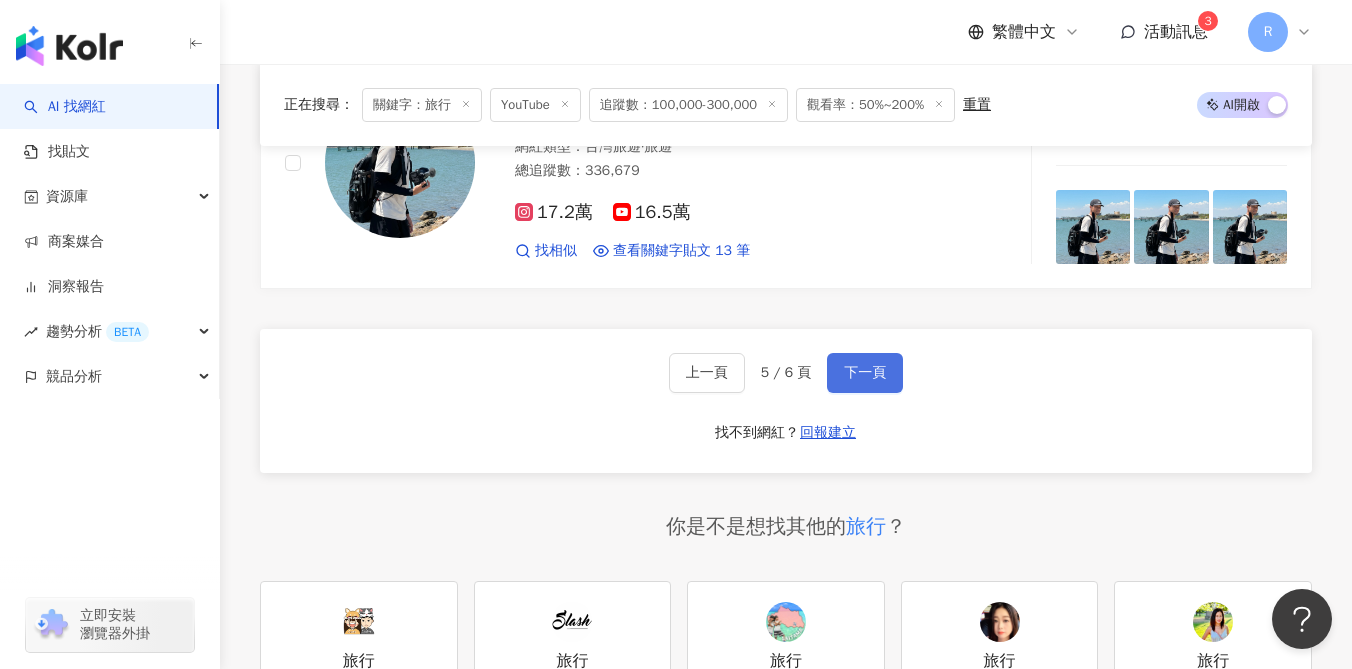 click on "下一頁" at bounding box center (865, 373) 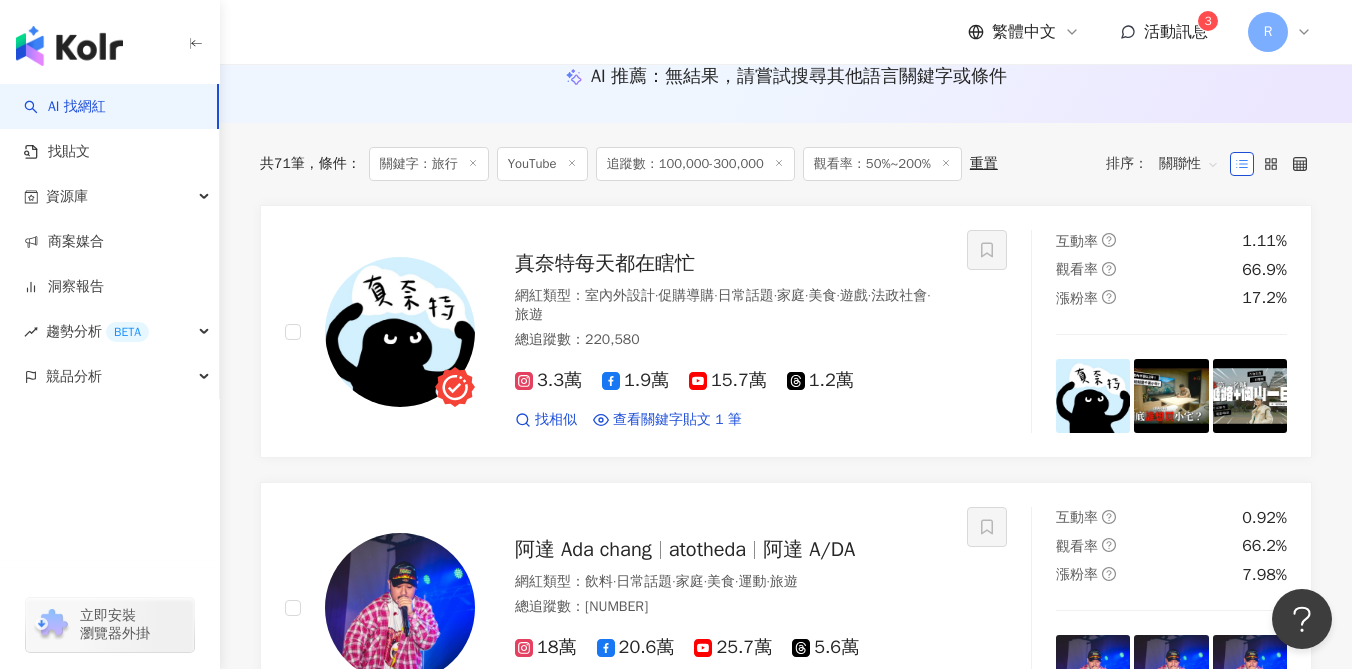 scroll, scrollTop: 0, scrollLeft: 0, axis: both 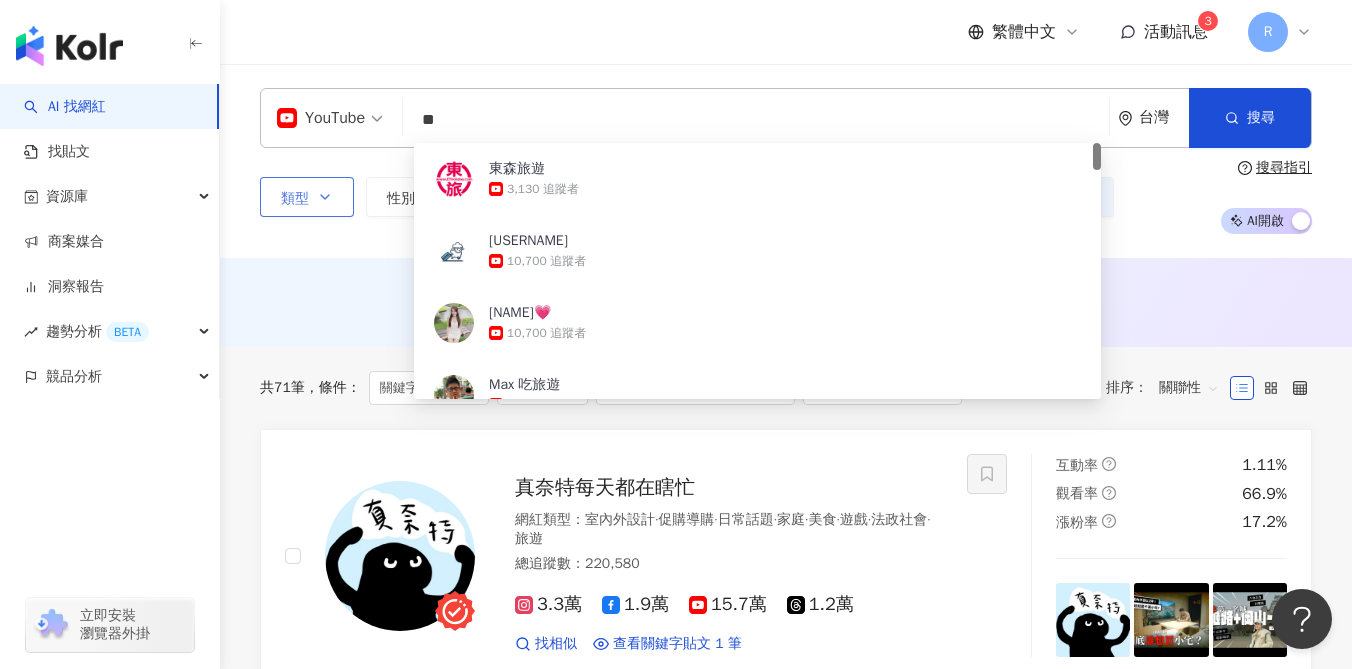 click on "**" at bounding box center (756, 120) 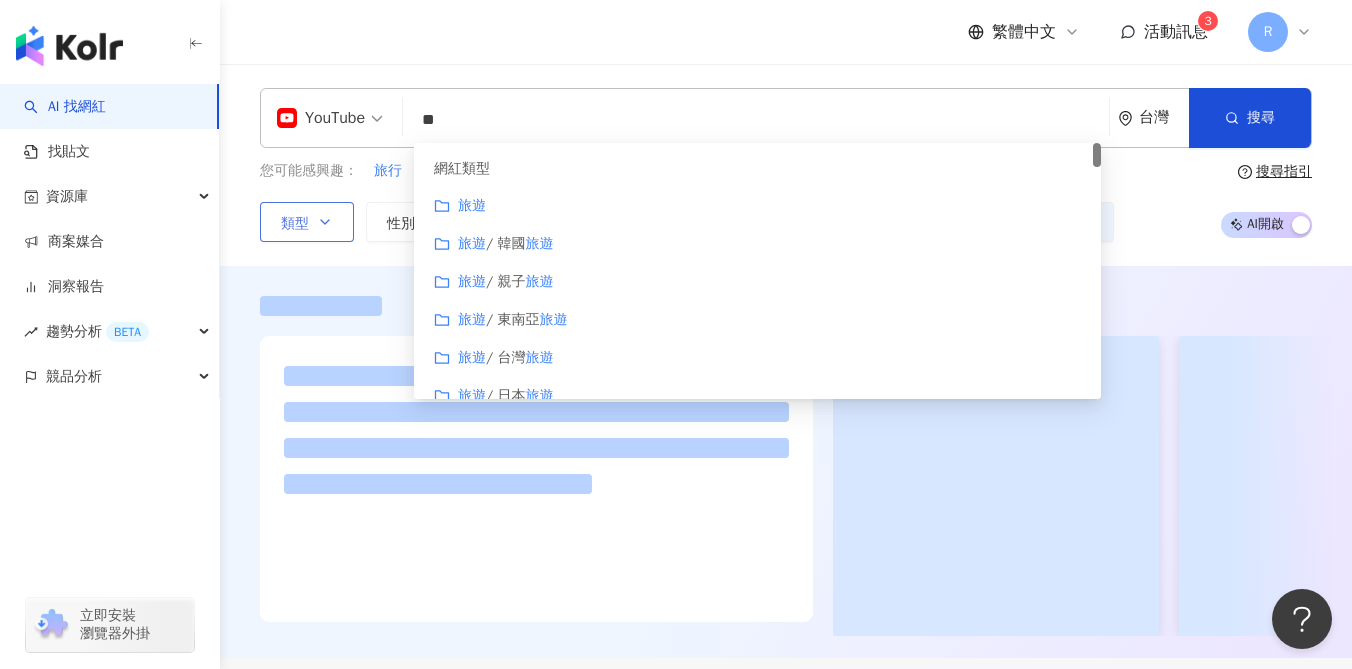 click on "YouTube ** 台灣 搜尋 customizedTag 網紅類型 旅遊 旅遊  / 韓國 旅遊 旅遊  / 親子 旅遊 旅遊  / 東南亞 旅遊 旅遊  / 台灣 旅遊 旅遊  / 日本 旅遊 東森旅遊 3,130   追蹤者 您可能感興趣： 旅行  景點  旅行地點  觀光  旅遊行李  類型 性別 追蹤數 互動率 觀看率 合作費用預估  更多篩選 ** %  -  *** % 不限 10% 以下 10%~50% 50%~200% 200% 以上 搜尋指引 AI  開啟 AI  關閉" at bounding box center (786, 165) 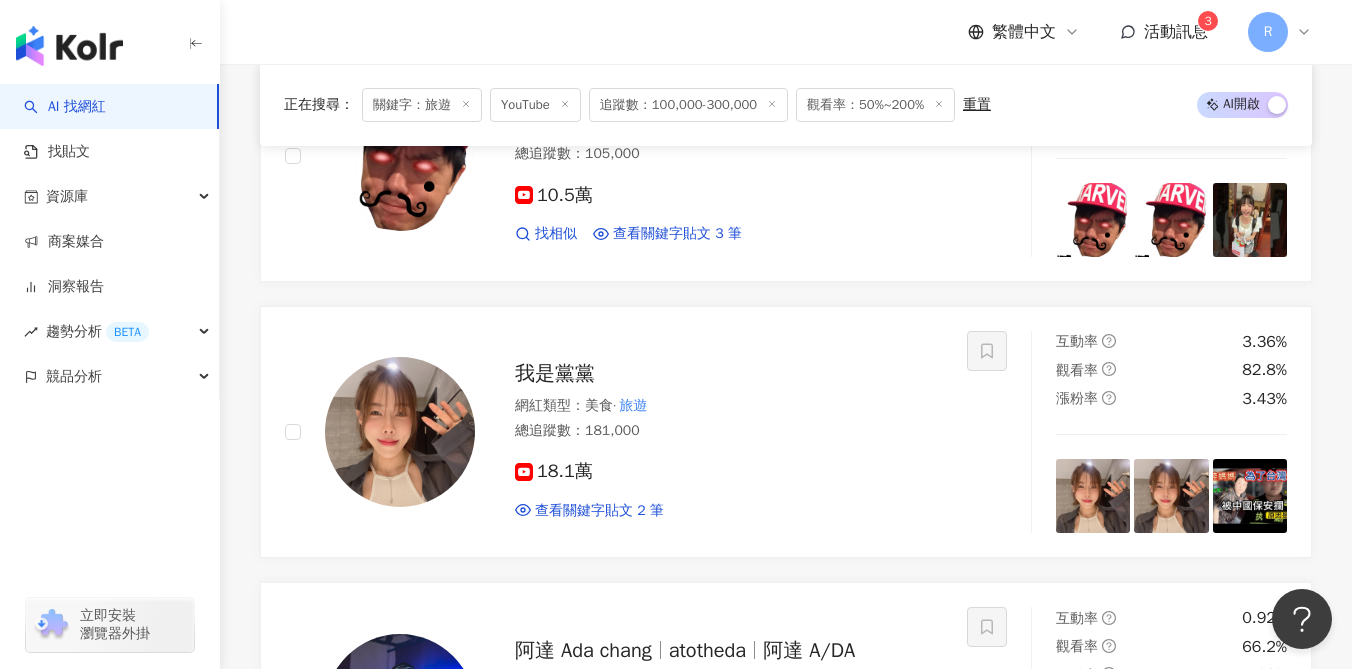 scroll, scrollTop: 0, scrollLeft: 0, axis: both 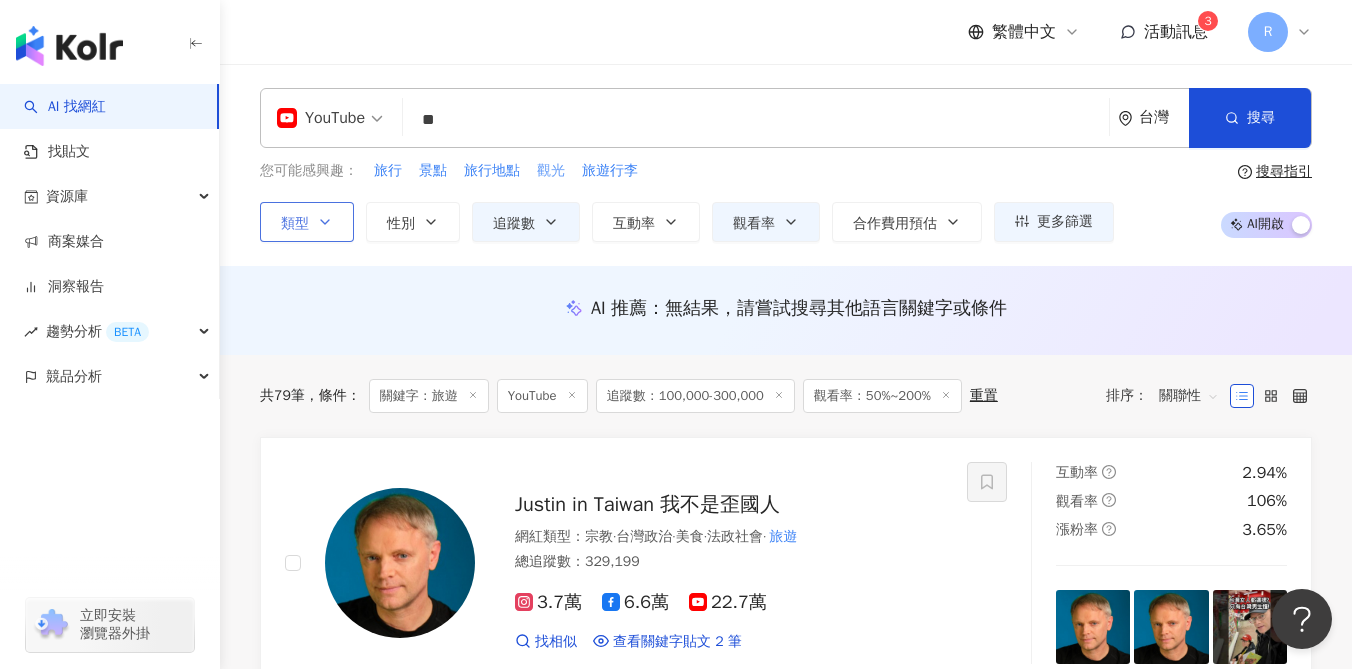 click on "觀光" at bounding box center [551, 171] 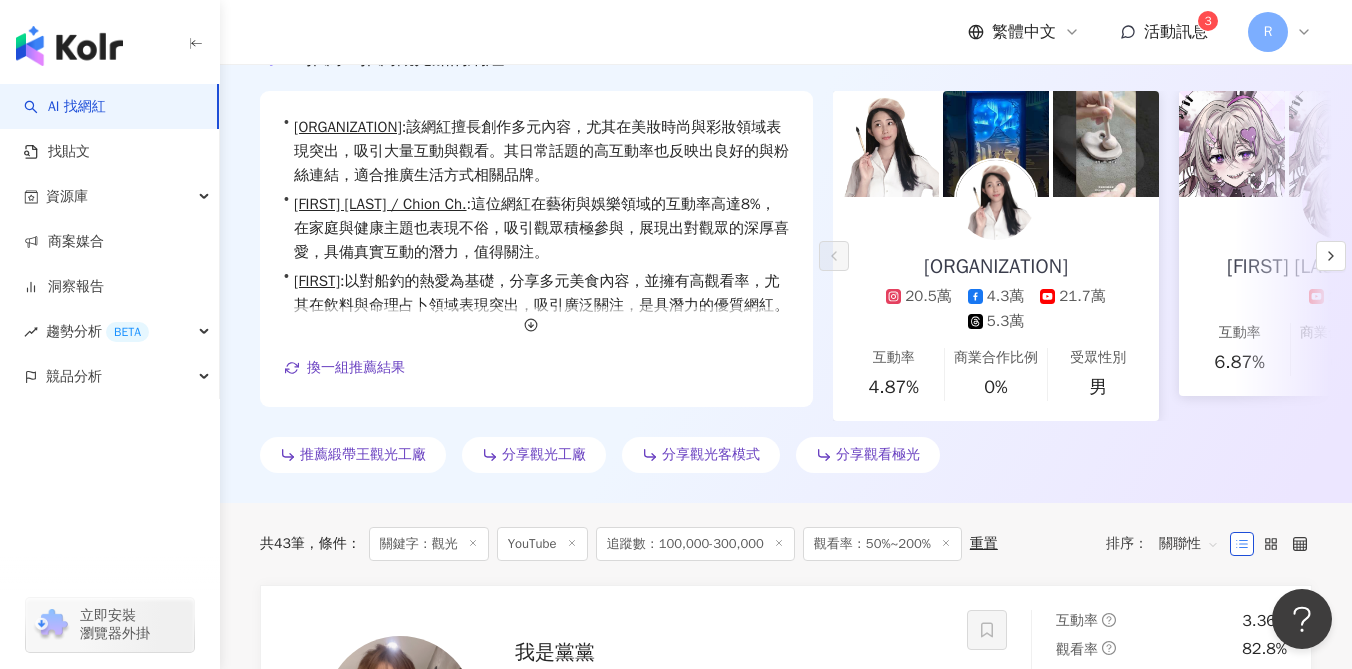 scroll, scrollTop: 282, scrollLeft: 0, axis: vertical 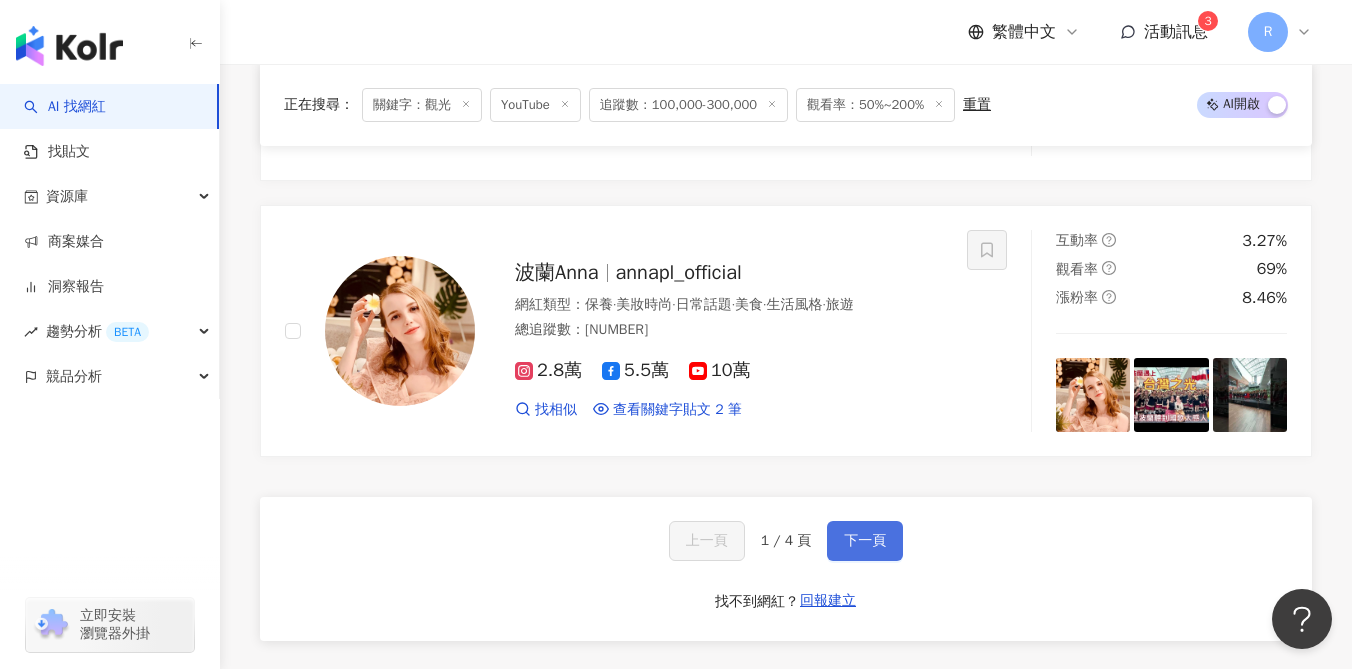 click on "下一頁" at bounding box center (865, 541) 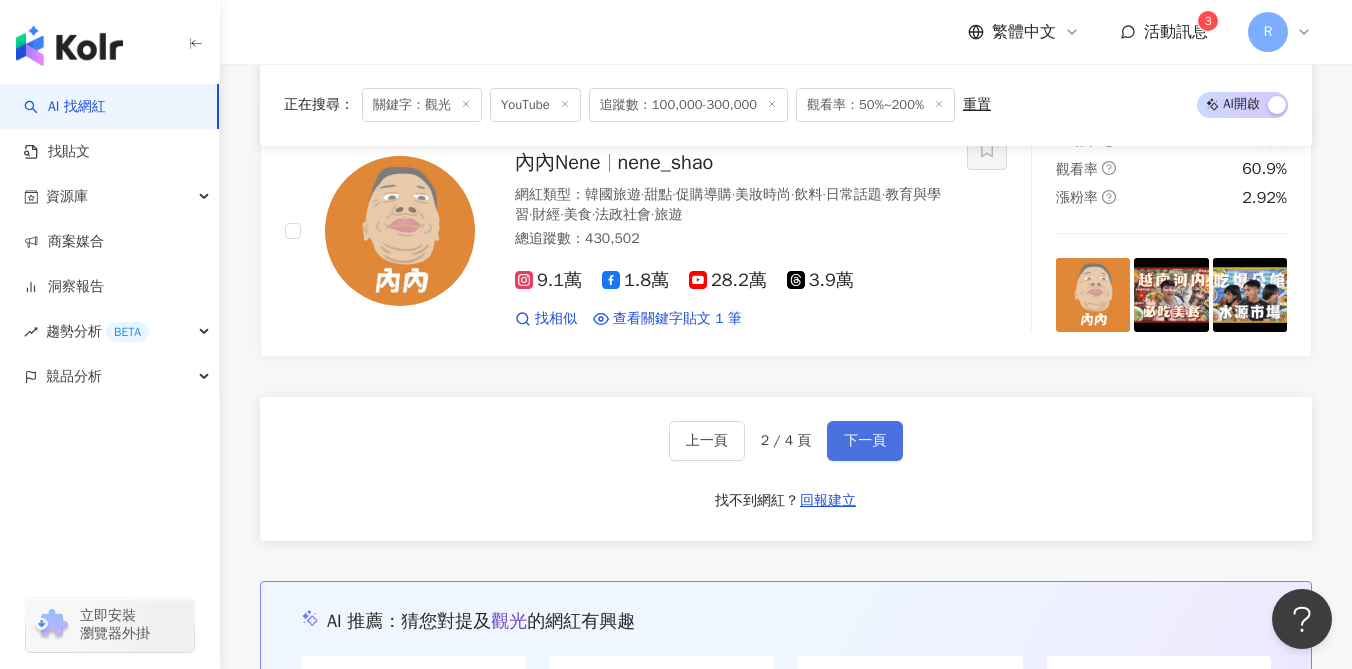 click on "下一頁" at bounding box center [865, 441] 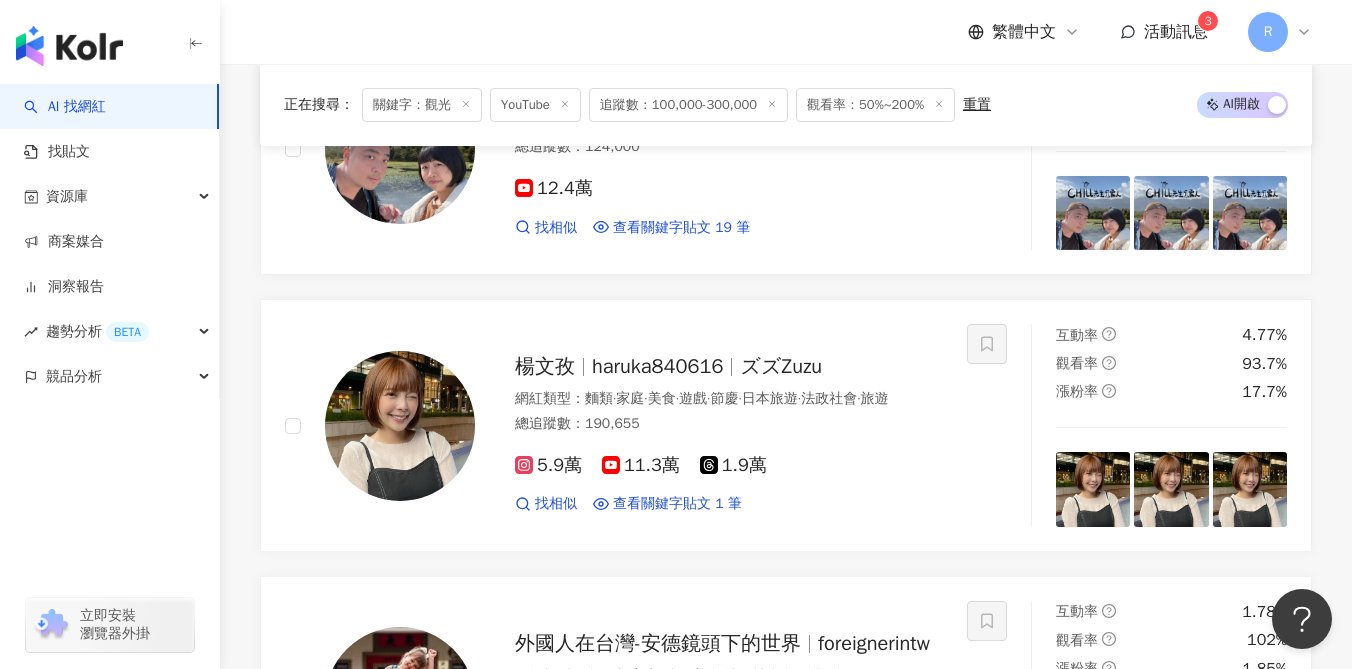scroll, scrollTop: 3314, scrollLeft: 0, axis: vertical 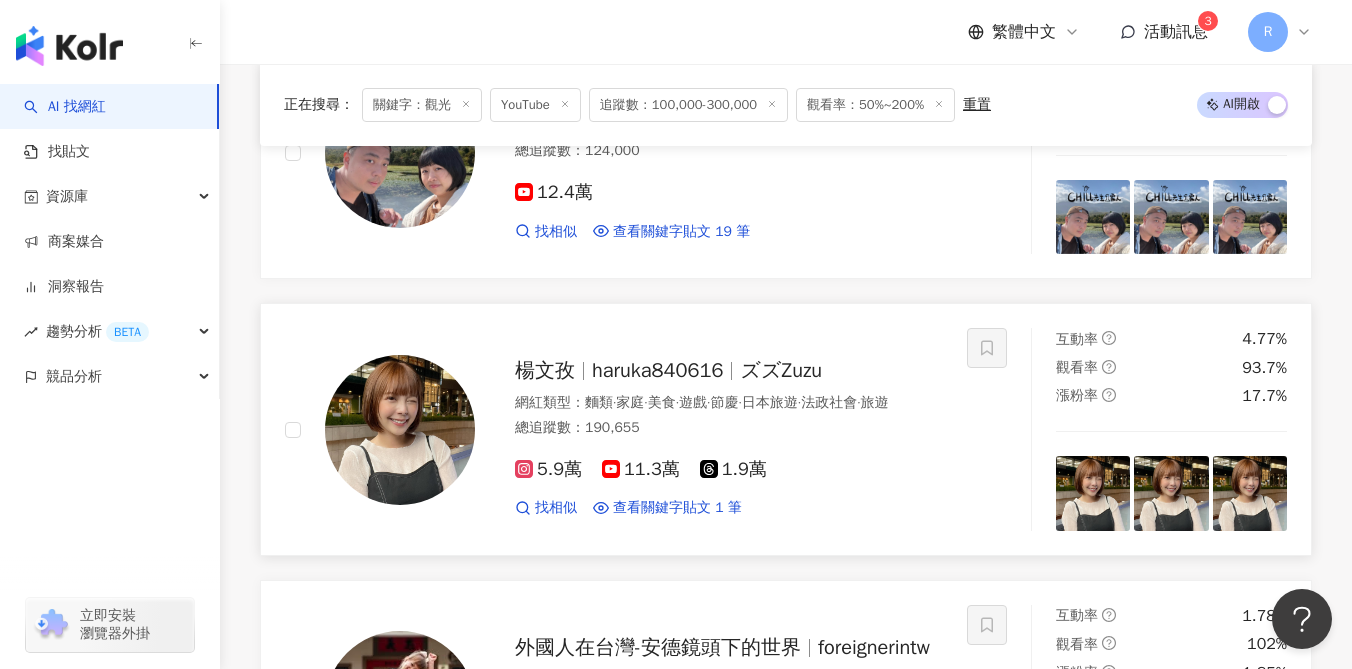 click on "[NUMBER]" at bounding box center [729, 428] 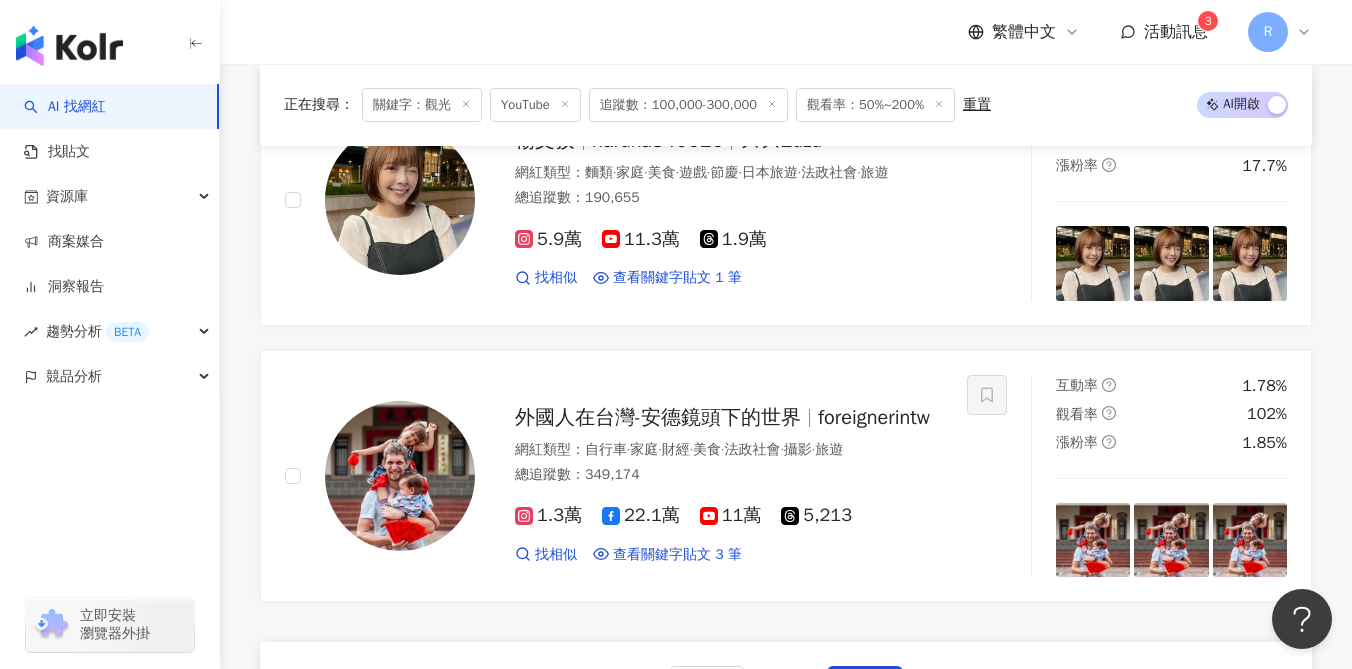 scroll, scrollTop: 3827, scrollLeft: 0, axis: vertical 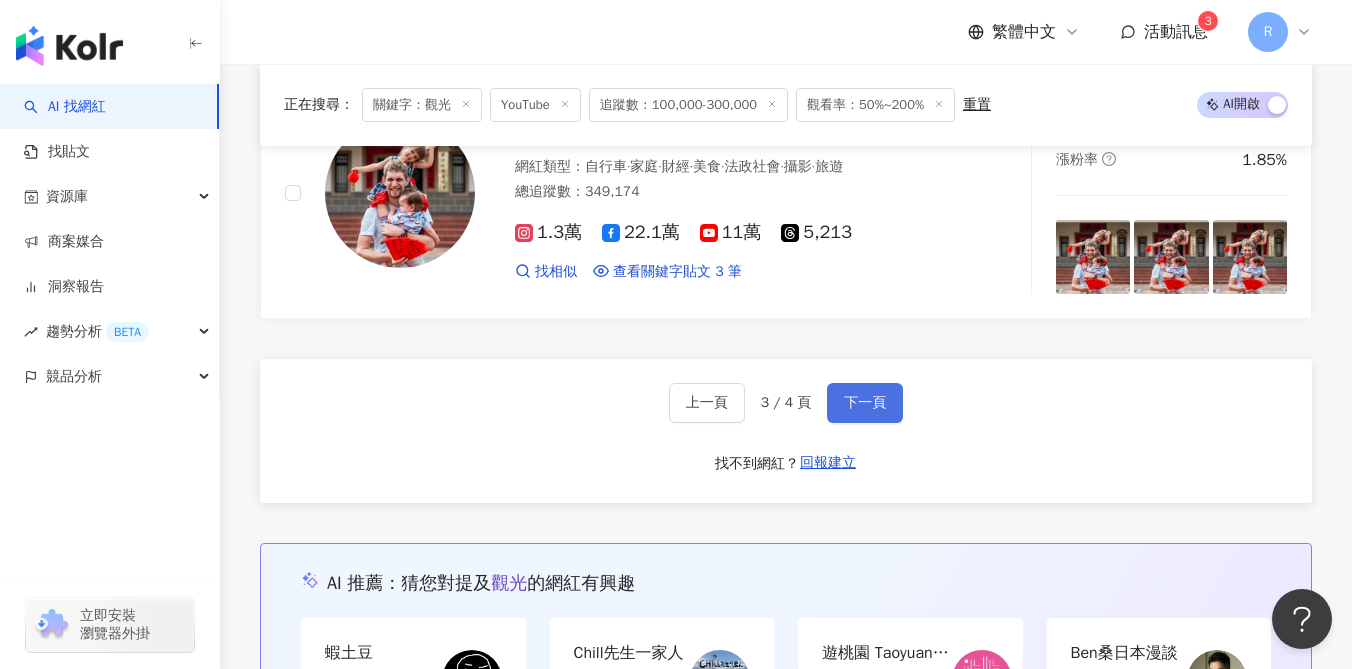 click on "下一頁" at bounding box center [865, 403] 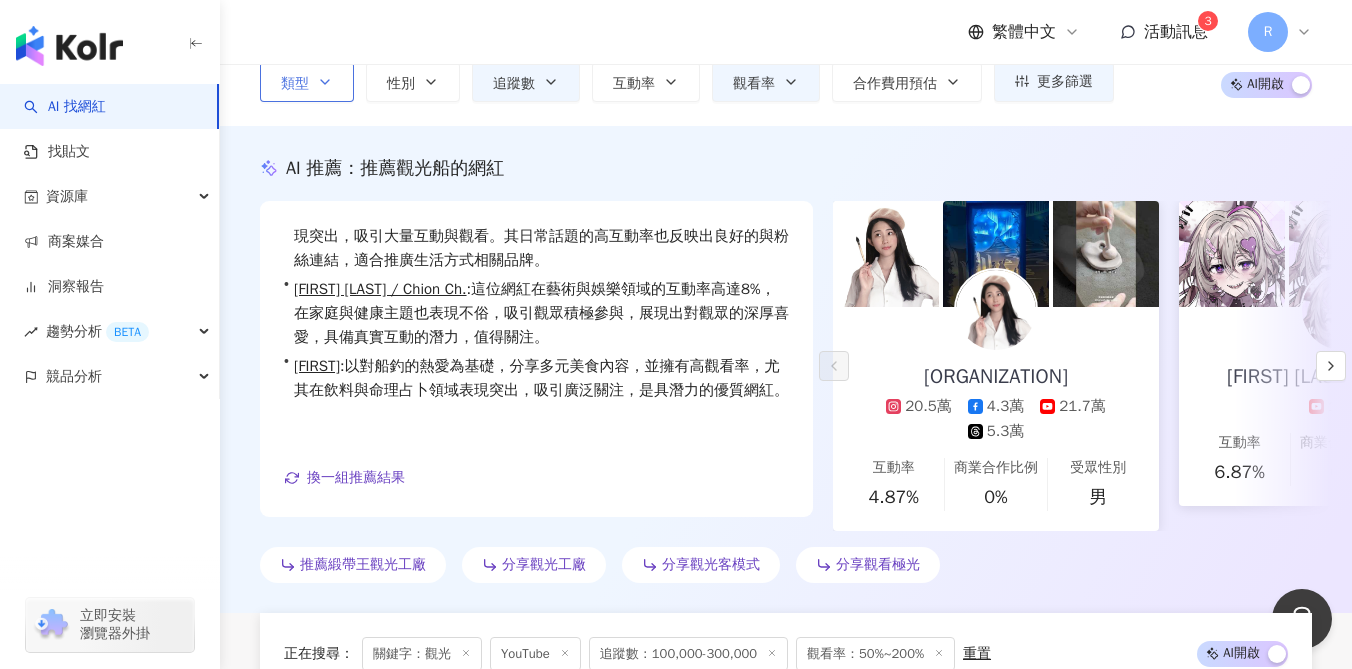 scroll, scrollTop: 10, scrollLeft: 0, axis: vertical 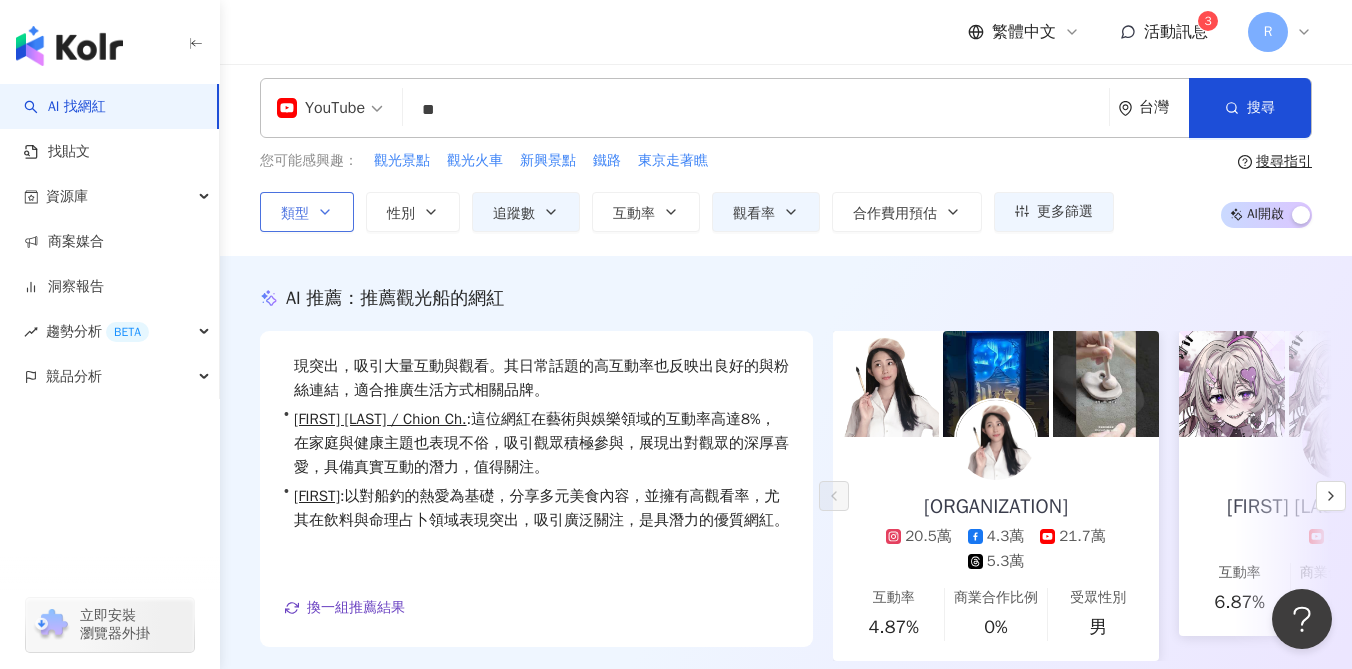 click on "**" at bounding box center [756, 110] 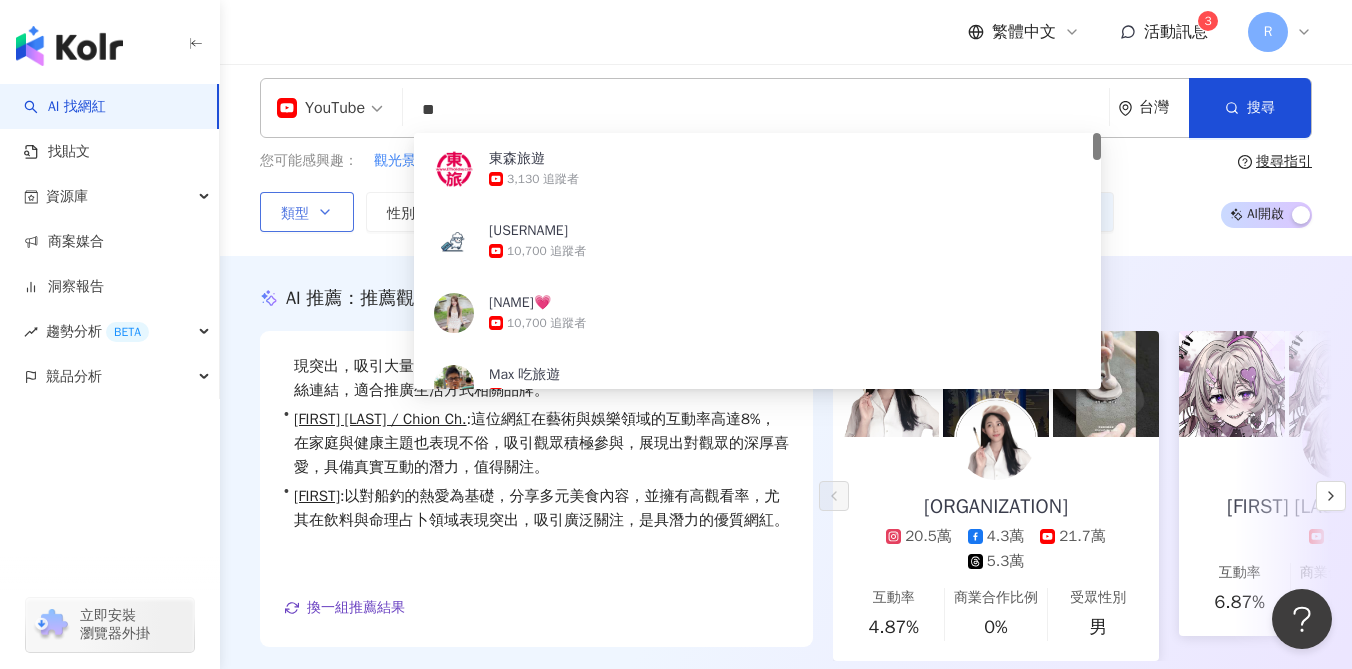 click on "**" at bounding box center (756, 110) 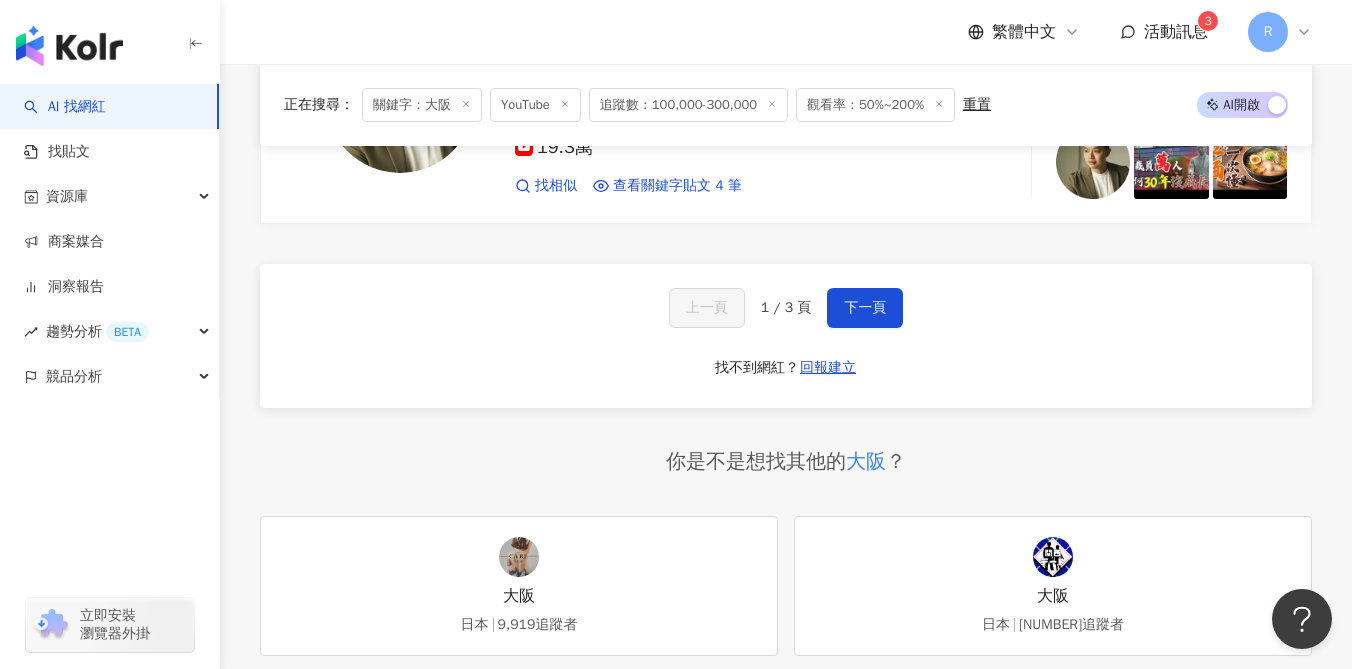 scroll, scrollTop: 3522, scrollLeft: 0, axis: vertical 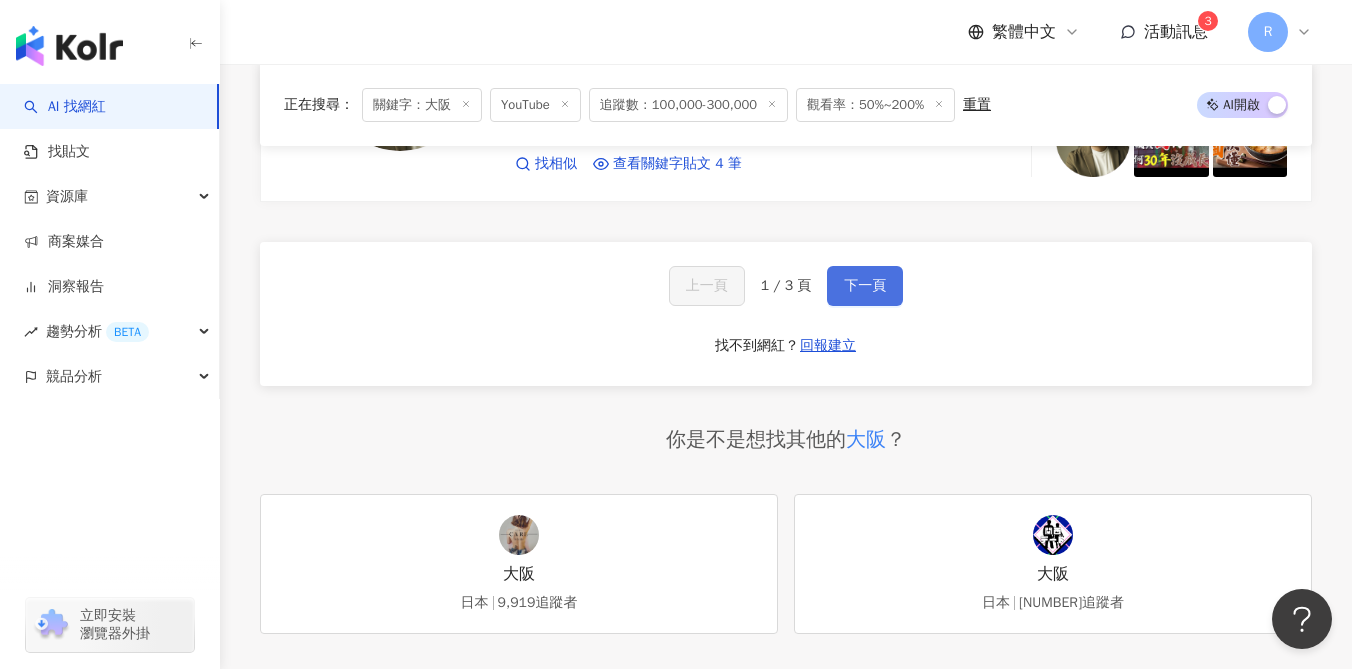 click on "下一頁" at bounding box center (865, 286) 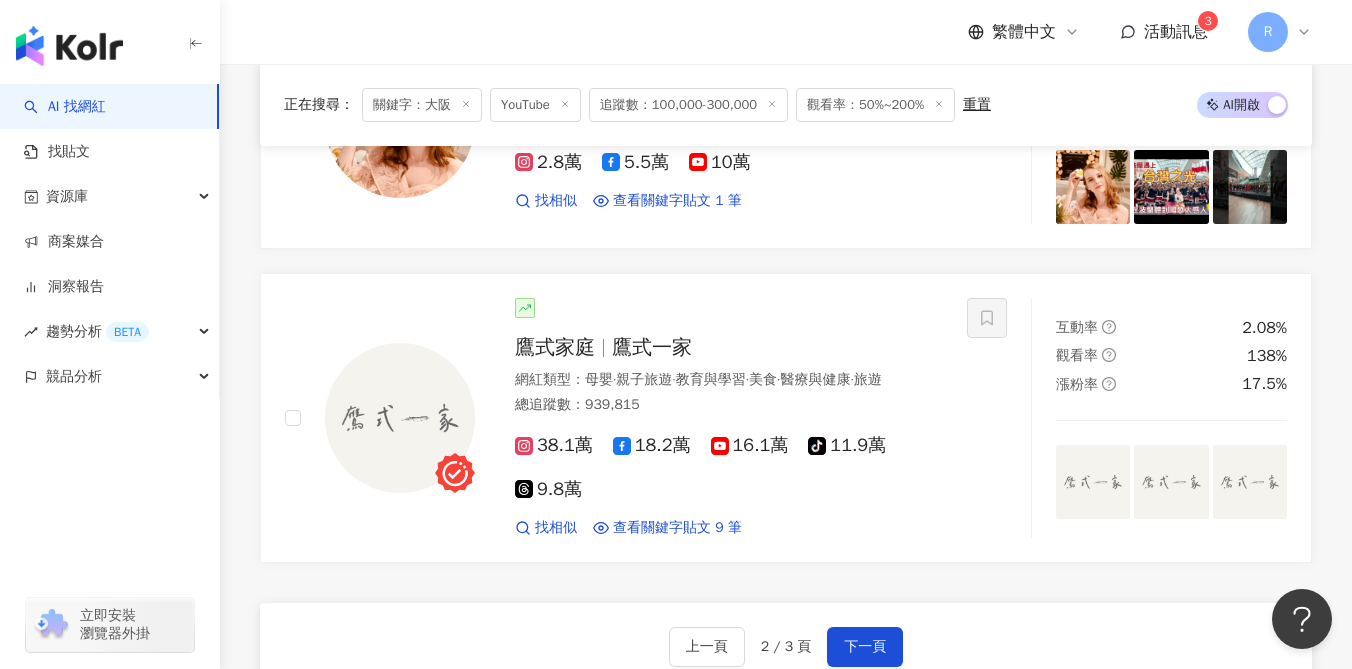 scroll, scrollTop: 3605, scrollLeft: 0, axis: vertical 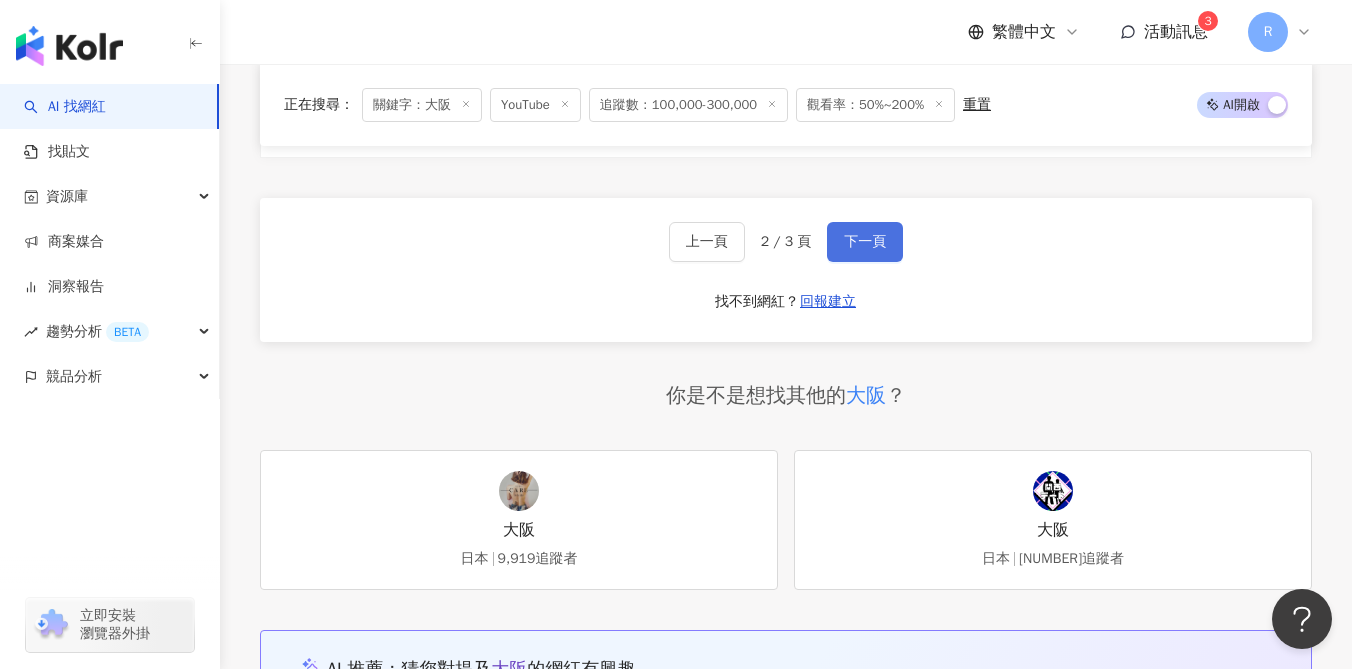 click on "下一頁" at bounding box center [865, 242] 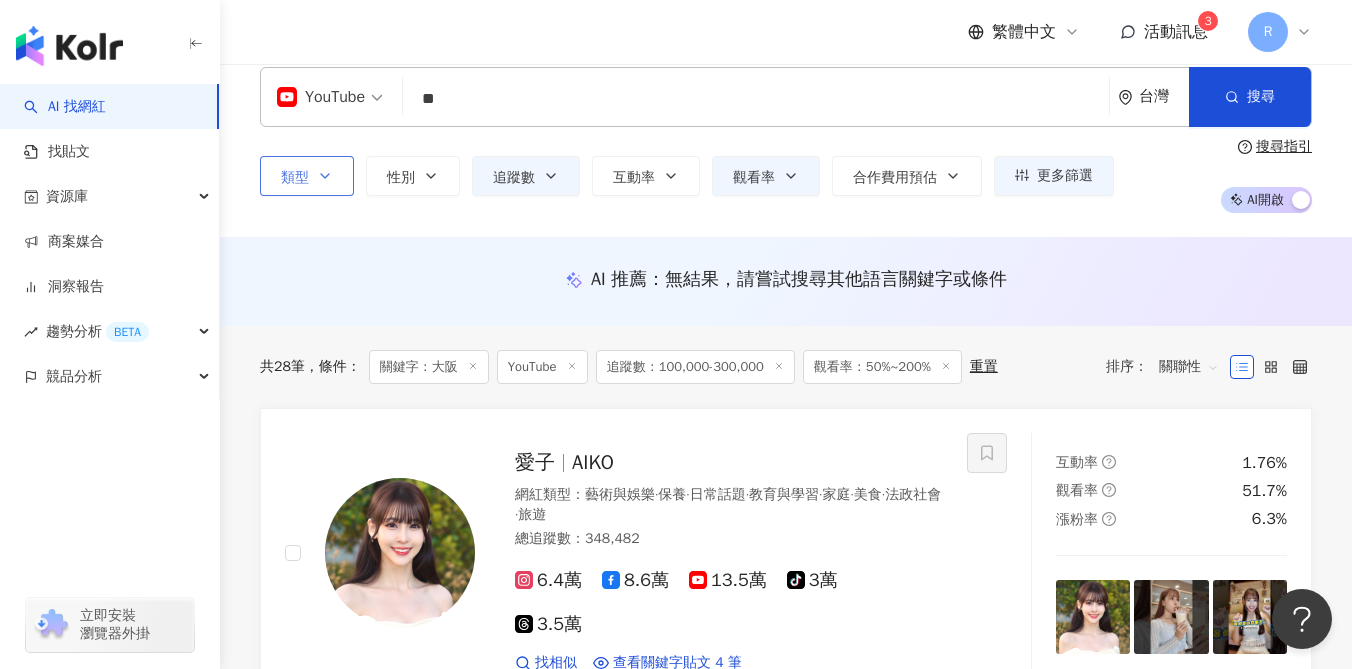 scroll, scrollTop: 0, scrollLeft: 0, axis: both 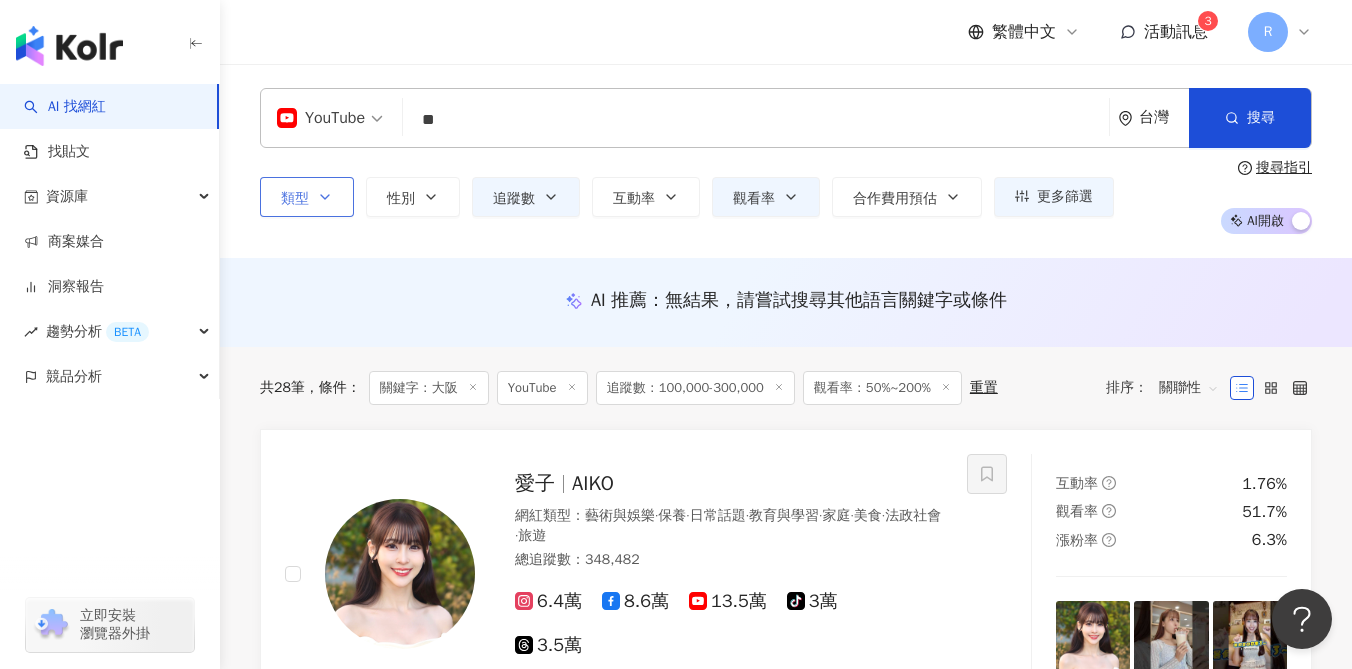 click on "**" at bounding box center [756, 120] 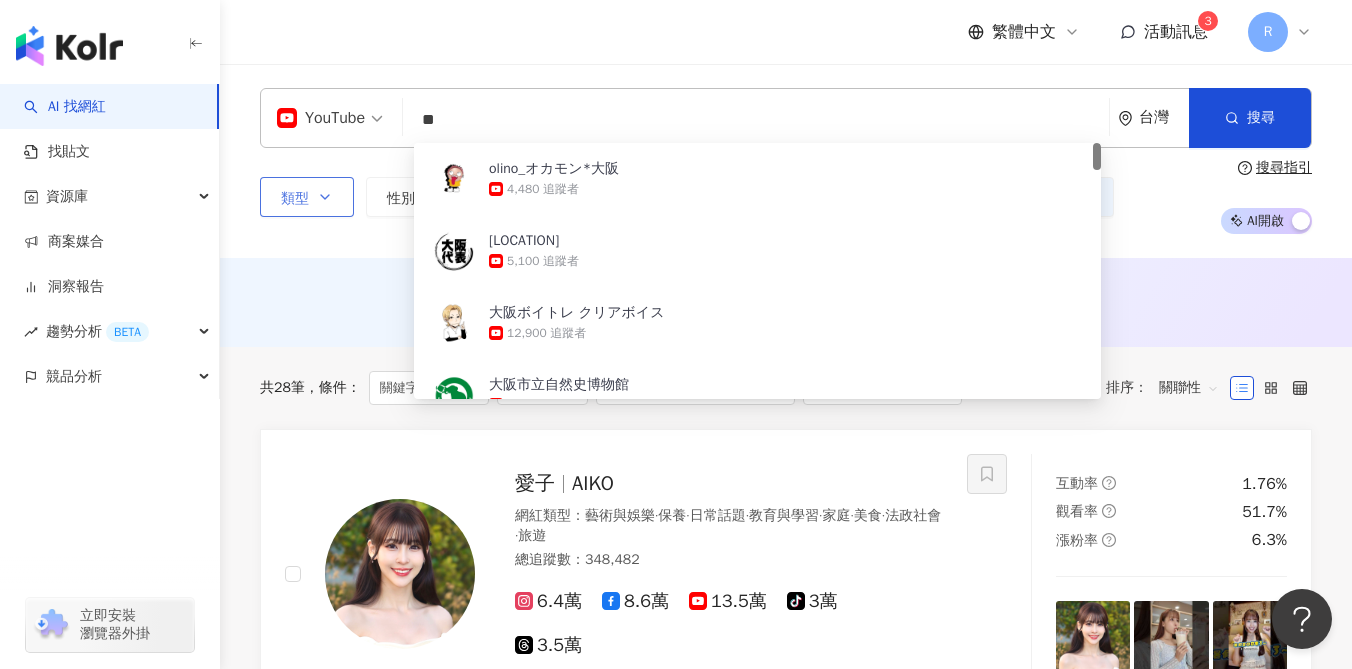 type on "*" 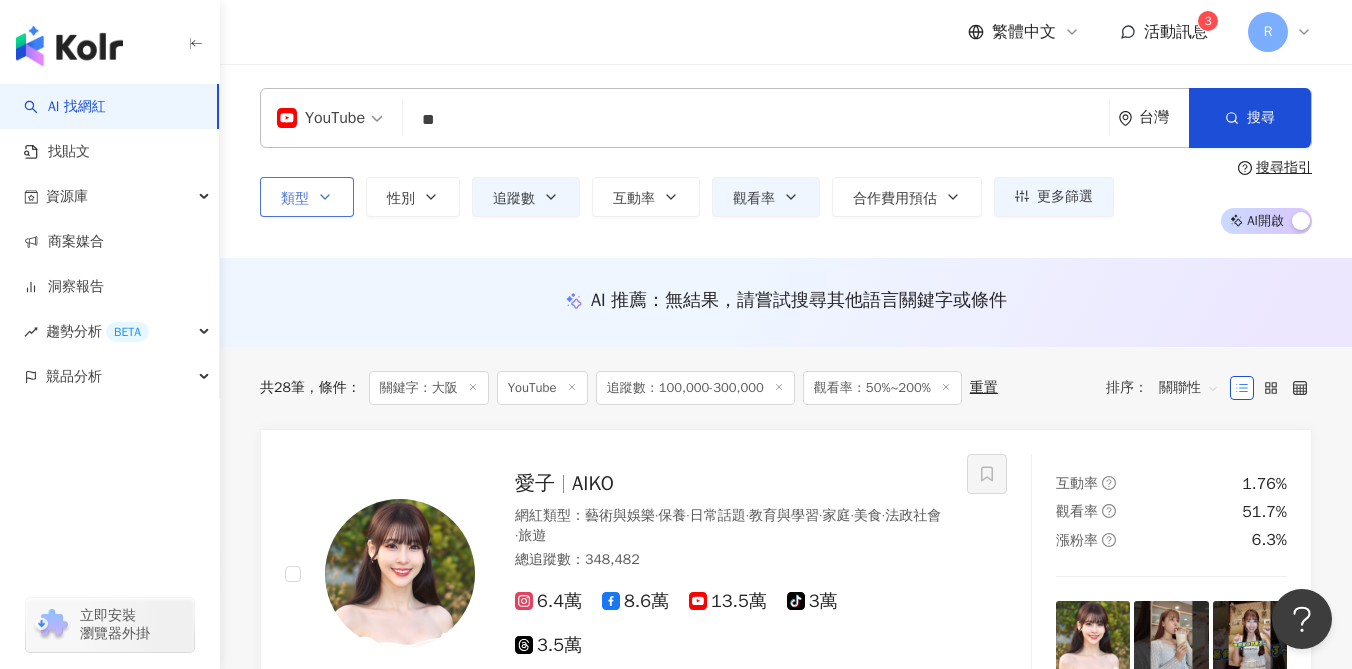 type on "*" 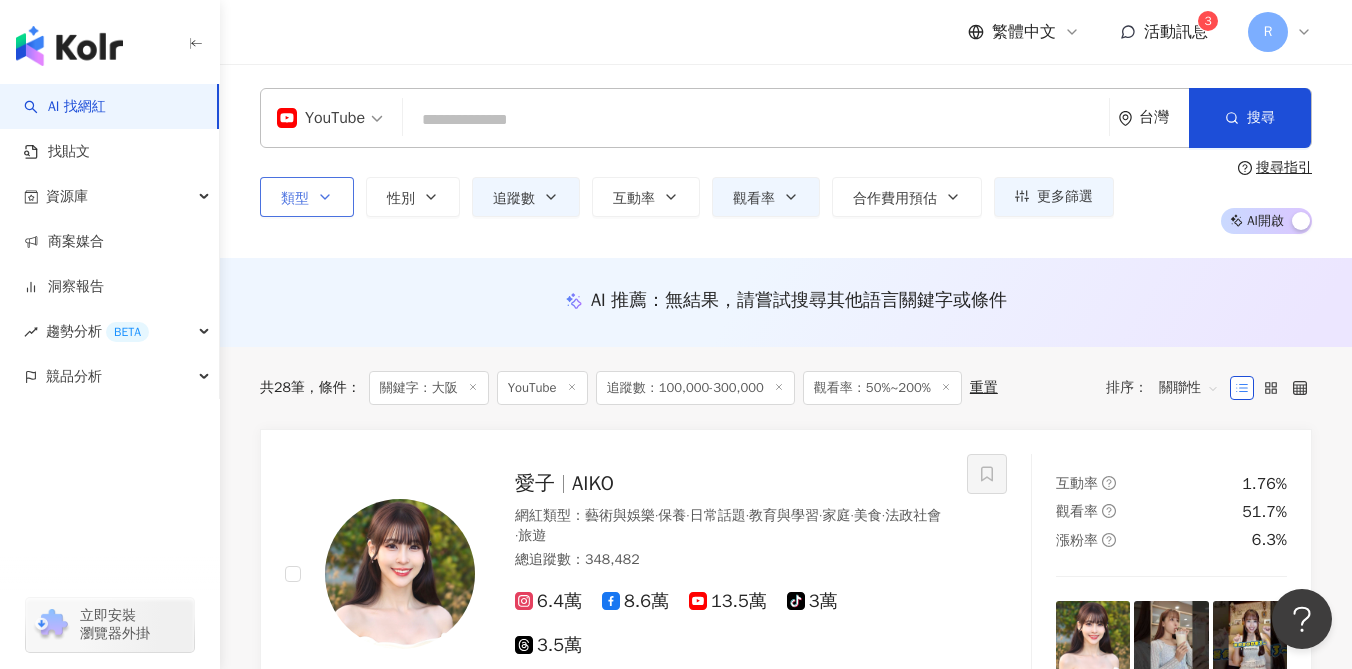 click at bounding box center [756, 120] 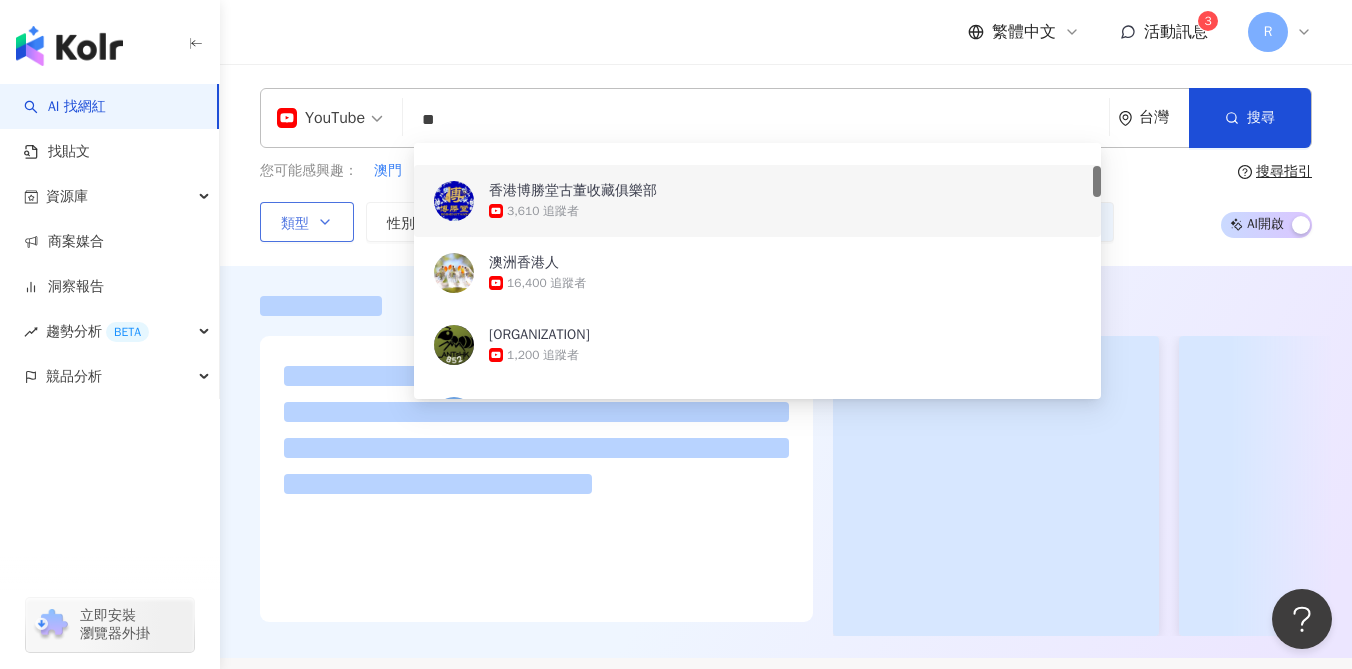 scroll, scrollTop: 225, scrollLeft: 0, axis: vertical 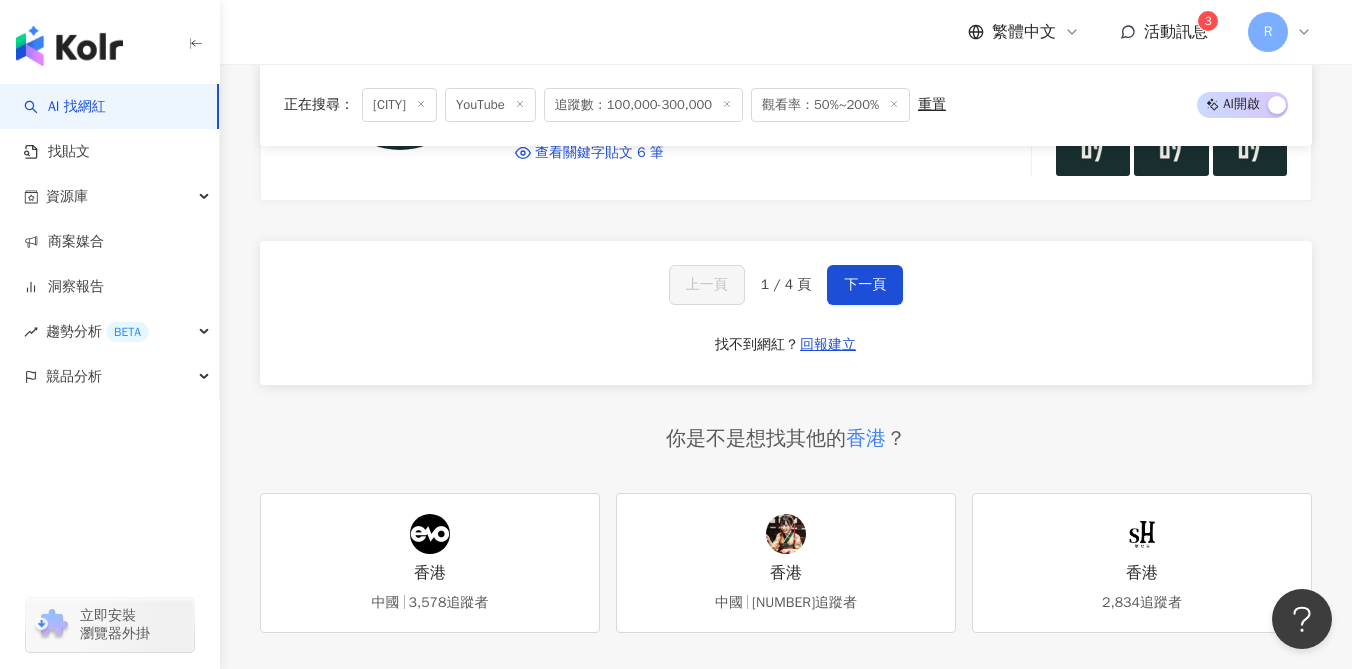 type on "**" 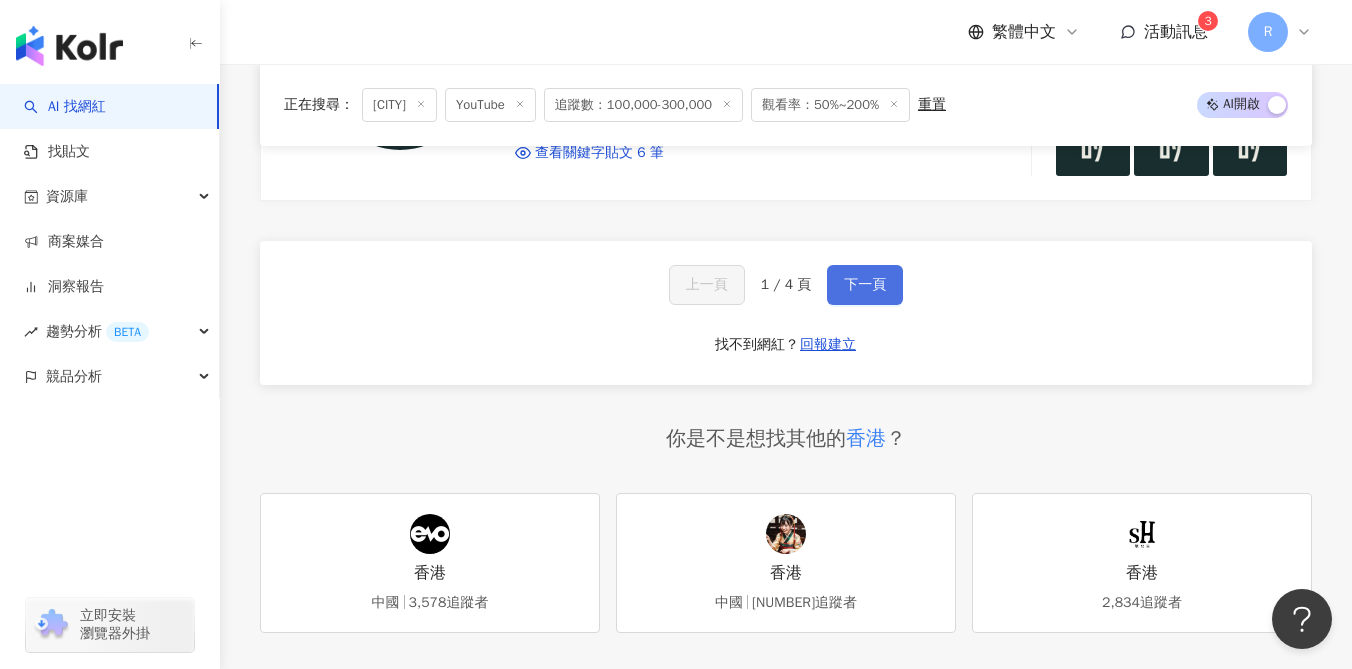 click on "下一頁" at bounding box center (865, 285) 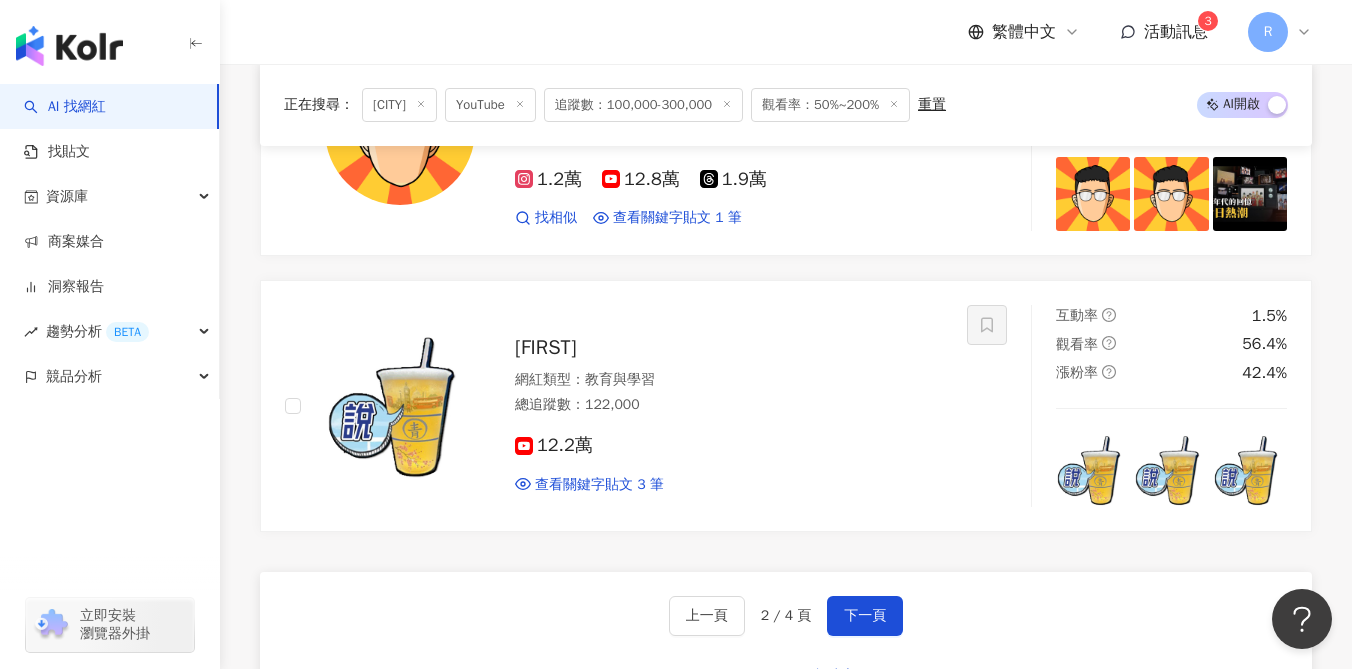 scroll, scrollTop: 3600, scrollLeft: 0, axis: vertical 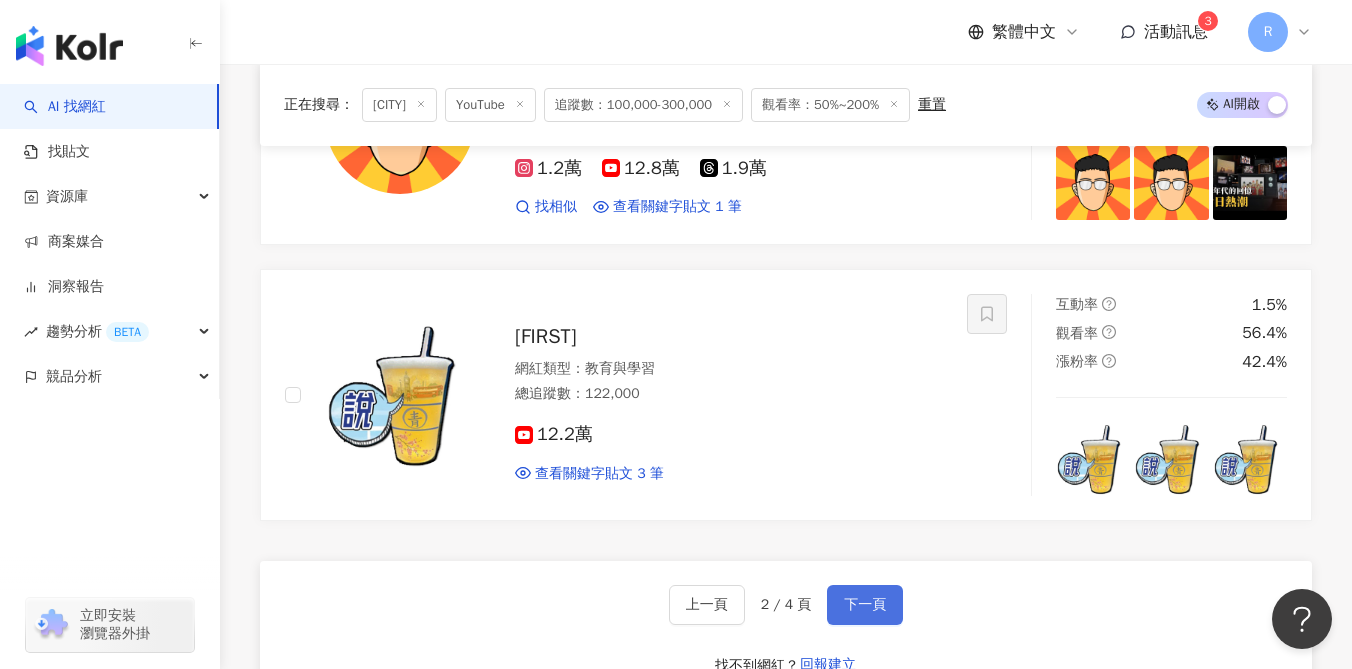 click on "下一頁" at bounding box center (865, 605) 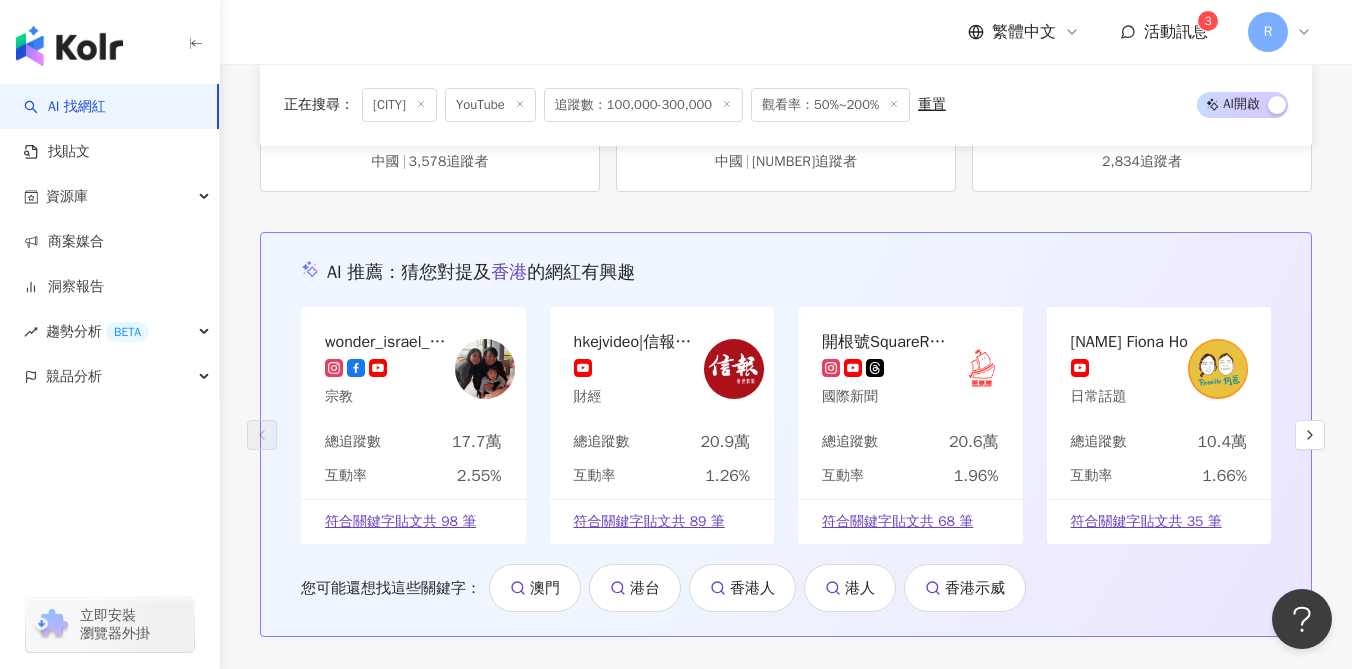 scroll, scrollTop: 3994, scrollLeft: 0, axis: vertical 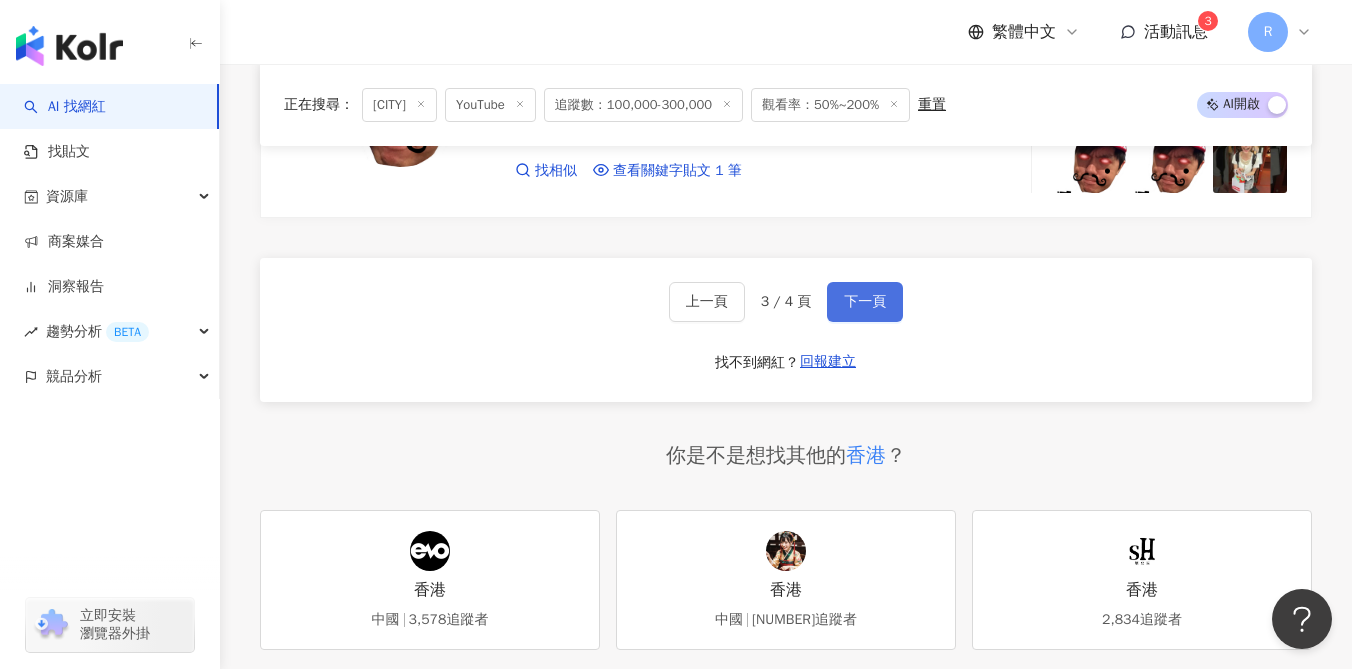 click on "下一頁" at bounding box center [865, 302] 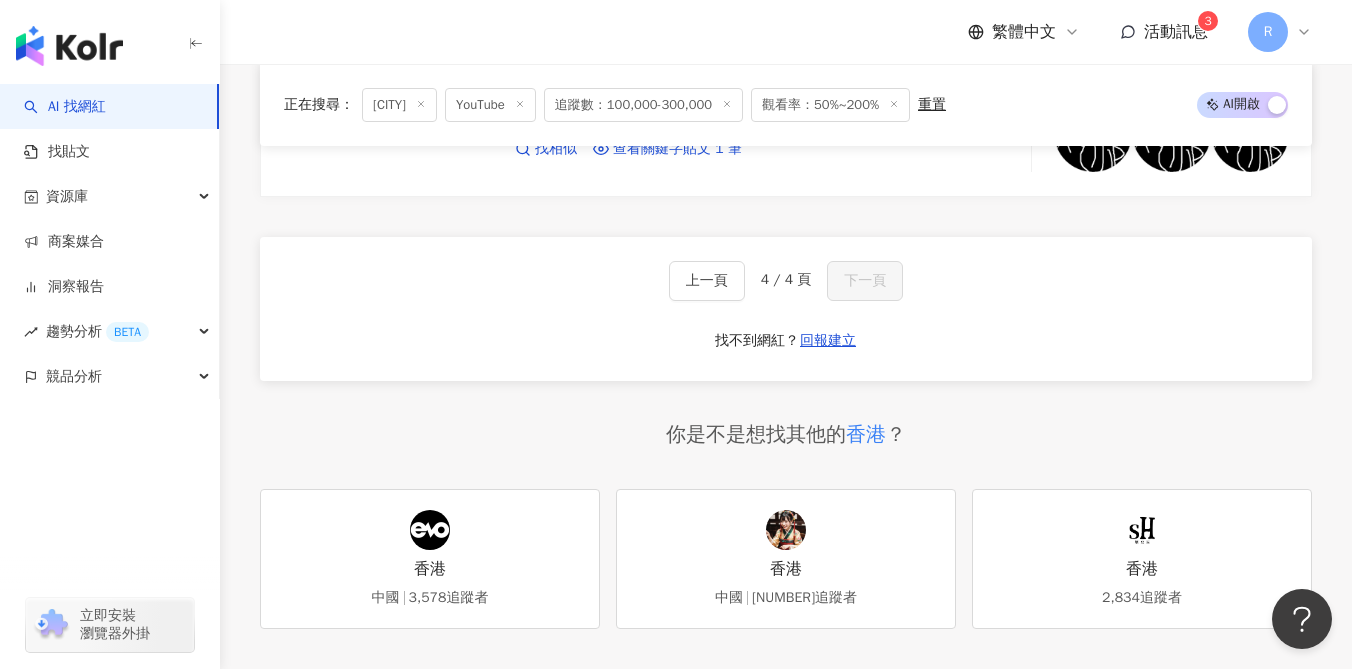 scroll, scrollTop: 2822, scrollLeft: 0, axis: vertical 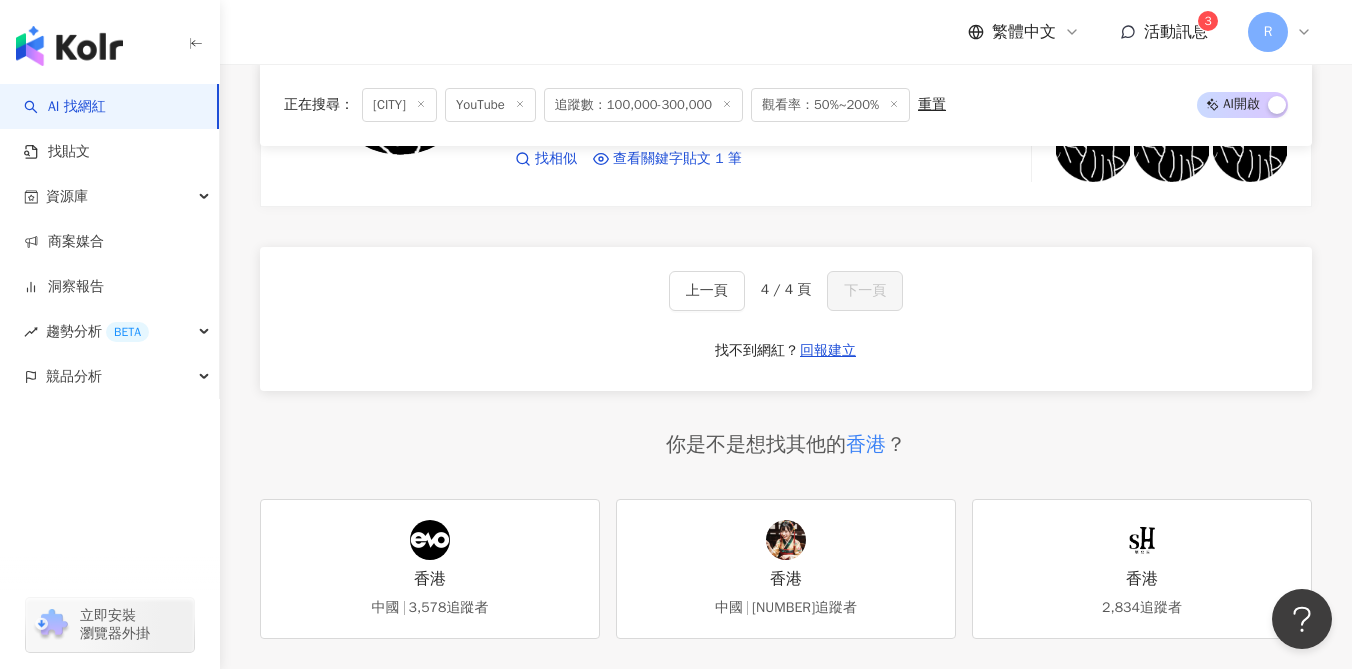 click 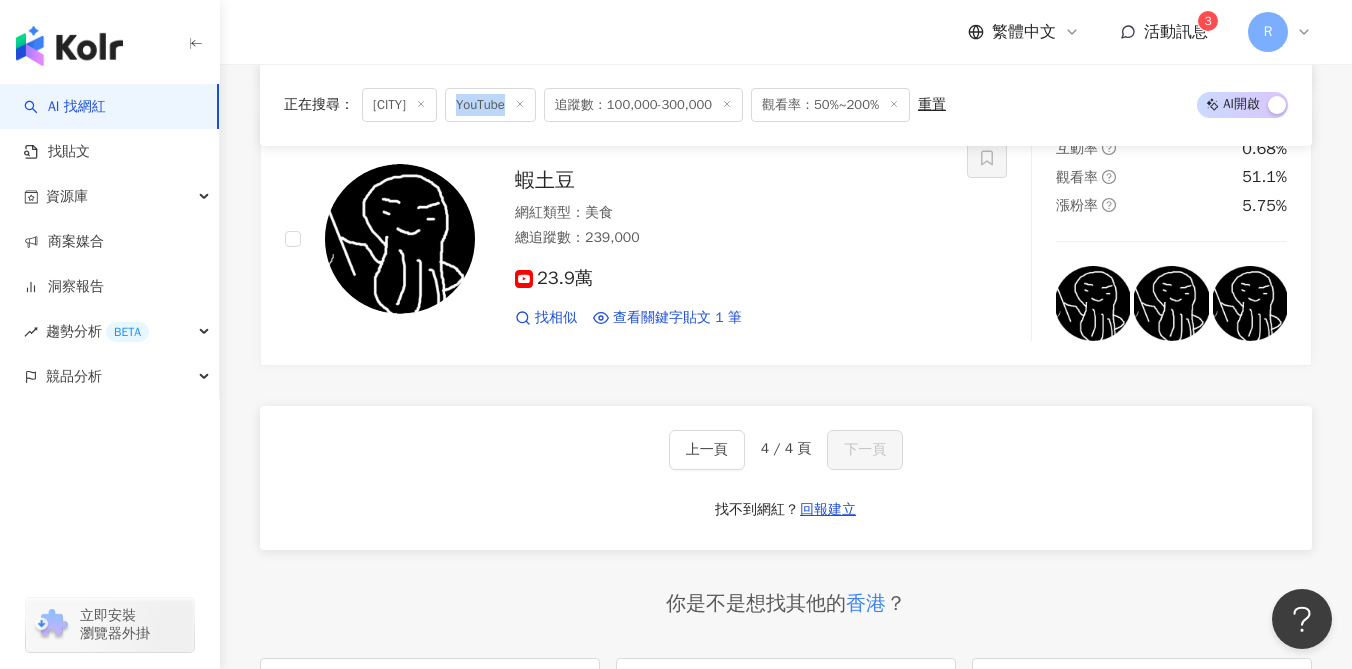 click 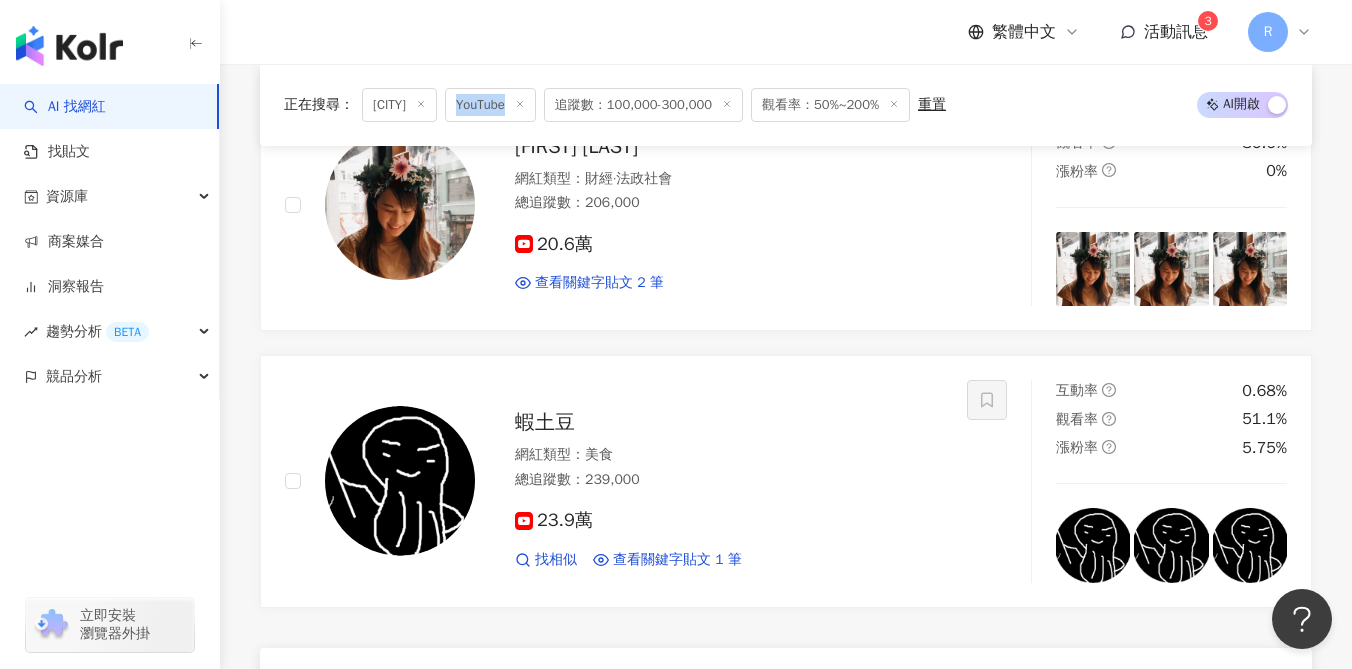 scroll, scrollTop: 0, scrollLeft: 0, axis: both 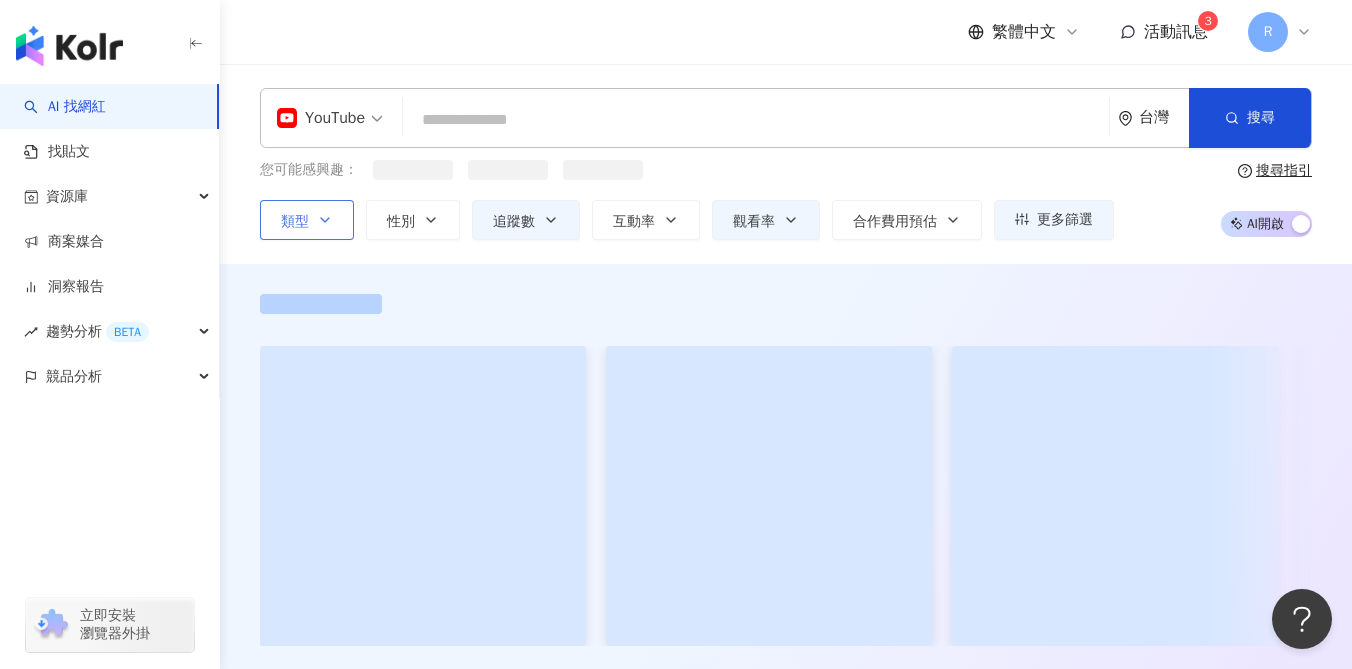 click at bounding box center (756, 120) 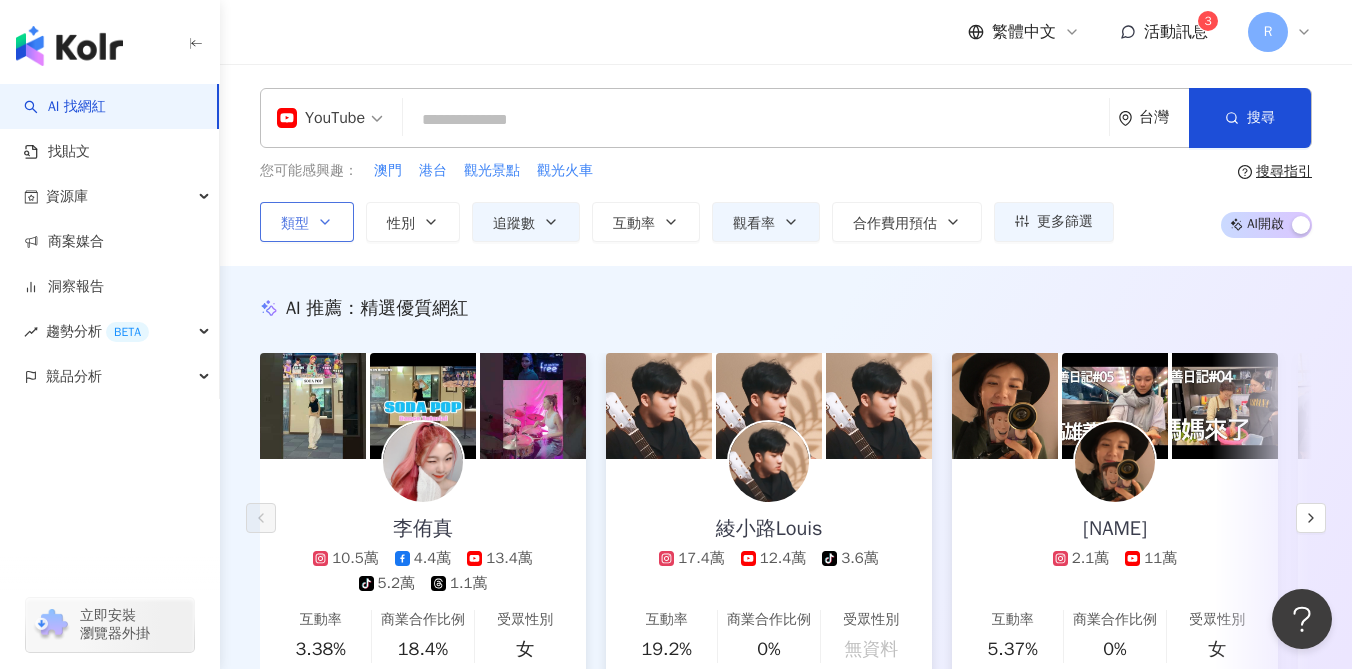 click at bounding box center (756, 120) 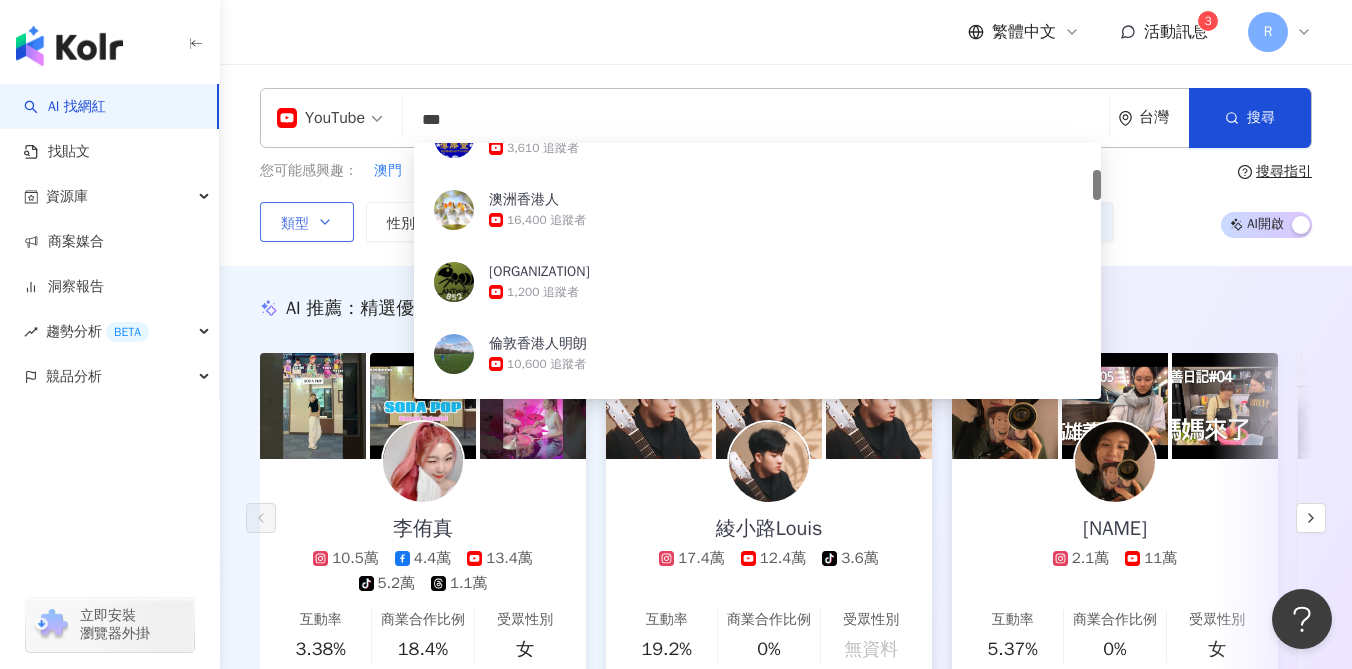 scroll, scrollTop: 0, scrollLeft: 0, axis: both 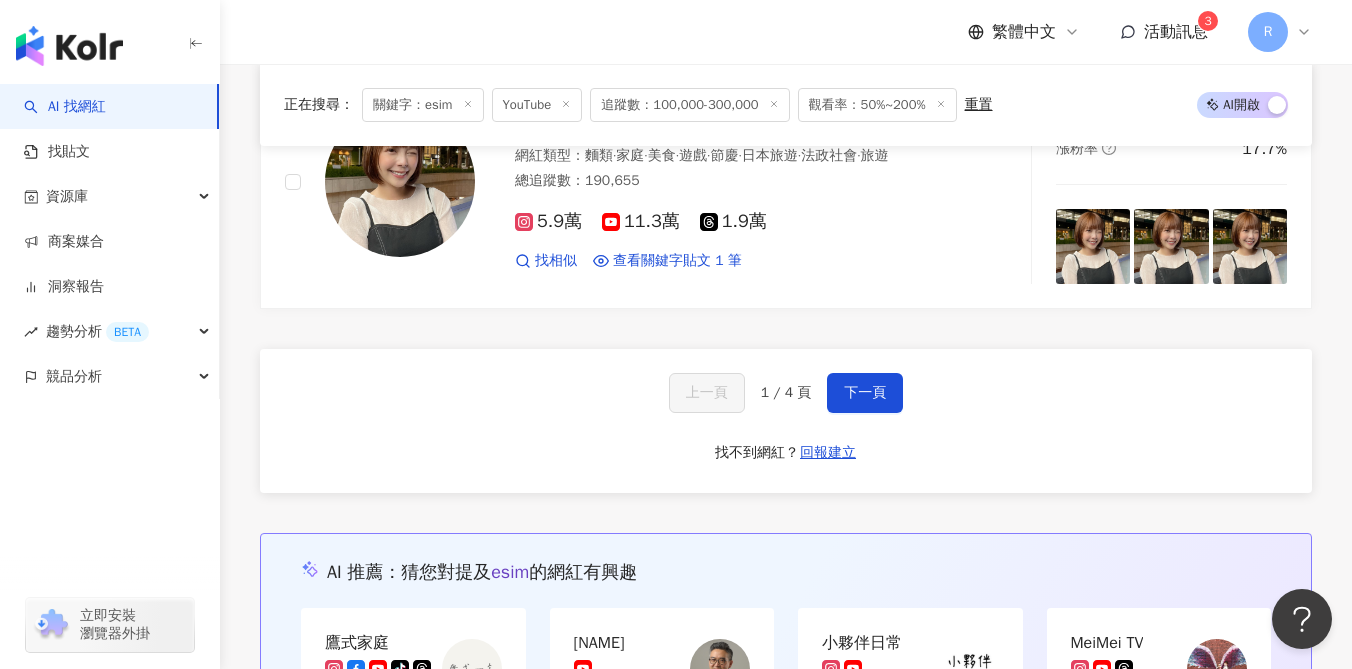 click on "上一頁 1 / 4 頁 下一頁 找不到網紅？ 回報建立" at bounding box center [786, 421] 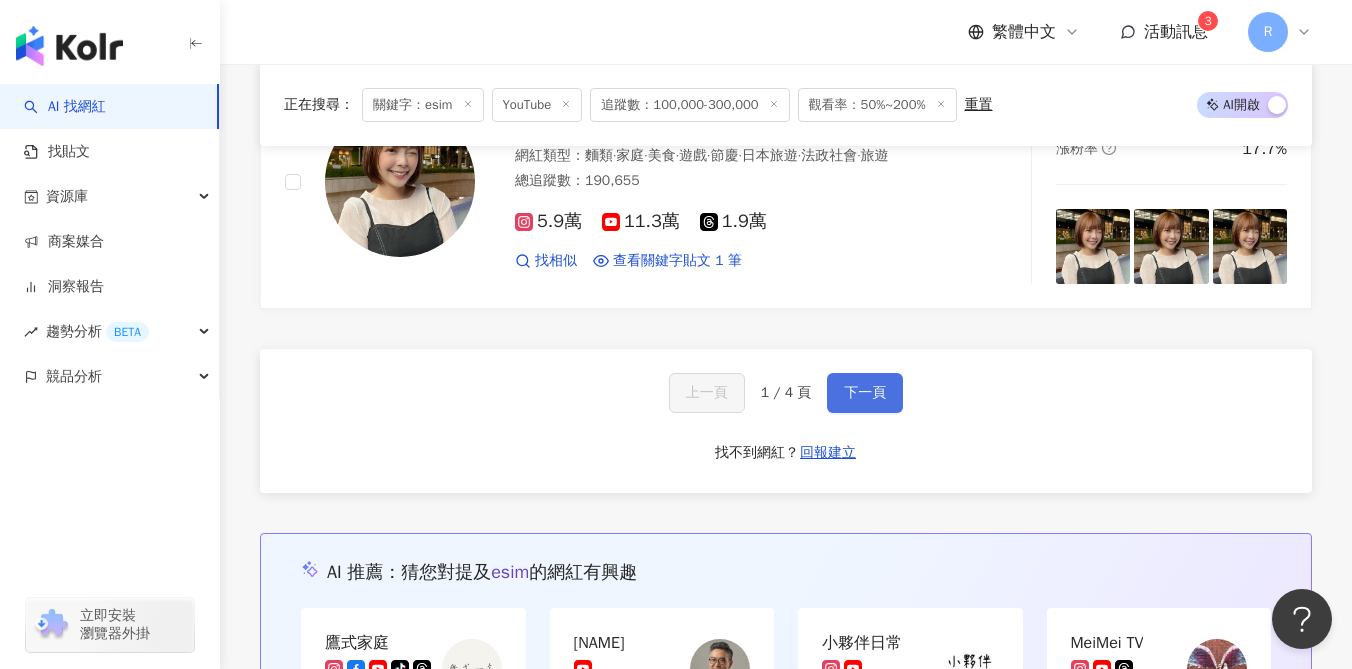 click on "下一頁" at bounding box center [865, 393] 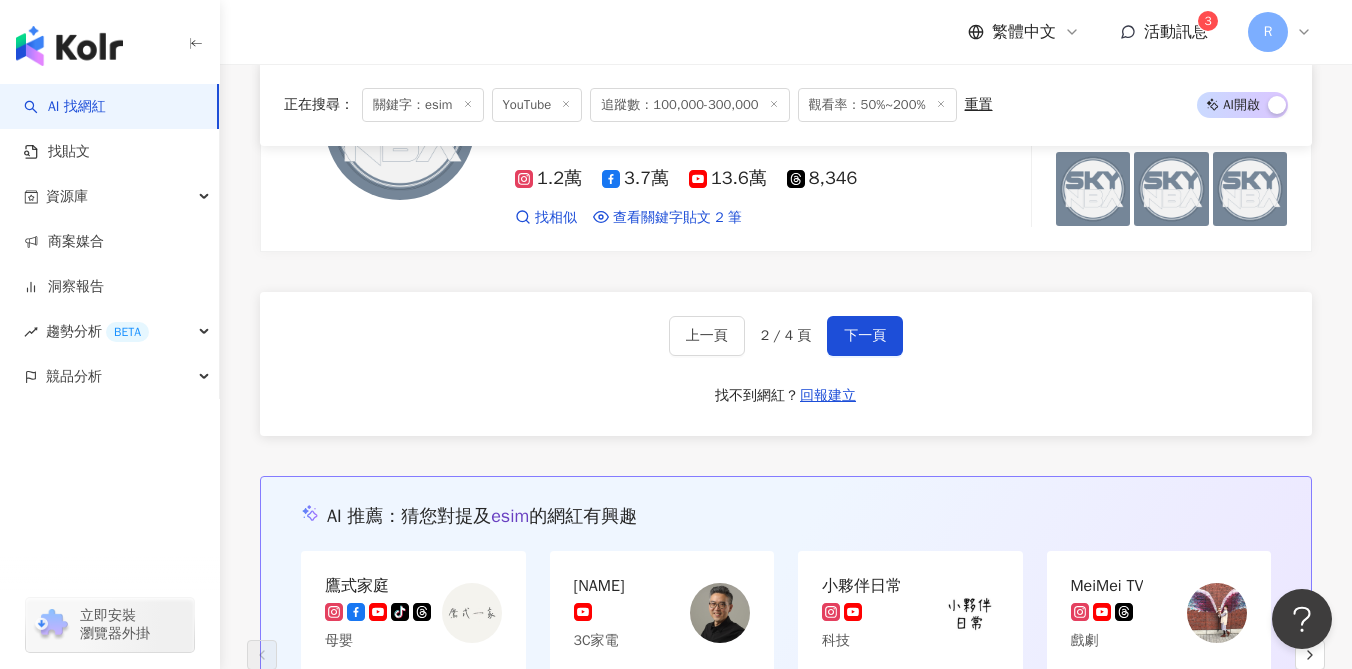 scroll, scrollTop: 3472, scrollLeft: 0, axis: vertical 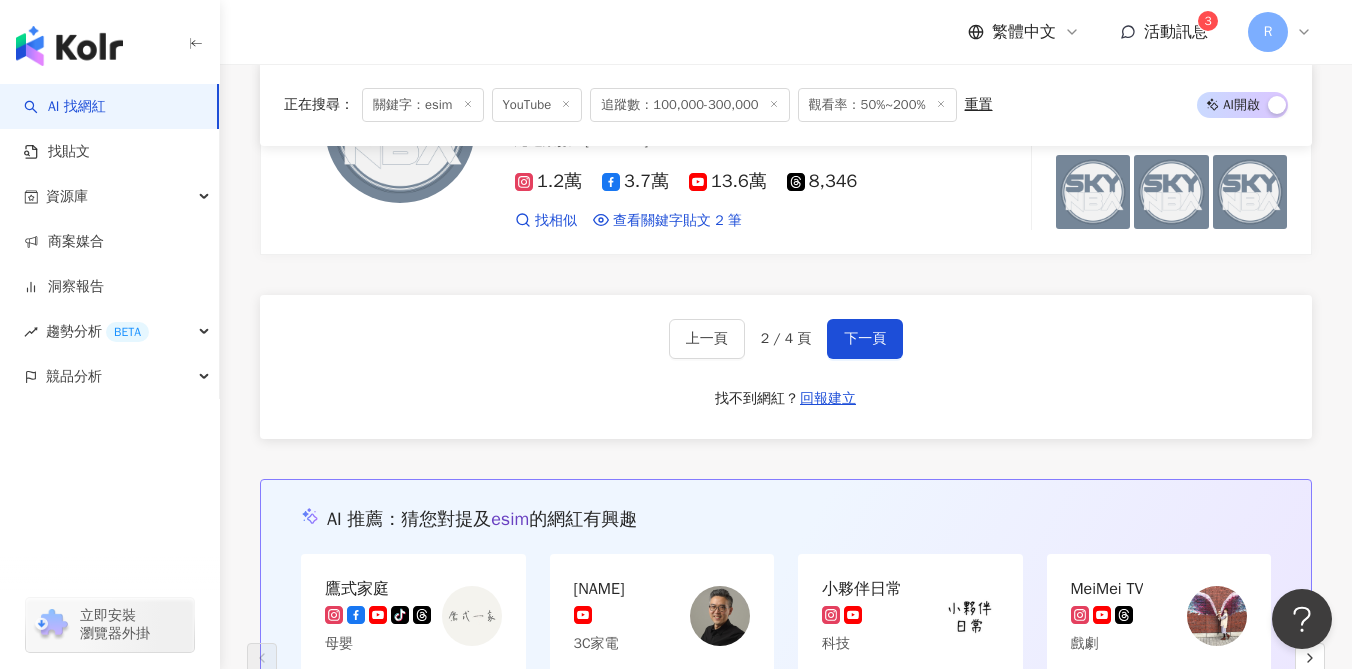 click on "上一頁 2 / 4 頁 下一頁 找不到網紅？ 回報建立" at bounding box center [786, 367] 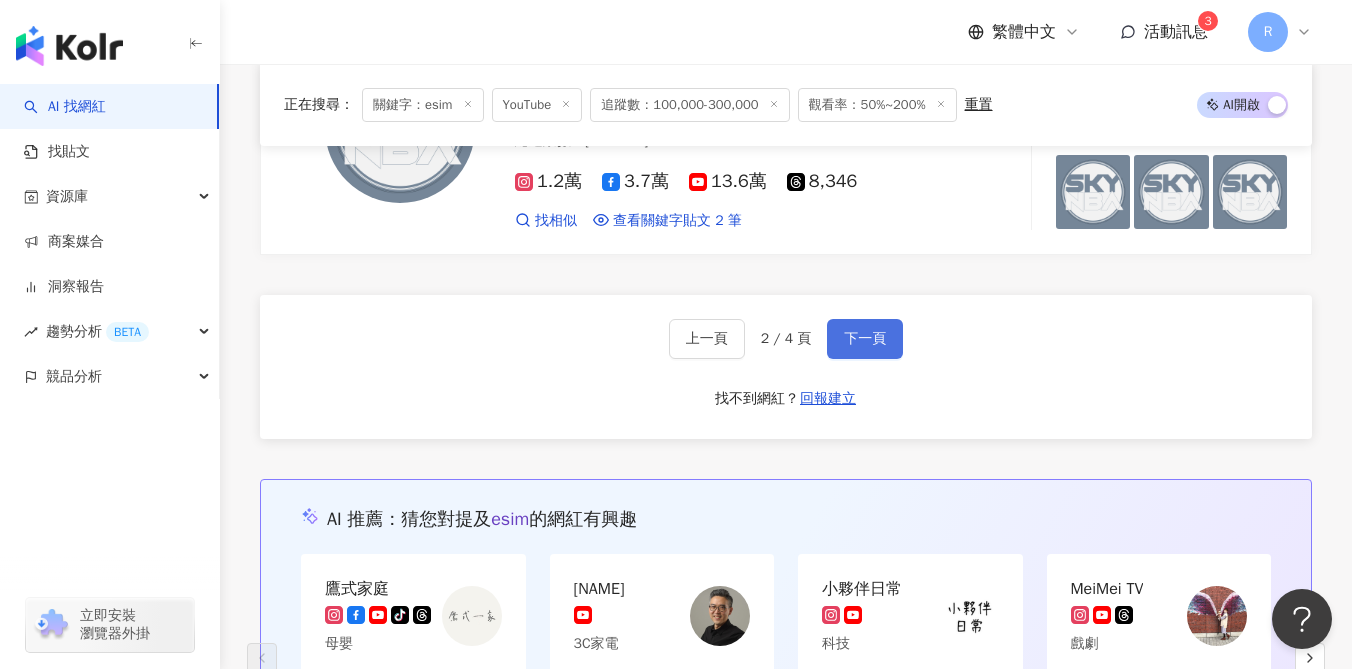 click on "下一頁" at bounding box center [865, 339] 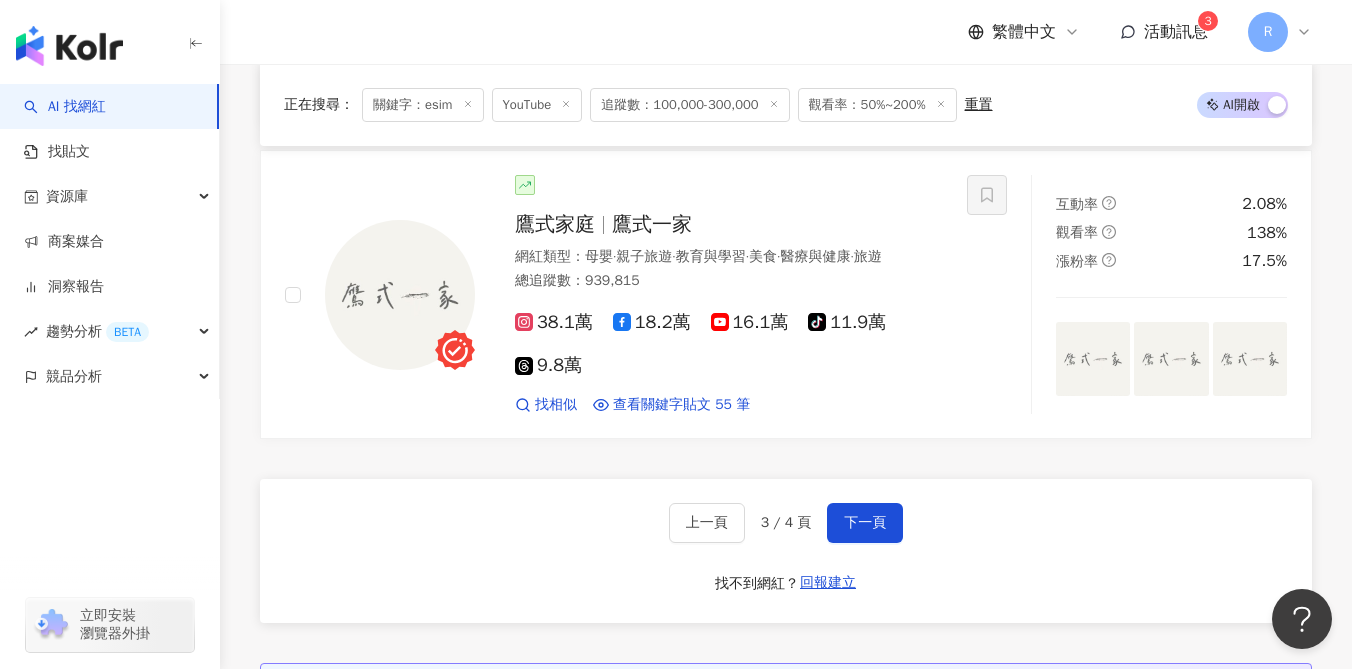 scroll, scrollTop: 3264, scrollLeft: 0, axis: vertical 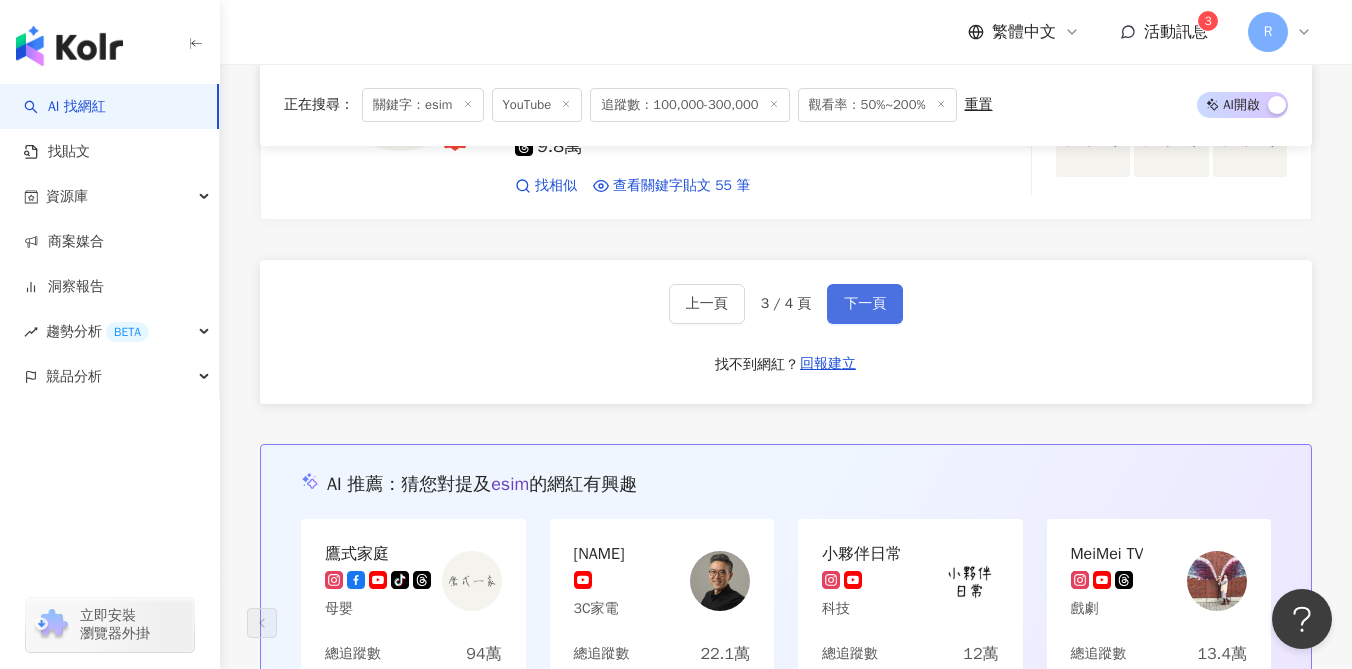 click on "下一頁" at bounding box center (865, 304) 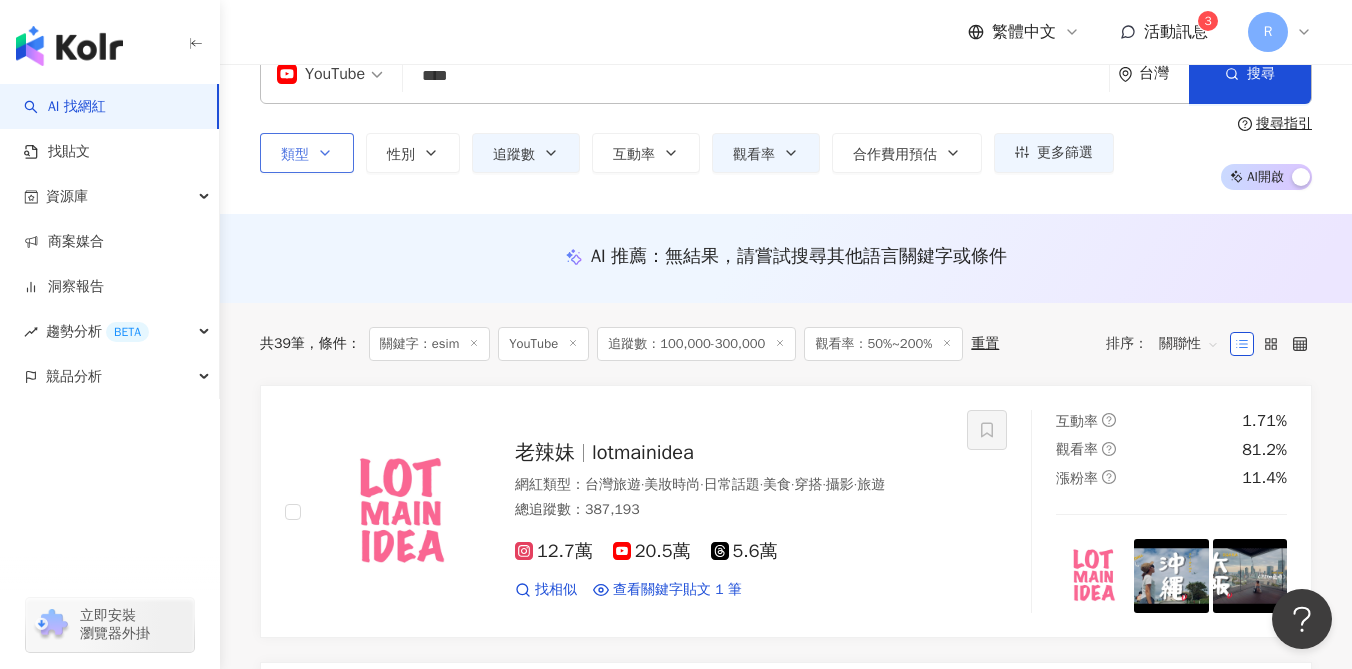 scroll, scrollTop: 0, scrollLeft: 0, axis: both 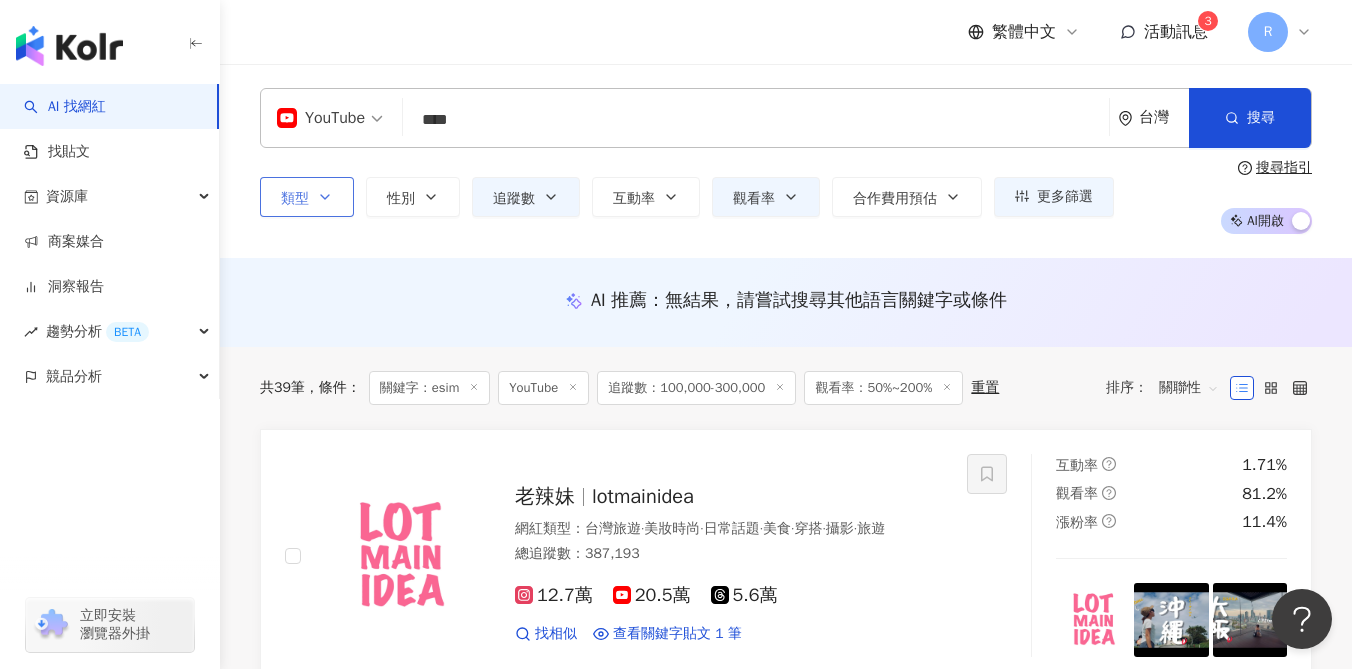 click on "YouTube **** 台灣 搜尋 [UUID] [USERNAME] 109,000   追蹤者 [USERNAME] 47,500   追蹤者 [USERNAME] 14,700   追蹤者 [USERNAME] 21,000   追蹤者 [USERNAME] 6,730   追蹤者" at bounding box center [786, 118] 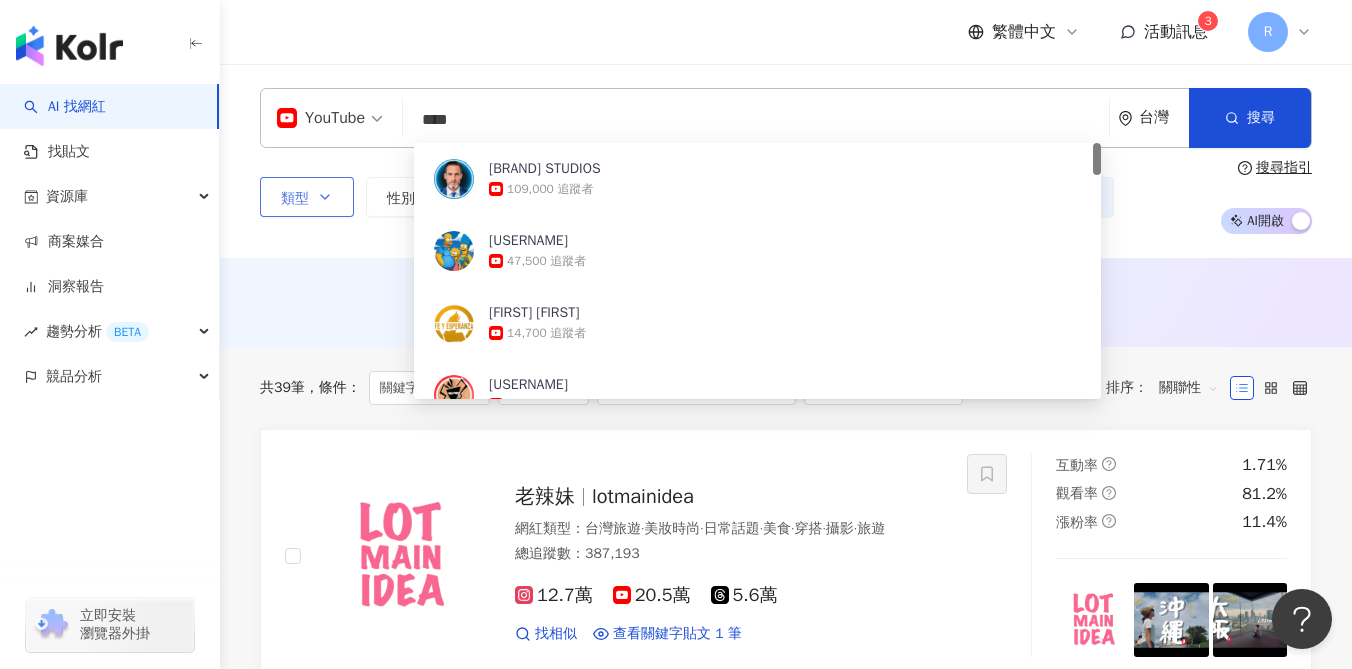 click on "****" at bounding box center (756, 120) 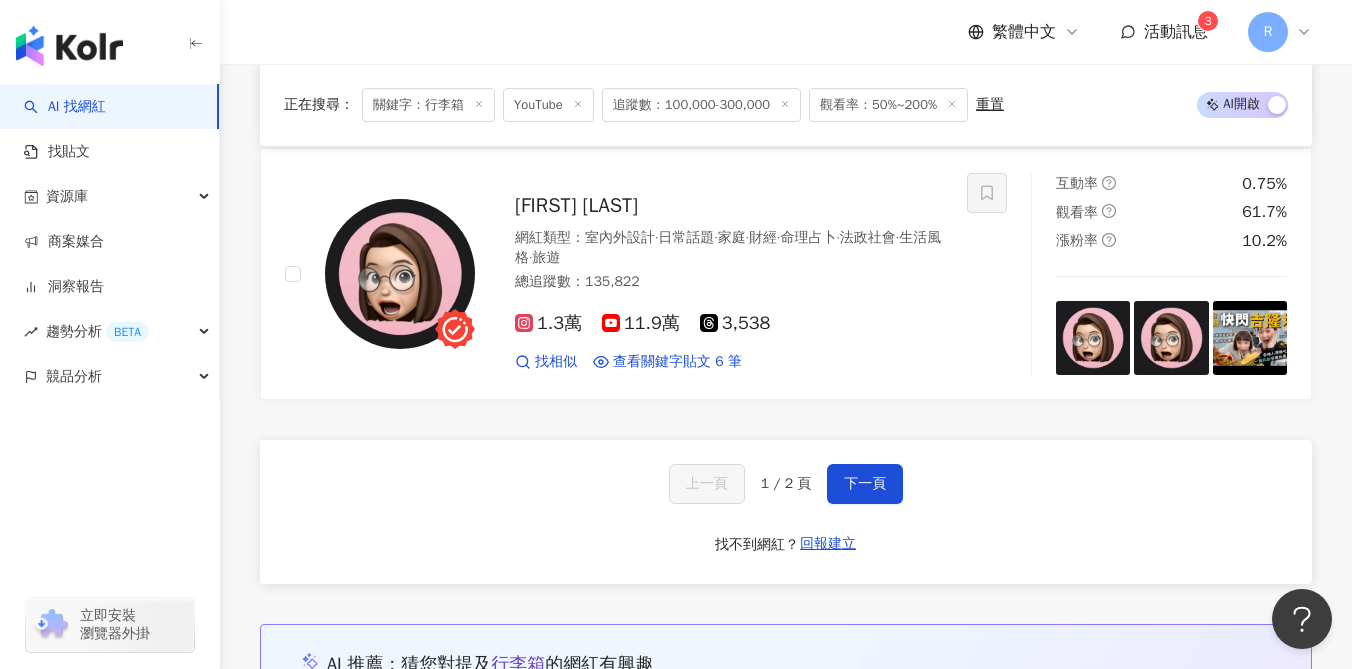 scroll, scrollTop: 3778, scrollLeft: 0, axis: vertical 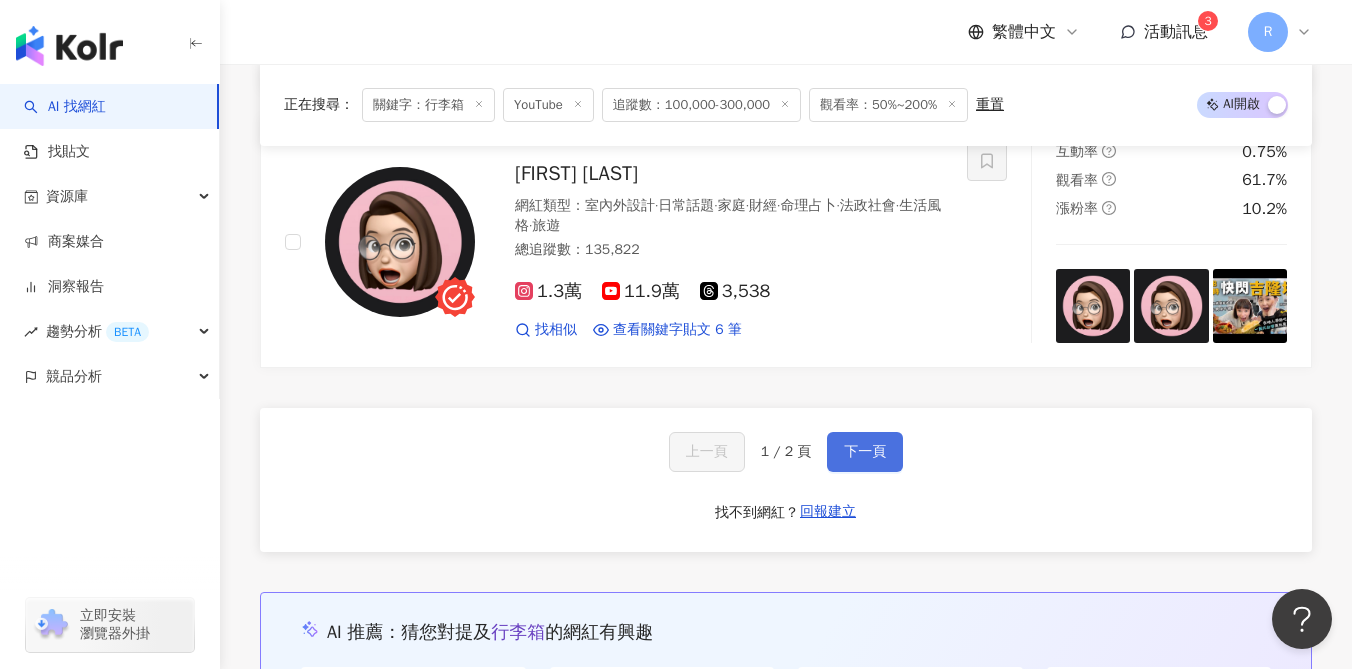 click on "下一頁" at bounding box center [865, 452] 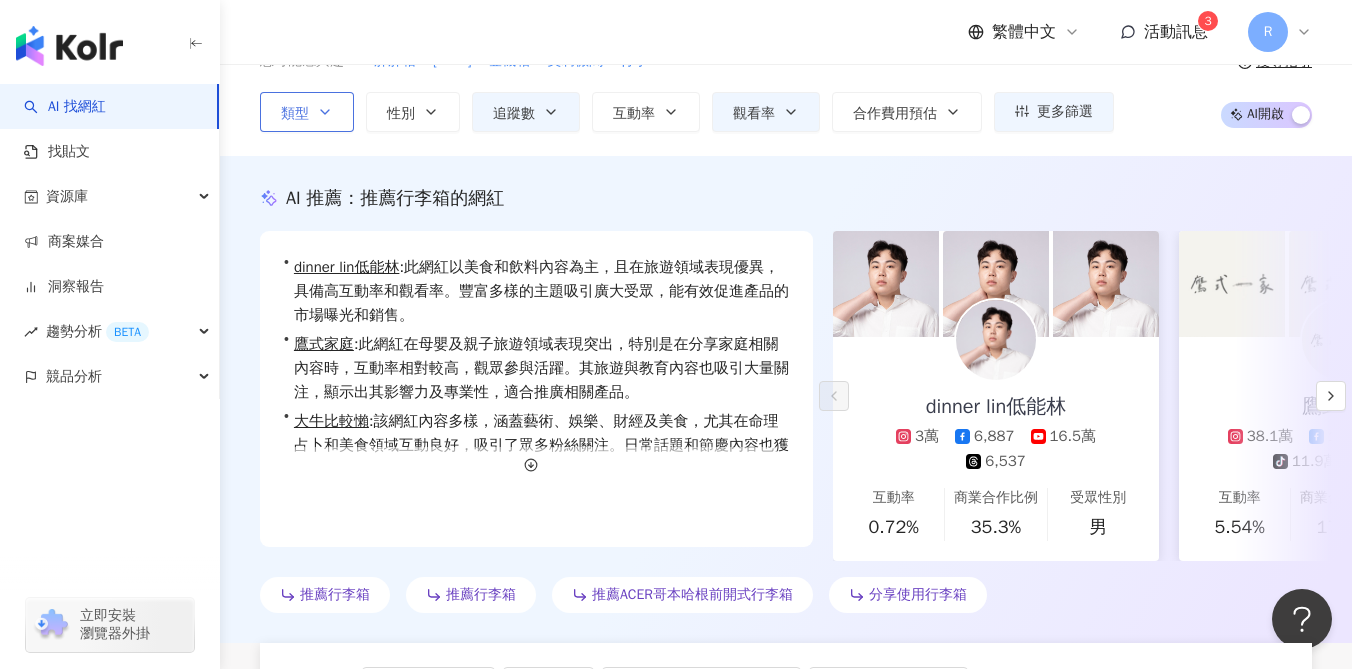 scroll, scrollTop: 0, scrollLeft: 0, axis: both 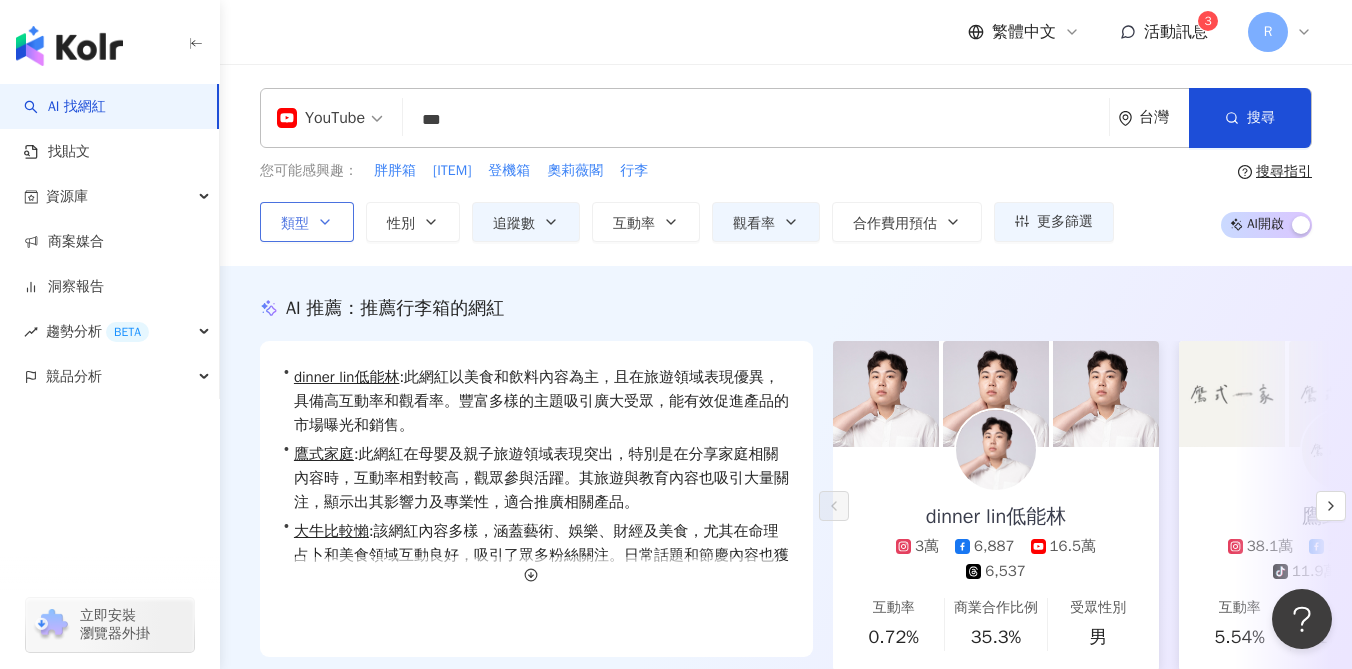 click on "***" at bounding box center [756, 120] 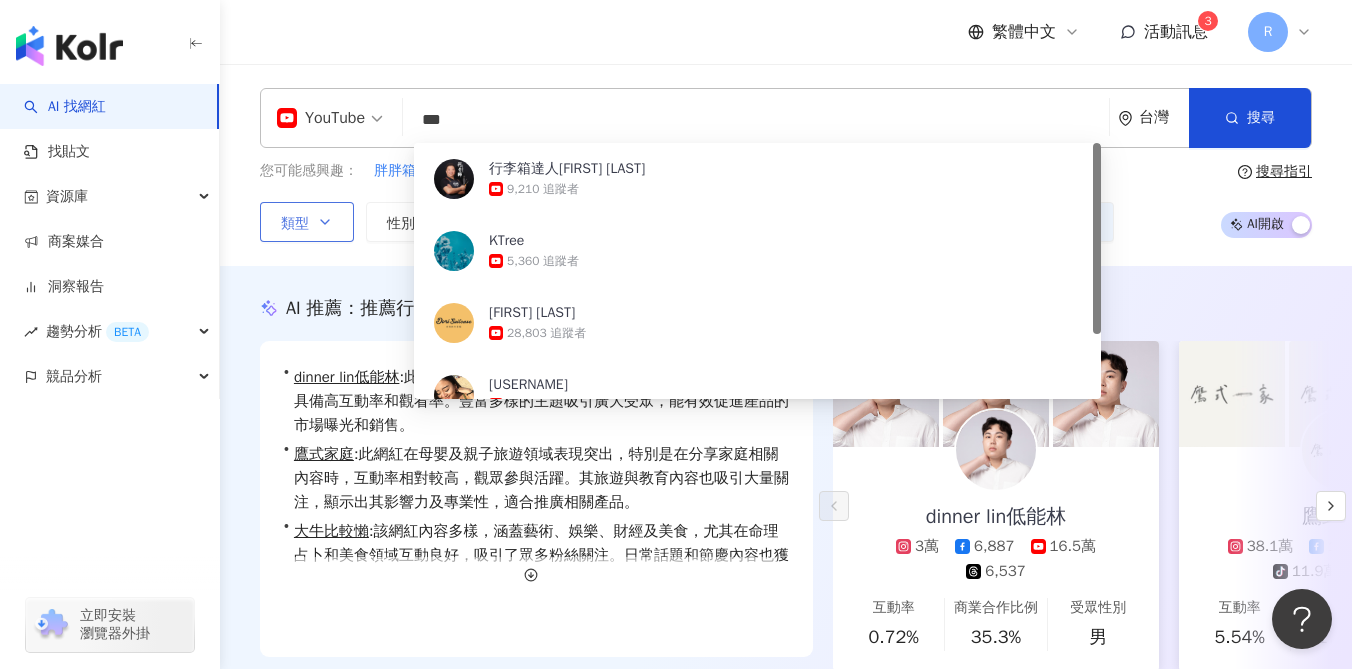 click on "***" at bounding box center (756, 120) 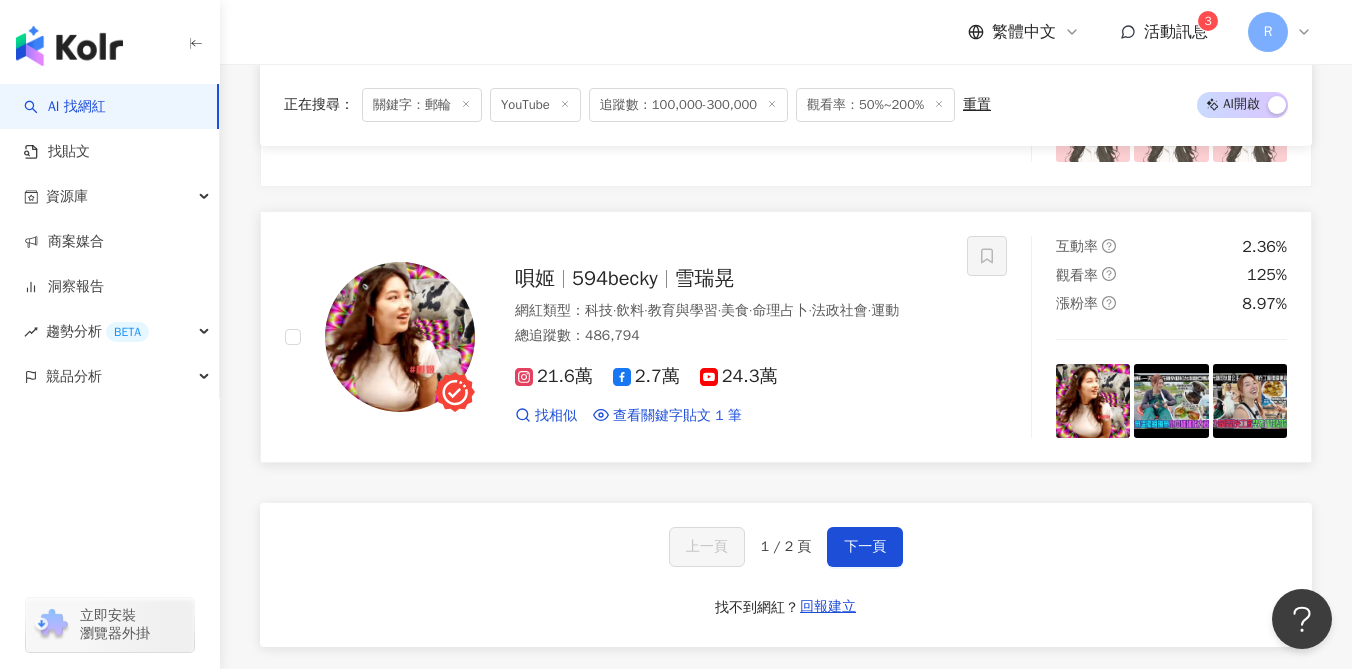 scroll, scrollTop: 3663, scrollLeft: 0, axis: vertical 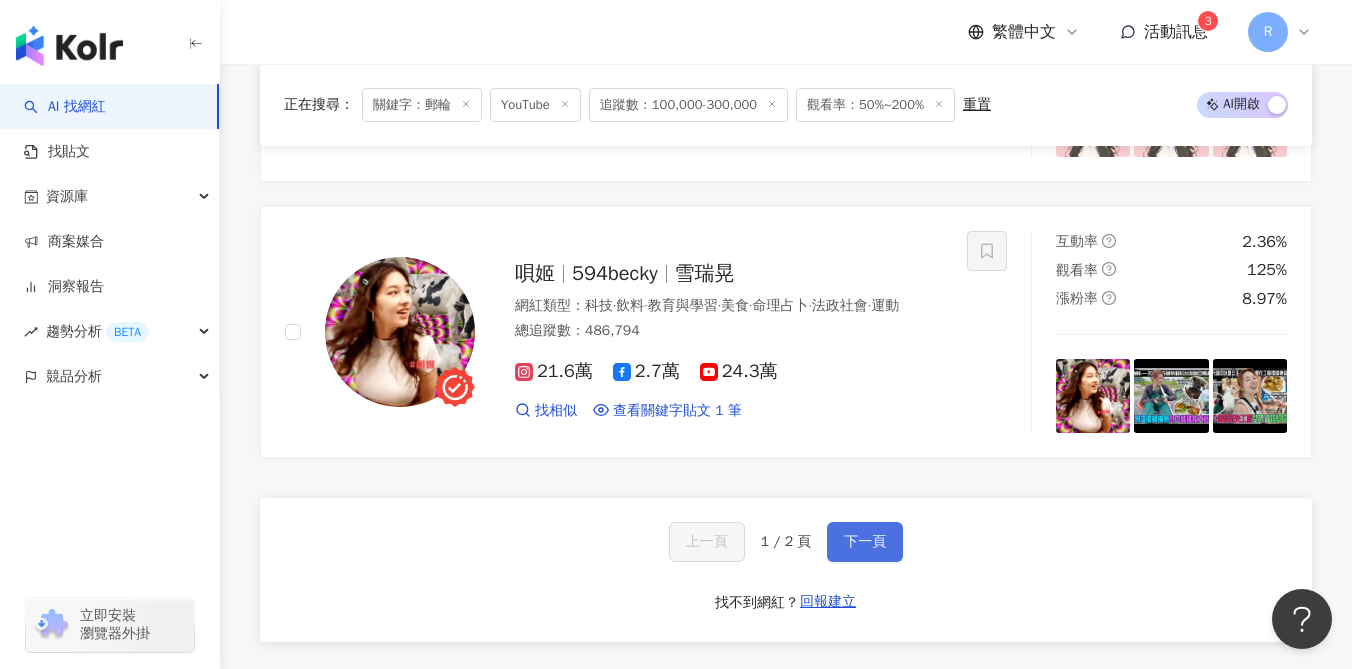 click on "下一頁" at bounding box center (865, 542) 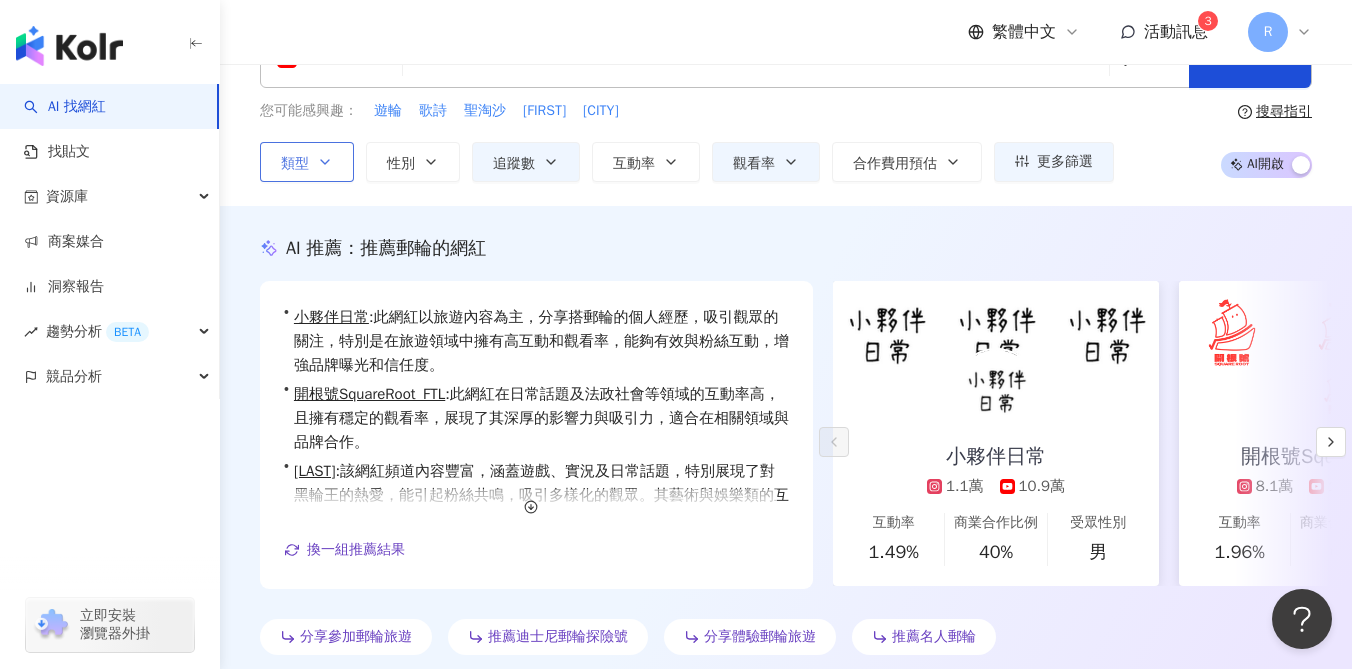 scroll, scrollTop: 0, scrollLeft: 0, axis: both 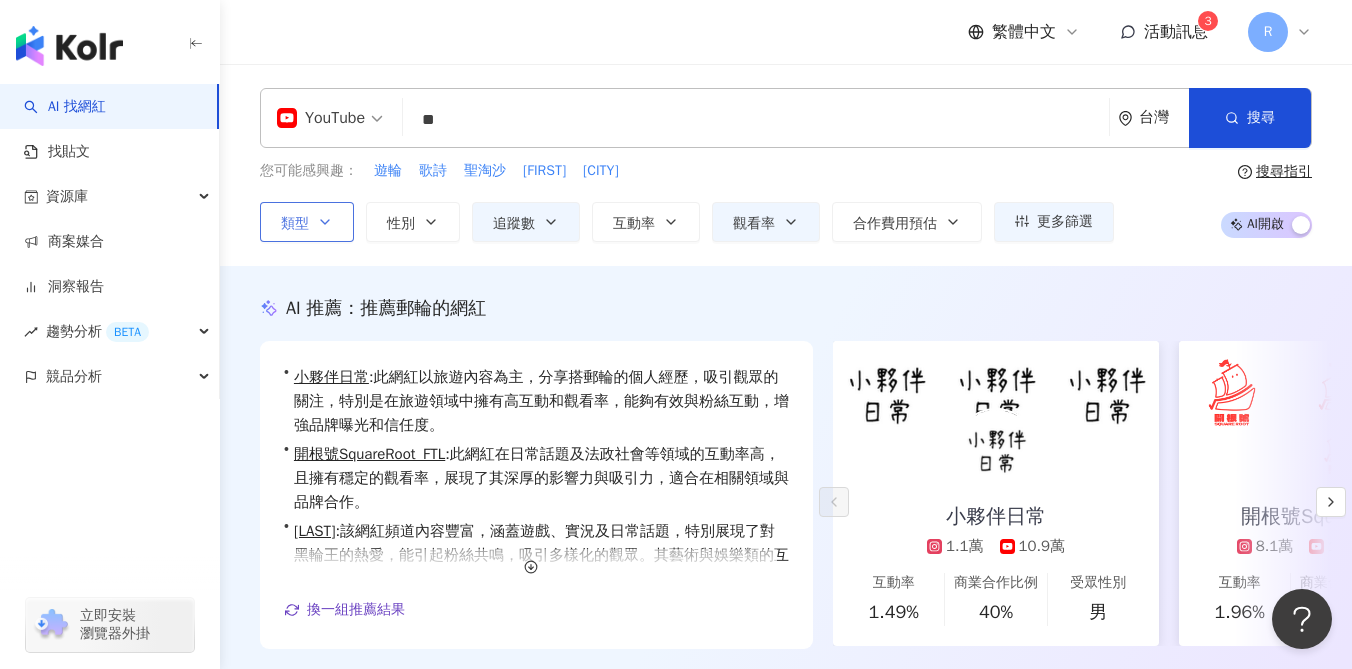 click on "YouTube ** 台灣 搜尋 [UUID] https://www.youtube.com/channel/UC0Pz-2Lov4Gzquuev1agjPA https://www.youtube.com/channel/UCuTyJ07kM1VR-sWKwZBF9-Q Ucruising 繽紛郵輪 [NUMBER]   追蹤者 E.O郵輪旅行“活”攻略 [NUMBER]   追蹤者 林苡棠 [NUMBER]   追蹤者 老郵條講郵輪 Mr. Cruise [NUMBER]   追蹤者 星夢郵輪Dream Cruises [NUMBER]   追蹤者" at bounding box center [786, 118] 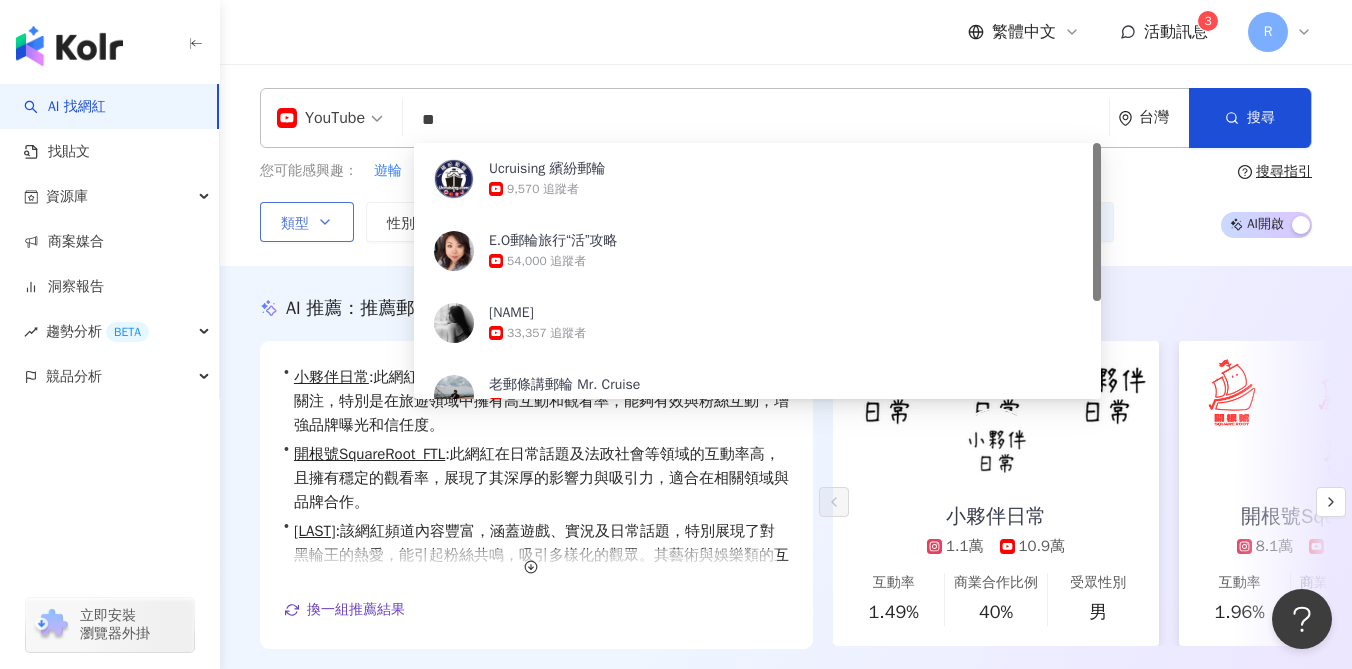 type on "*" 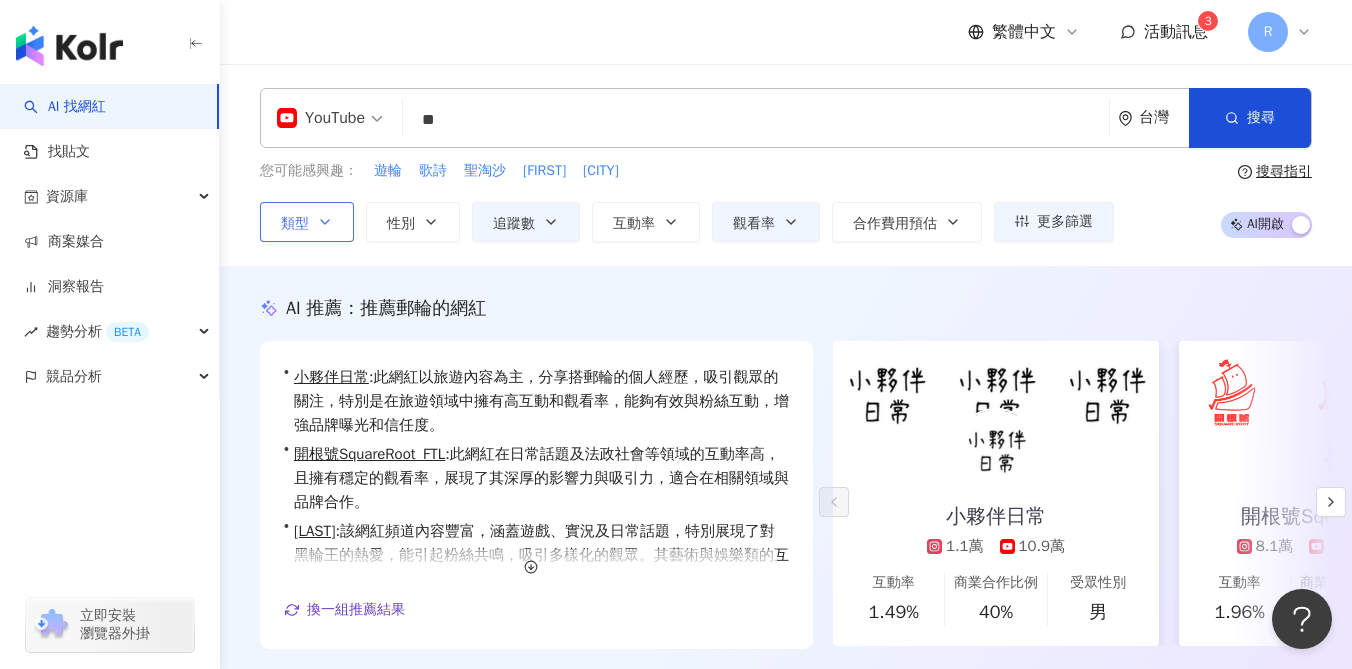 type on "**" 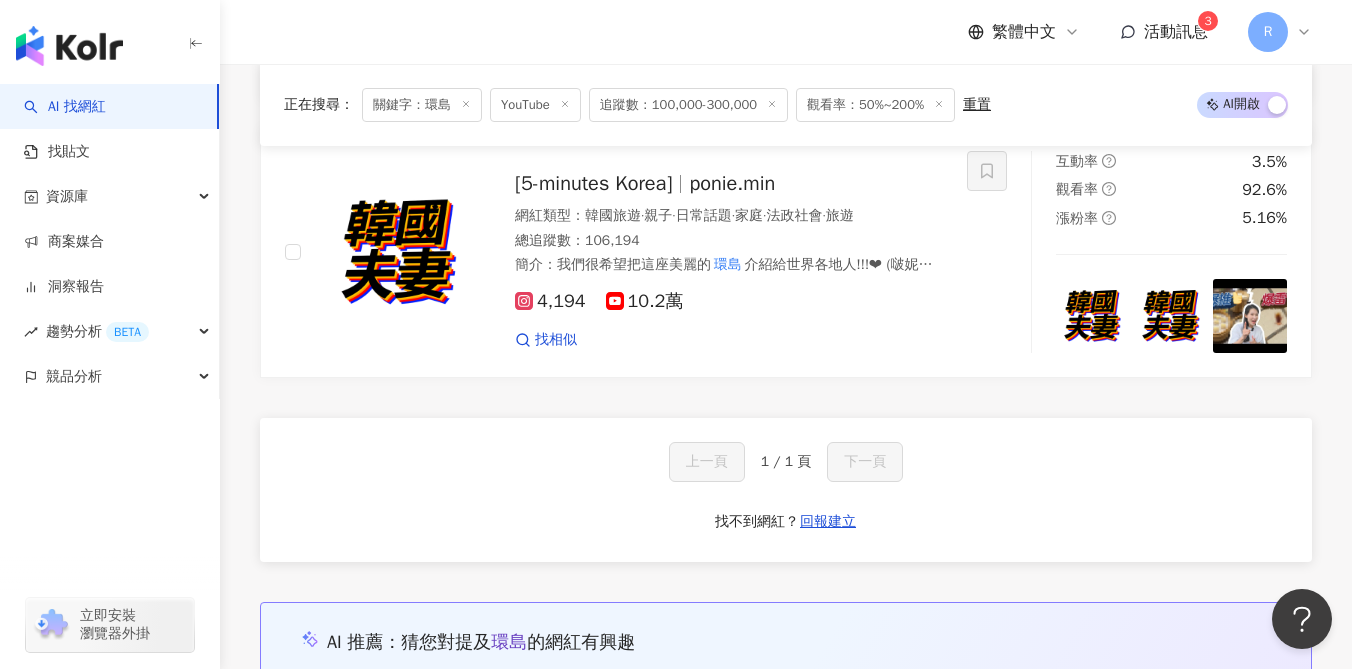 scroll, scrollTop: 2666, scrollLeft: 0, axis: vertical 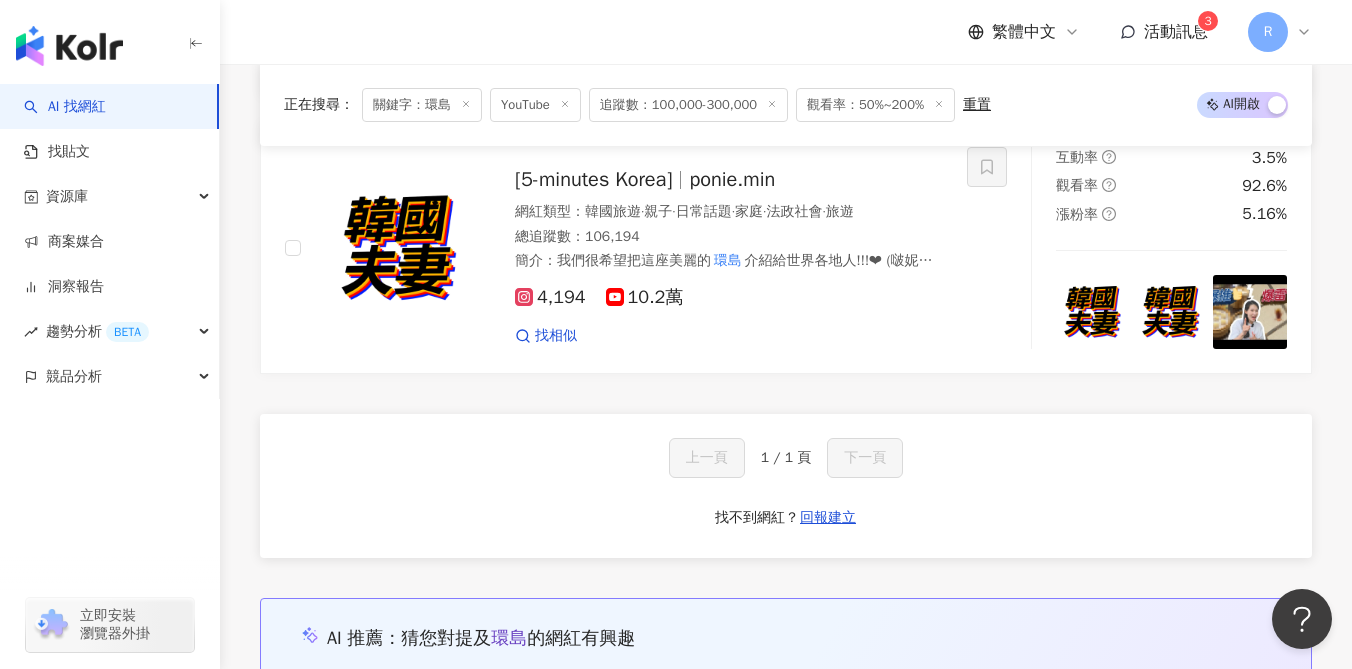 click 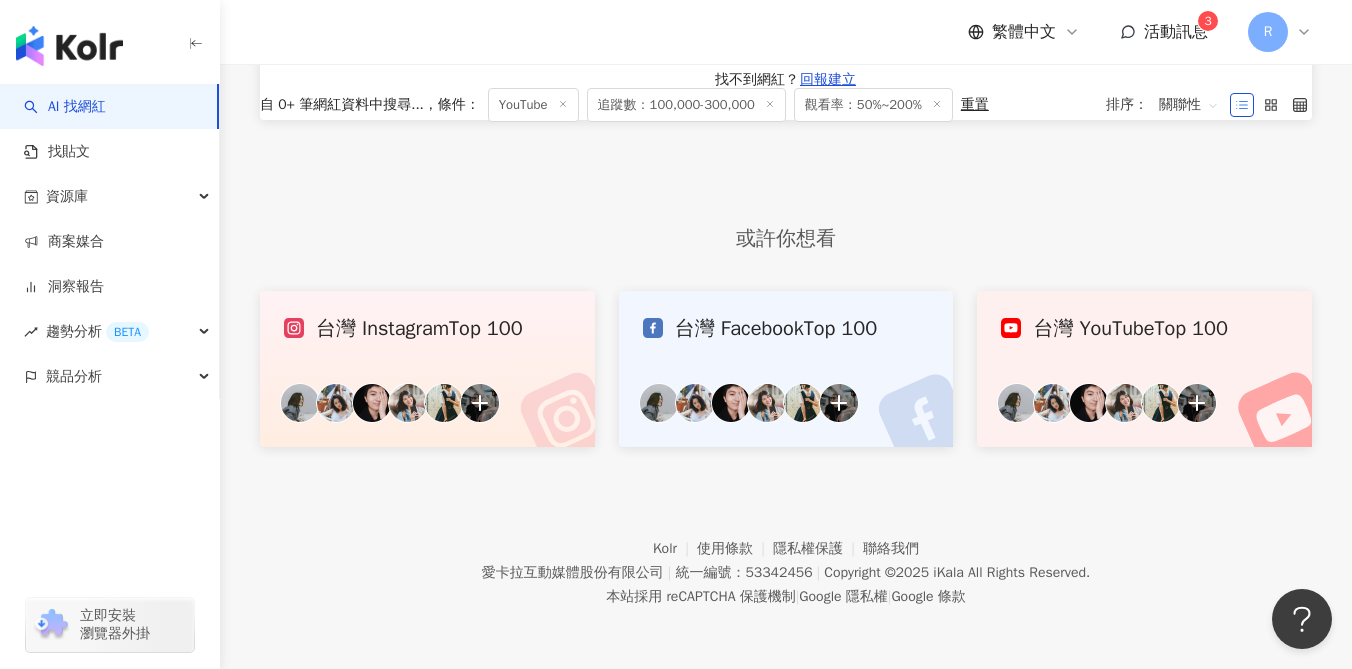 scroll, scrollTop: 0, scrollLeft: 0, axis: both 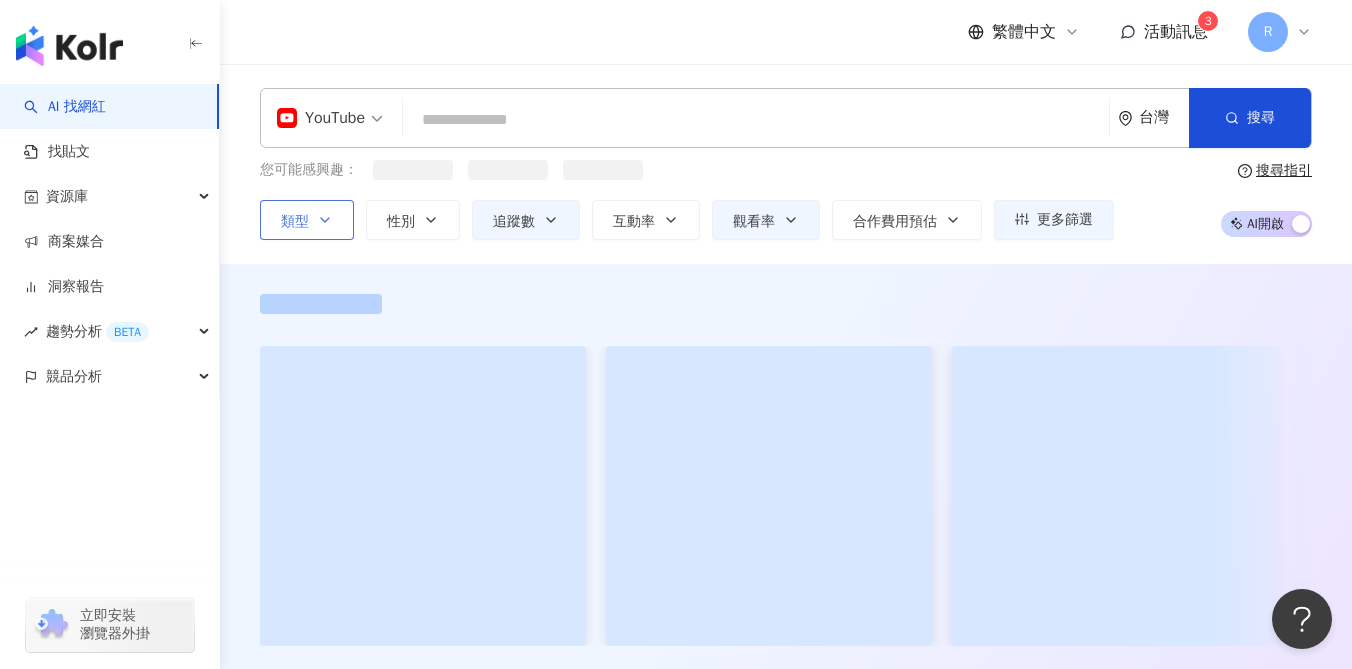 click at bounding box center (756, 120) 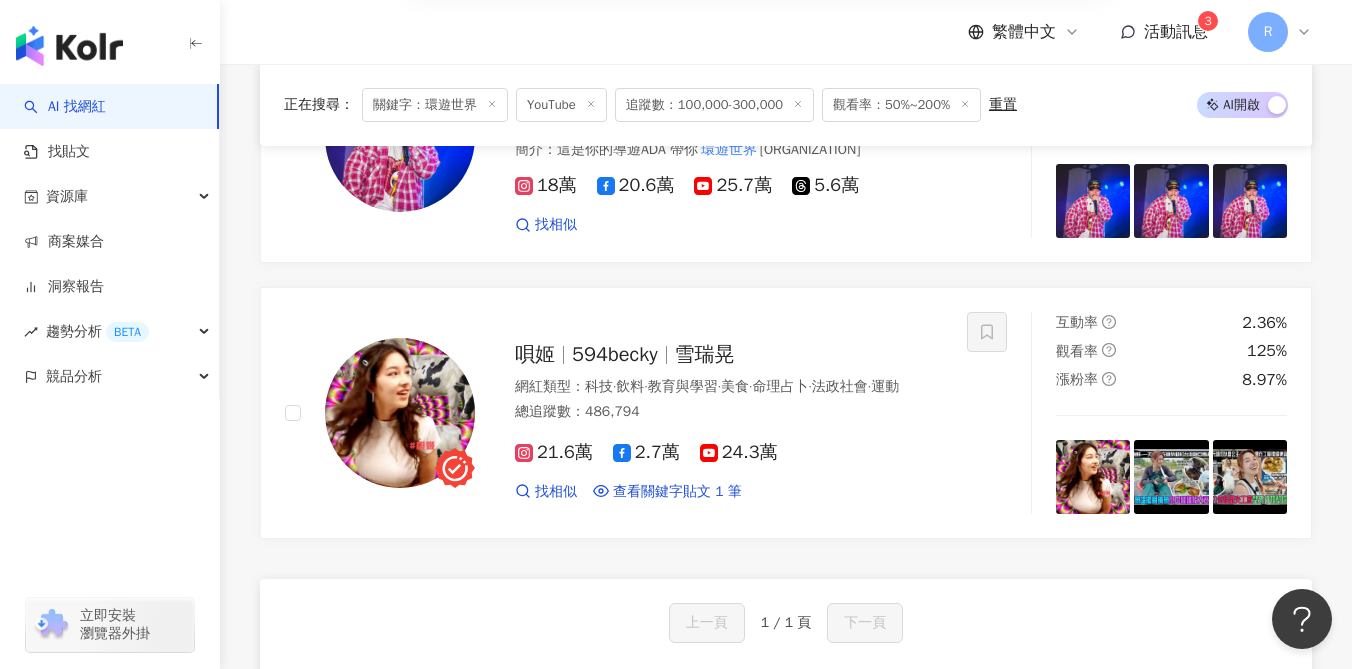 scroll, scrollTop: 0, scrollLeft: 0, axis: both 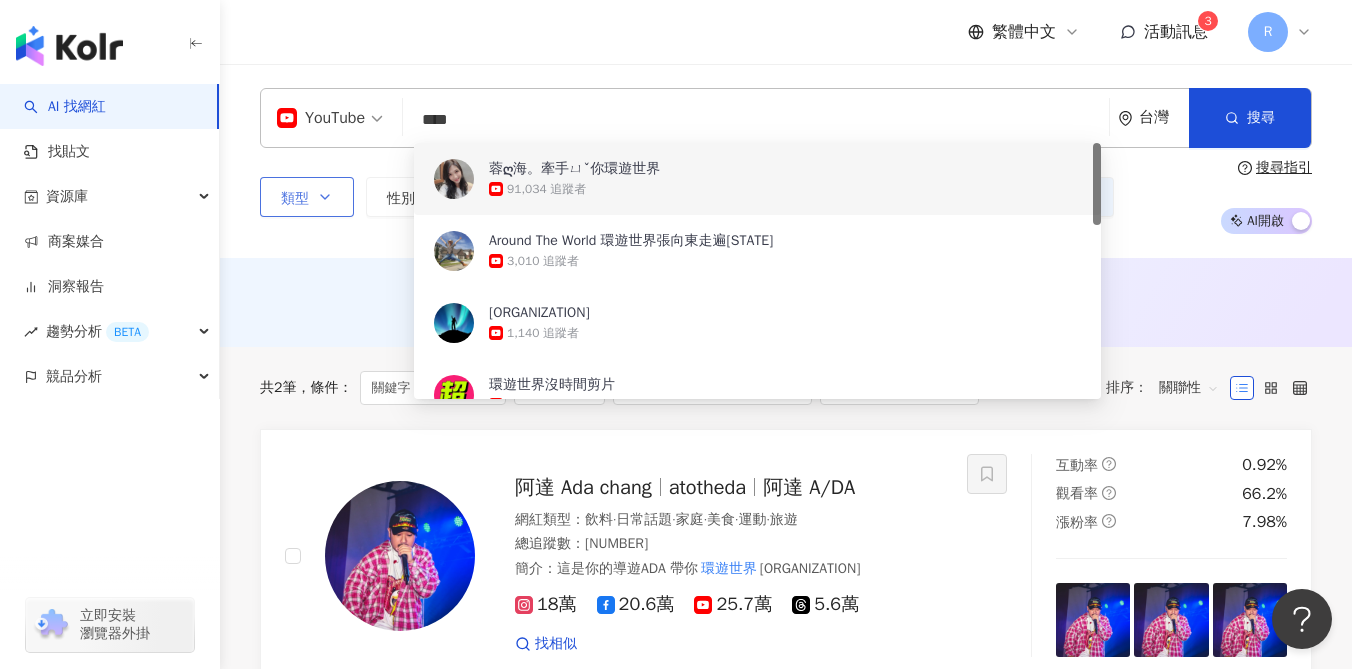 click on "YouTube **** 台灣 搜尋 e4848f7c-d552-4e37-ae7c-a41da7dd4d06 a3ec405c-0785-42c0-914e-20ca0542ebe1 蓉ღ海。牽手ㄩˇ你環遊世界 [NUMBER]   追蹤者 Around The World 環遊世界張向東走遍美國 [NUMBER]   追蹤者 環遊世界366天 [NUMBER]   追蹤者 環遊世界沒時間剪片 [NUMBER]   追蹤者 環遊世界的小羊兒 [NUMBER]   追蹤者" at bounding box center (786, 118) 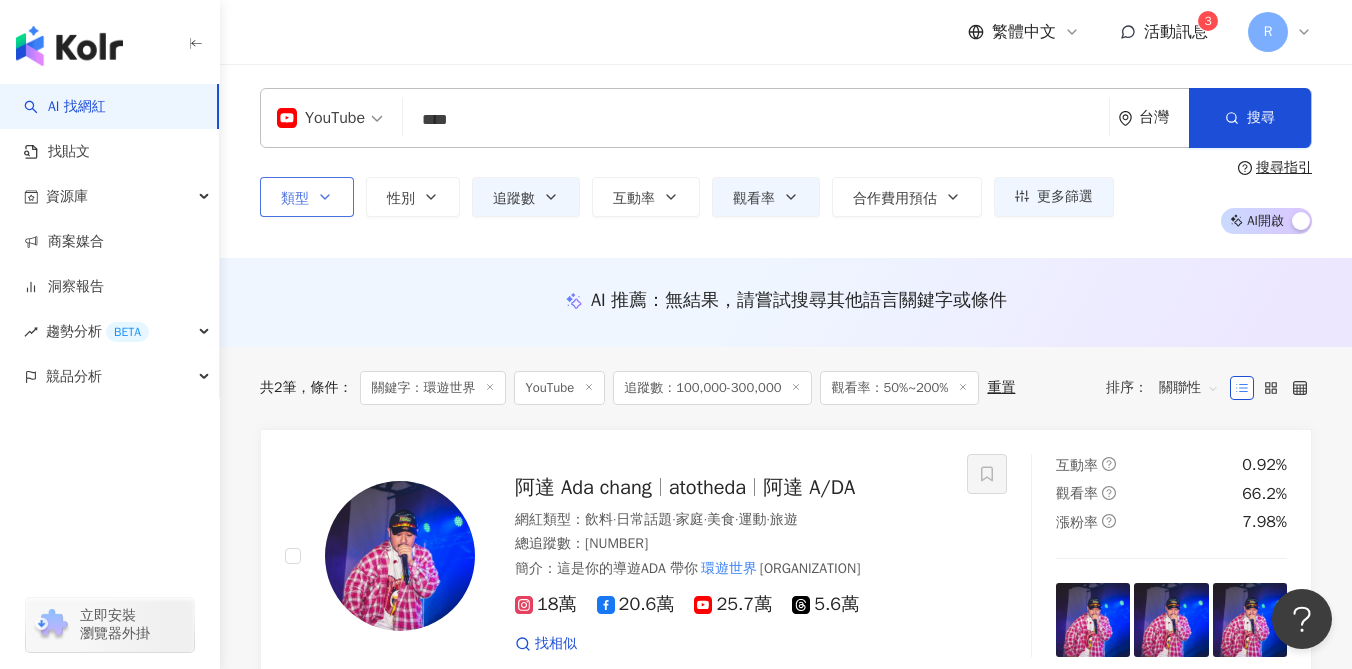 click on "****" at bounding box center [756, 120] 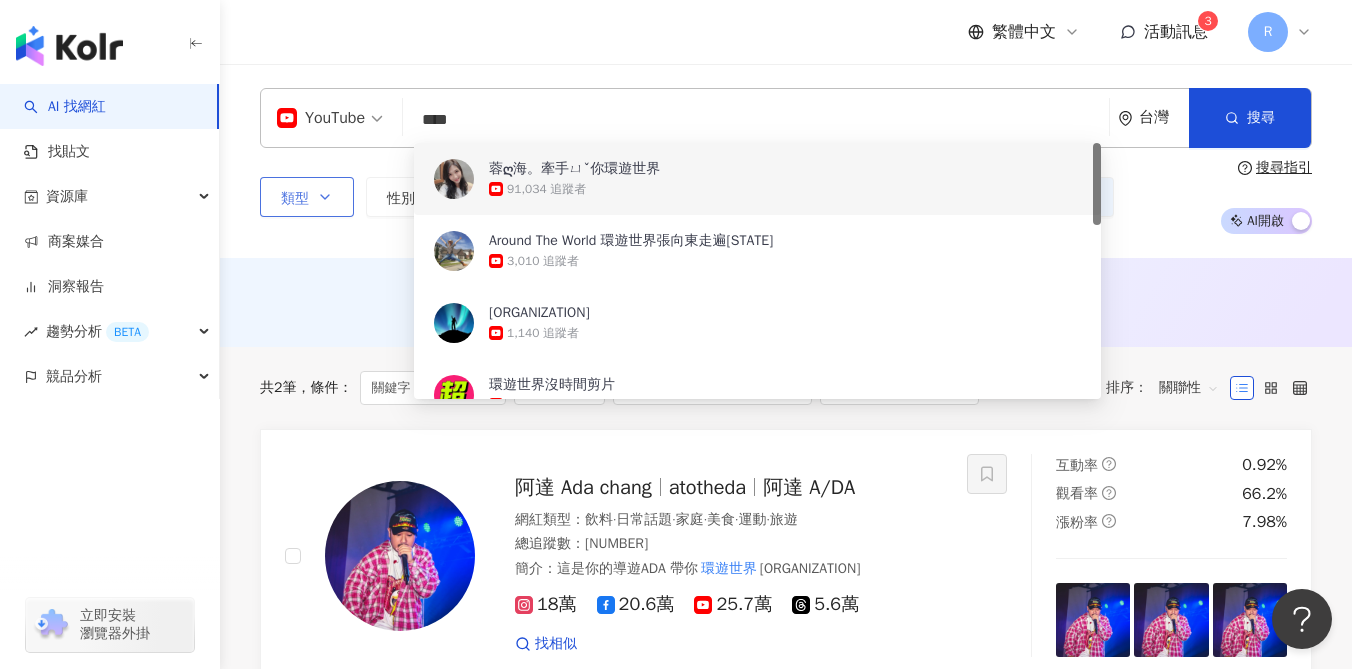 click on "****" at bounding box center (756, 120) 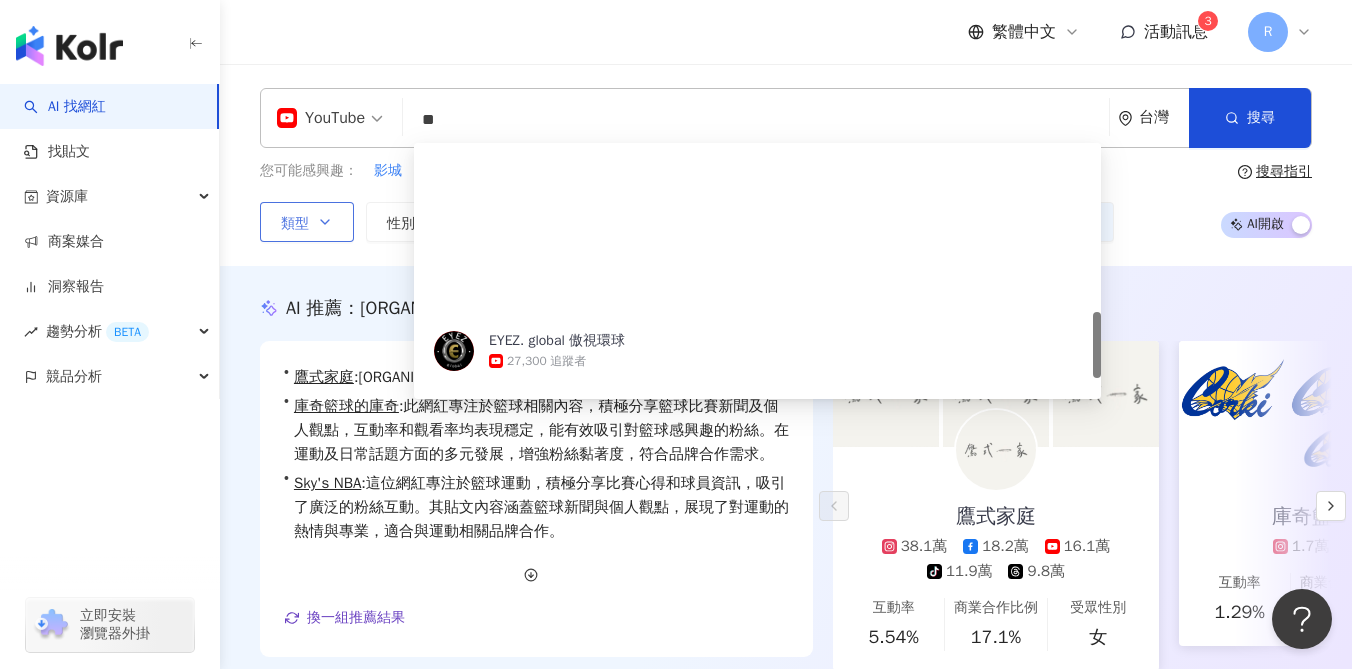 scroll, scrollTop: 734, scrollLeft: 0, axis: vertical 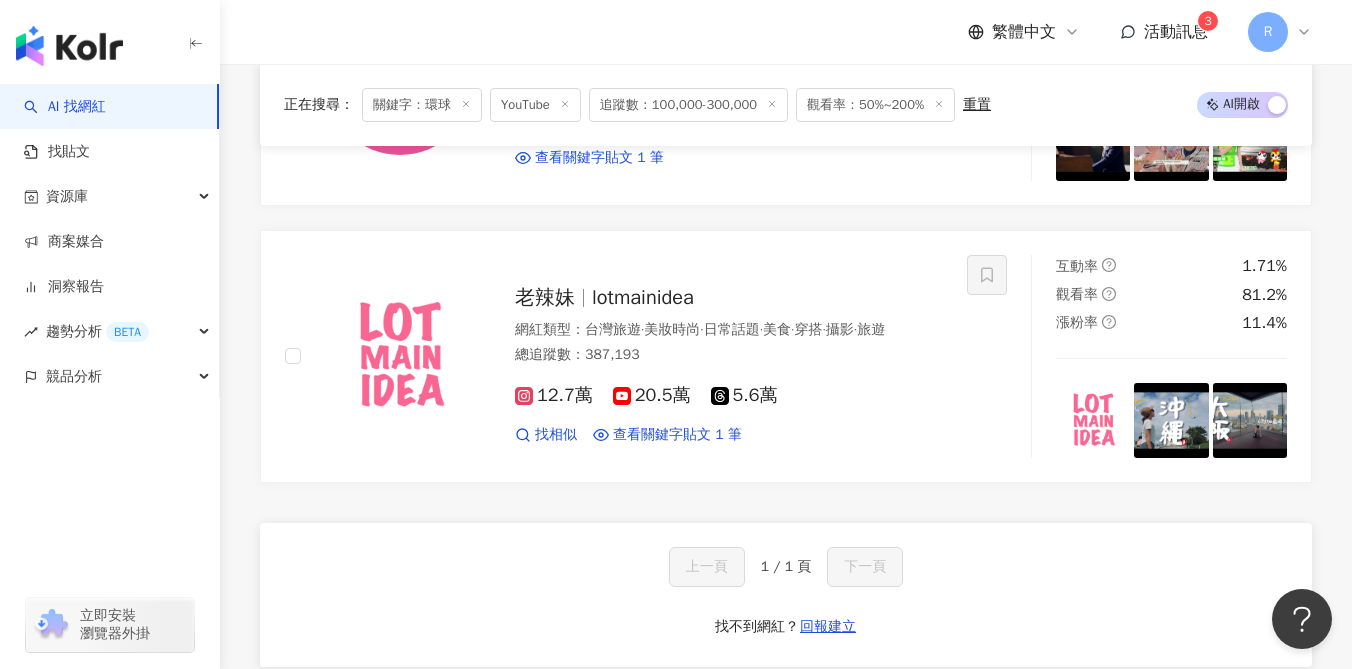 type on "**" 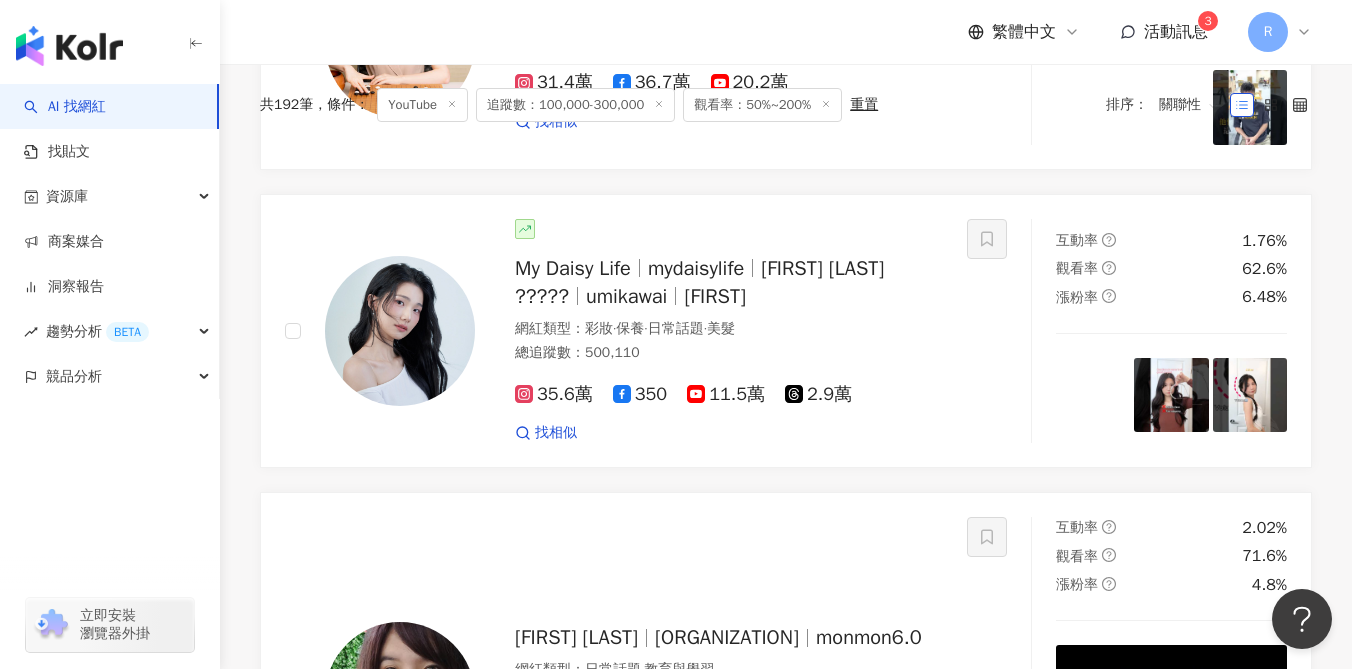 scroll, scrollTop: 0, scrollLeft: 0, axis: both 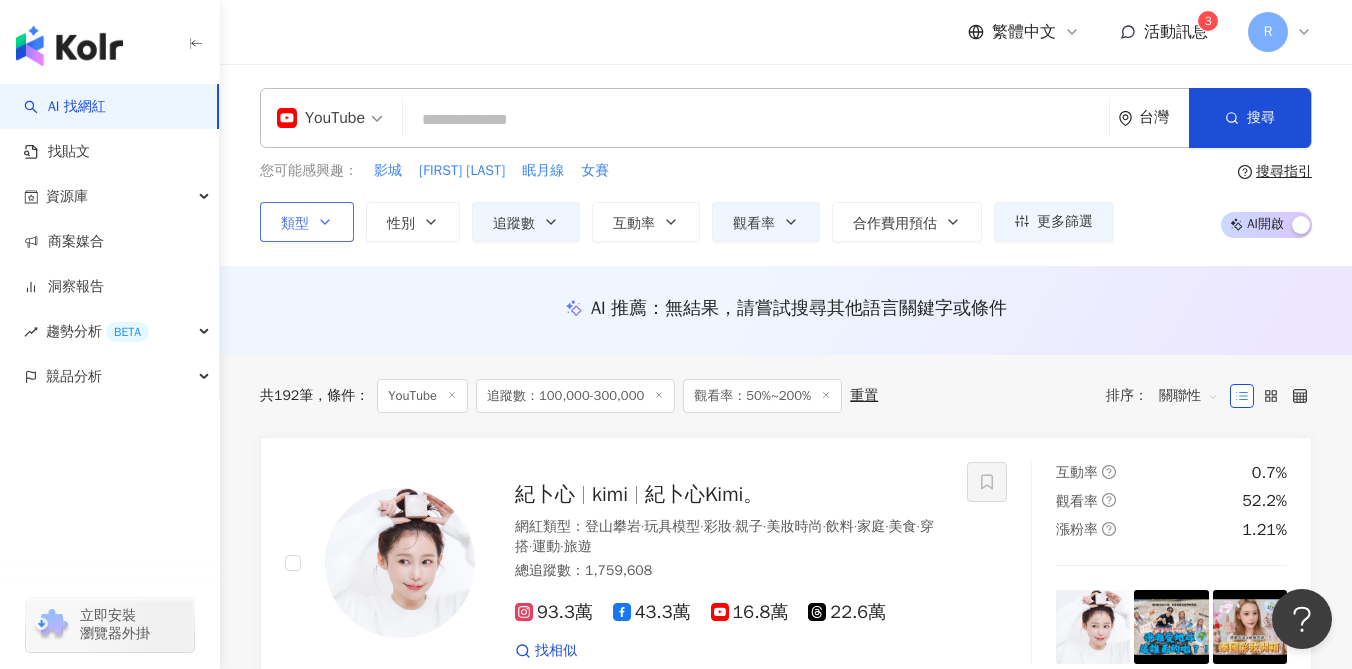 click at bounding box center (756, 120) 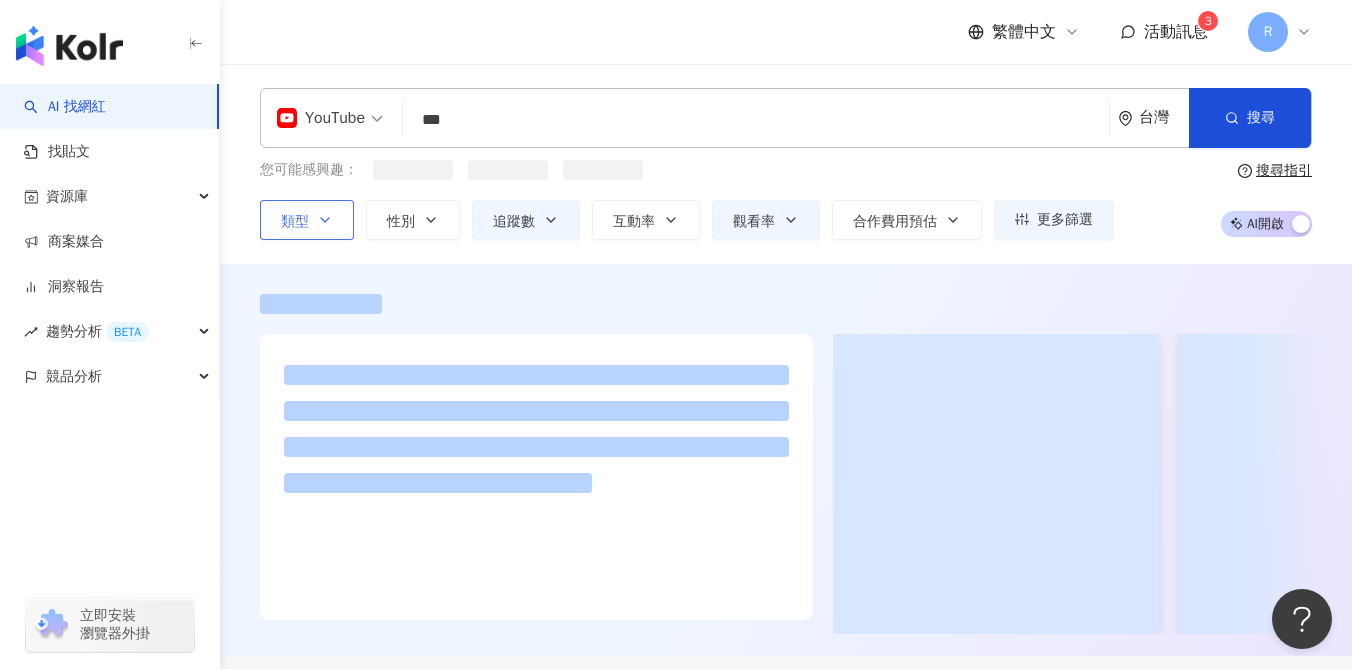 scroll, scrollTop: 0, scrollLeft: 0, axis: both 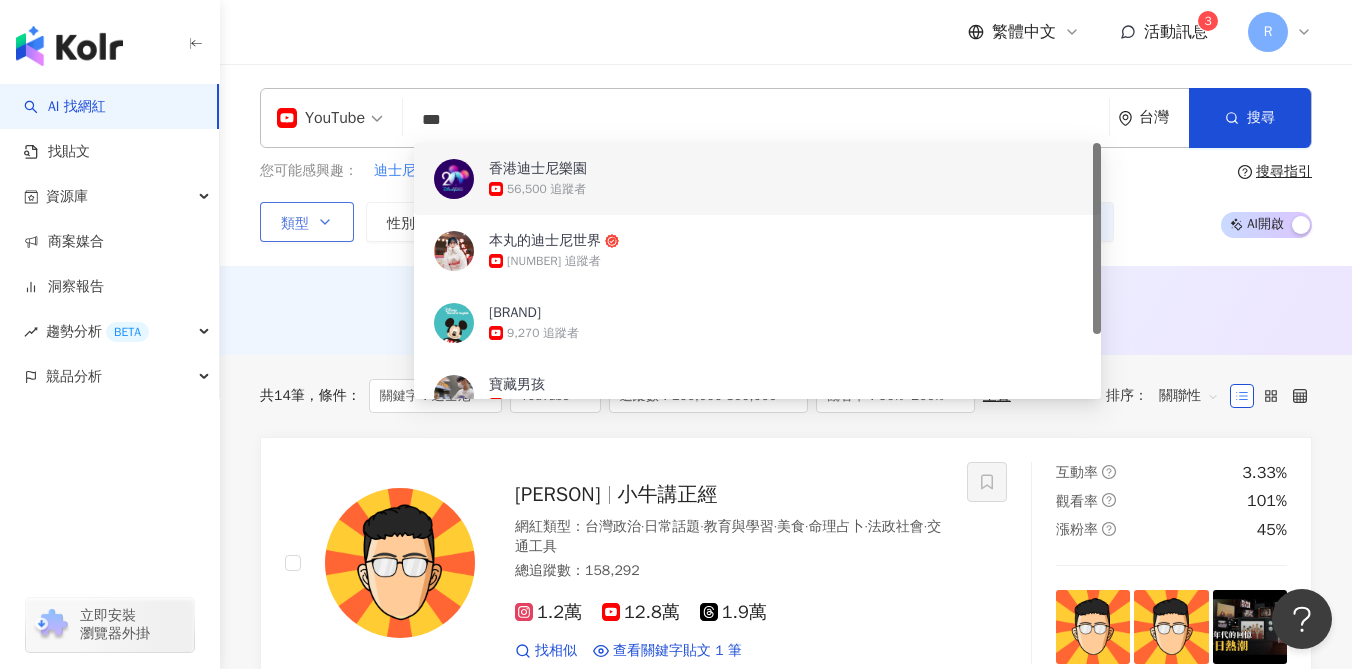 type on "***" 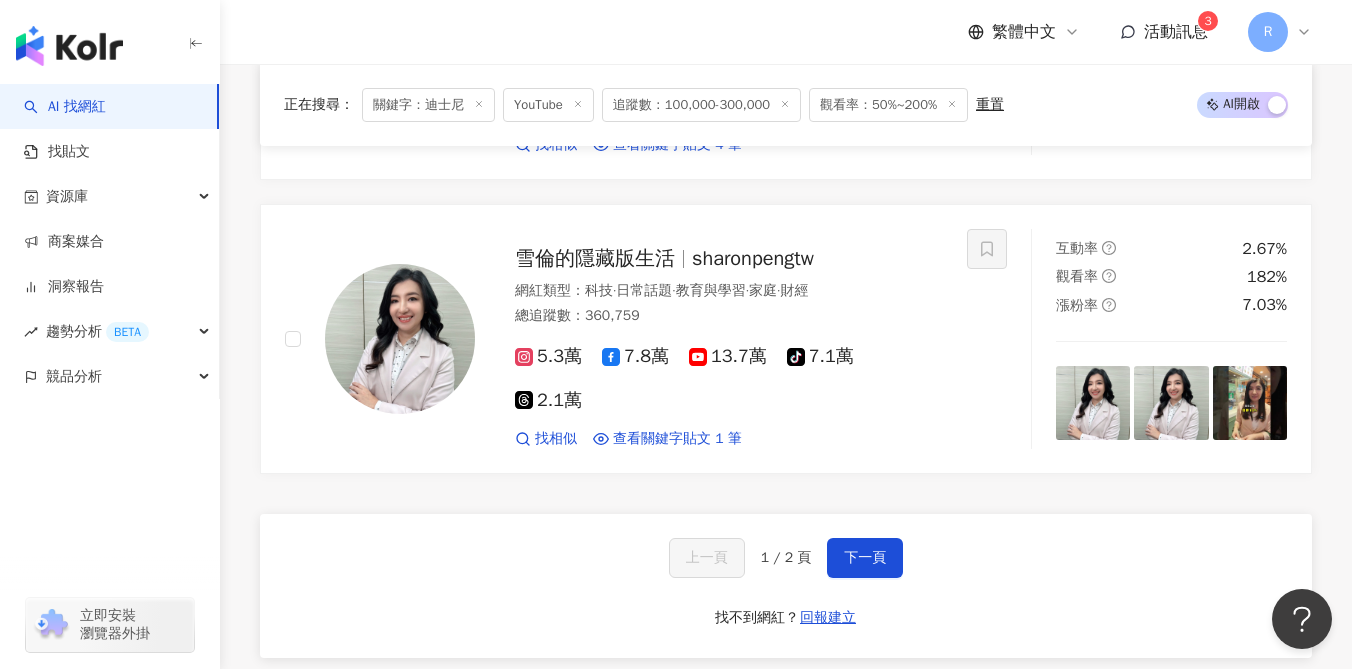 scroll, scrollTop: 3067, scrollLeft: 0, axis: vertical 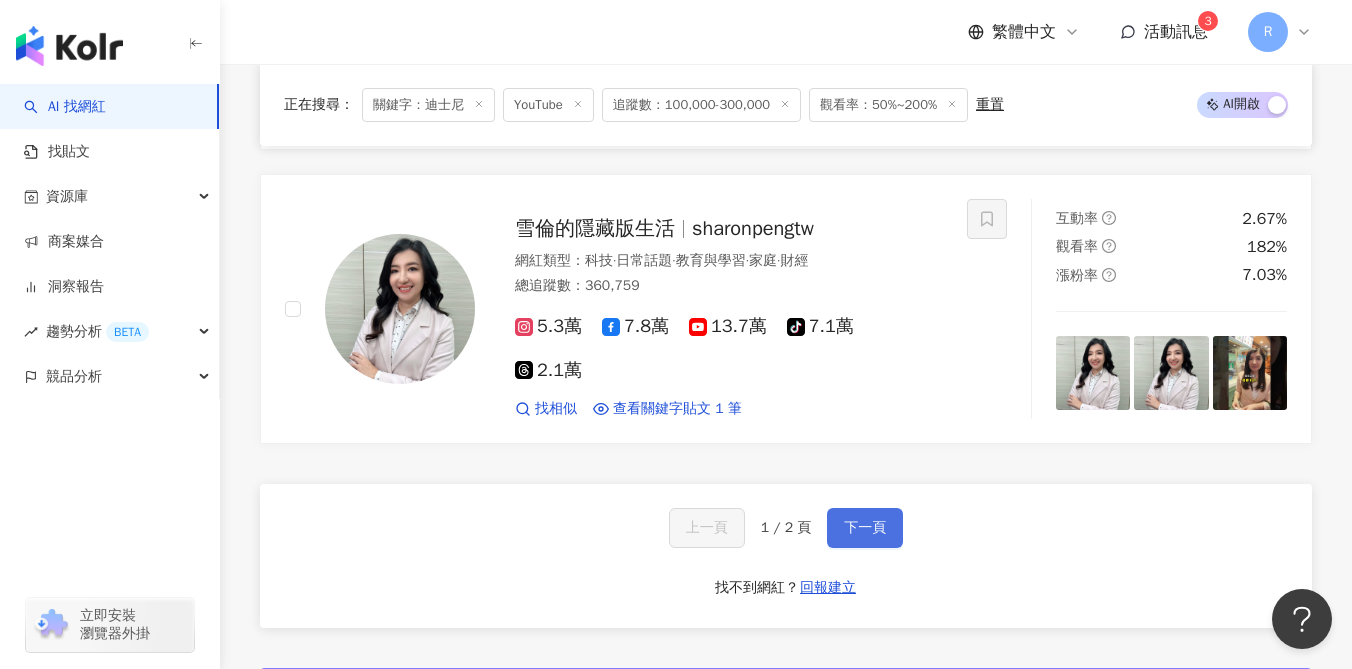 click on "下一頁" at bounding box center [865, 528] 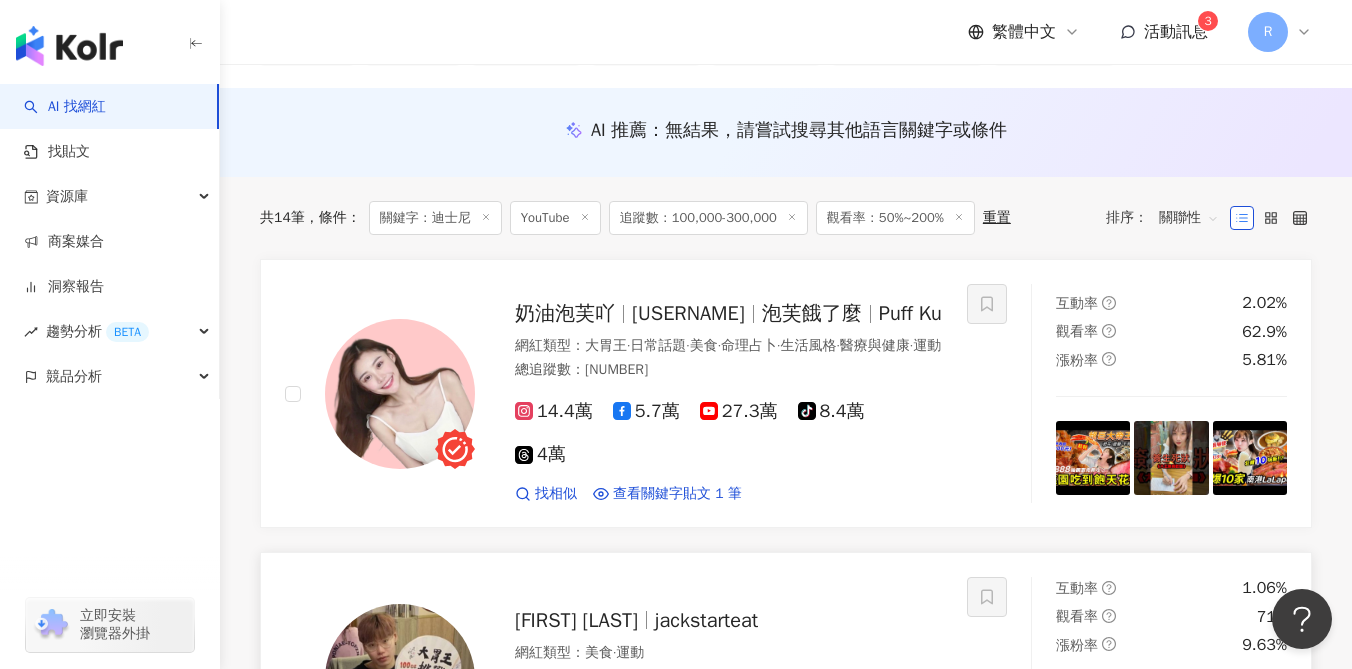 scroll, scrollTop: 0, scrollLeft: 0, axis: both 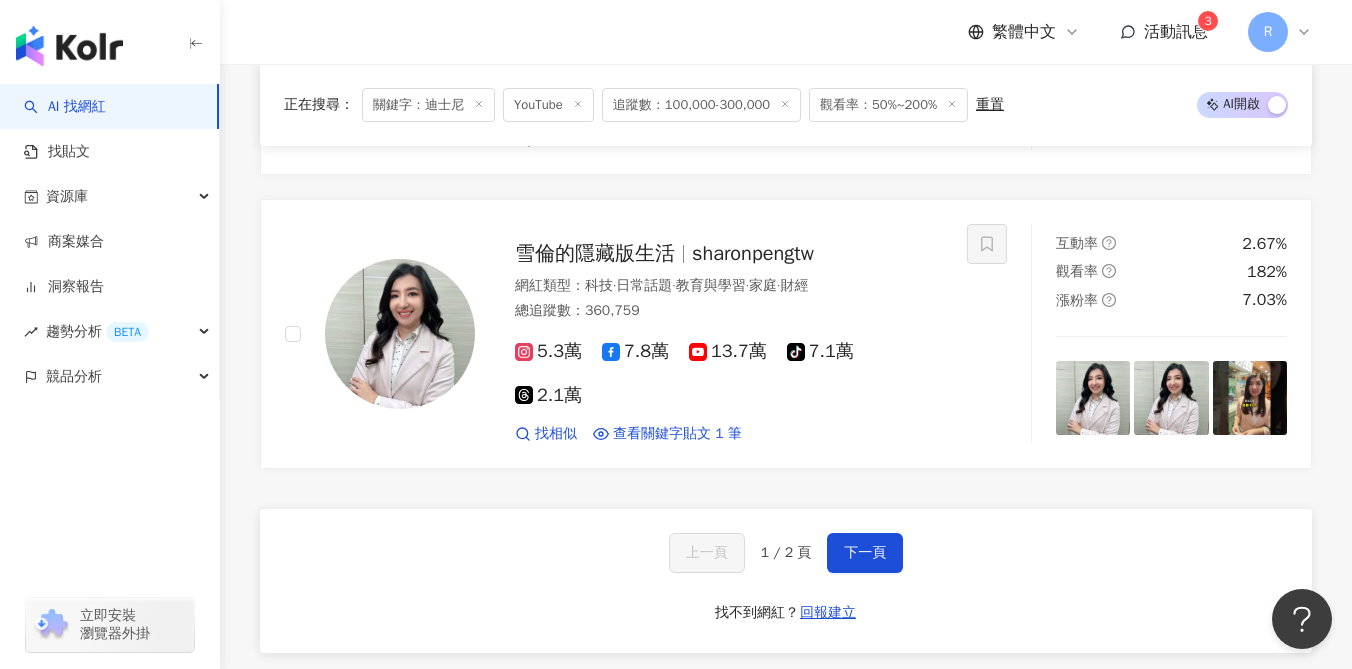 click 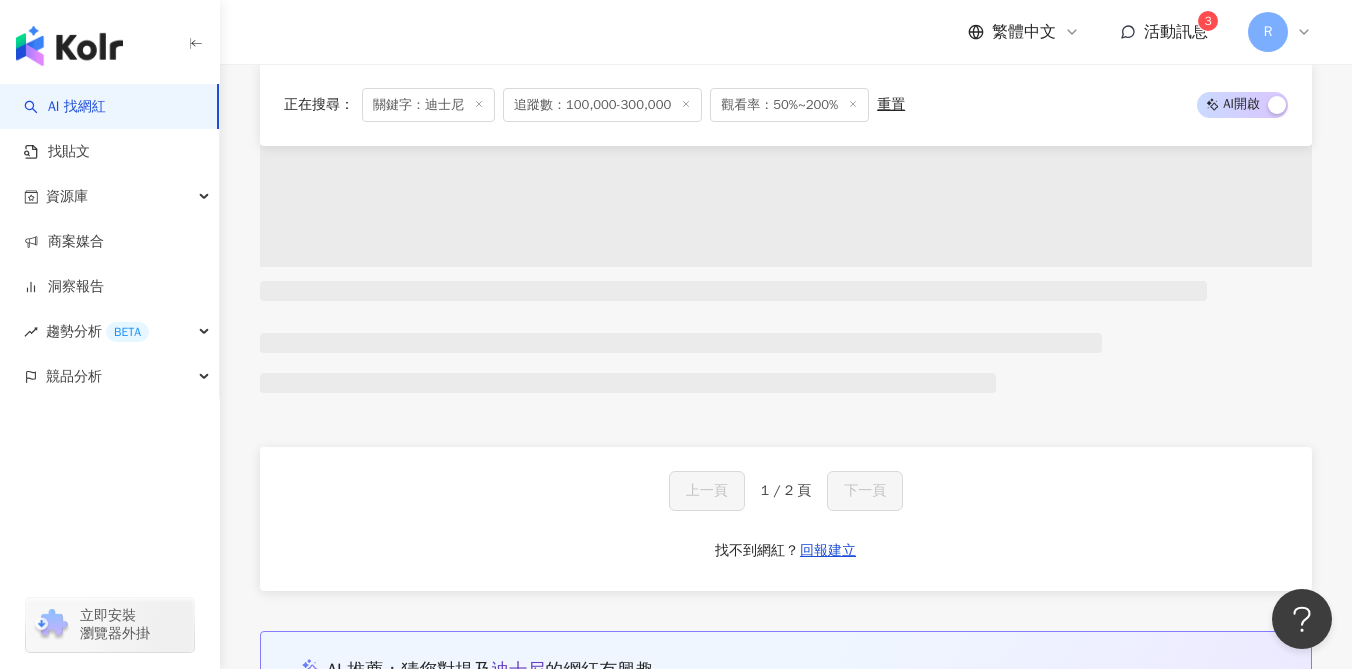 scroll, scrollTop: 0, scrollLeft: 0, axis: both 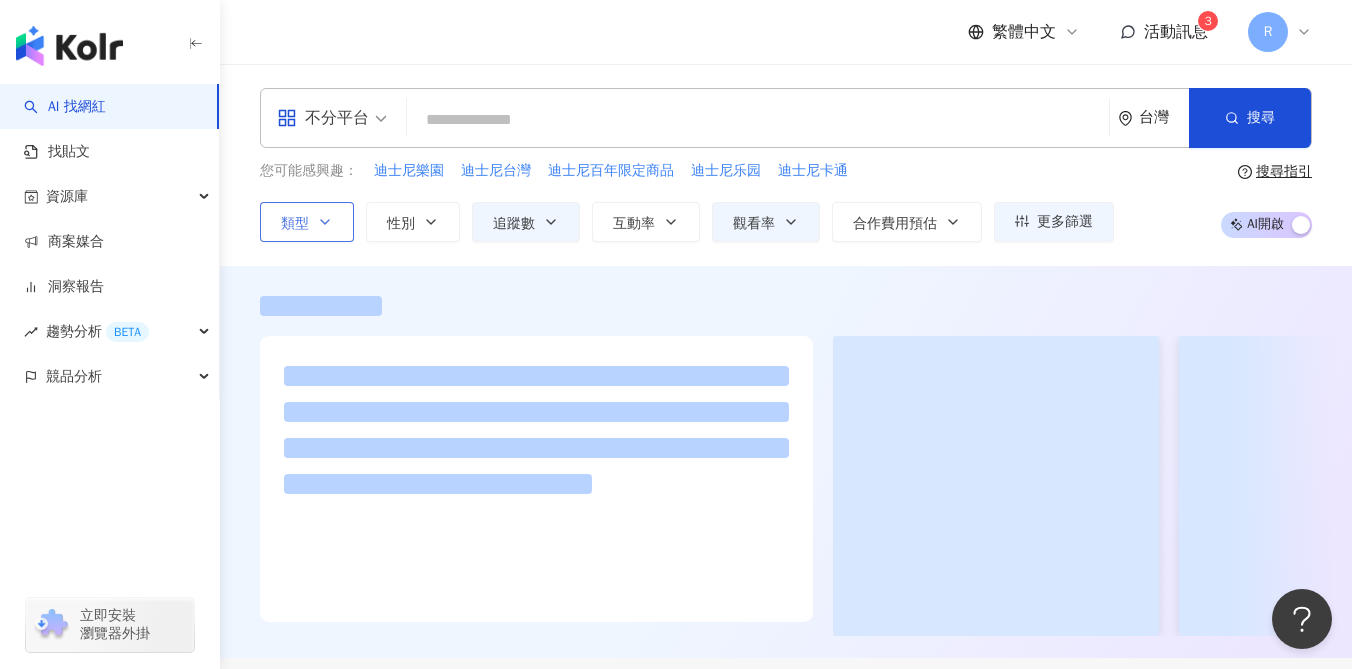 click on "不分平台" at bounding box center [323, 118] 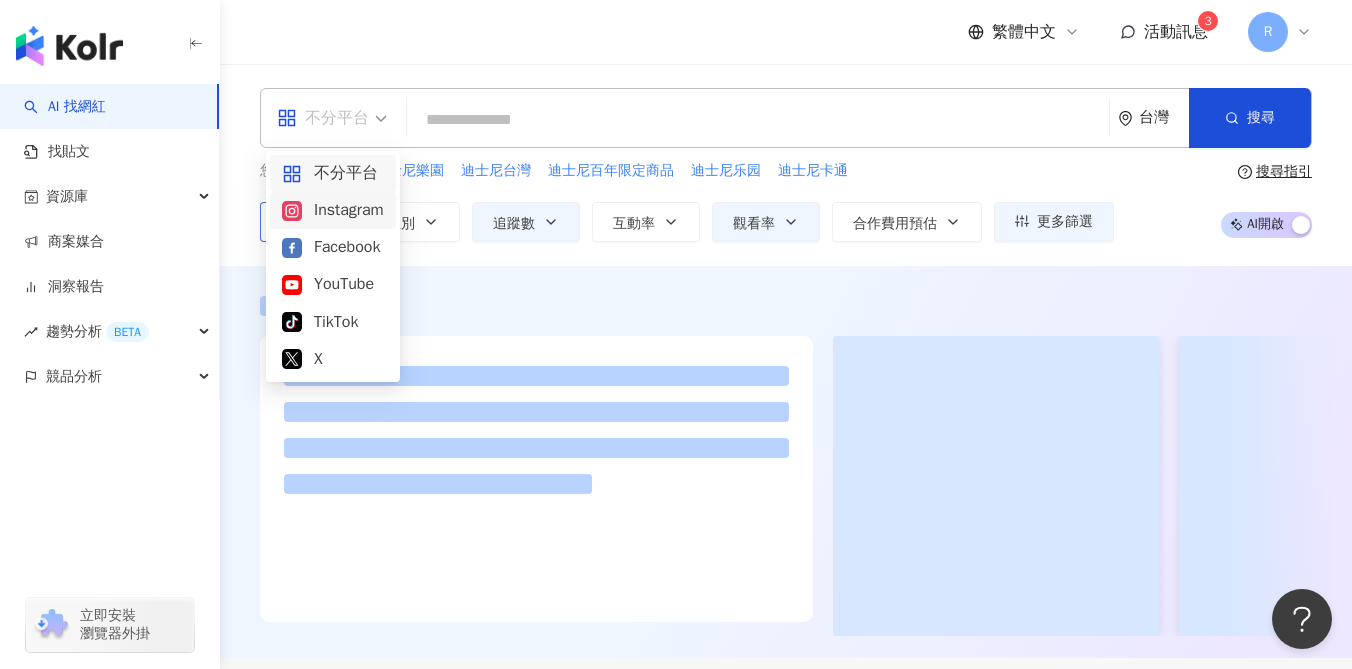 click on "Instagram" at bounding box center [333, 210] 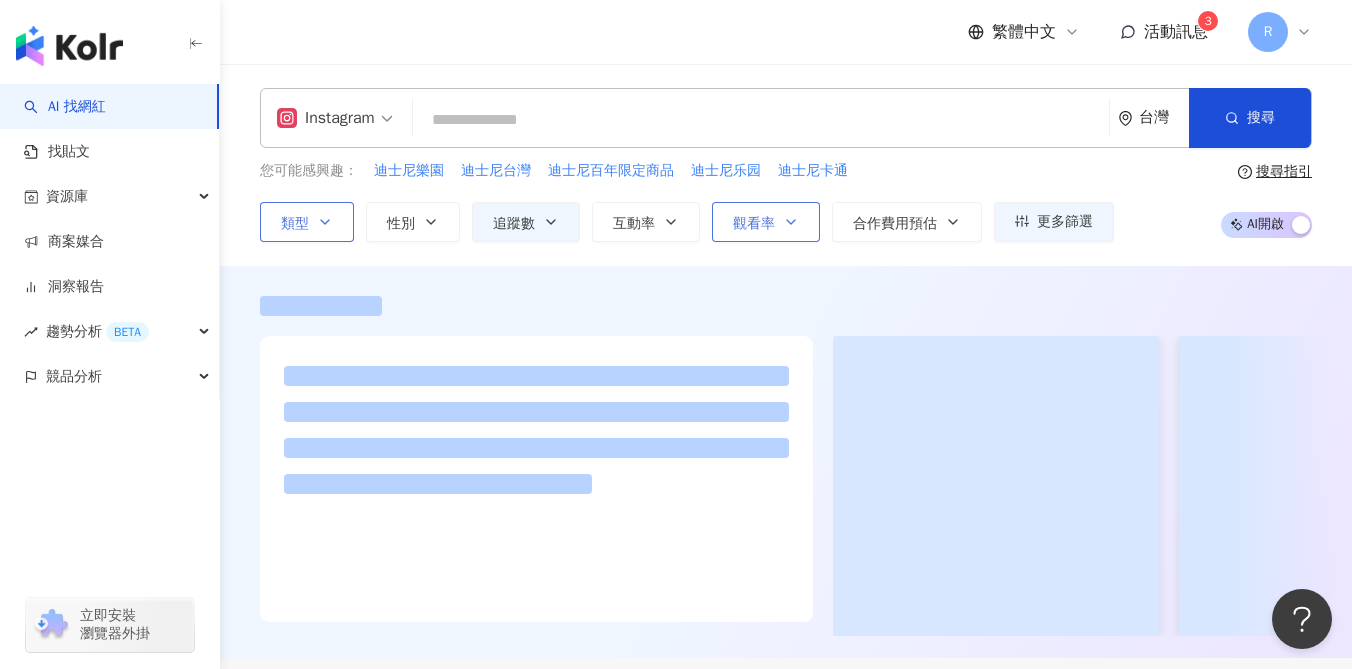 click on "觀看率" at bounding box center [766, 222] 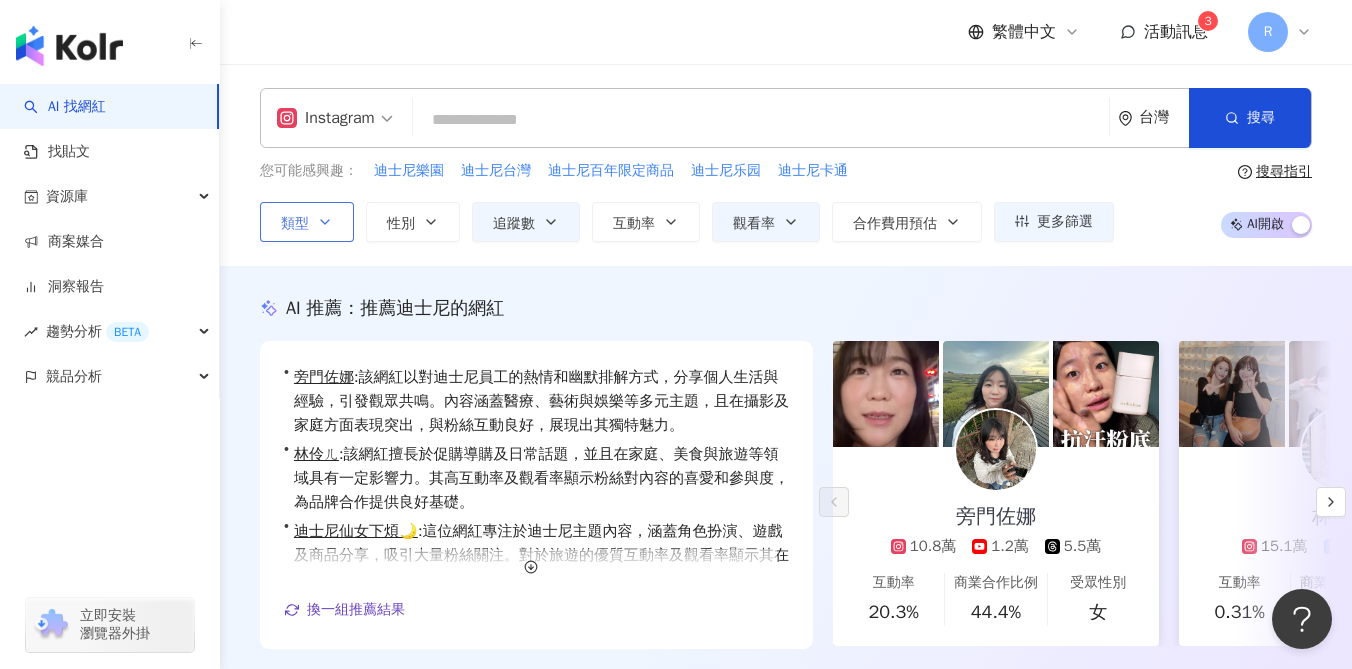 click on "您可能感興趣： 迪士尼樂園 迪士尼台灣 迪士尼百年限定商品 迪士尼乐园 迪士尼卡通" at bounding box center (687, 171) 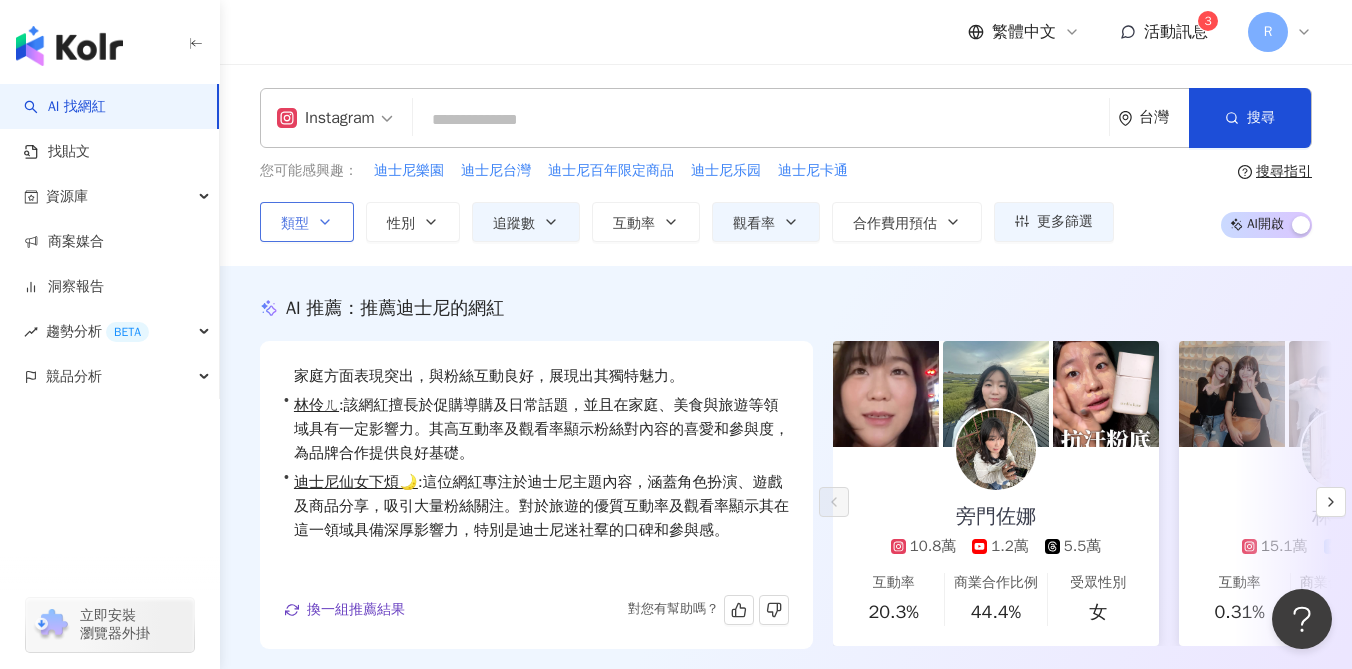scroll, scrollTop: 0, scrollLeft: 0, axis: both 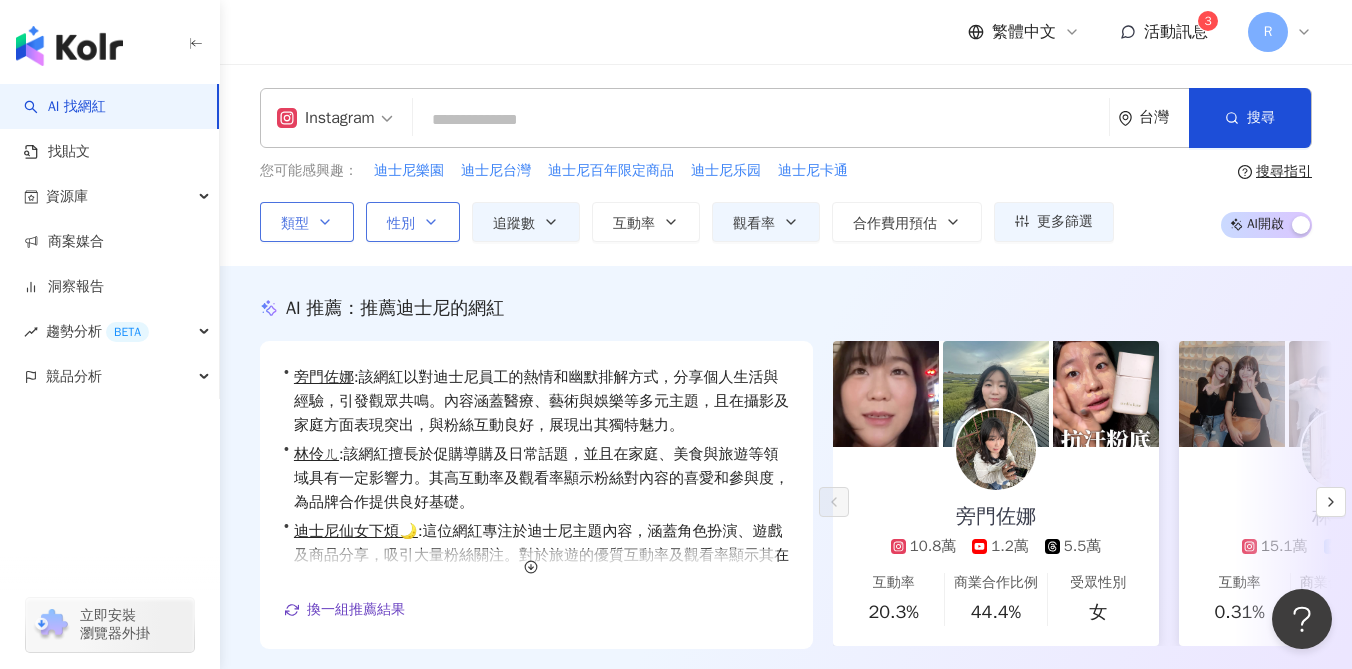 click 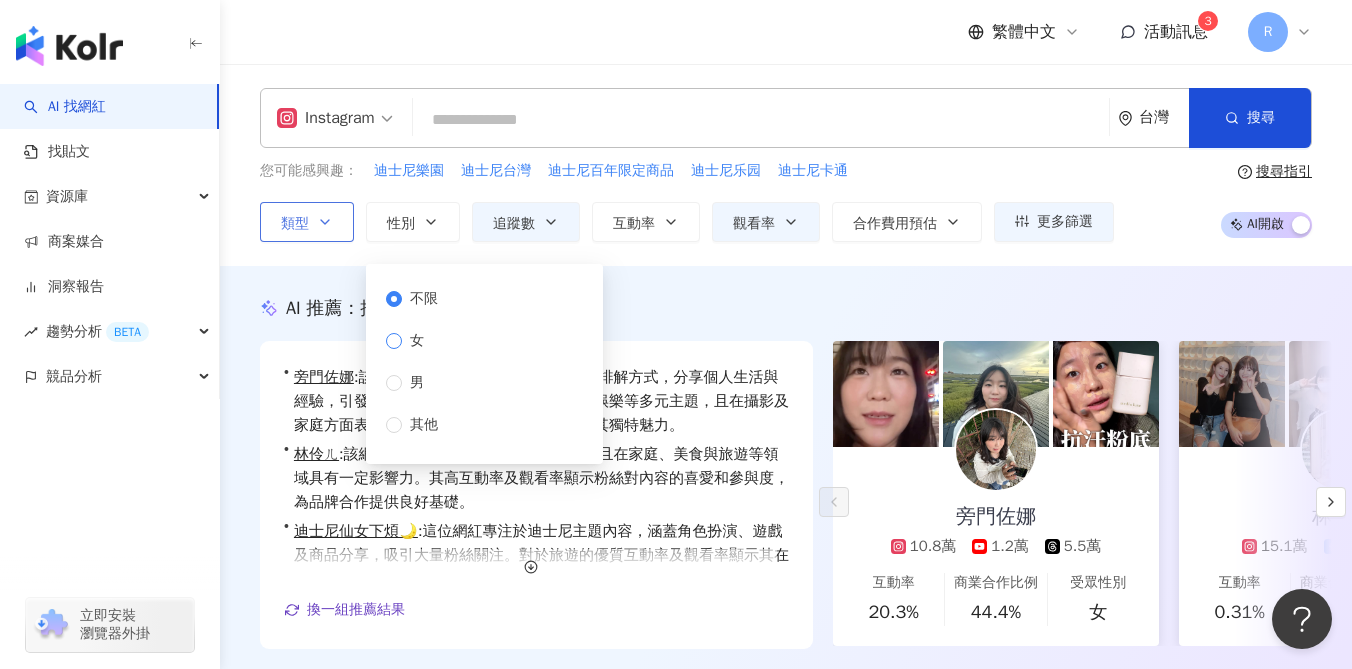 click on "女" at bounding box center (417, 341) 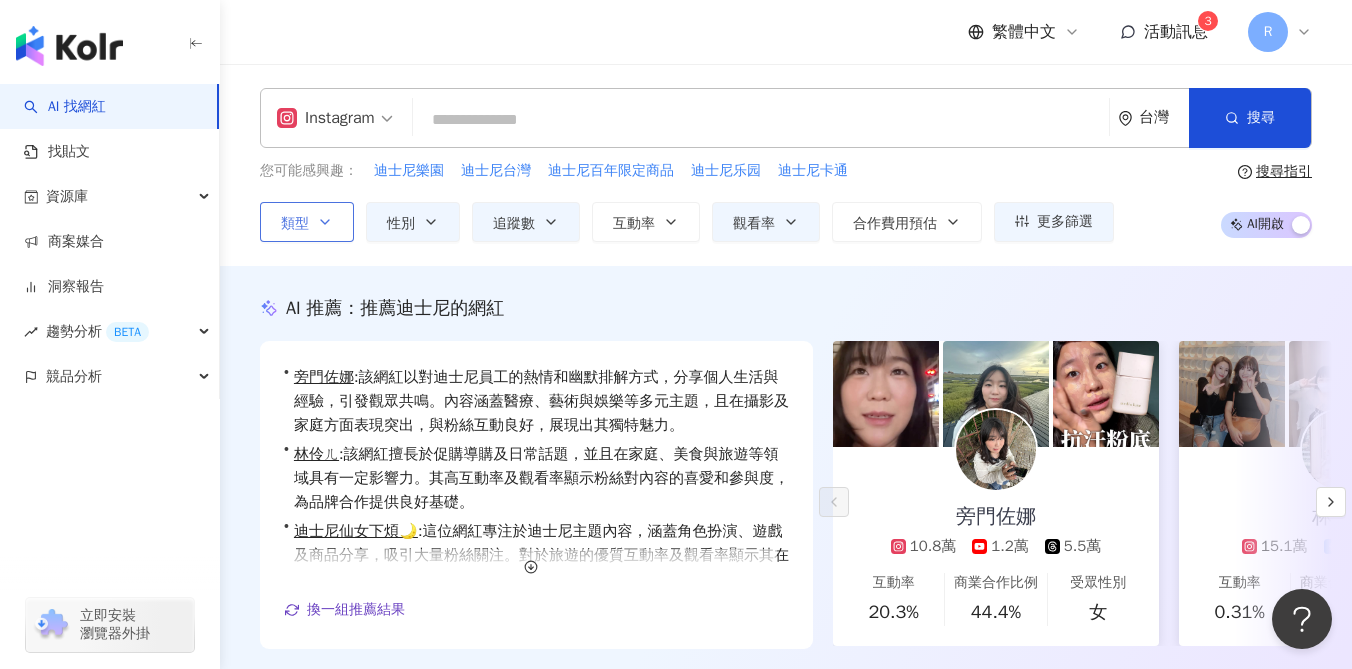 click on "AI 推薦 ： 推薦迪士尼的網紅" at bounding box center [786, 308] 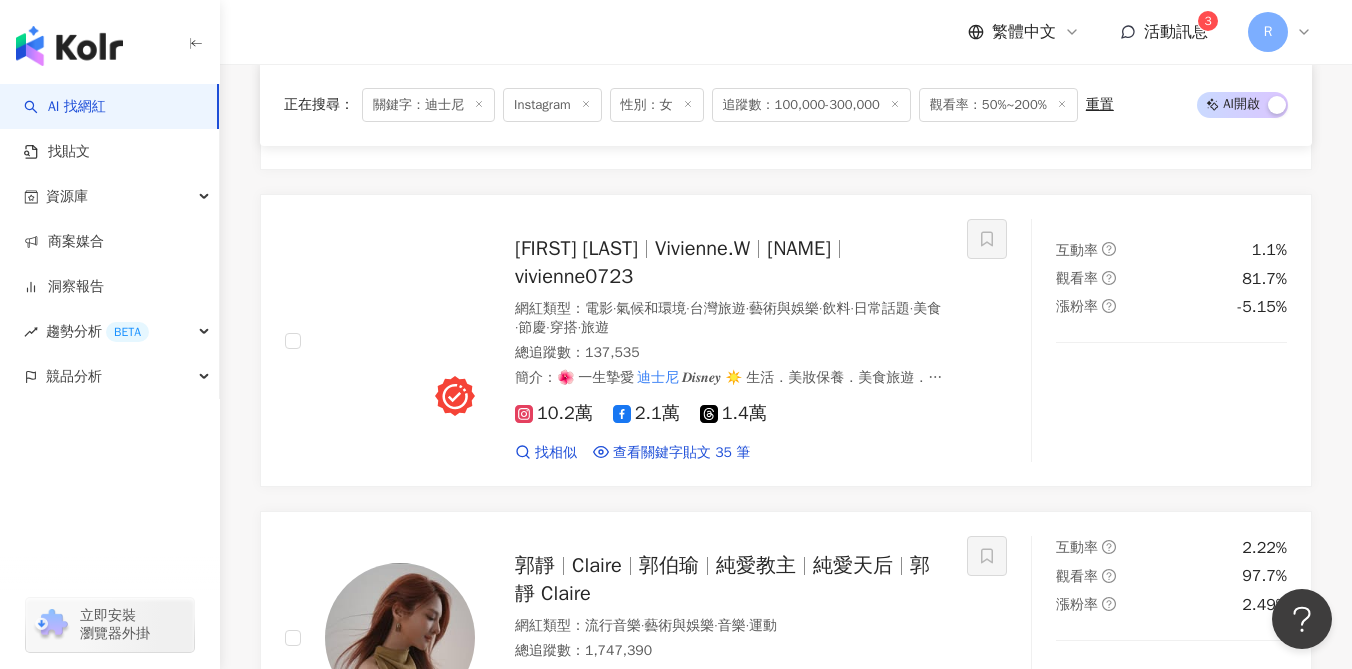 scroll, scrollTop: 2349, scrollLeft: 0, axis: vertical 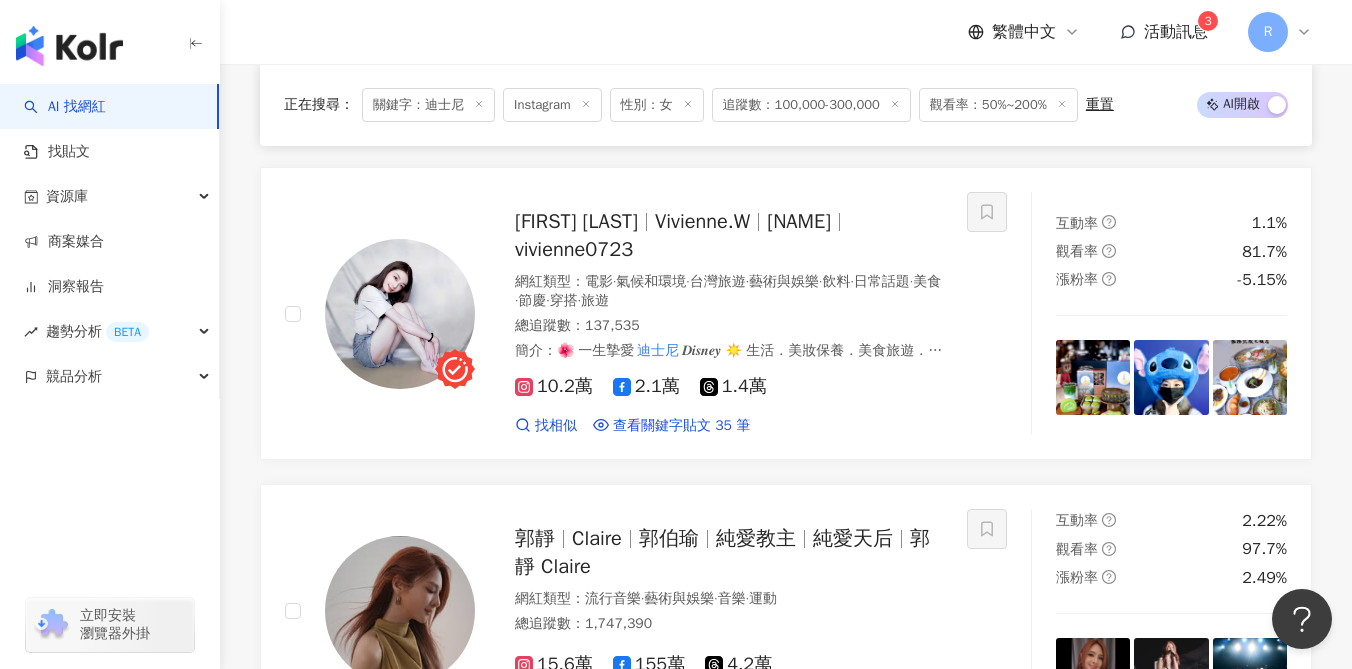 click on "關鍵字：迪士尼" at bounding box center (428, 105) 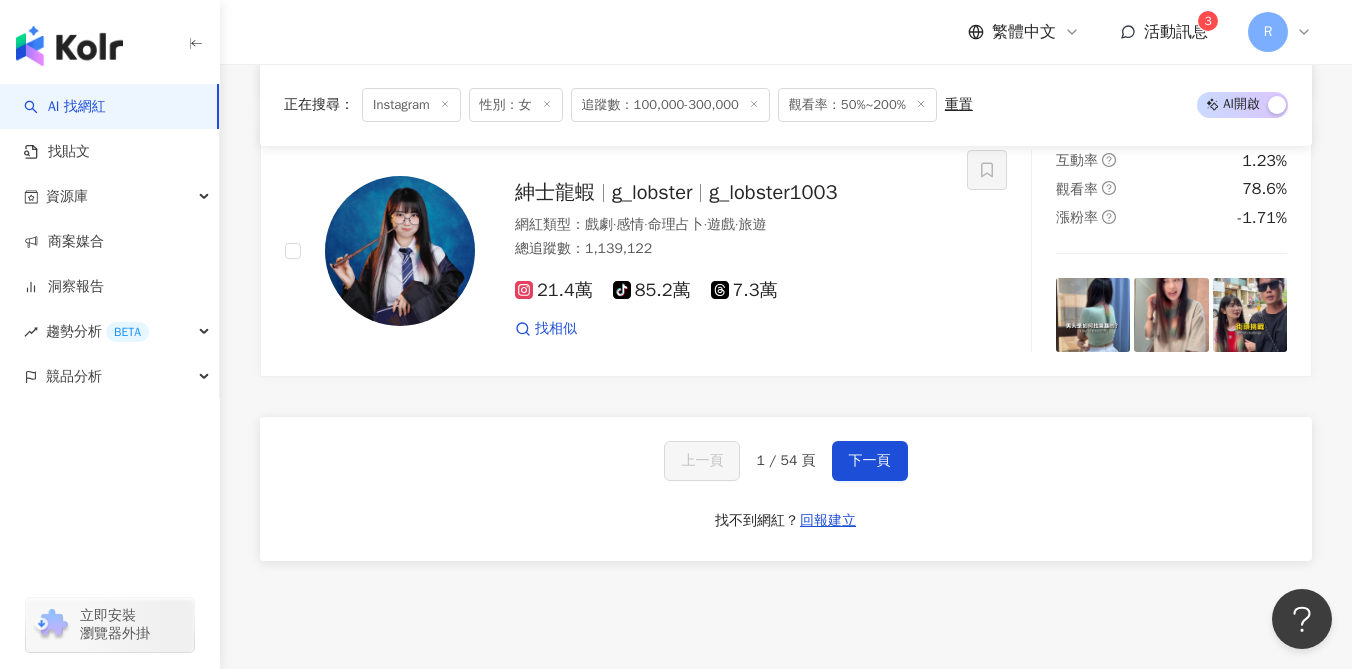 scroll, scrollTop: 3445, scrollLeft: 0, axis: vertical 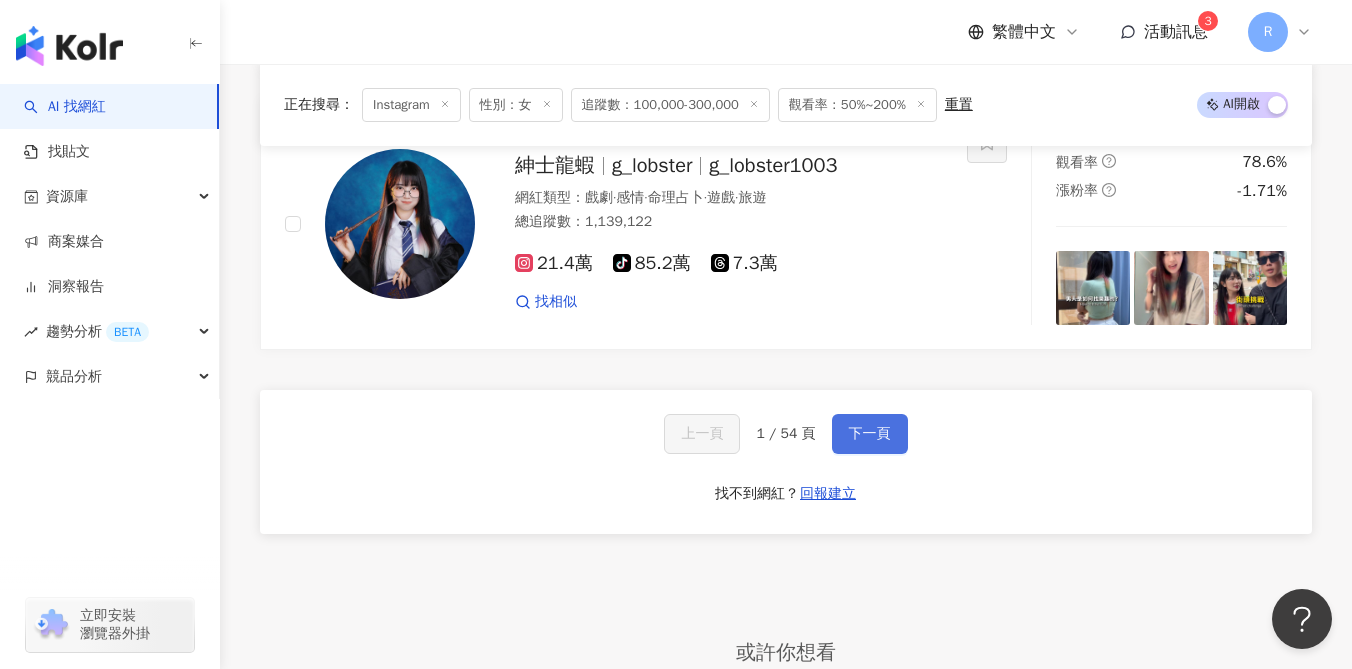 click on "下一頁" at bounding box center [870, 434] 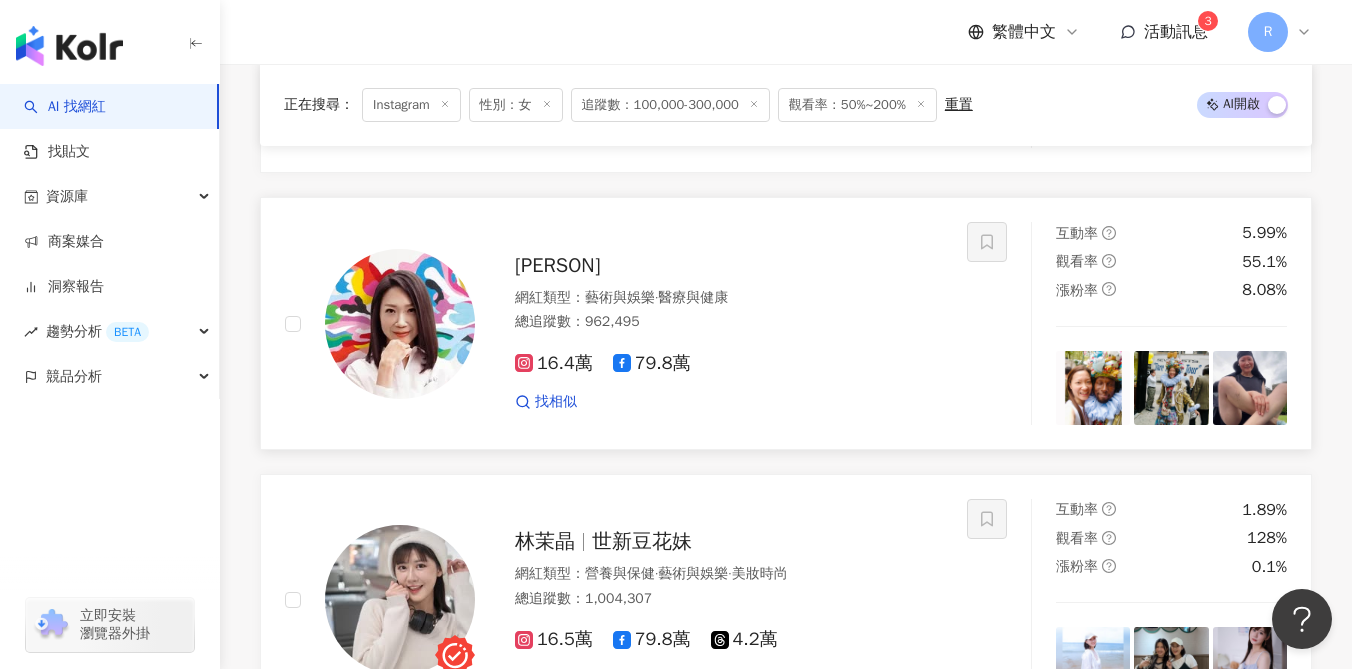 scroll, scrollTop: 0, scrollLeft: 0, axis: both 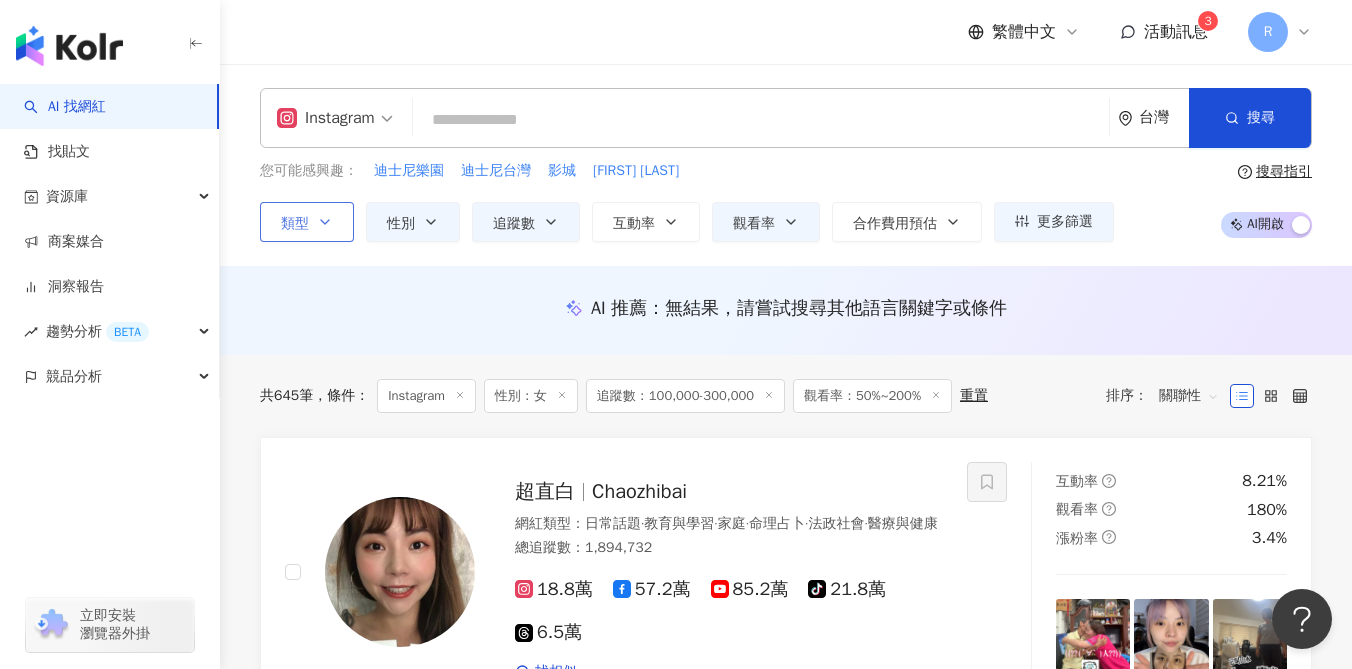 click at bounding box center [761, 120] 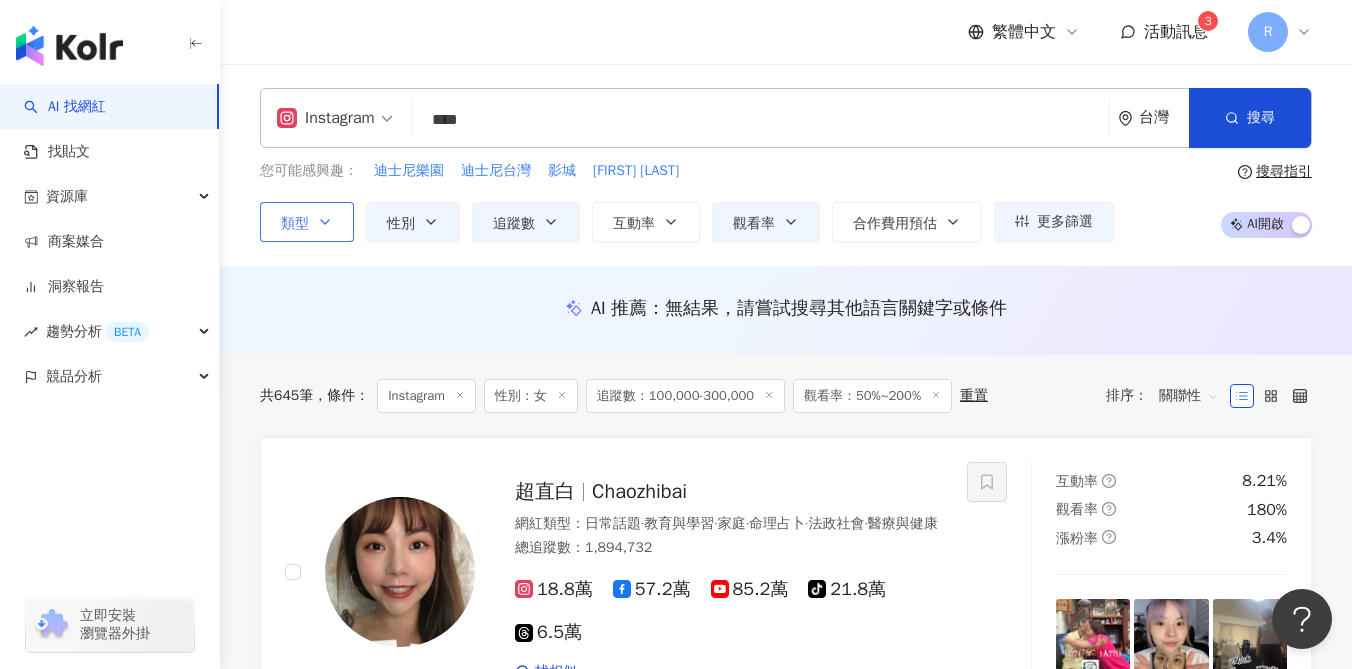 type on "****" 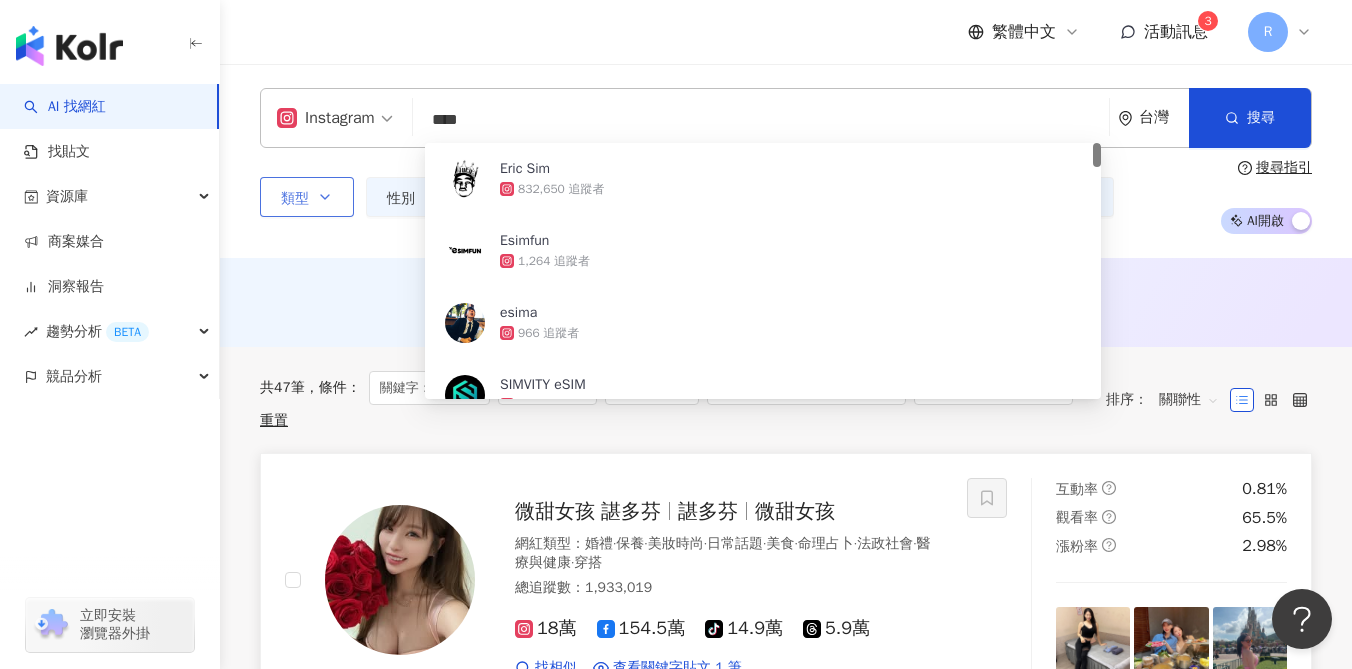 click on "[FIRST] [LAST] [FIRST] [LAST] [FIRST] [LAST] 網紅類型 ： 婚禮  ·  保養  ·  美妝時尚  ·  日常話題  ·  美食  ·  命理占卜  ·  法政社會  ·  醫療與健康  ·  穿搭 總追蹤數 ： 1,933,019 18萬 154.5萬tiktok-icon 14.9萬 5.9萬 找相似 查看關鍵字貼文 1 筆 互動率 0.81% 觀看率 65.5% 漲粉率 2.98%" at bounding box center (786, 579) 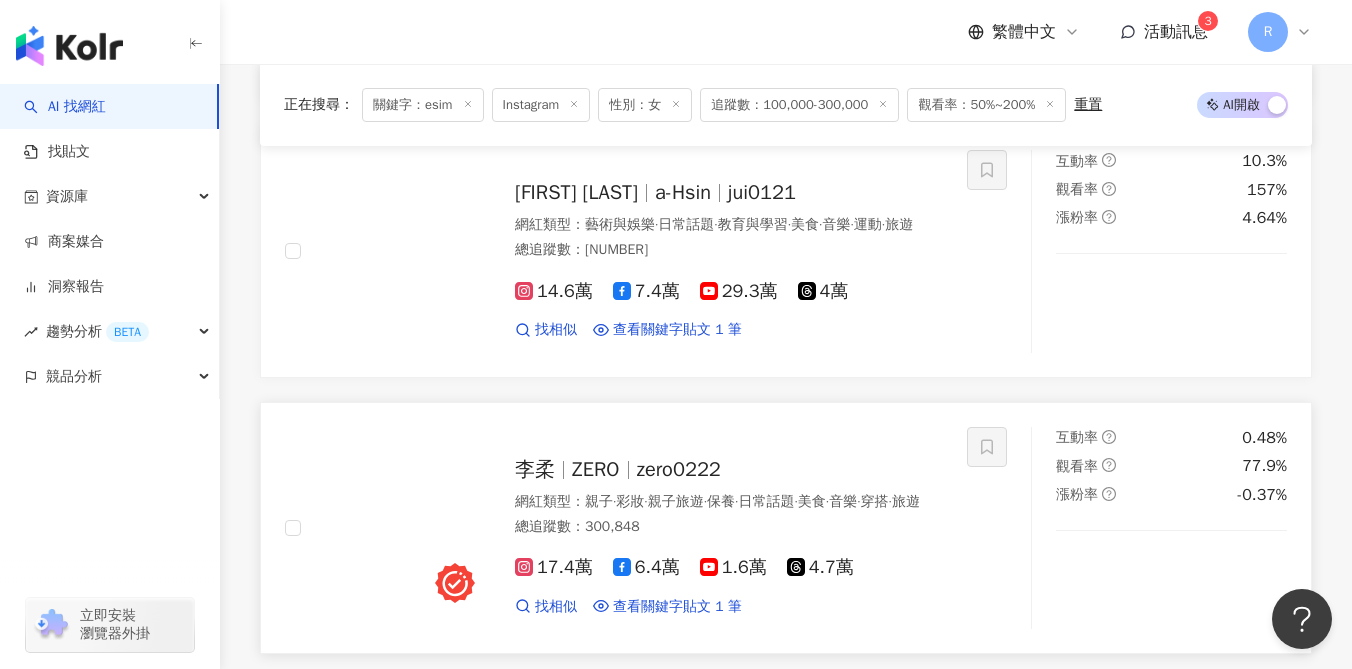 scroll, scrollTop: 1171, scrollLeft: 0, axis: vertical 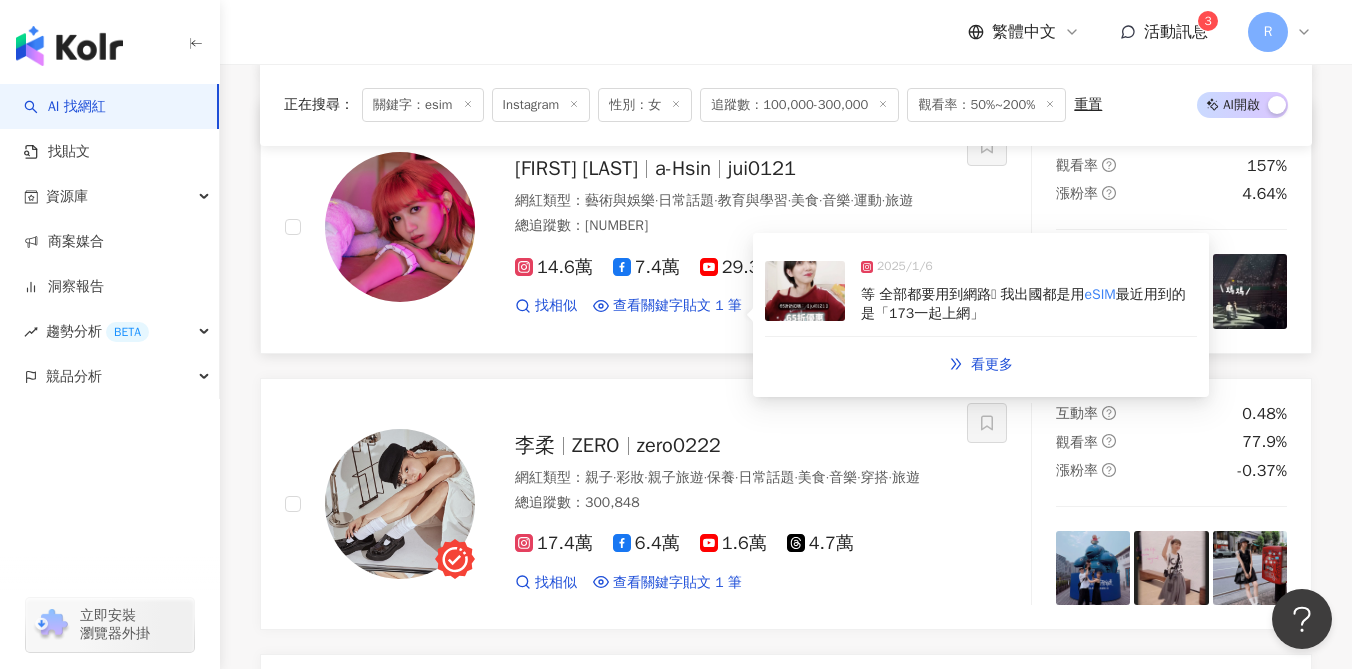 click at bounding box center [805, 291] 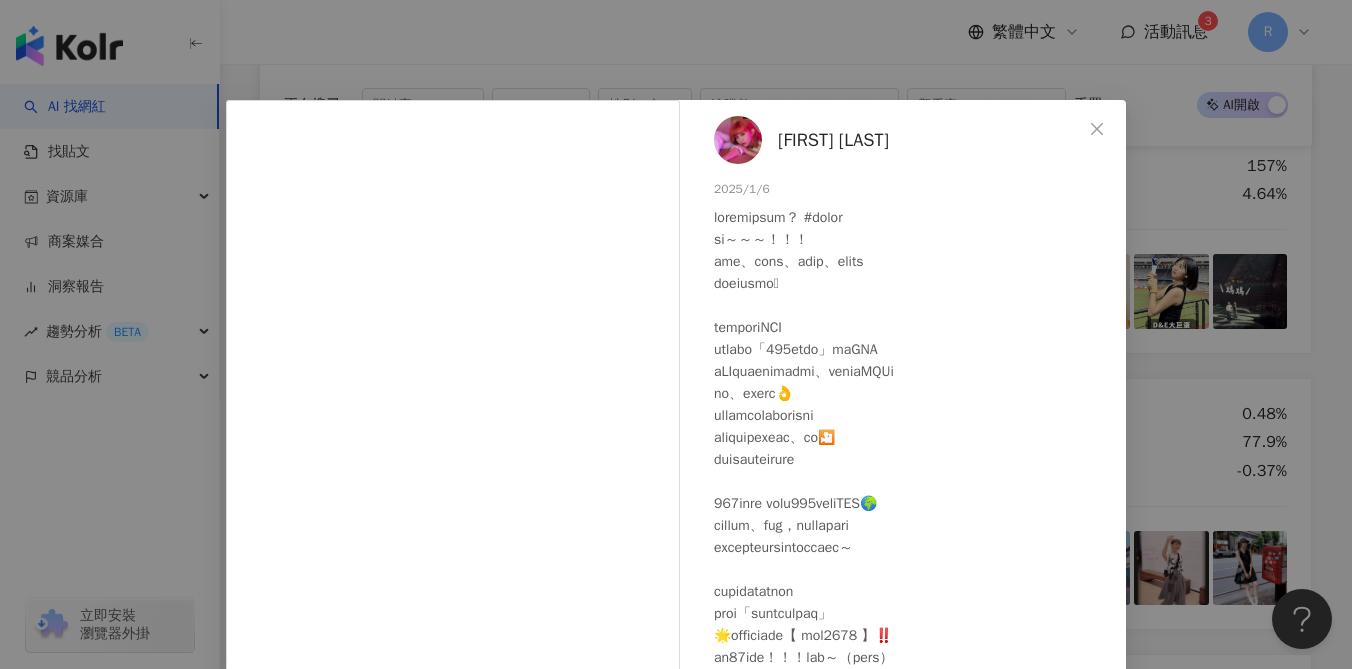 click on "阿心Liao 2025/1/6 [NUMBER] 188 10.8萬 查看原始貼文" at bounding box center [676, 334] 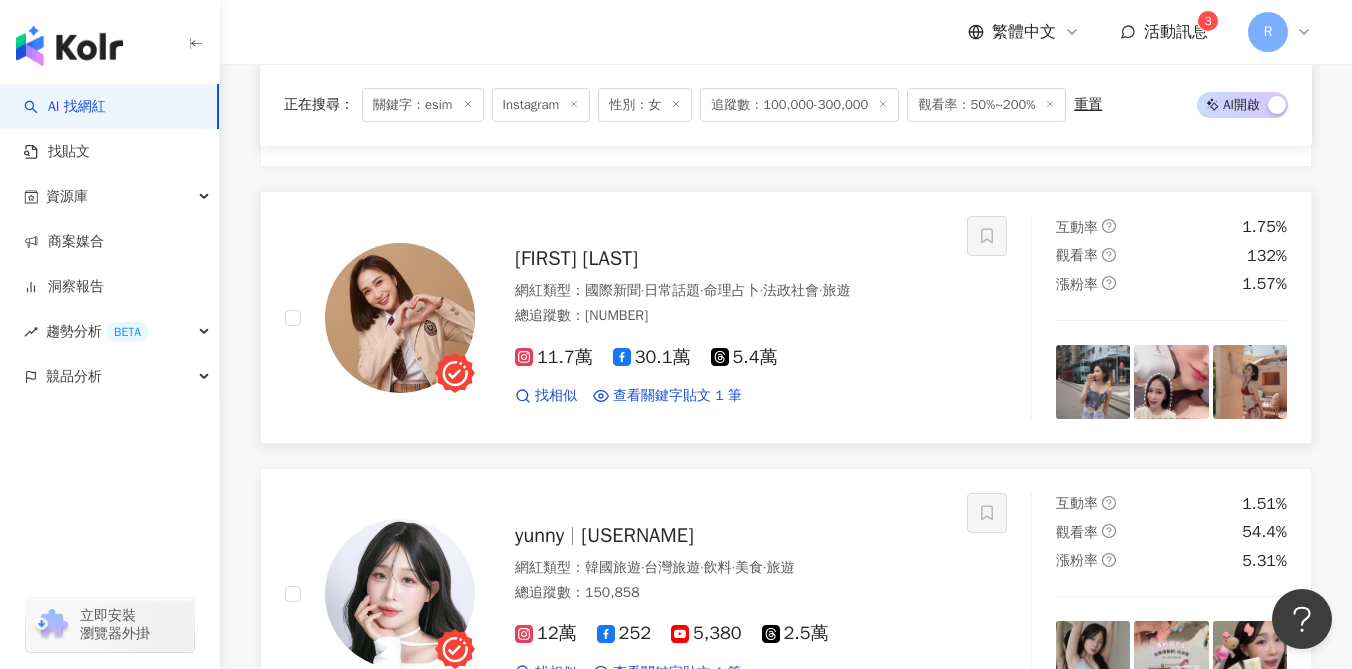 scroll, scrollTop: 1631, scrollLeft: 0, axis: vertical 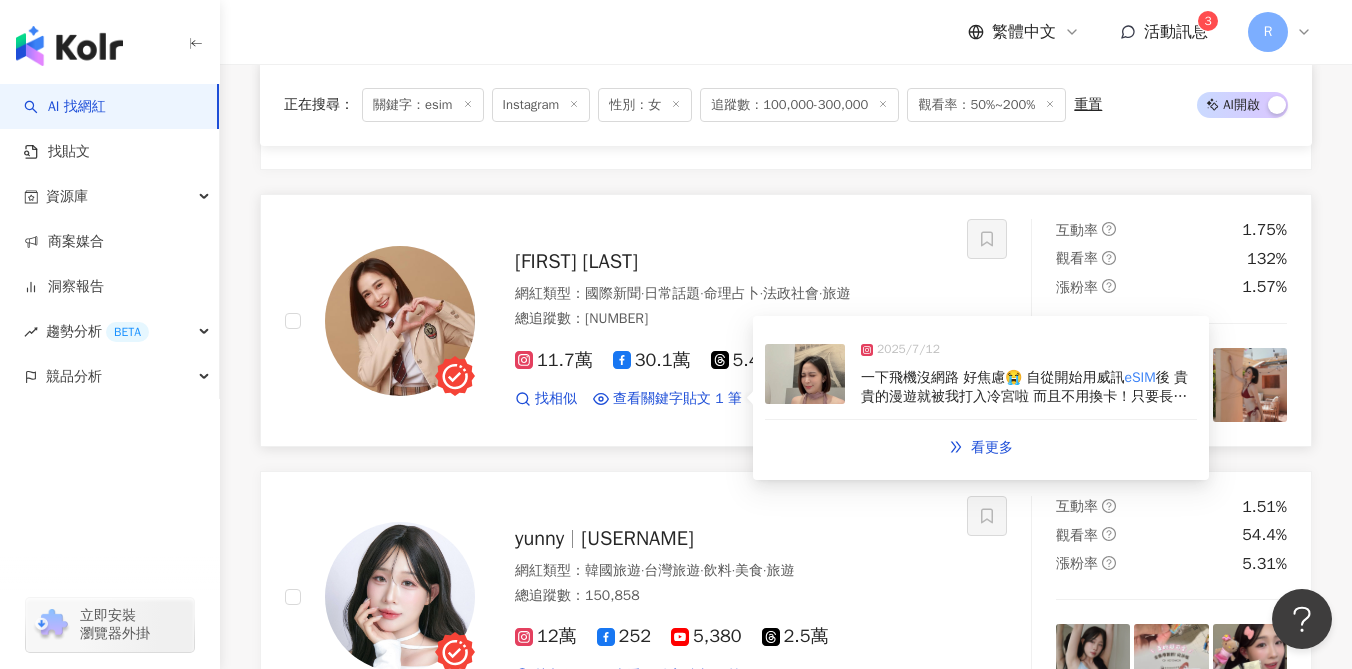 click at bounding box center [805, 374] 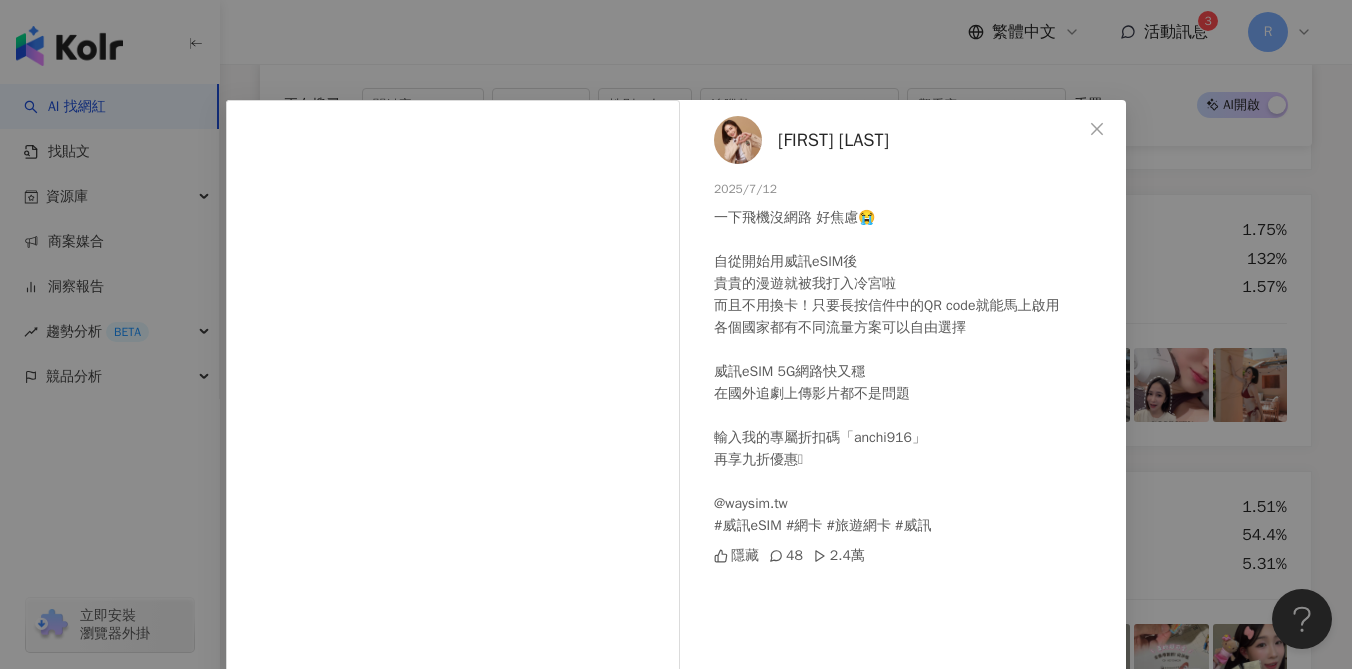 click on "安琪。Angel 2025/7/12 一下飛機沒網路 好焦慮😭
自從開始用威訊eSIM後
貴貴的漫遊就被我打入冷宮啦
而且不用換卡！只要長按信件中的QR code就能馬上啟用
各個國家都有不同流量方案可以自由選擇
威訊eSIM 5G網路快又穩
在國外追劇上傳影片都不是問題
輸入我的專屬折扣碼「anchi916」
再享九折優惠🛜
@waysim.tw
#威訊eSIM #網卡 #旅遊網卡 #威訊 隱藏 48 2.4萬 查看原始貼文" at bounding box center [676, 334] 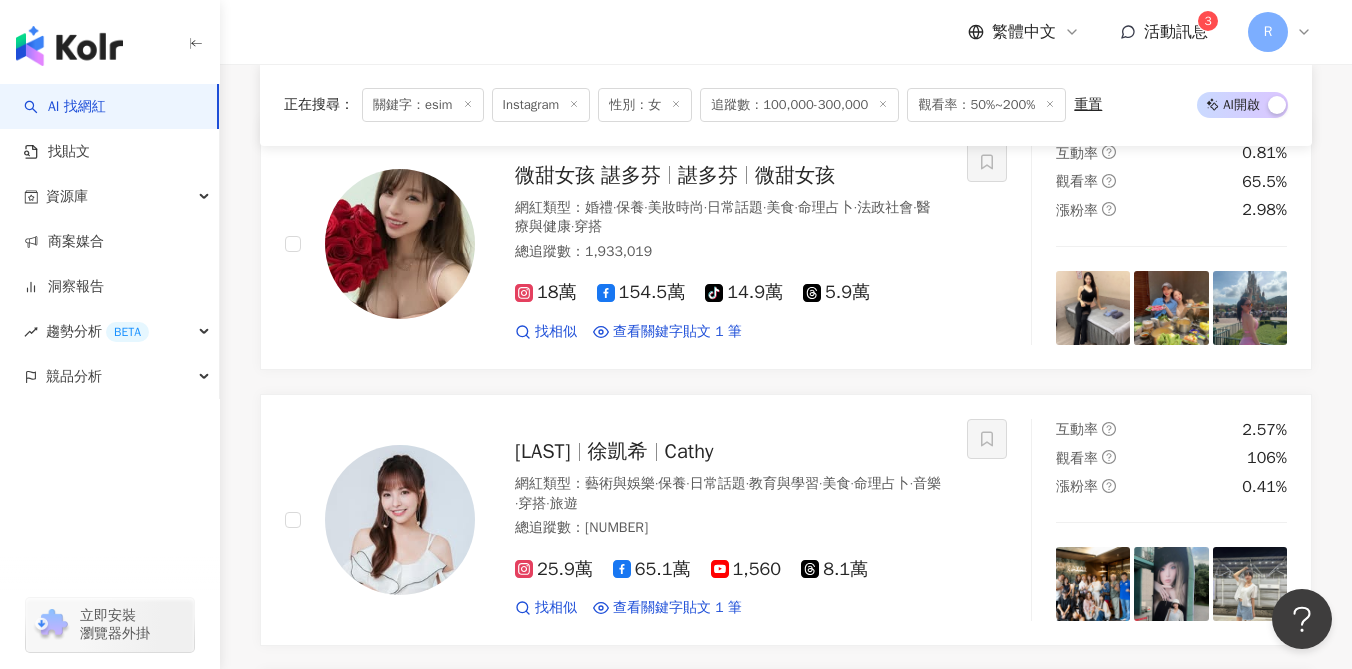 scroll, scrollTop: 0, scrollLeft: 0, axis: both 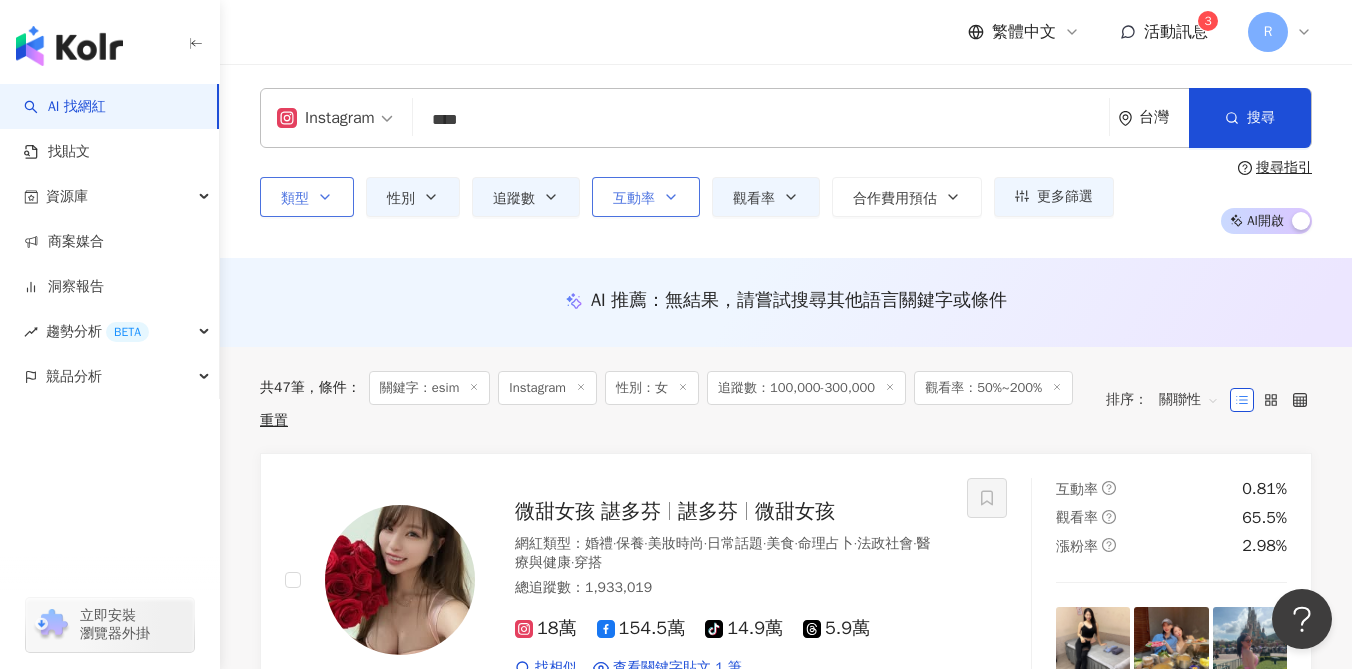 click on "互動率" at bounding box center [634, 199] 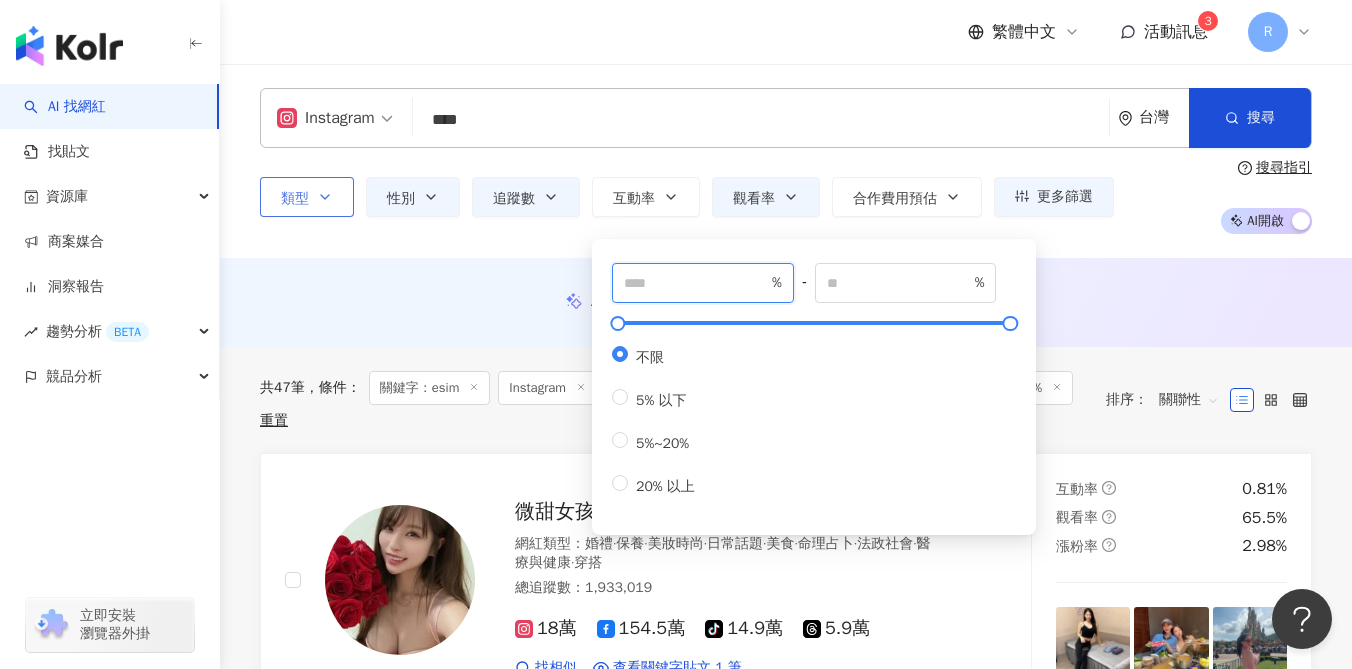 click at bounding box center [696, 283] 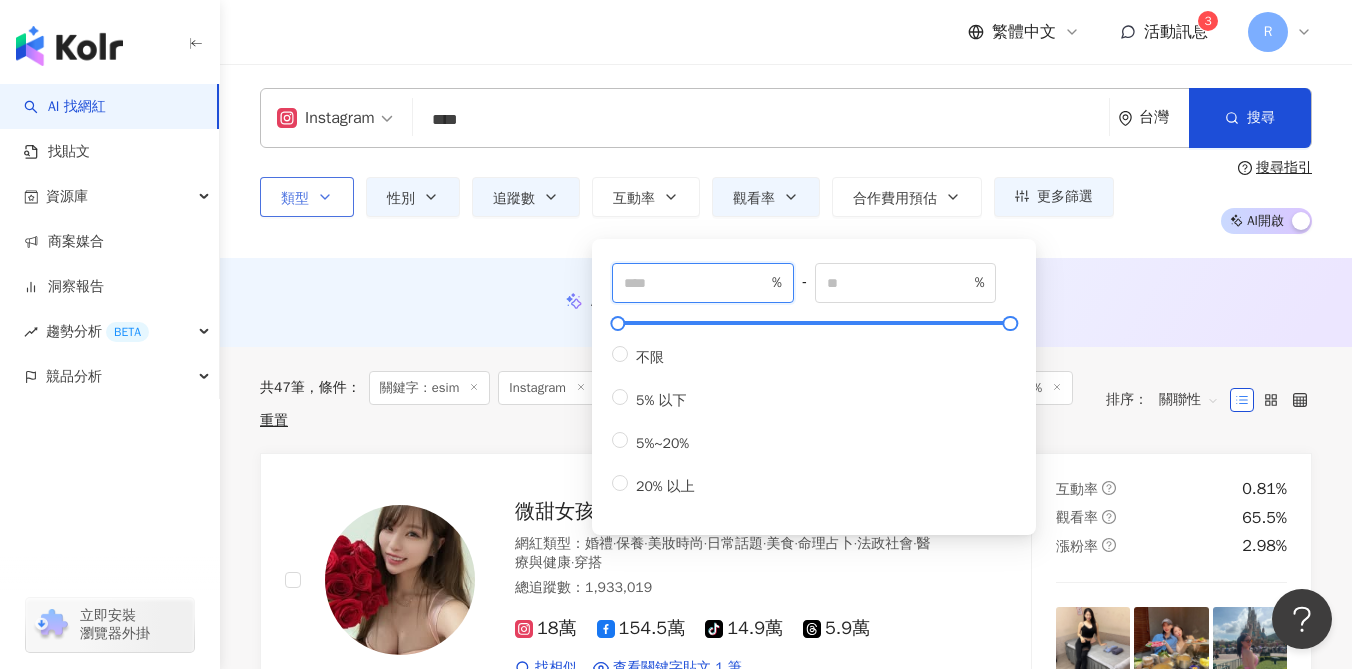 type on "*" 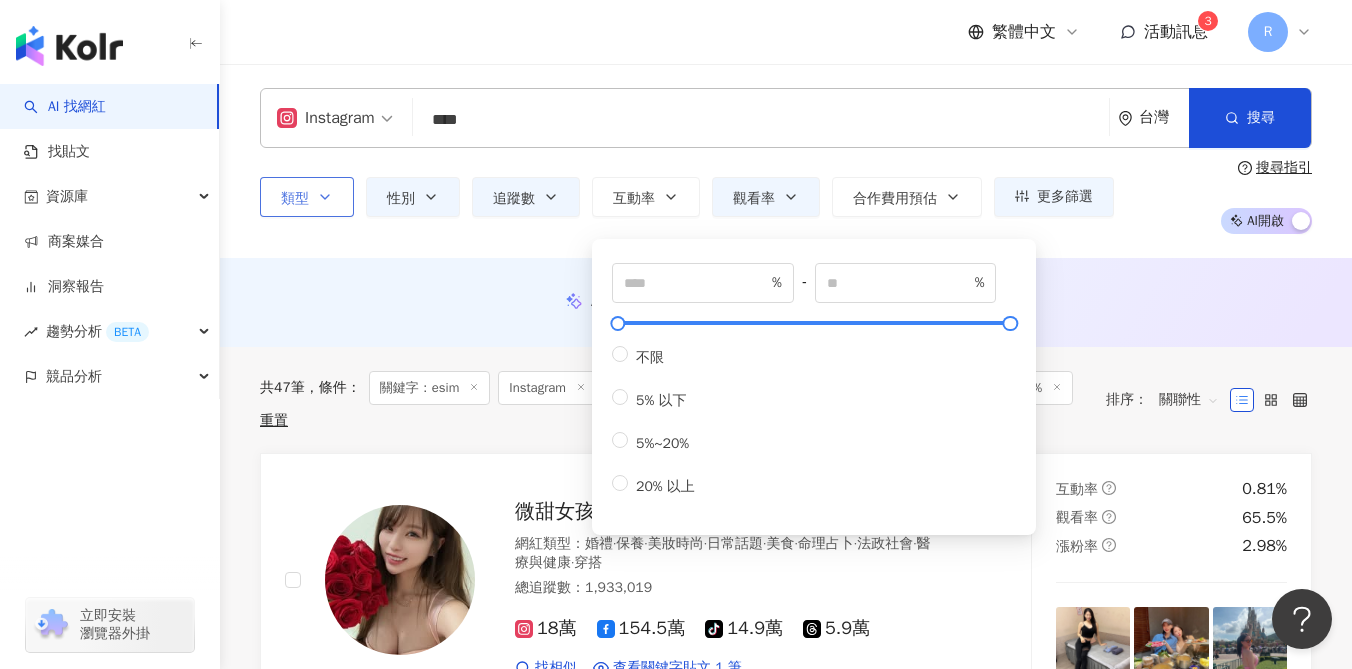 click on "AI 推薦 ： 無結果，請嘗試搜尋其他語言關鍵字或條件" at bounding box center (786, 302) 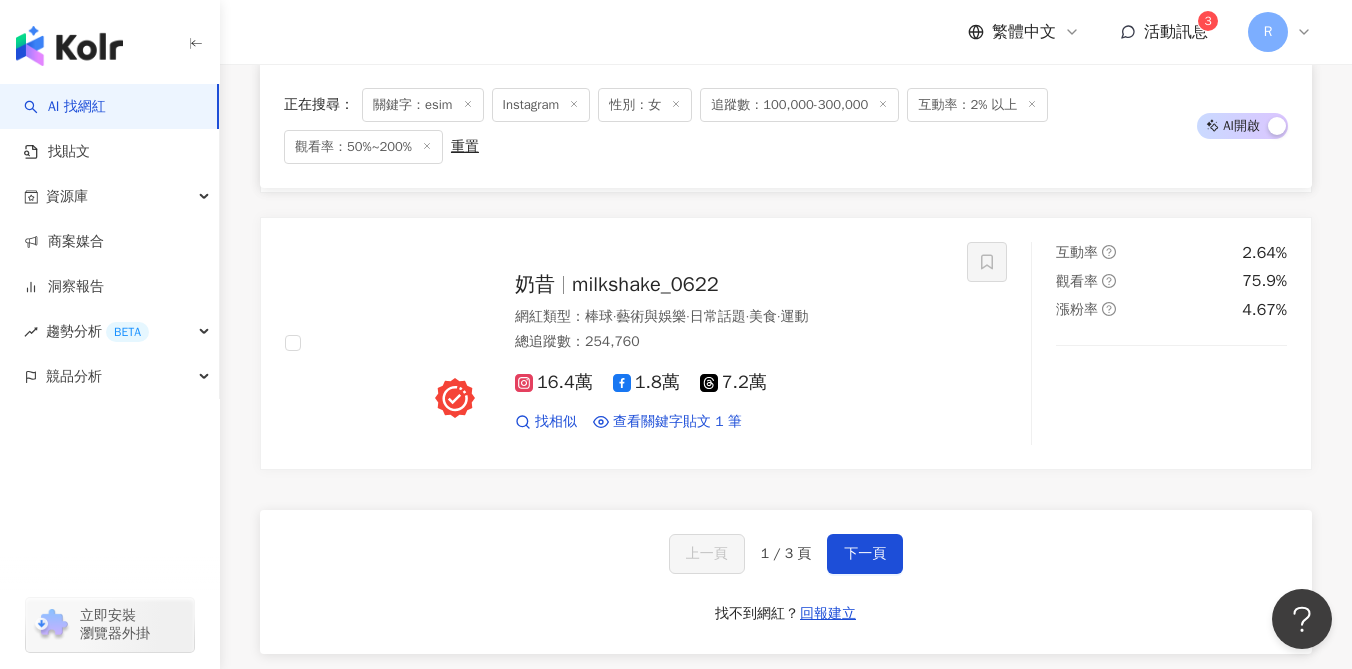 scroll, scrollTop: 3337, scrollLeft: 0, axis: vertical 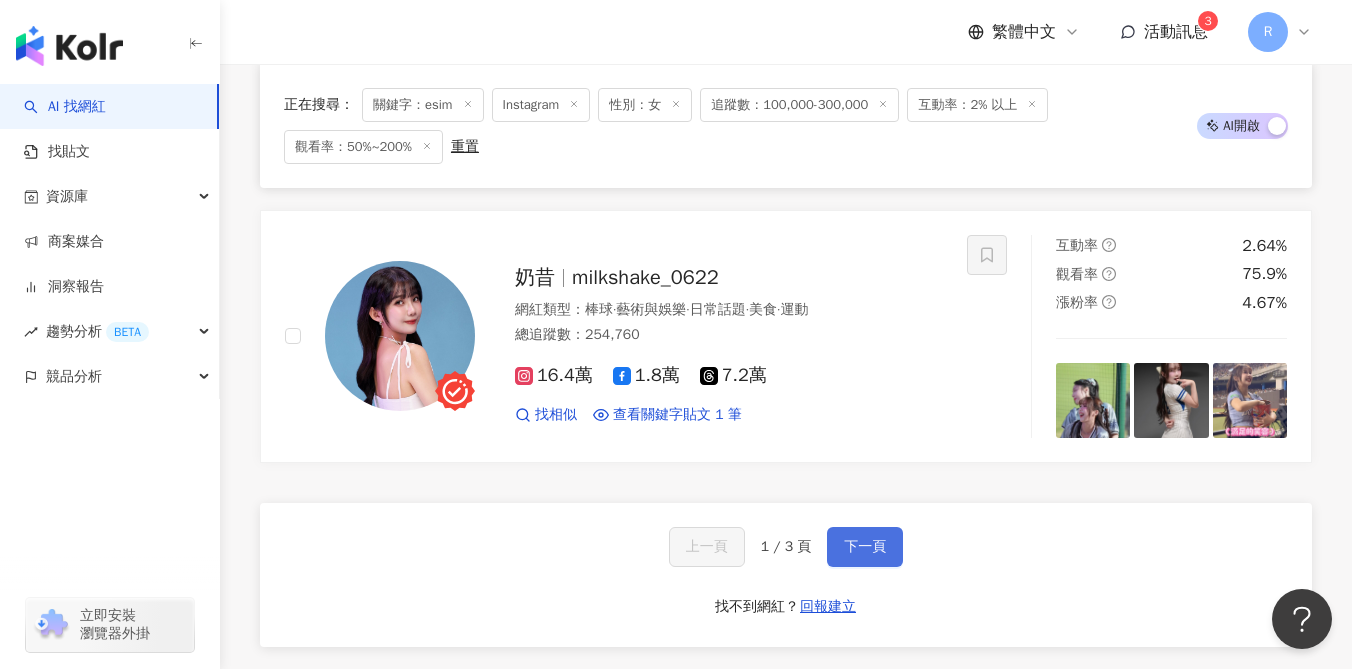 click on "下一頁" at bounding box center [865, 547] 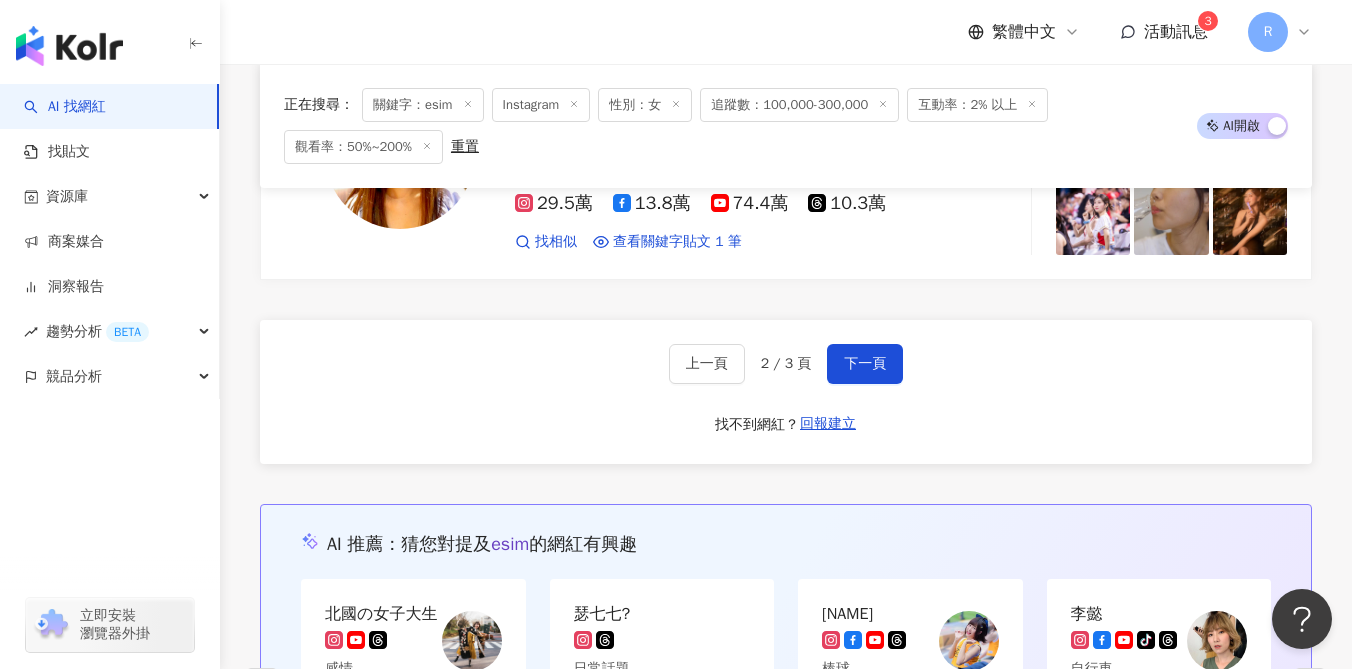 scroll, scrollTop: 3523, scrollLeft: 0, axis: vertical 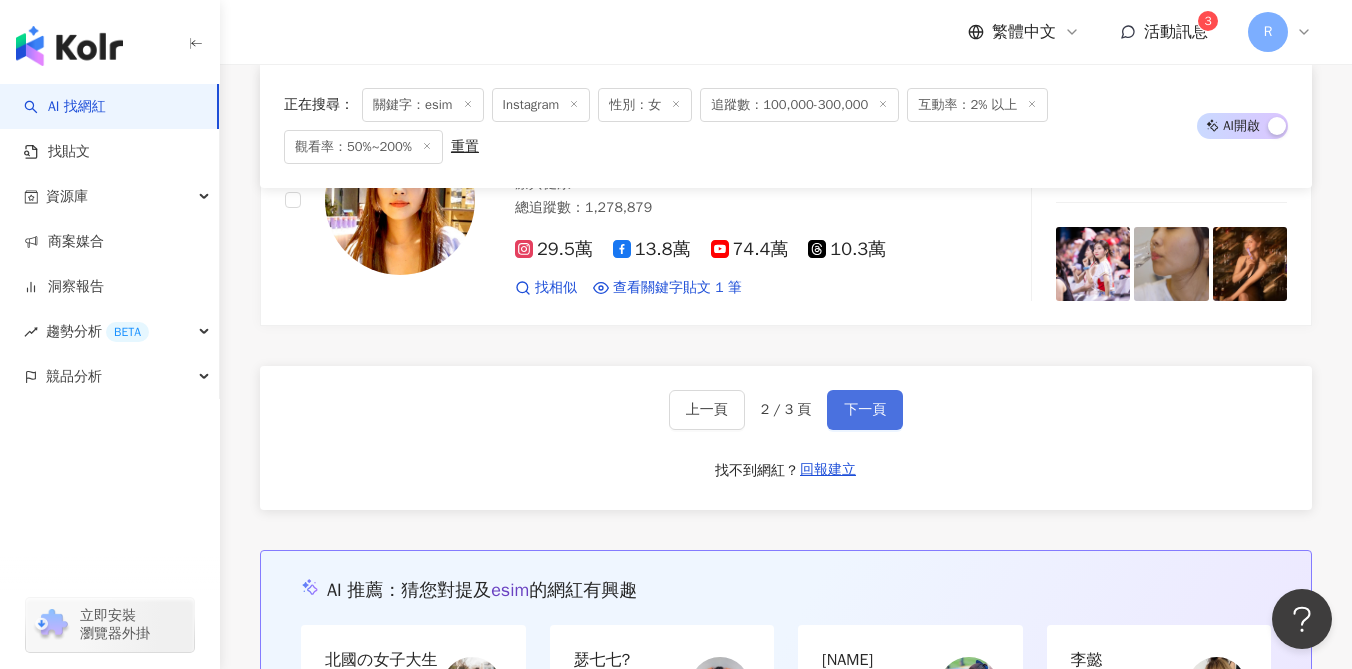 click on "下一頁" at bounding box center (865, 410) 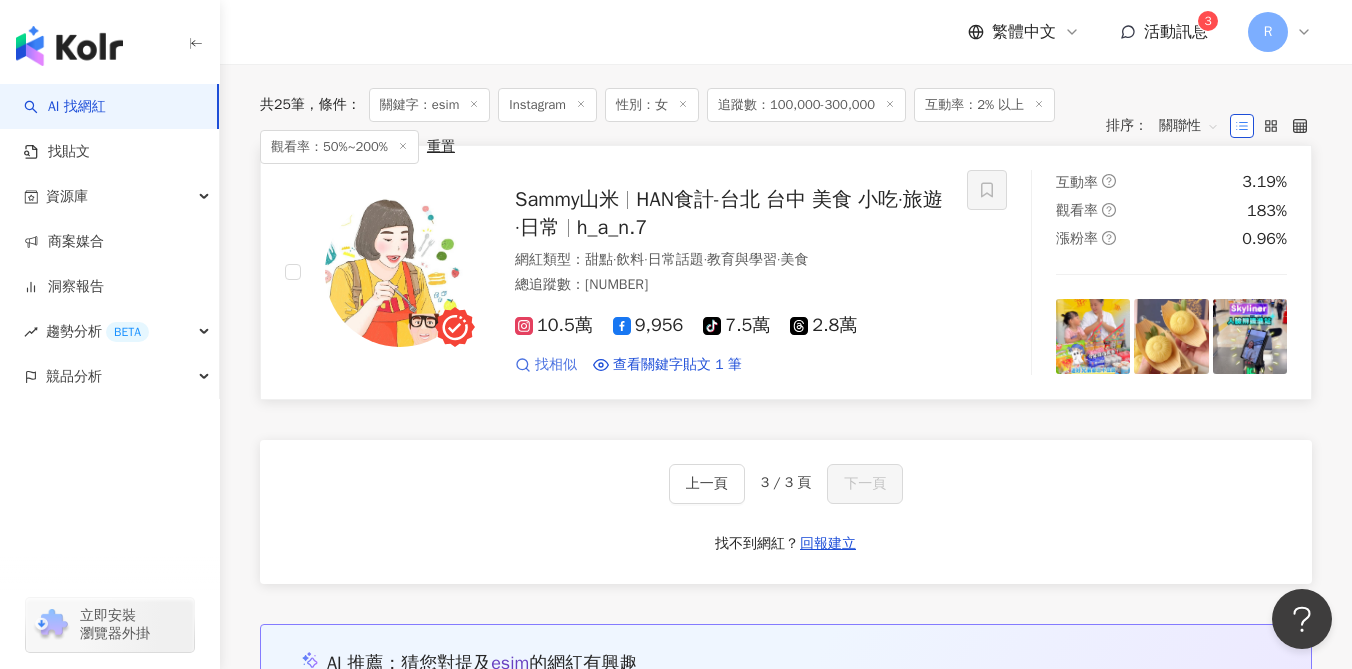scroll, scrollTop: 0, scrollLeft: 0, axis: both 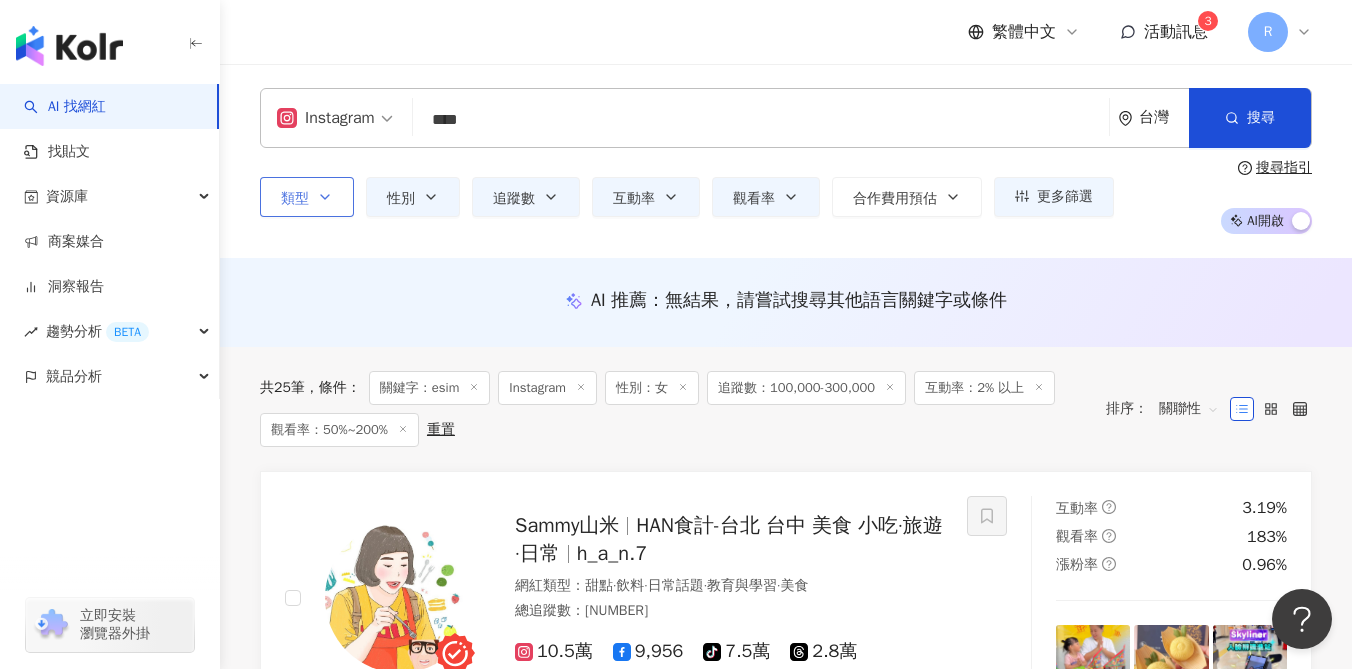 click on "****" at bounding box center [761, 120] 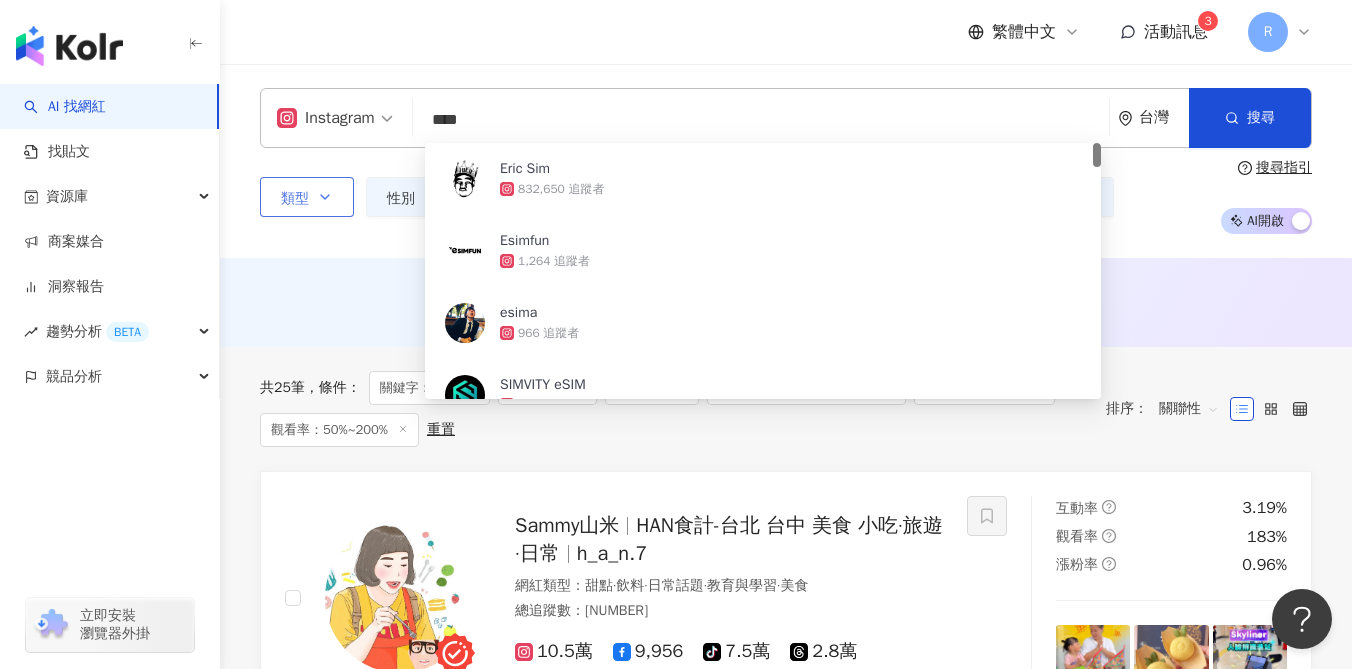 click on "****" at bounding box center (761, 120) 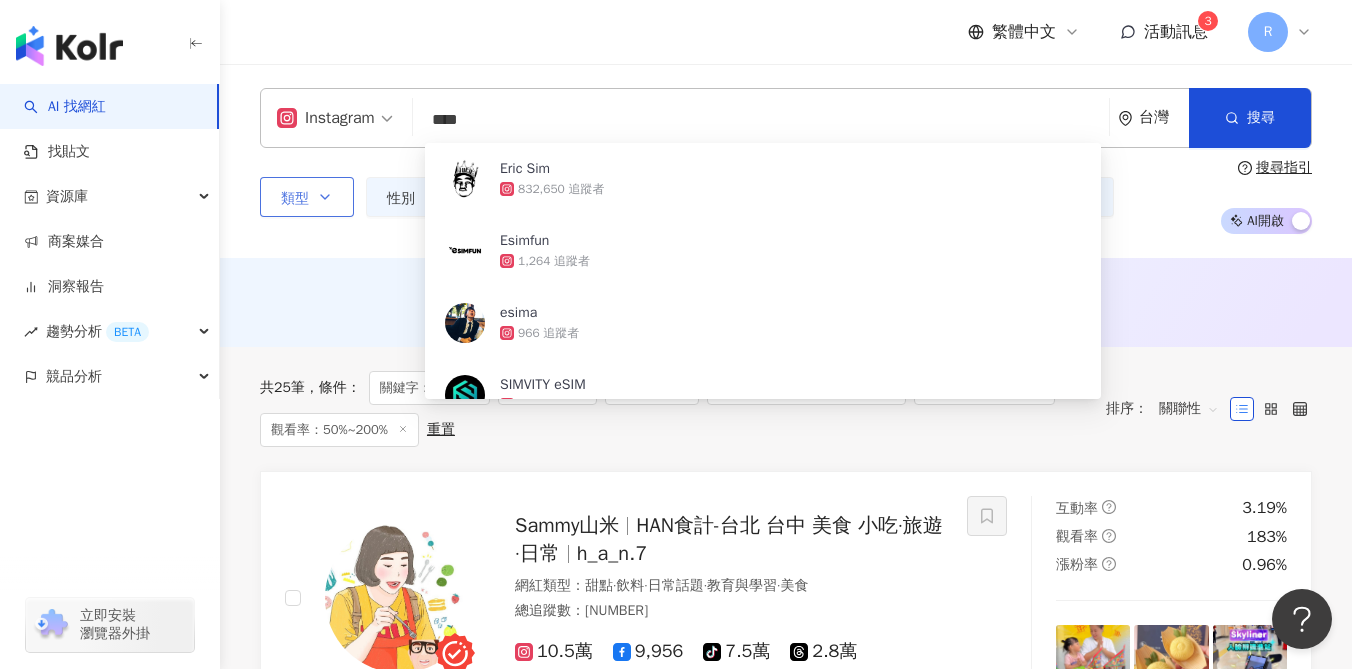 click on "****" at bounding box center (761, 120) 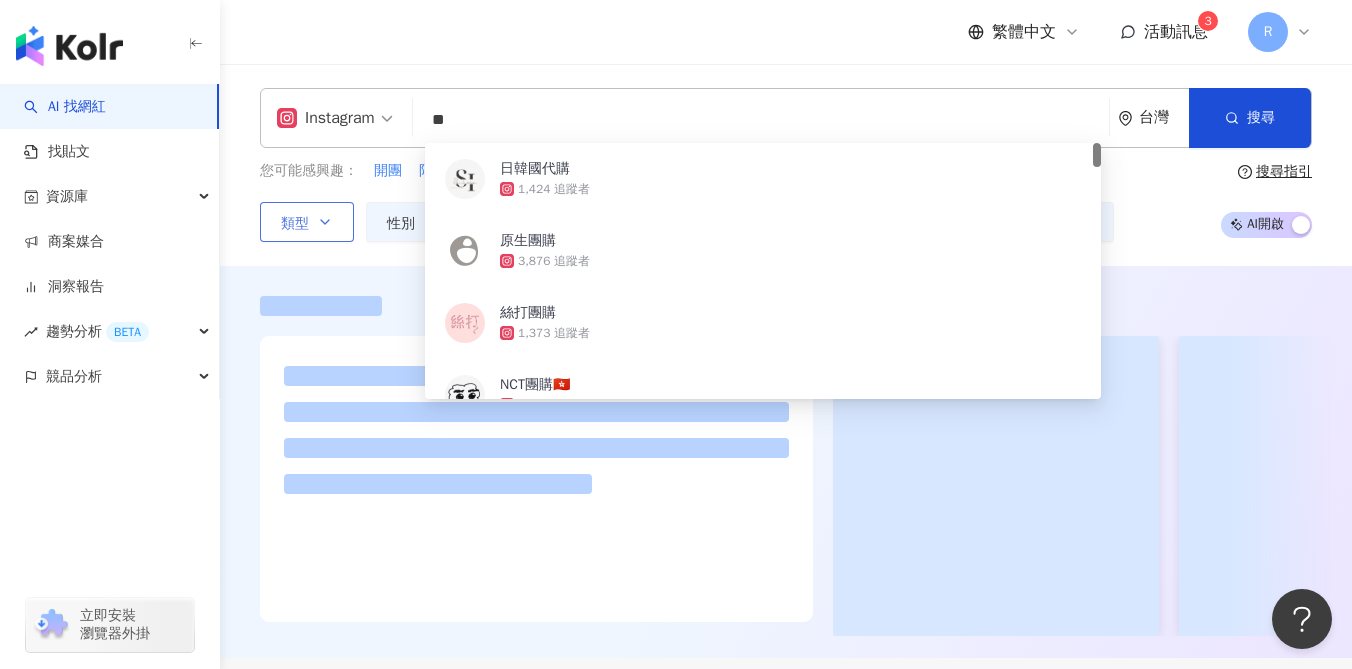 click at bounding box center (786, 462) 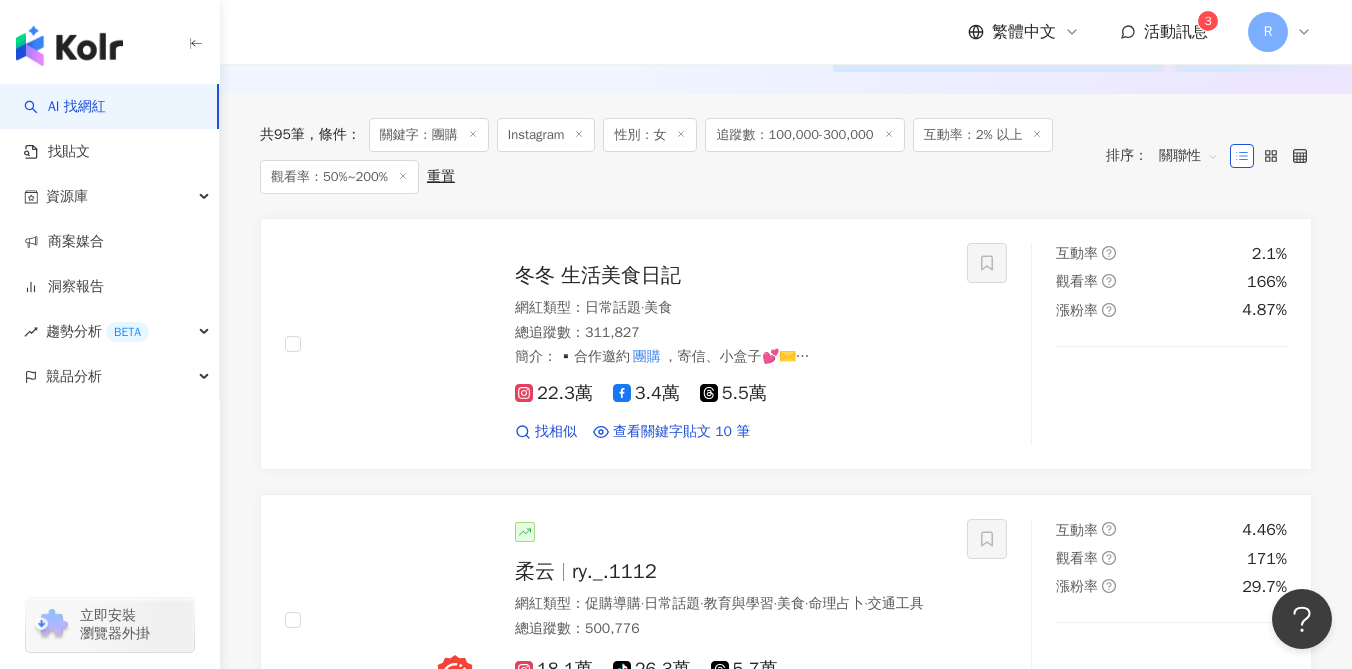 scroll, scrollTop: 574, scrollLeft: 0, axis: vertical 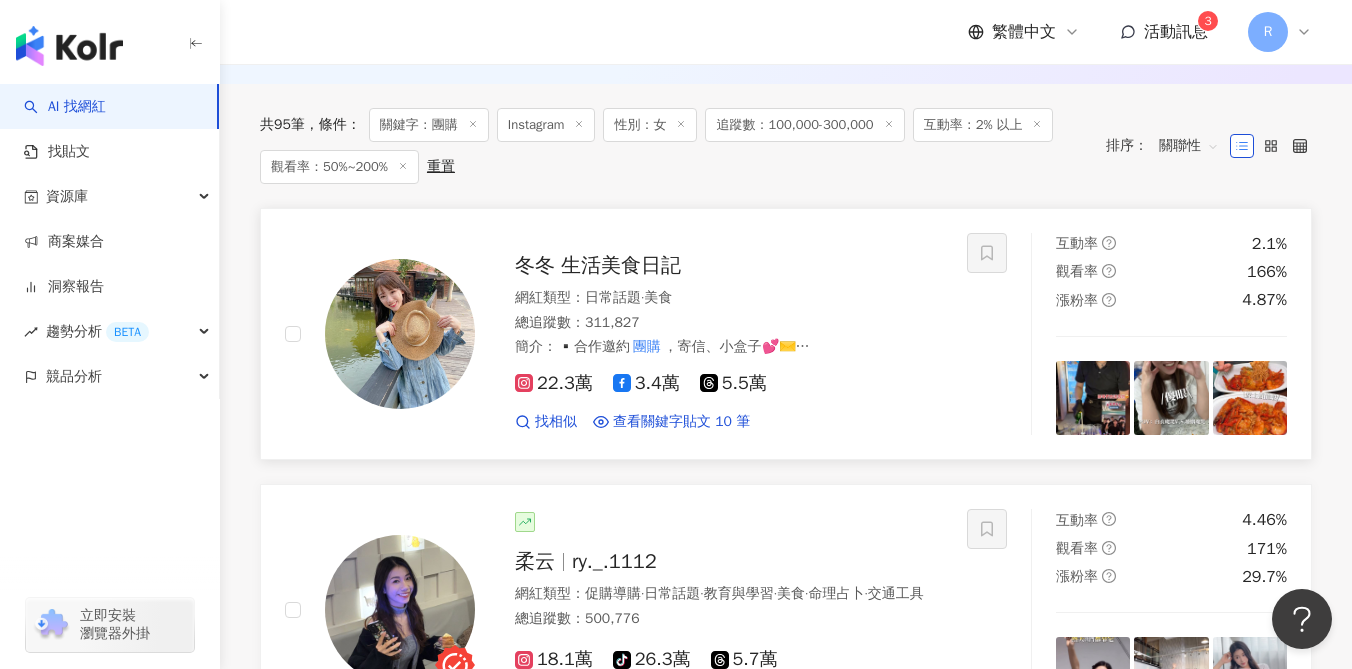 click on "冬冬 生活美食日記 網紅類型 ： 日常話題  ·  美食 總追蹤數 ： 311,827 簡介 ： ▪️合作邀約 團購 ，寄信、小盒子💕✉️ ➔[EMAIL] ➔LINE：@hua.dh(要加@ - 甜點師の美食世界 ➔午冬甜點 @5.tung_ - 「只要你還願意努力，這世界會給你驚喜」 - ↓ ↓  團購 請點↓ ↓ 22.3萬 3.4萬 5.5萬 找相似 查看關鍵字貼文 10 筆 互動率 2.1% 觀看率 166% 漲粉率 4.87%" at bounding box center [786, 334] 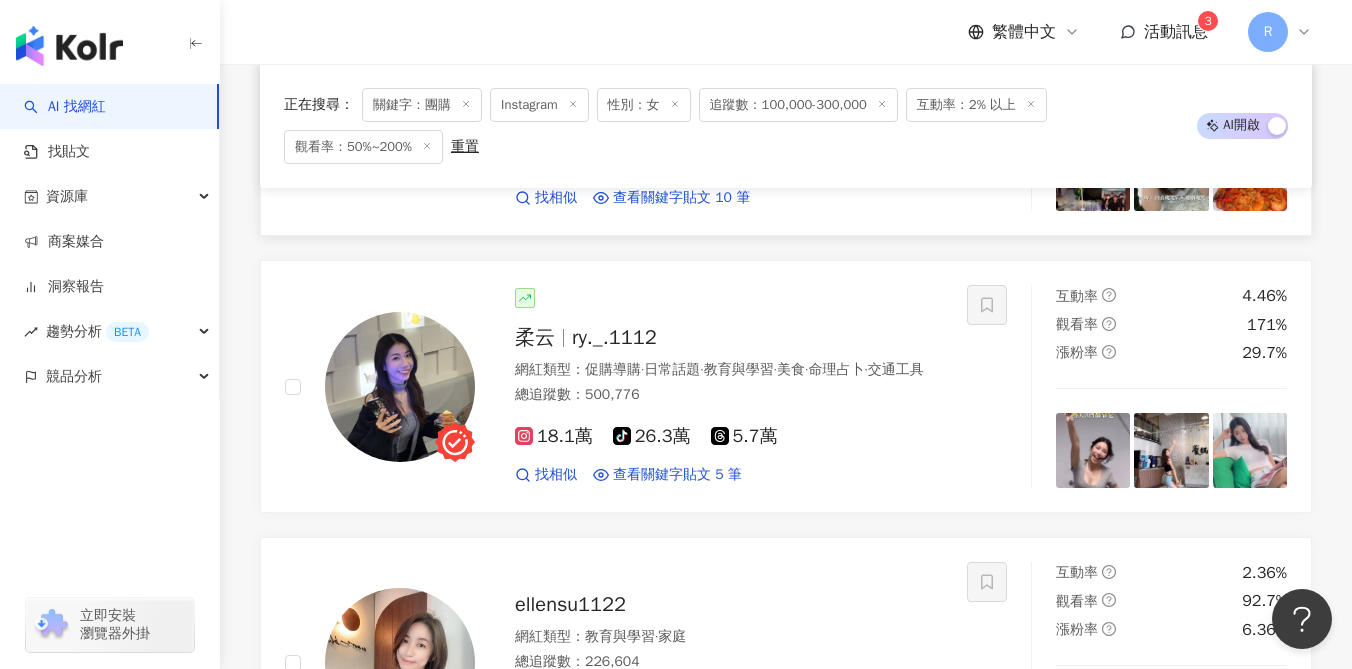 scroll, scrollTop: 891, scrollLeft: 0, axis: vertical 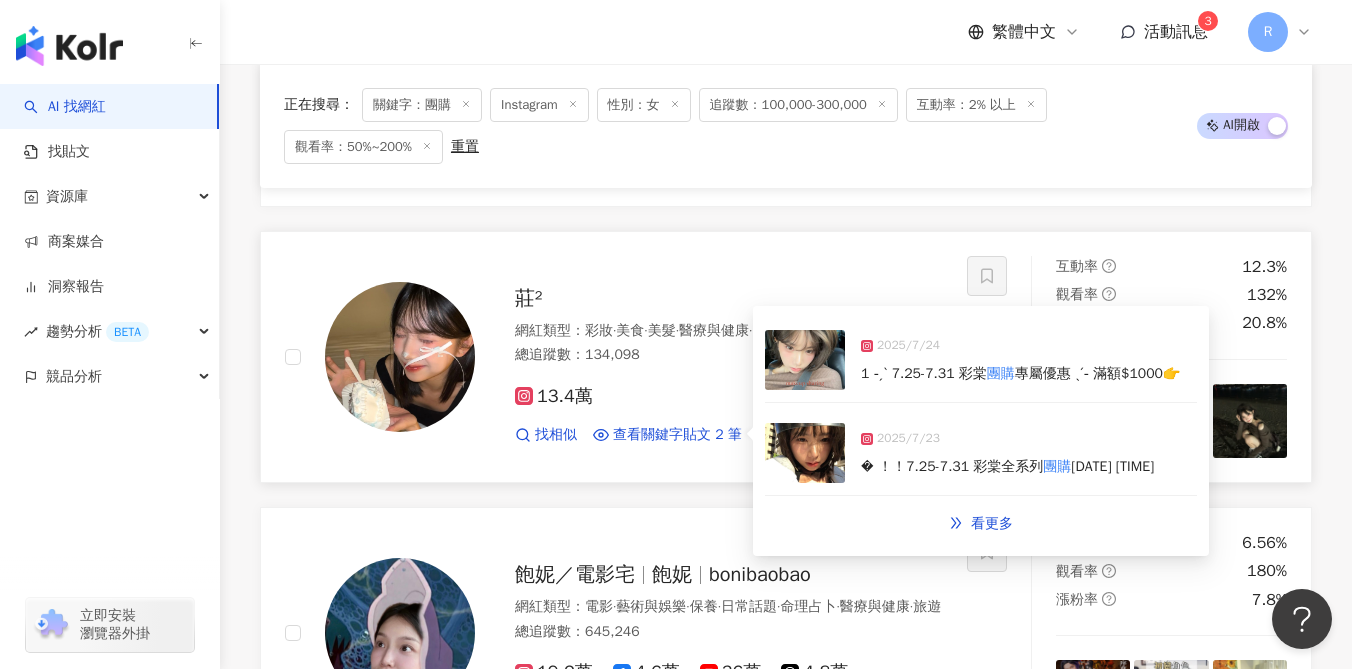 click 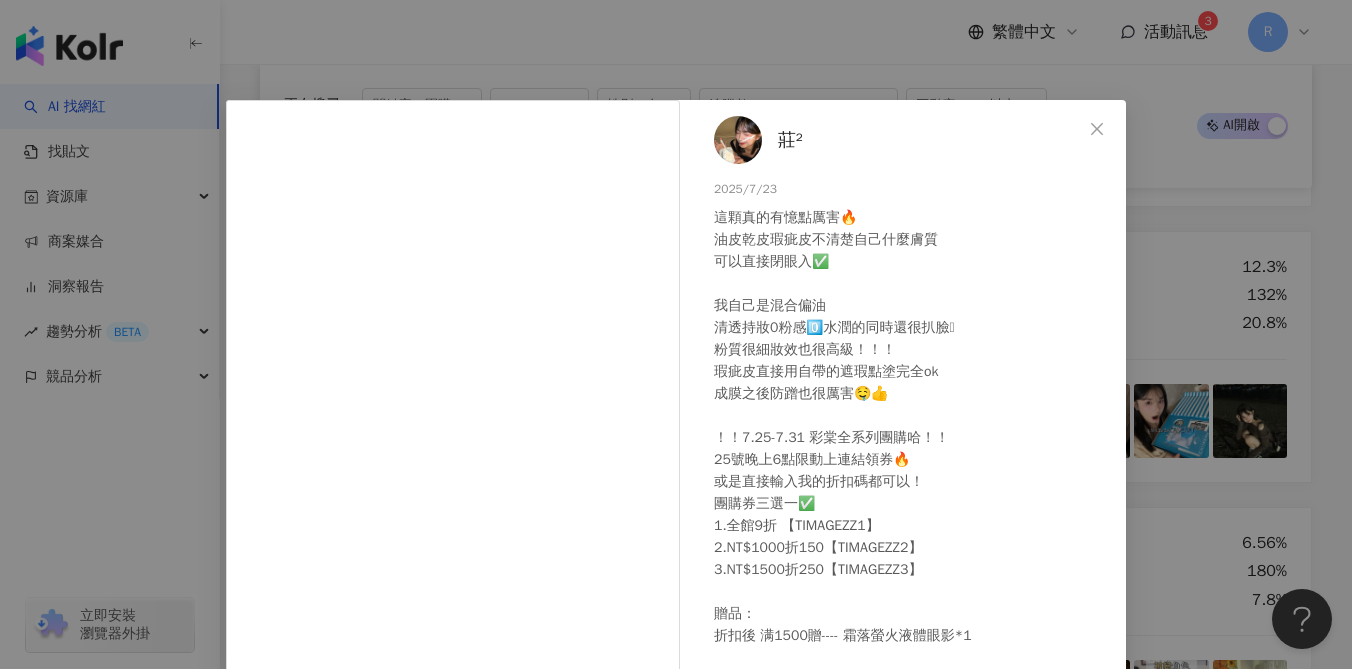 click on "[FIRST] [LAST] [INITIAL] [INITIAL] [INITIAL] [INITIAL] [DATE] 這顆真的有憶點厲害🔥
油皮乾皮瑕疵皮不清楚自己什麼膚質
可以直接閉眼入✅
我自己是混合偏油
清透持妝0粉感0️⃣水潤的同時還很扒臉🫧
粉質很細妝效也很高級！！！
瑕疵皮直接用自帶的遮瑕點塗完全ok
成膜之後防蹭也很厲害🤤👍
！！[DATE]-[DATE] 彩棠全系列團購哈！！
25號晚上6點限動上連結領券🔥
或是直接輸入我的折扣碼都可以！
團購券三選一✅
1.全館9折 【[CODE]】
2.NT$[NUMBER]折[NUMBER]【[CODE]】
3.NT$[NUMBER]折[NUMBER]【[CODE]】
贈品：
折扣後 满[NUMBER]贈---- 霜落螢火液體眼影*1
使用規則：每人最多任意一張團購券+一張蝦皮券
【蝦皮 7月限量美妝券】
07/01- 07/31可用：
滿$[NUMBER]折[NUMBER]【[CODE]】
滿$[NUMBER]折[NUMBER]【[CODE]】
滿$[NUMBER]折[NUMBER]【[CODE]】
@[BRAND]
#[BRAND] #[BRAND] 1.9萬 44 27.3萬 查看原始貼文" at bounding box center (676, 334) 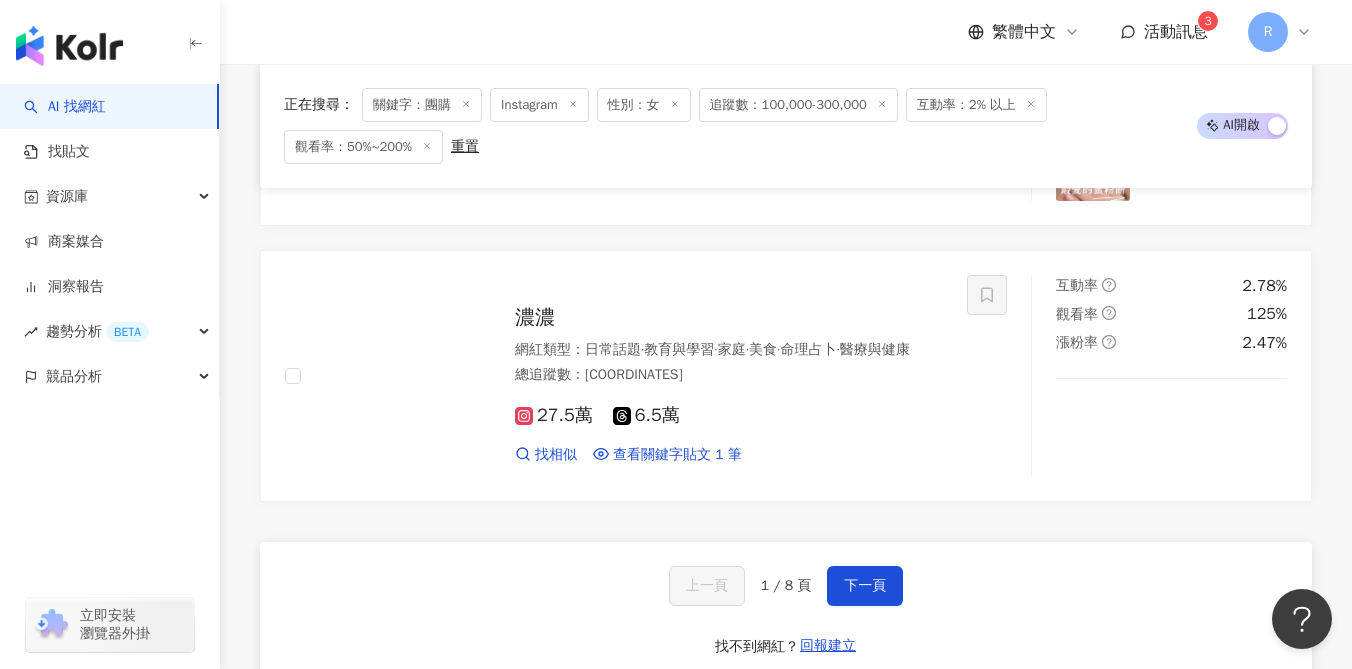 scroll, scrollTop: 3699, scrollLeft: 0, axis: vertical 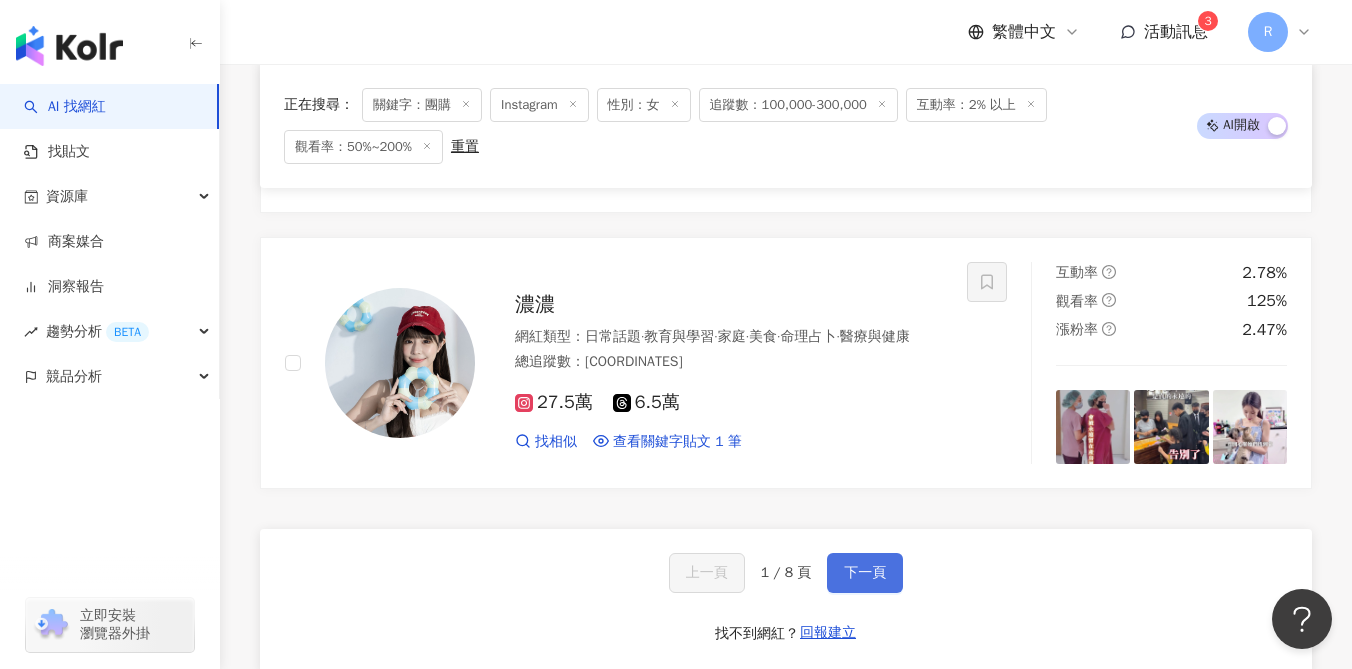 click on "下一頁" at bounding box center [865, 573] 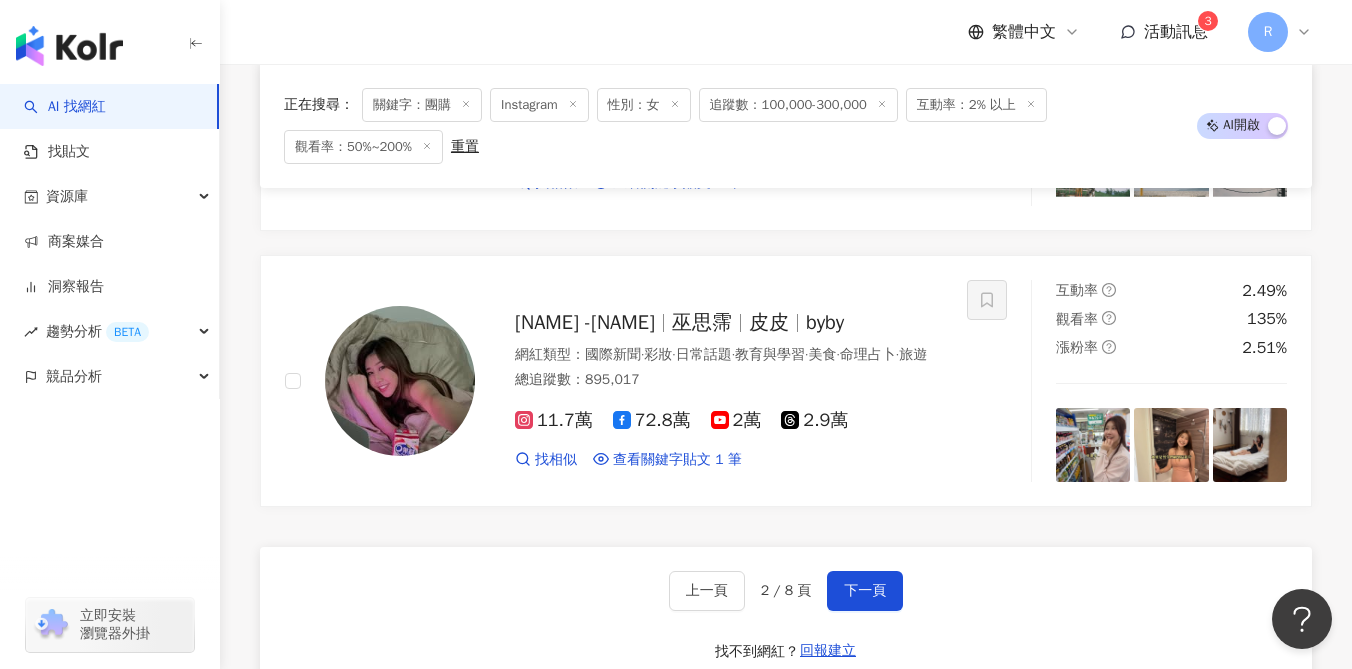 scroll, scrollTop: 3740, scrollLeft: 0, axis: vertical 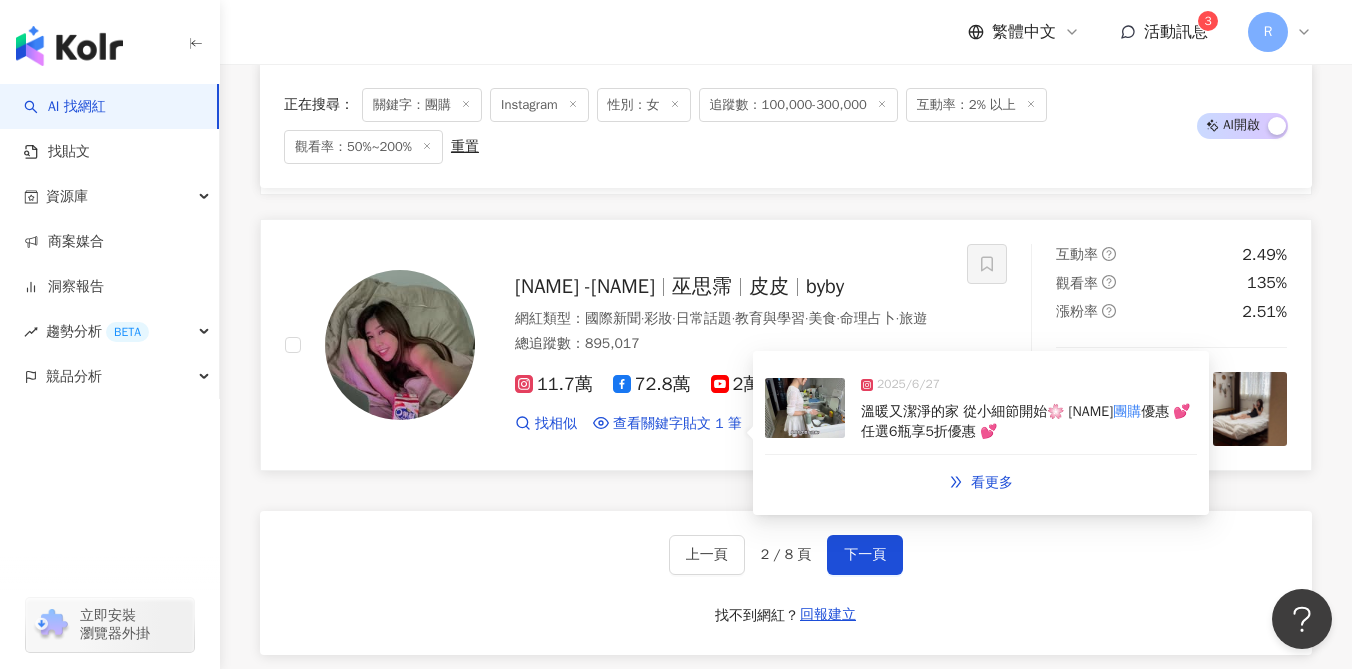 click at bounding box center (805, 408) 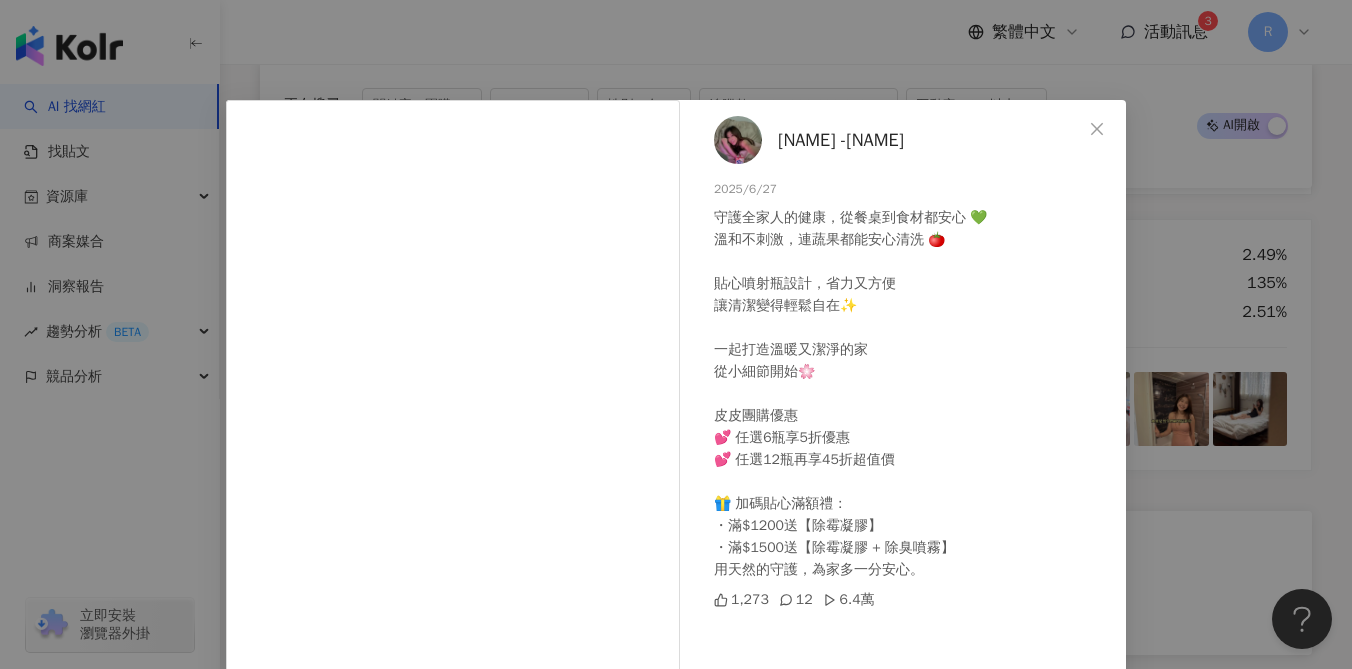 click on "[FIRST] [LAST] -皮皮 2025/6/27 守護全家人的健康，從餐桌到食材都安心 💚
溫和不刺激，連蔬果都能安心清洗 🍅
貼心噴射瓶設計，省力又方便
讓清潔變得輕鬆自在✨
一起打造溫暖又潔淨的家
從小細節開始🌸
皮皮團購優惠
💕 任選6瓶享5折優惠
💕 任選12瓶再享45折超值價
🎁 加碼貼心滿額禮：
・滿$1200送【除霉凝膠】
・滿$1500送【除霉凝膠 + 除臭噴霧】
用天然的守護，為家多一分安心。 1,273 12 6.4萬 查看原始貼文" at bounding box center [676, 334] 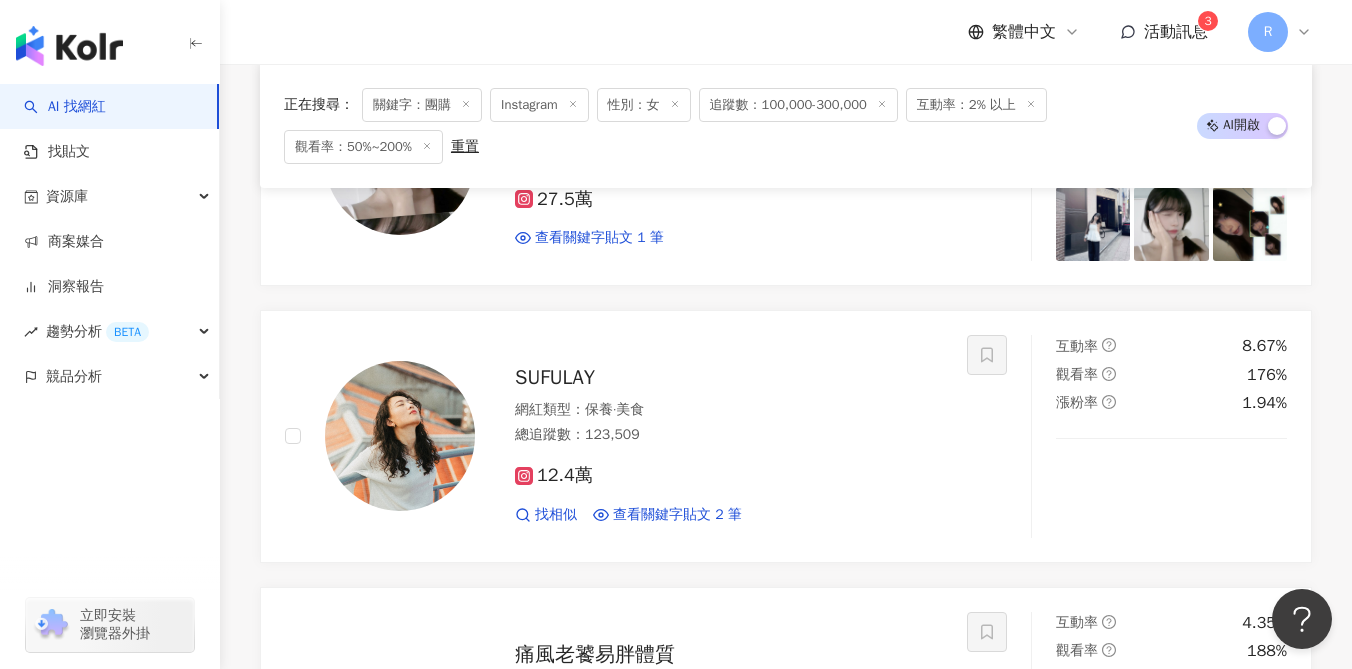 scroll, scrollTop: 2810, scrollLeft: 0, axis: vertical 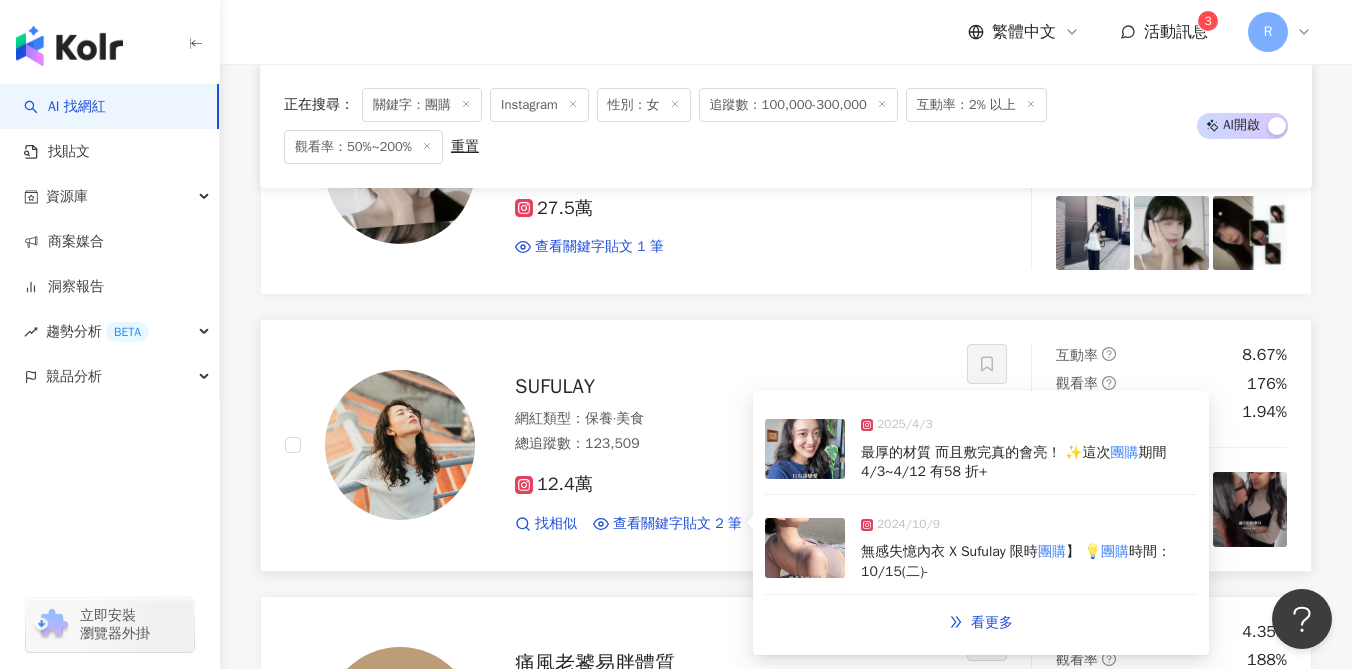 click on "2024/10/9  無感失憶內衣 X Sufulay 限時 團購 】
💡 團購 時間：10/15(二)-" at bounding box center (981, 549) 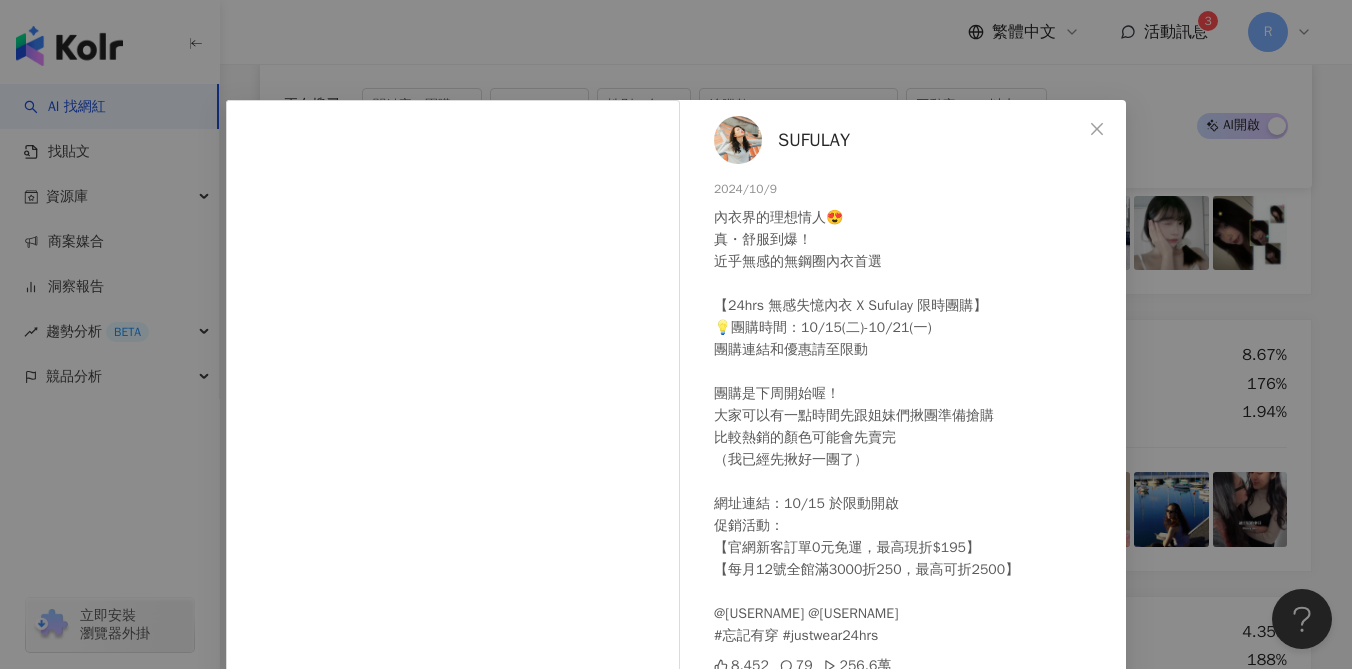 click on "SUFULAY 2024/10/9 內衣界的理想情人😍
真・舒服到爆！
近乎無感的無鋼圈內衣首選
【24hrs 無感失憶內衣 X Sufulay 限時團購】
💡團購時間：10/15(二)-10/21(一)
團購連結和優惠請至限動
團購是下周開始喔！
大家可以有一點時間先跟姐妹們揪團準備搶購
比較熱銷的顏色可能會先賣完
（我已經先揪好一團了）
網址連結：10/15 於限動開啟
促銷活動：
【官網新客訂單0元免運，最高現折$195】
【每月12號全館滿3000折250，最高可折2500】
@fashionforyes_ @24hrs_underwear
#忘記有穿 #justwear24hrs 8,452 79 256.6萬 查看原始貼文" at bounding box center [676, 334] 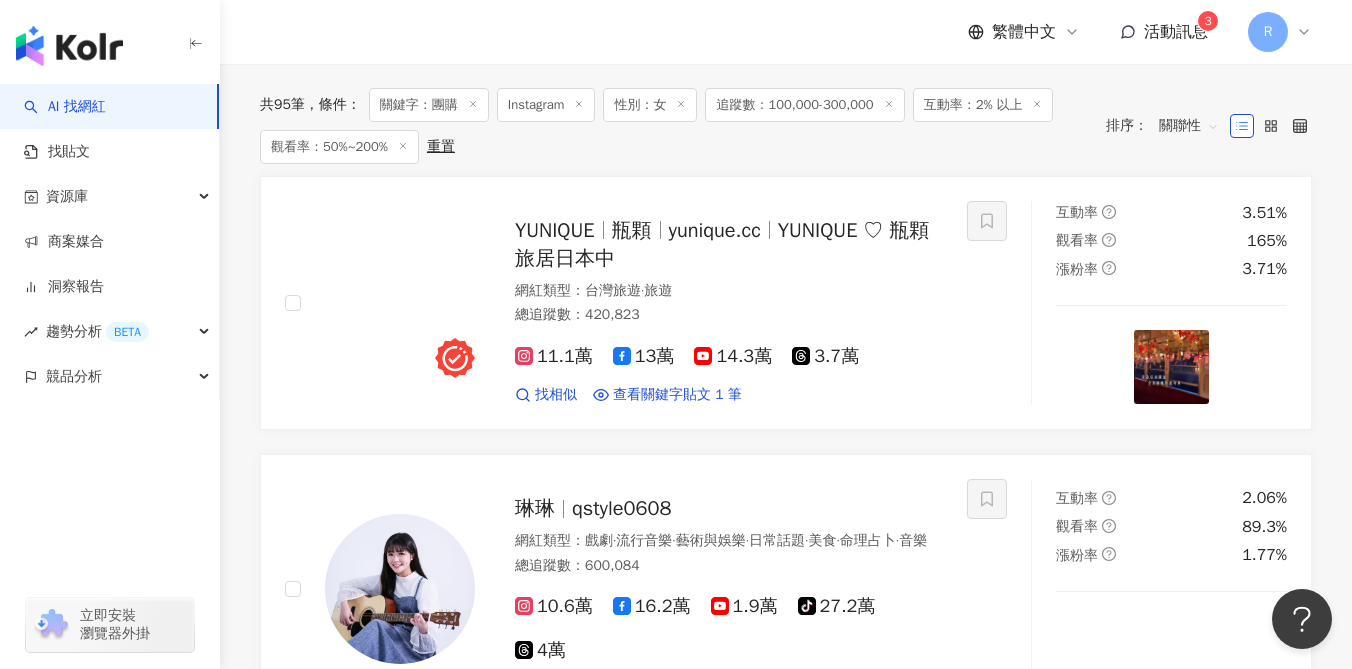 scroll, scrollTop: 647, scrollLeft: 0, axis: vertical 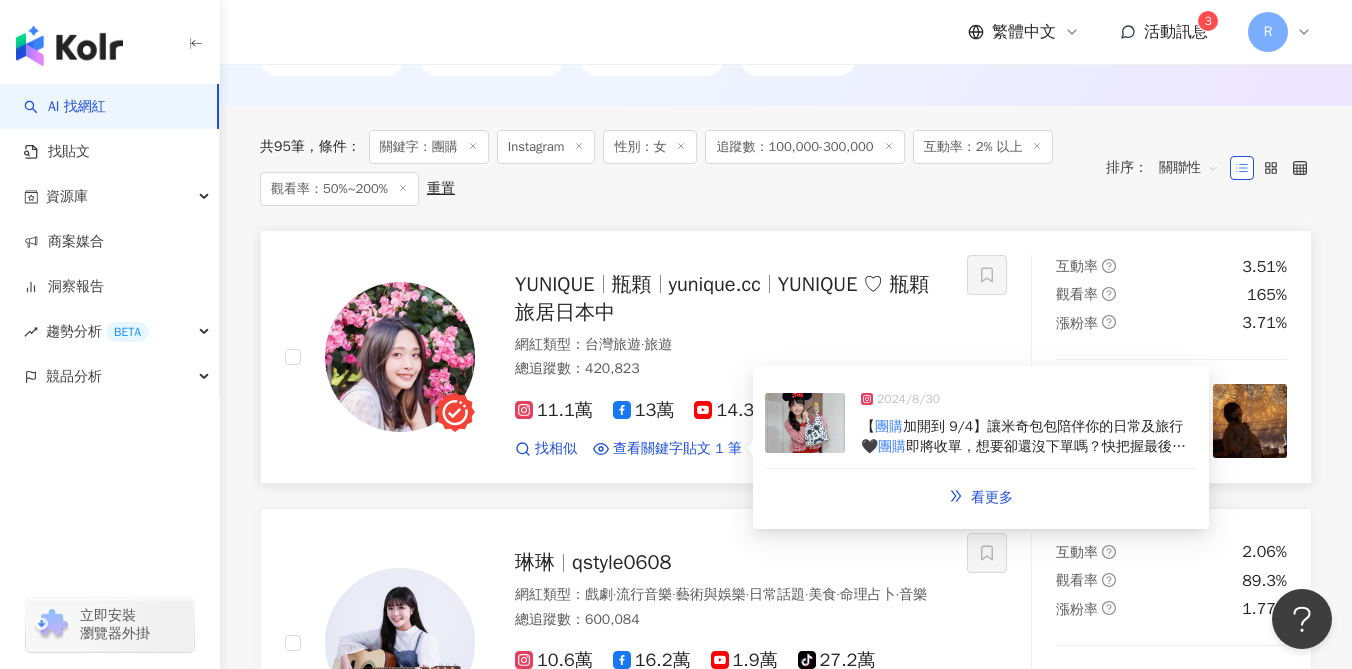 click on "2024/8/30 【 團購 加開到 9/4】讓米奇包包陪伴你的日常及旅行🖤 團購 即將收單，想要卻還沒下單嗎？快把握最後幾個小時✨
https://p2.groupbuyforms.tw/buphj
↑ 截圖後就能在圖片按網址
(若不會操作，可以到 @yunique.cc 首頁精選動態「 團購 」)
帆布包：原價 800 元 /  團購 價 319 元
斜肩包：原價 1980 元 /  團購 價 1080 元
後背包：原價 2680 元 /  團購 價 1380 元
※不送海外，滿 1399 元免運
※本島運費 85 元，外島均收 360 元
⏳ 2024.9.4 (三) 台灣時間 23:59 收單
—————
在接下這個 團購 的時候，我就在想可以拍一個這樣的短影片。我雖然不太會收行李，但我很享受「準備」這些小東西的過程💕不只是搭配衣服而已，包包及配飾如果可以，當然也要符合景點主題😆
如果你也是這樣的人的話，我想這個包包一定也很適合你🥰
—————
這是我的第五場 團購 團購" at bounding box center [981, 424] 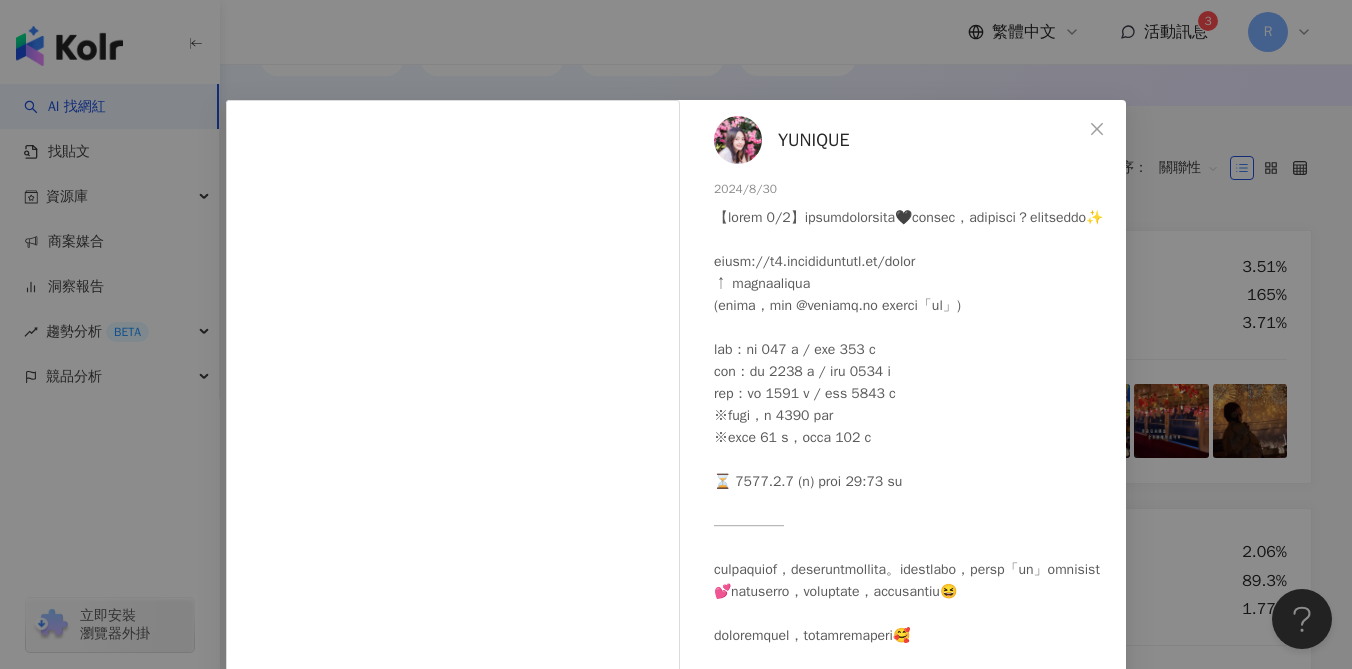 click on "YUNIQUE 2024/8/30 [NUMBER] 31 5.5萬 查看原始貼文" at bounding box center [676, 334] 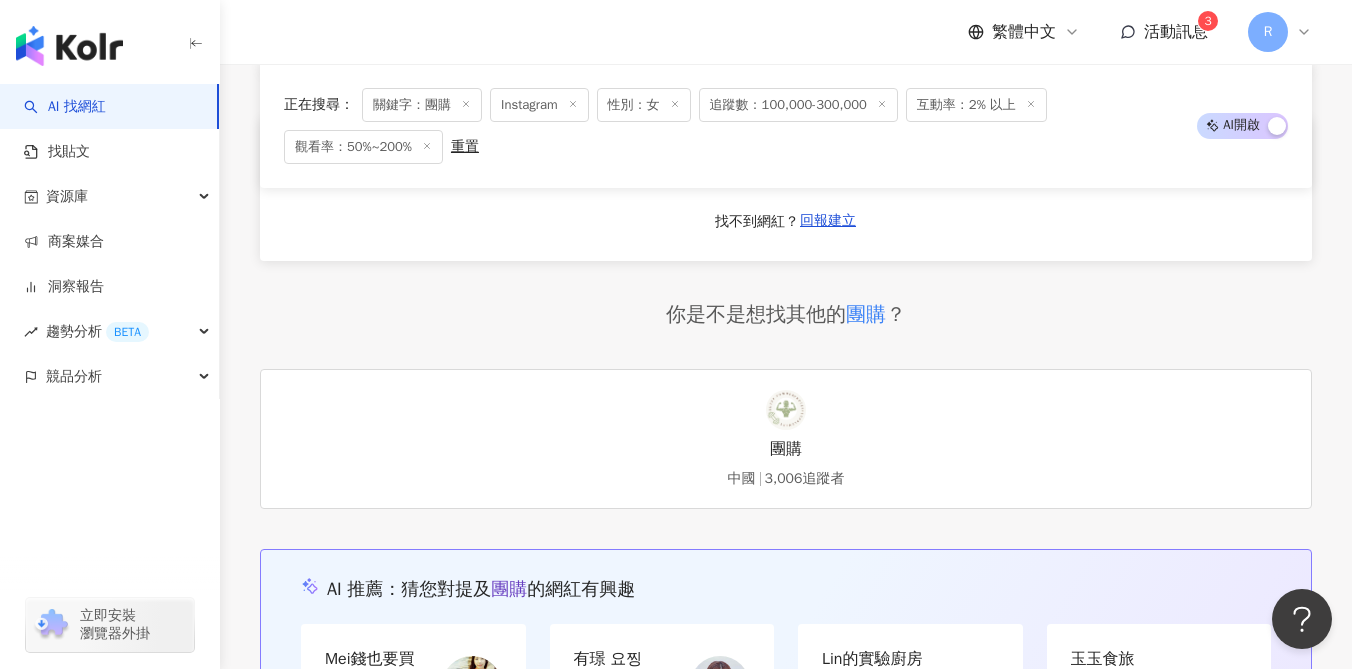 scroll, scrollTop: 4047, scrollLeft: 0, axis: vertical 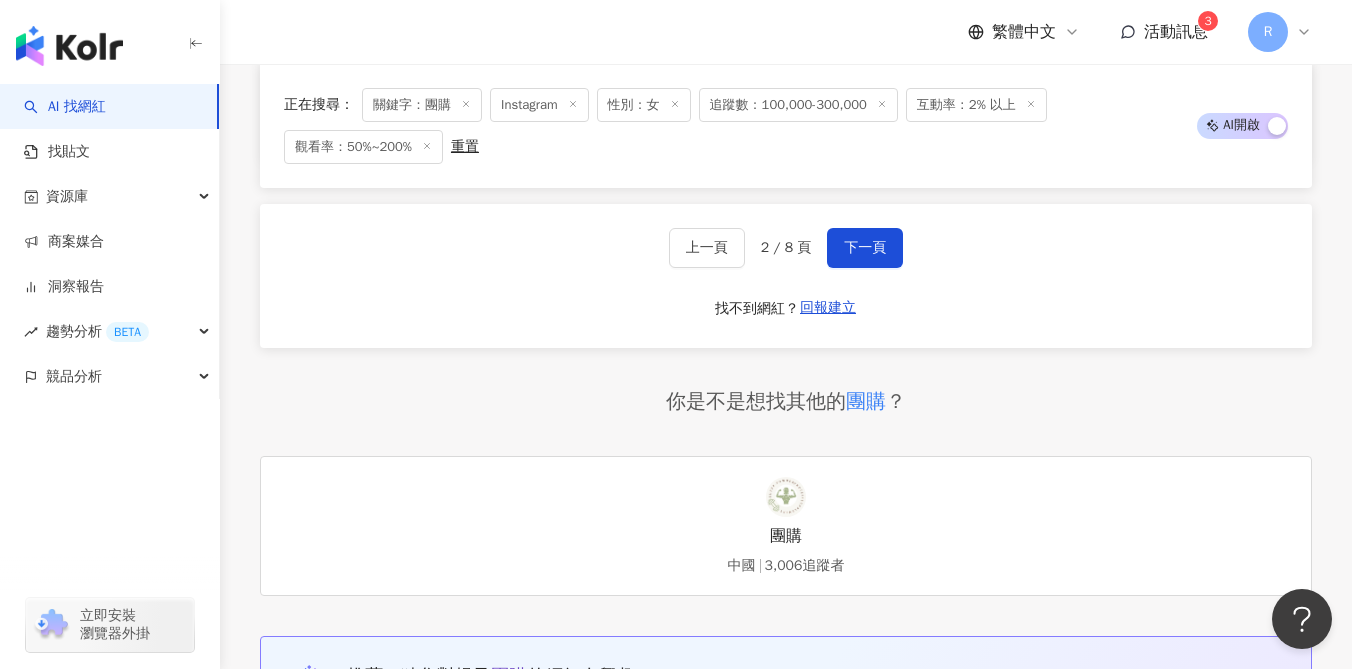 click on "上一頁 2 / 8 頁 下一頁 找不到網紅？ 回報建立" at bounding box center [786, 276] 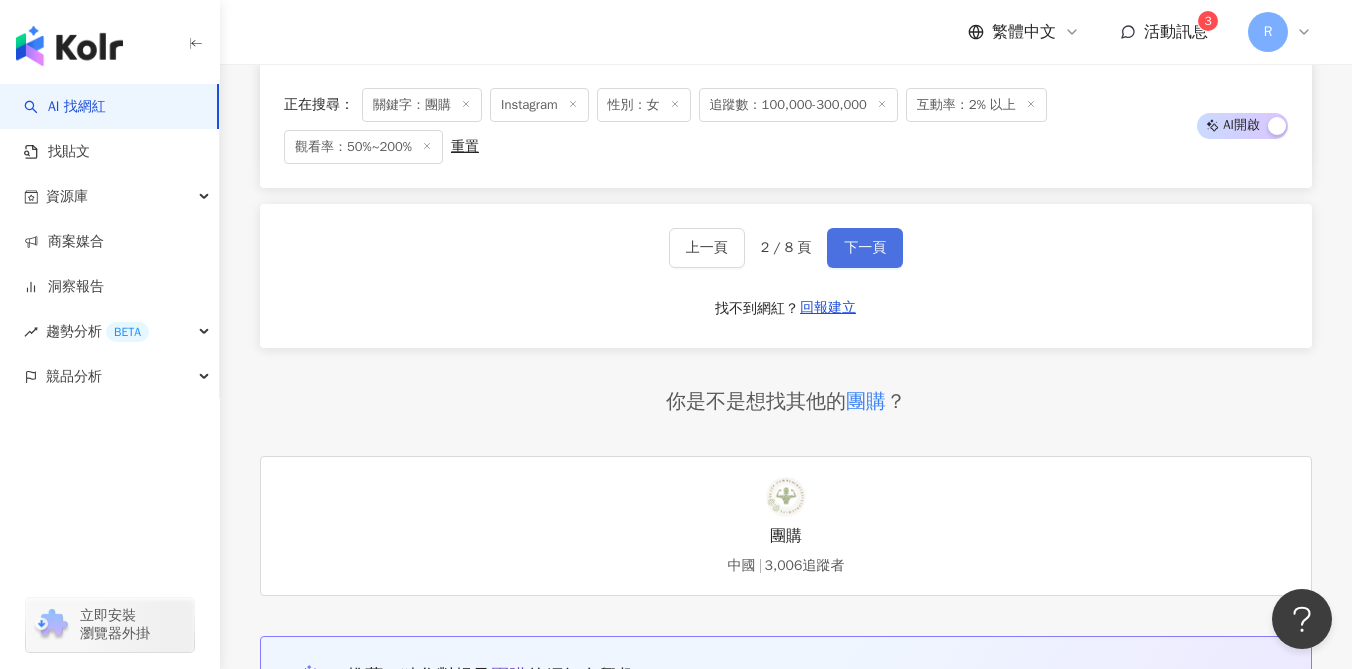 click on "下一頁" at bounding box center (865, 248) 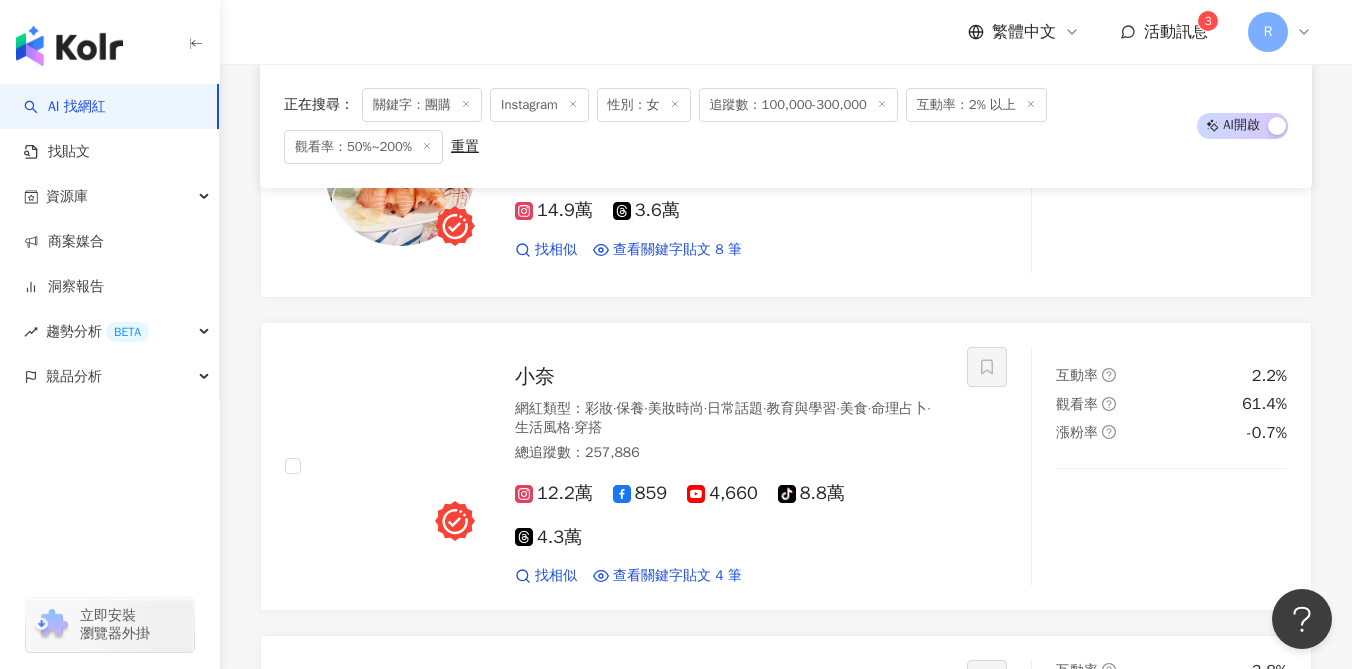 scroll, scrollTop: 1961, scrollLeft: 0, axis: vertical 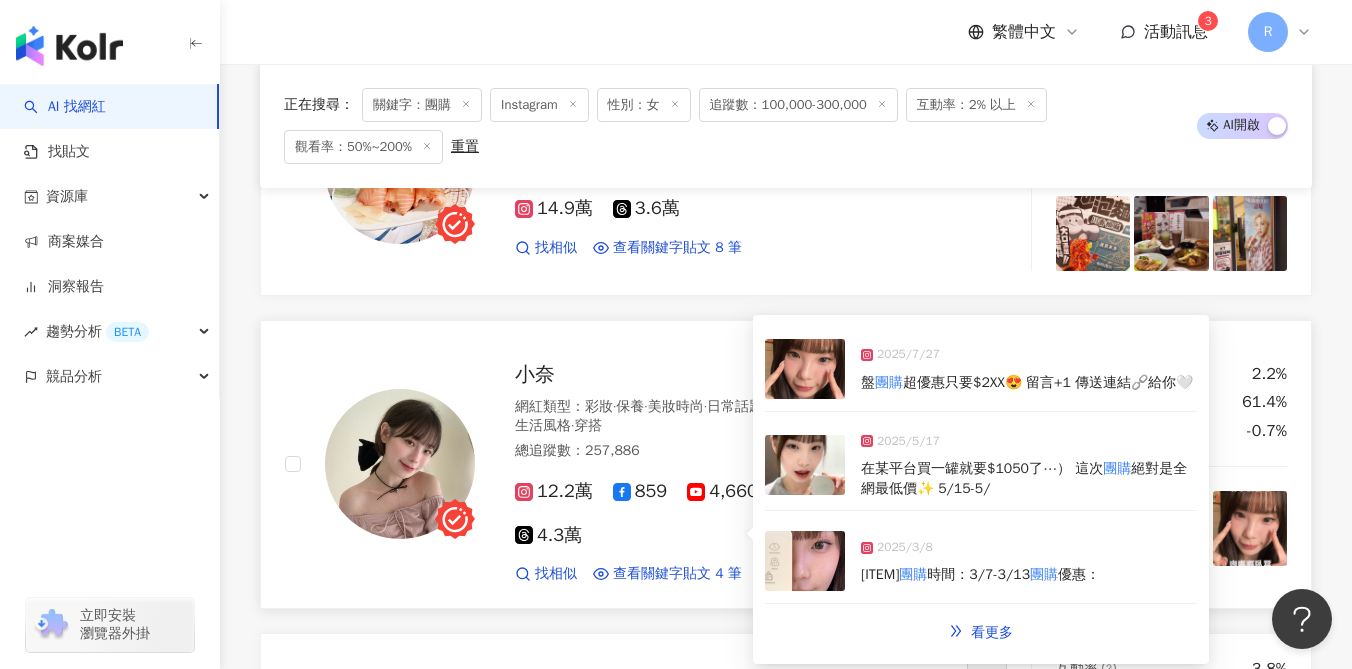 click at bounding box center (805, 465) 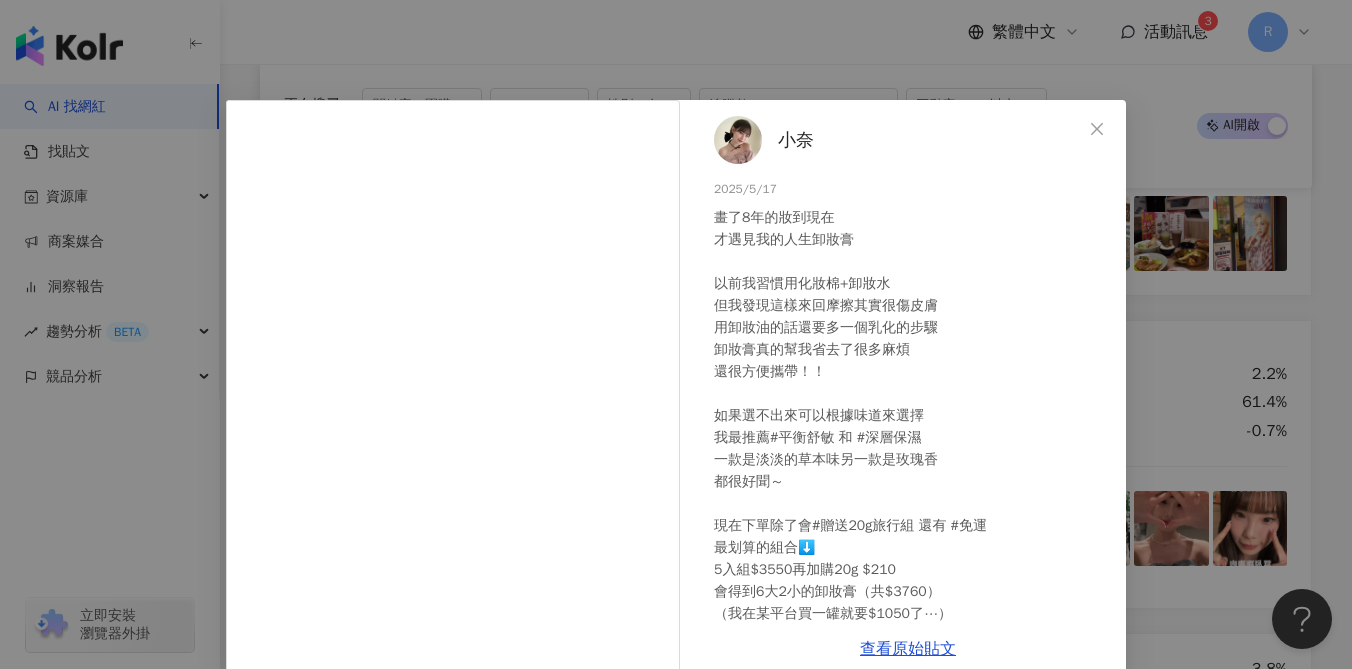 click on "小奈 2025/5/17 畫了8年的妝到現在
才遇見我的人生卸妝膏
以前我習慣用化妝棉+卸妝水
但我發現這樣來回摩擦其實很傷皮膚
用卸妝油的話還要多一個乳化的步驟
卸妝膏真的幫我省去了很多麻煩
還很方便攜帶！！
如果選不出來可以根據味道來選擇
我最推薦#平衡舒敏 和 #深層保濕
一款是淡淡的草本味另一款是玫瑰香
都很好聞～
現在下單除了會#贈送20g旅行組 還有 #免運
最划算的組合⬇️
5入組$[PRICE]再加購20g $[PRICE]
會得到6大2小的卸妝膏（共$[PRICE]）
（我在某平台買一罐就要$[PRICE]了⋯）
這次團購絕對是全網最低價✨
5/15-5/21
現在留言「+1」傳送下單連結🔗給你 隱藏 61 1.9萬 查看原始貼文" at bounding box center [676, 334] 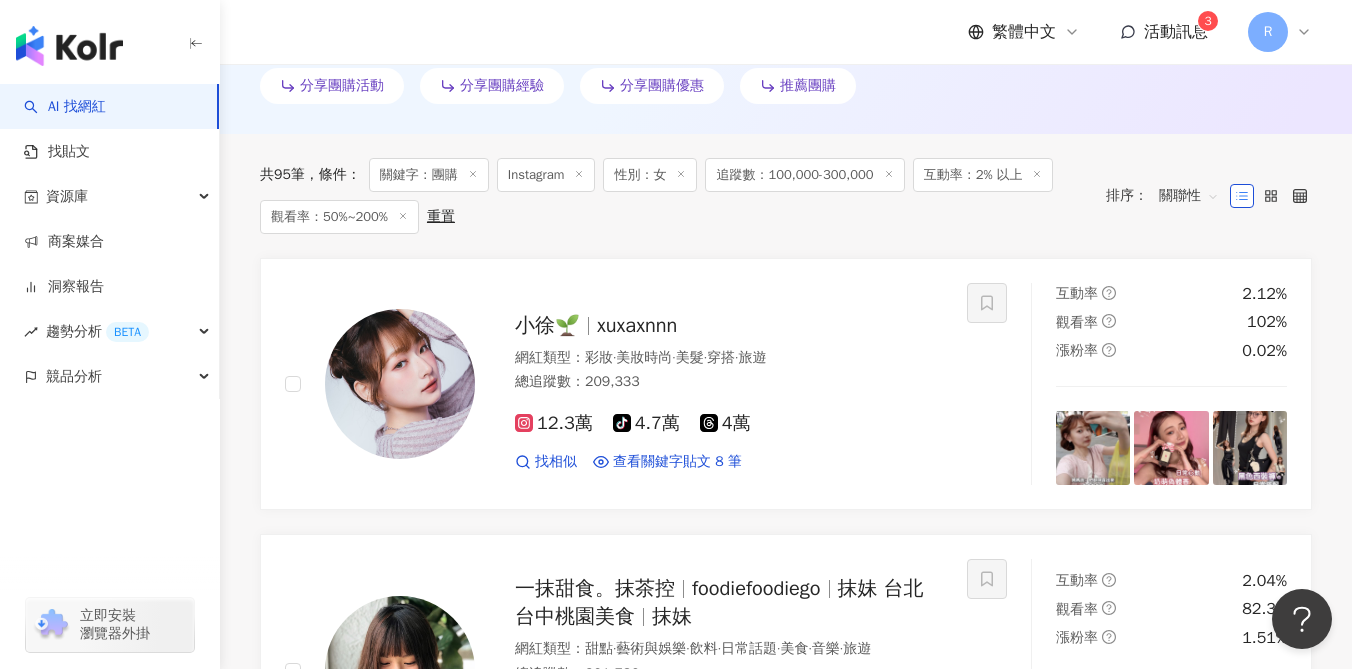 scroll, scrollTop: 614, scrollLeft: 0, axis: vertical 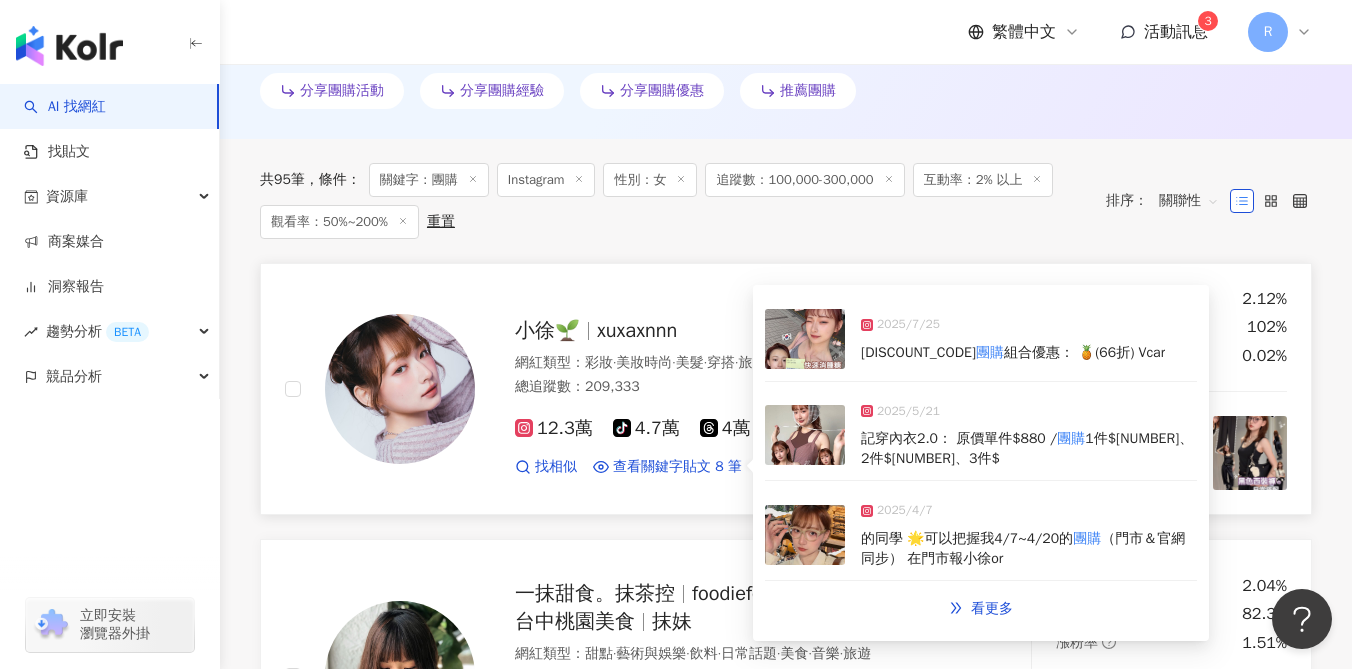 click at bounding box center (805, 435) 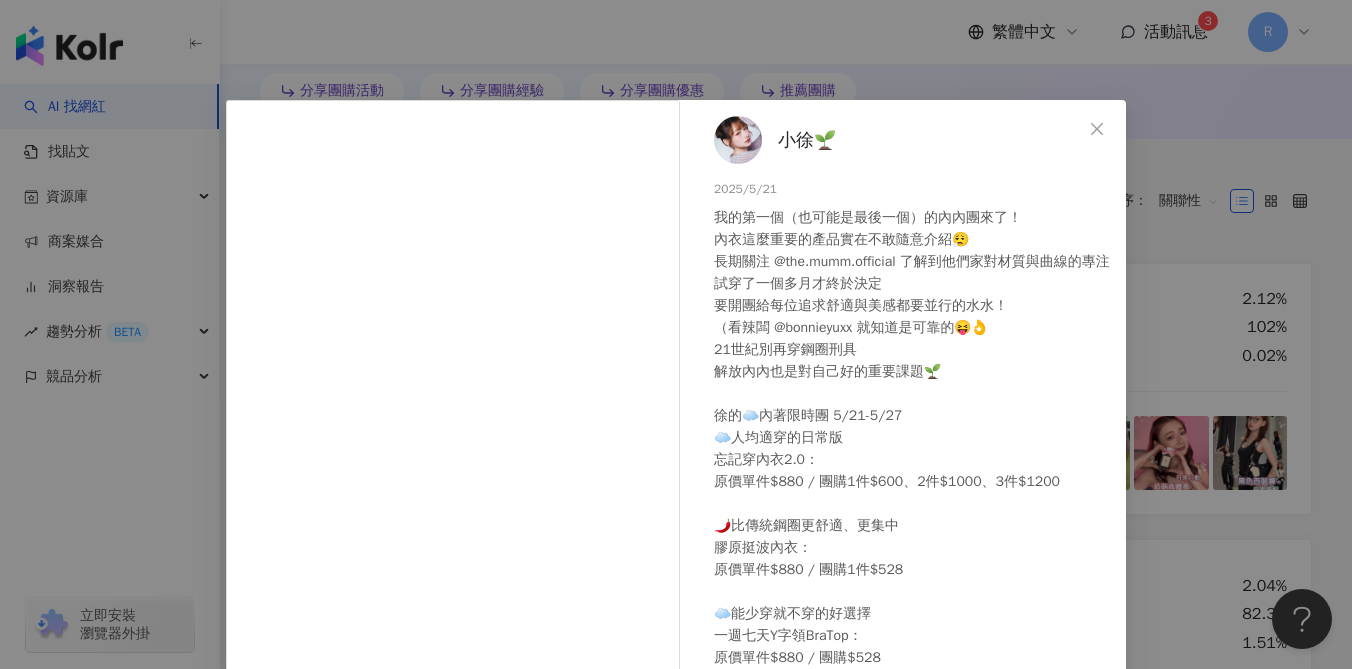 click on "[FIRST] [LAST] 🌱 2025/5/21 我的第一個（也可能是最後一個）的內內團來了！
內衣這麼重要的產品實在不敢隨意介紹😮‍💨
長期關注 @the.mumm.official 了解到他們家對材質與曲線的專注
試穿了一個多月才終於決定
要開團給每位追求舒適與美感都要並行的水水！
（看辣闆 @bonnieyuxx 就知道是可靠的😝👌
21世紀別再穿鋼圈刑具
解放內內也是對自己好的重要課題🌱
徐的☁️內著限時團 5/21-5/27
☁️人均適穿的日常版
忘記穿內衣2.0：
原價單件$880 / 團購1件$600、2件$1000、3件$1200
🌶️比傳統鋼圈更舒適、更集中
膠原挺波內衣：
原價單件$880 / 團購1件$528
☁️能少穿就不穿的好選擇
一週七天Y字領BraTop：
原價單件$880 / 團購$528
🌶️曲線救星塑身褲：
原價$3680 / 團購$1380
單筆滿$1000免運
歡迎和姊妹湊團越多越便👌
有問題都可以留言問問
或直接私訊 @the.mumm.official 呦！ 1,925 18 9.9萬" at bounding box center (676, 334) 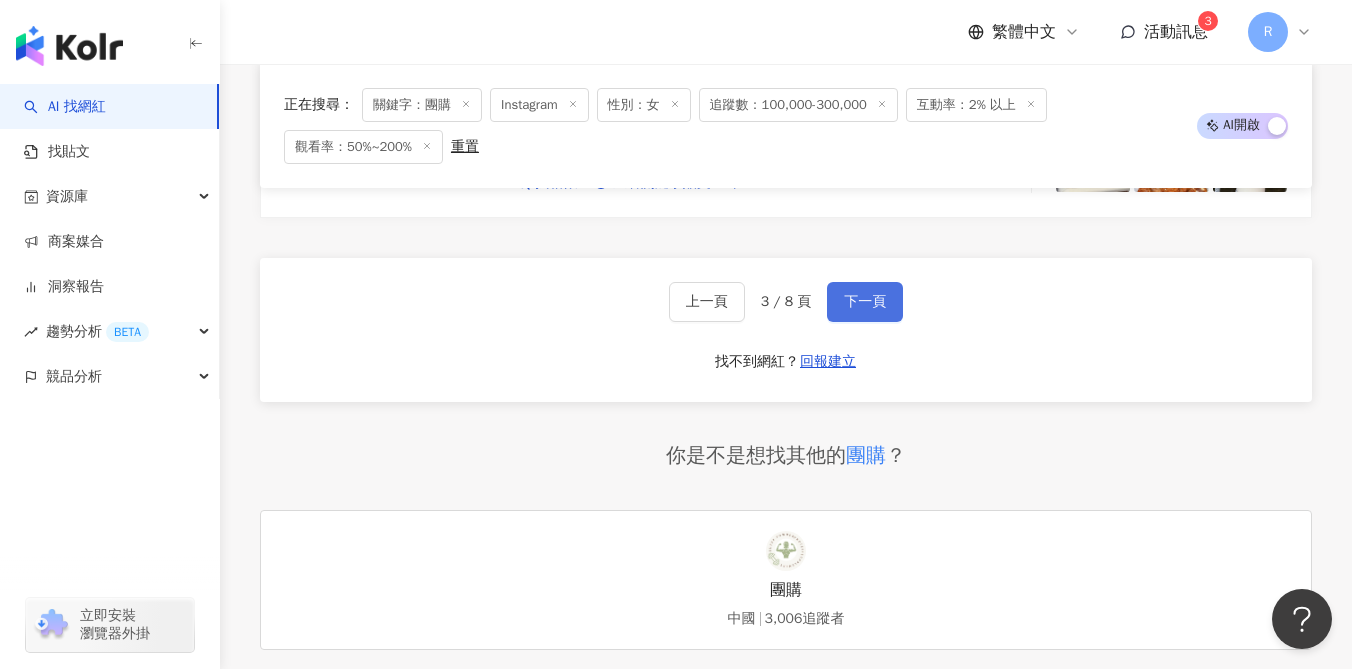click on "下一頁" at bounding box center [865, 302] 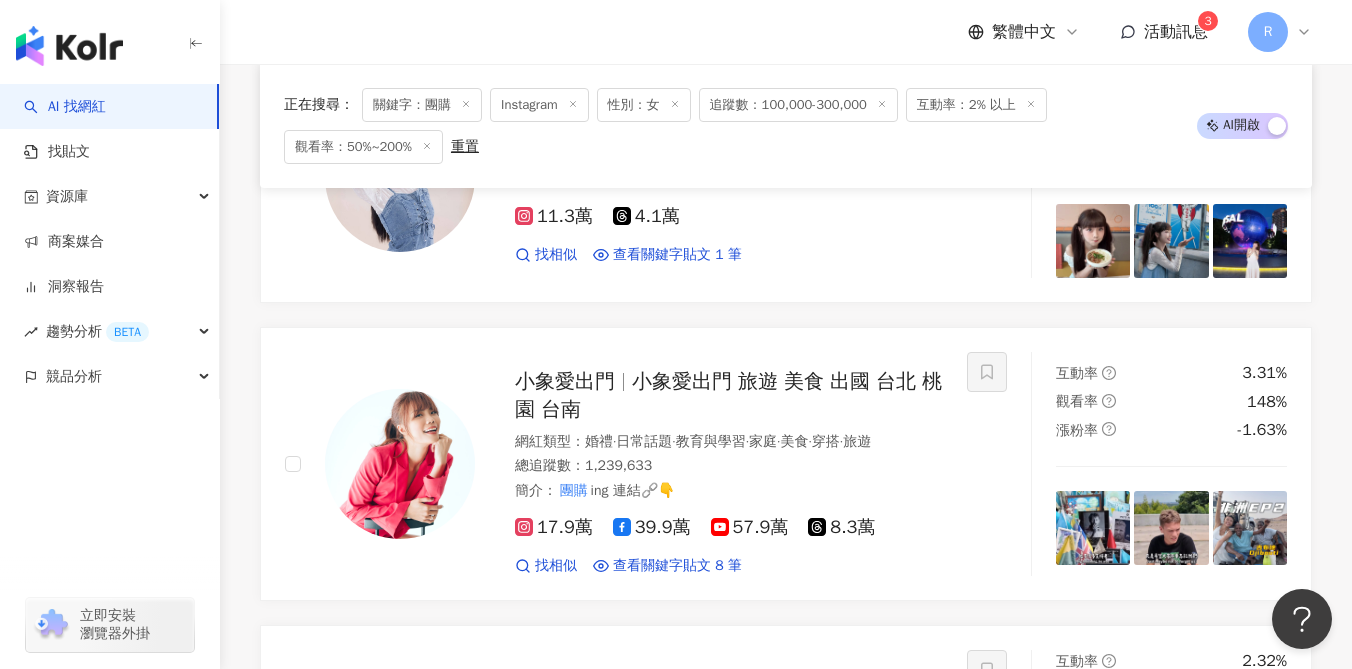 scroll, scrollTop: 2063, scrollLeft: 0, axis: vertical 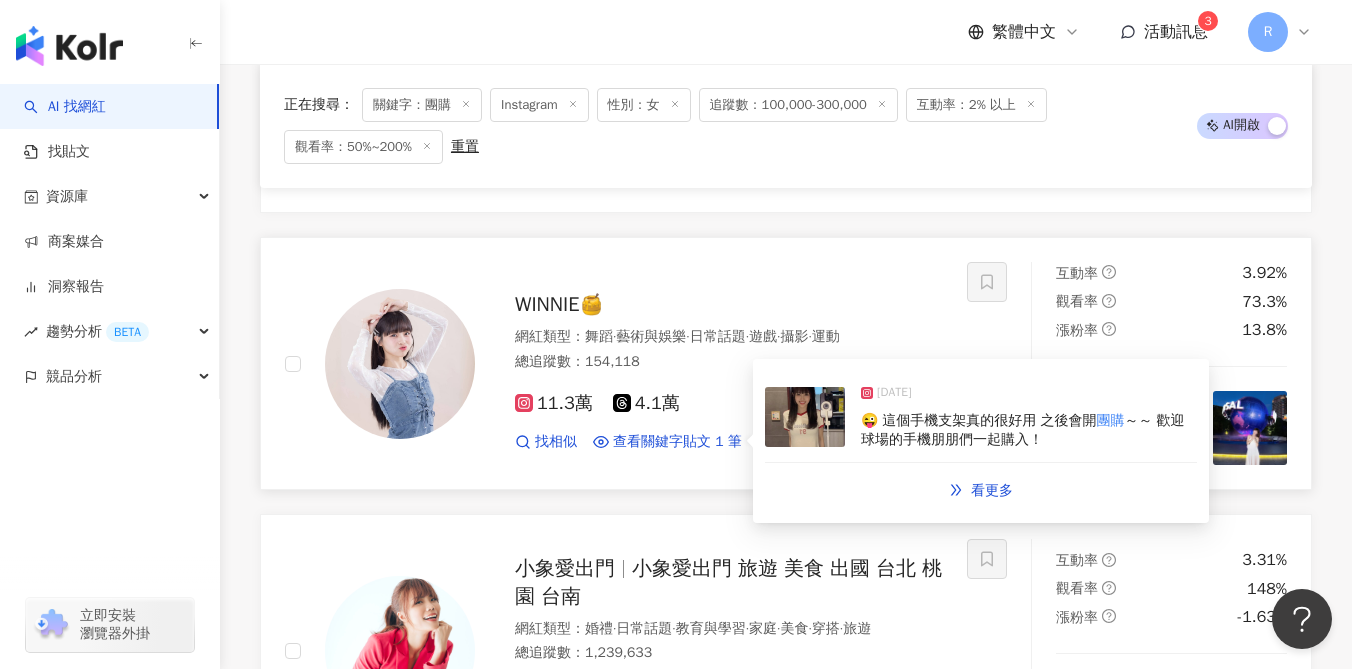 click at bounding box center (805, 417) 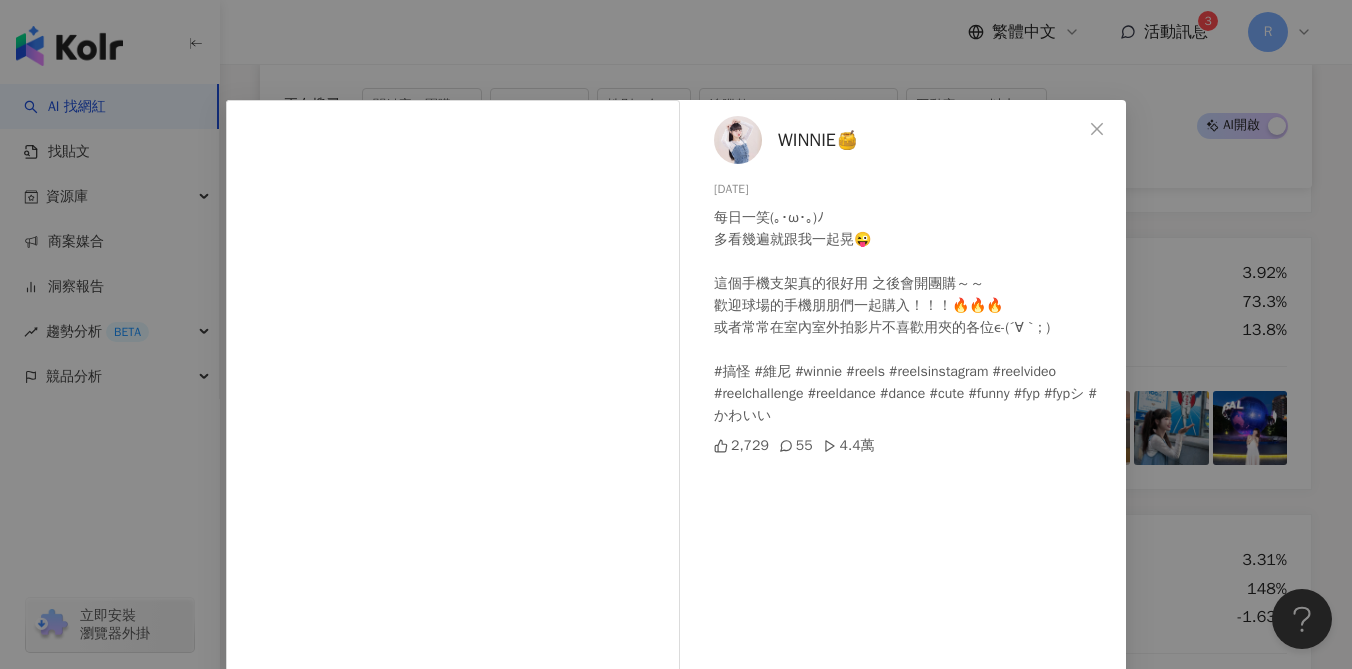 click on "[NAME]🍯 2025/1/19 每日一笑(｡･ω･｡)ﾉ
多看幾遍就跟我一起晃😜
這個手機支架真的很好用 之後會開團購～～
歡迎球場的手機朋朋們一起購入！！！🔥🔥🔥
或者常常在室內室外拍影片不喜歡用夾的各位ε-(´∀｀; )
#搞怪 #維尼 #winnie #reels #reelsinstagram #reelvideo #reelchallenge #reeldance #dance #cute #funny #fyp #fypシ #かわいい 2,729 55 4.4萬 查看原始貼文" at bounding box center (676, 334) 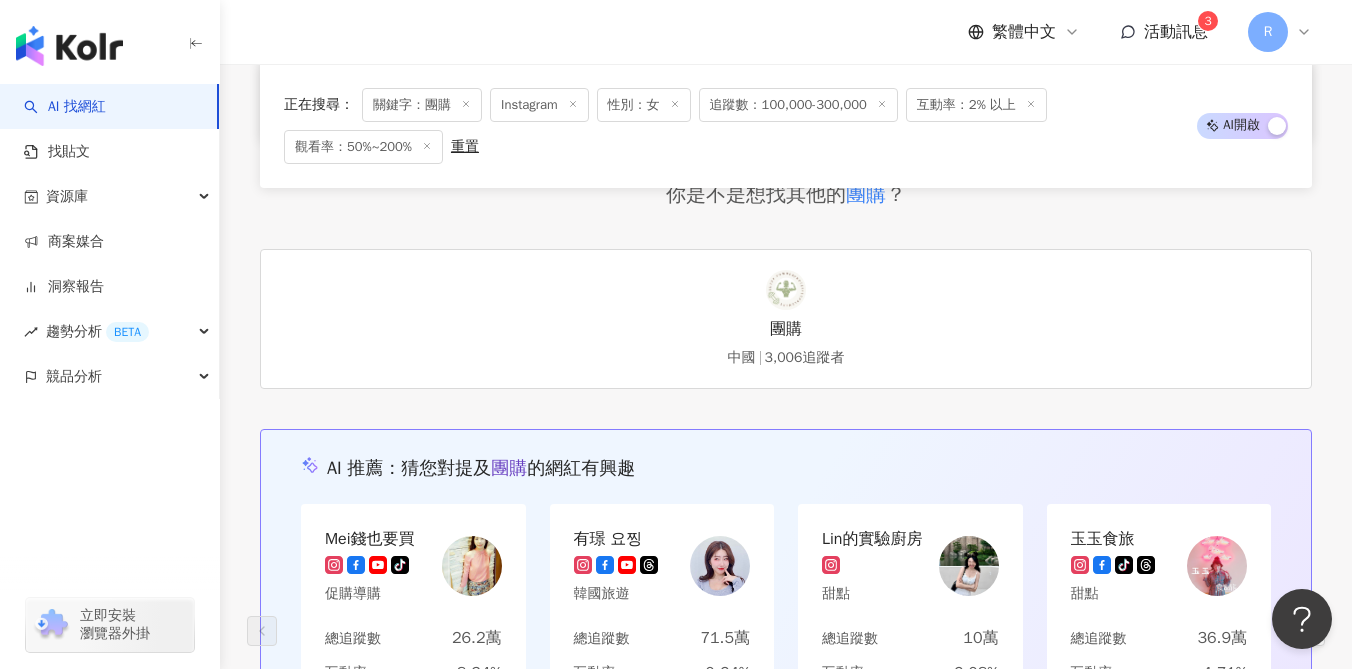 scroll, scrollTop: 3947, scrollLeft: 0, axis: vertical 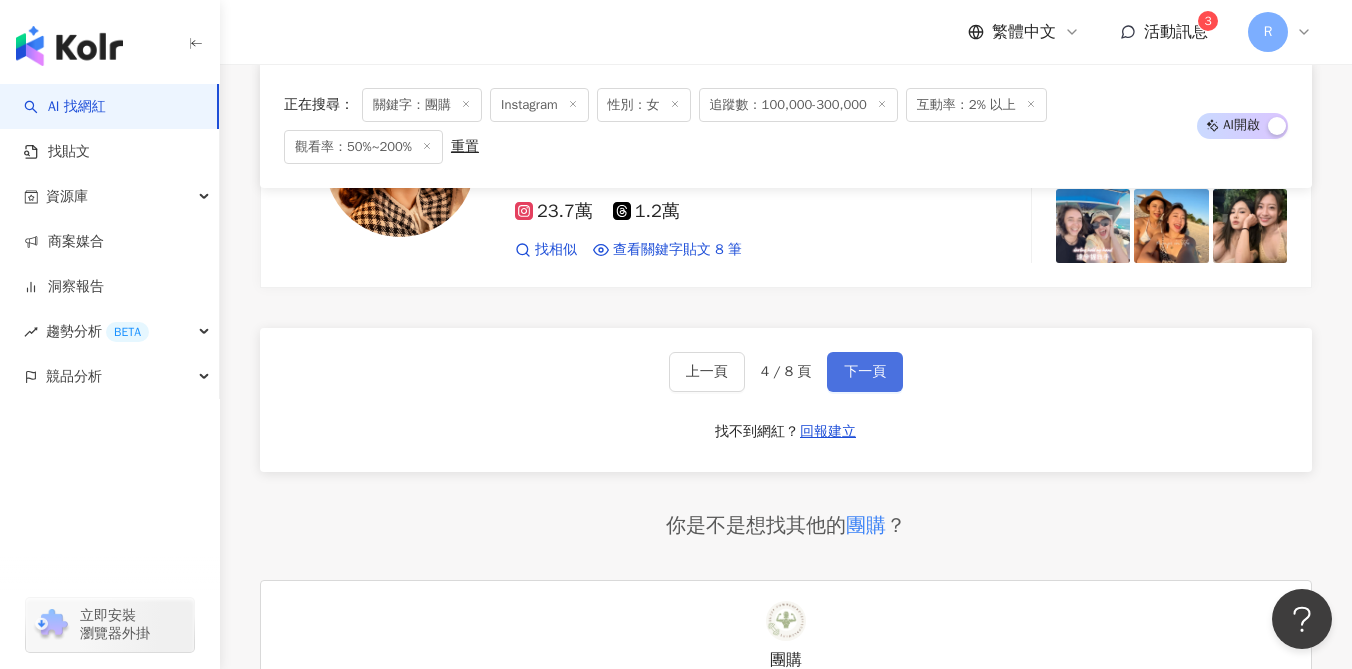 click on "下一頁" at bounding box center (865, 372) 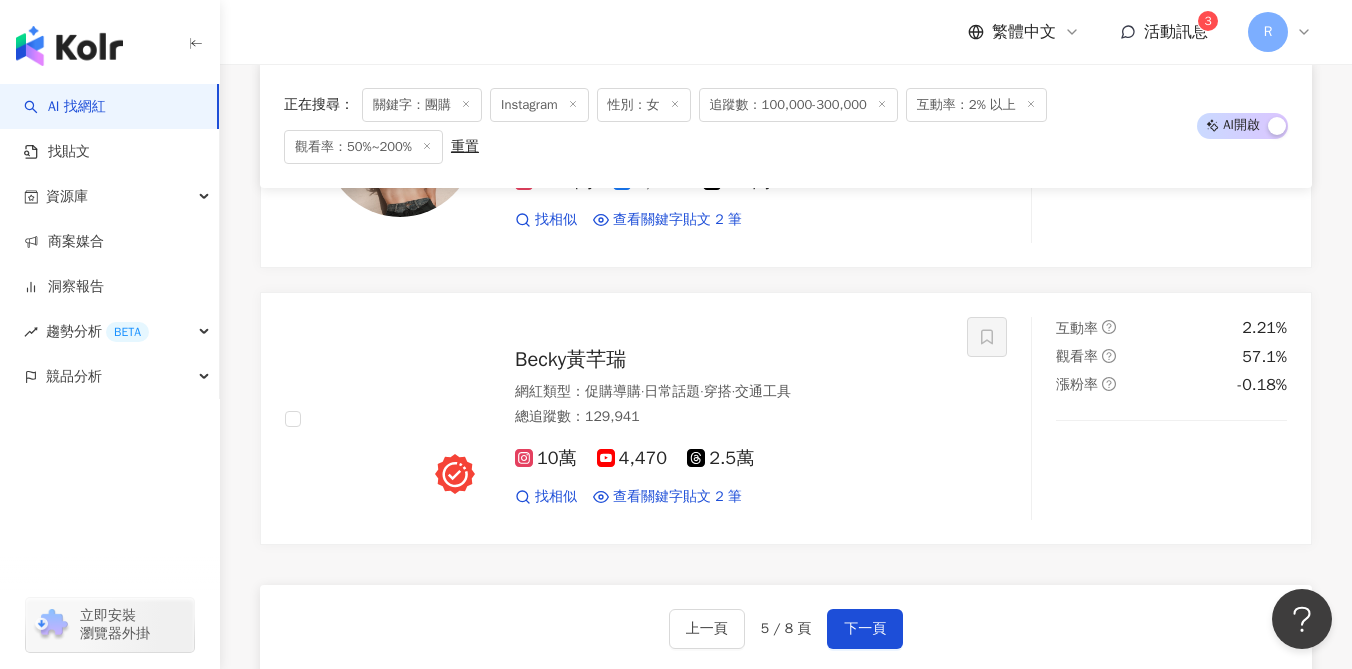 scroll, scrollTop: 3662, scrollLeft: 0, axis: vertical 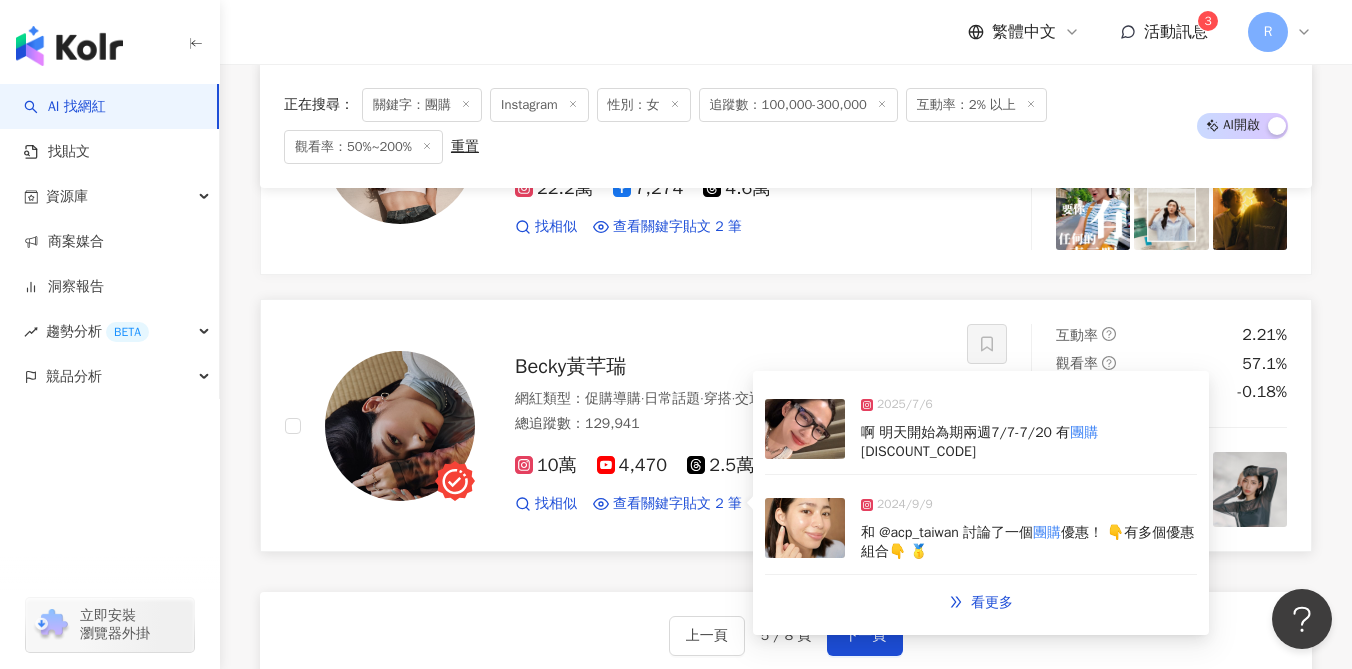 click at bounding box center (805, 528) 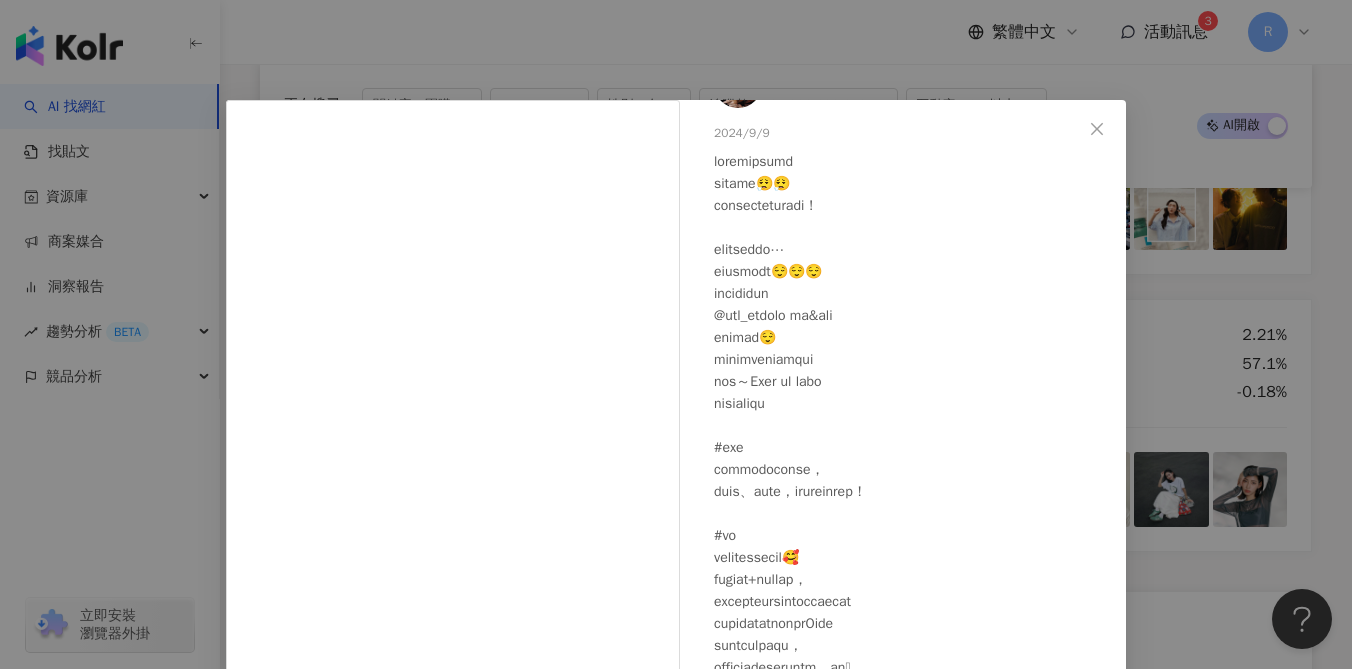 scroll, scrollTop: 0, scrollLeft: 0, axis: both 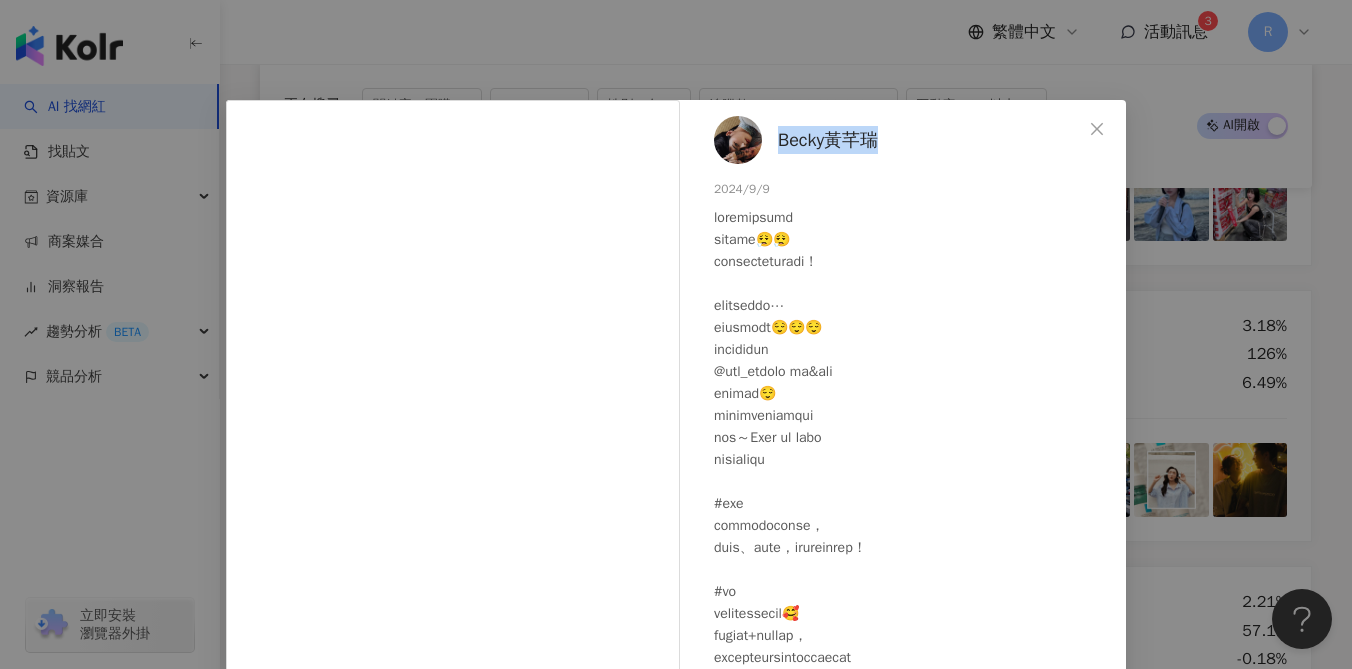 drag, startPoint x: 774, startPoint y: 140, endPoint x: 907, endPoint y: 144, distance: 133.06013 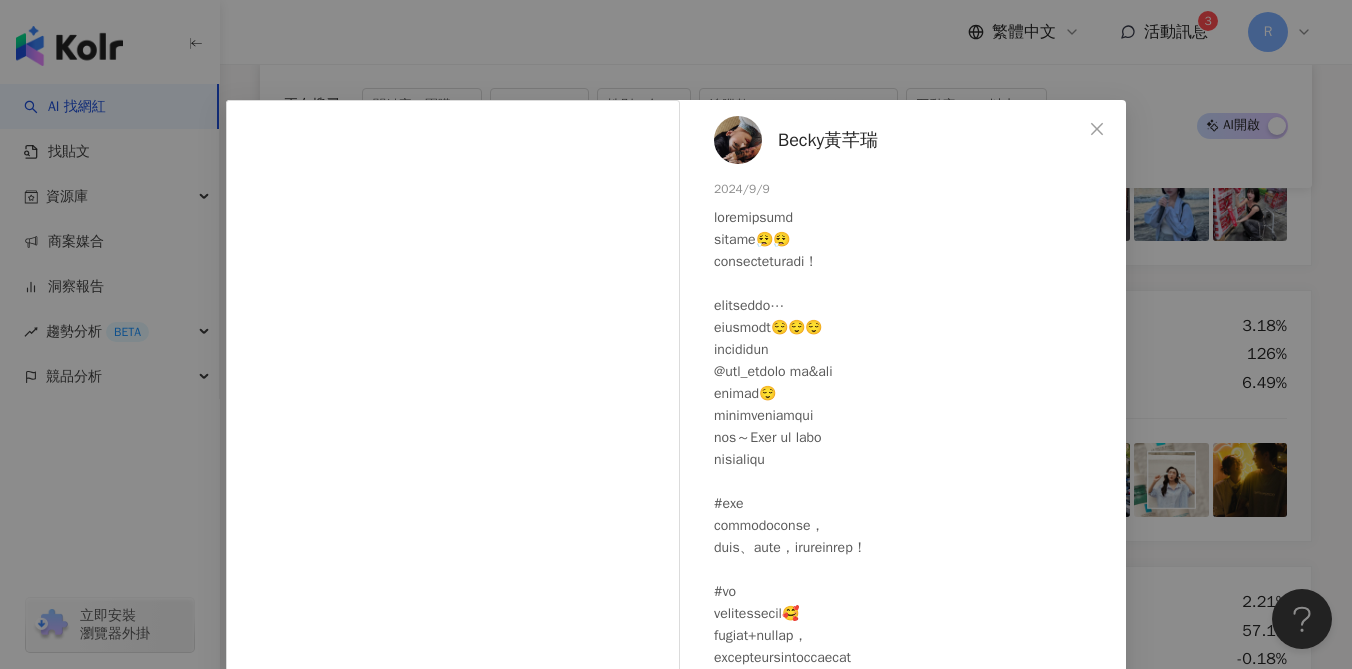 click on "[FIRST] [LAST] 2024/9/9 2,323 1 7.9萬 查看原始貼文" at bounding box center (676, 334) 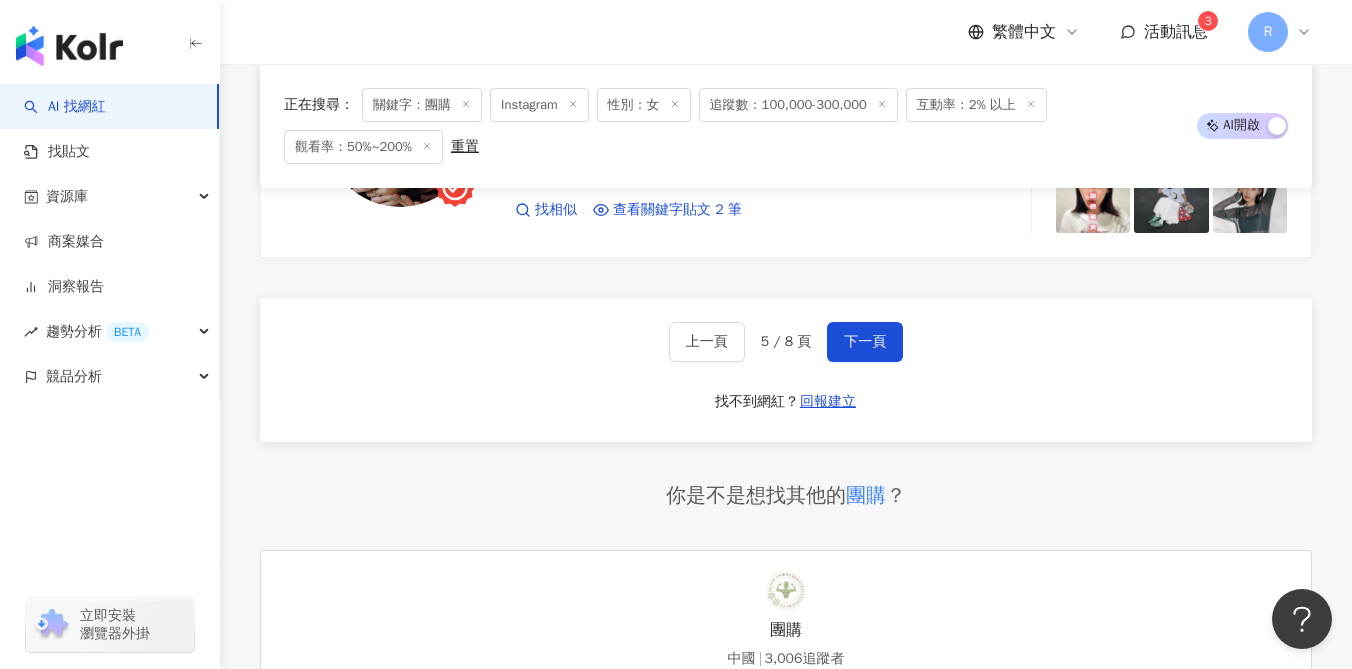scroll, scrollTop: 3937, scrollLeft: 0, axis: vertical 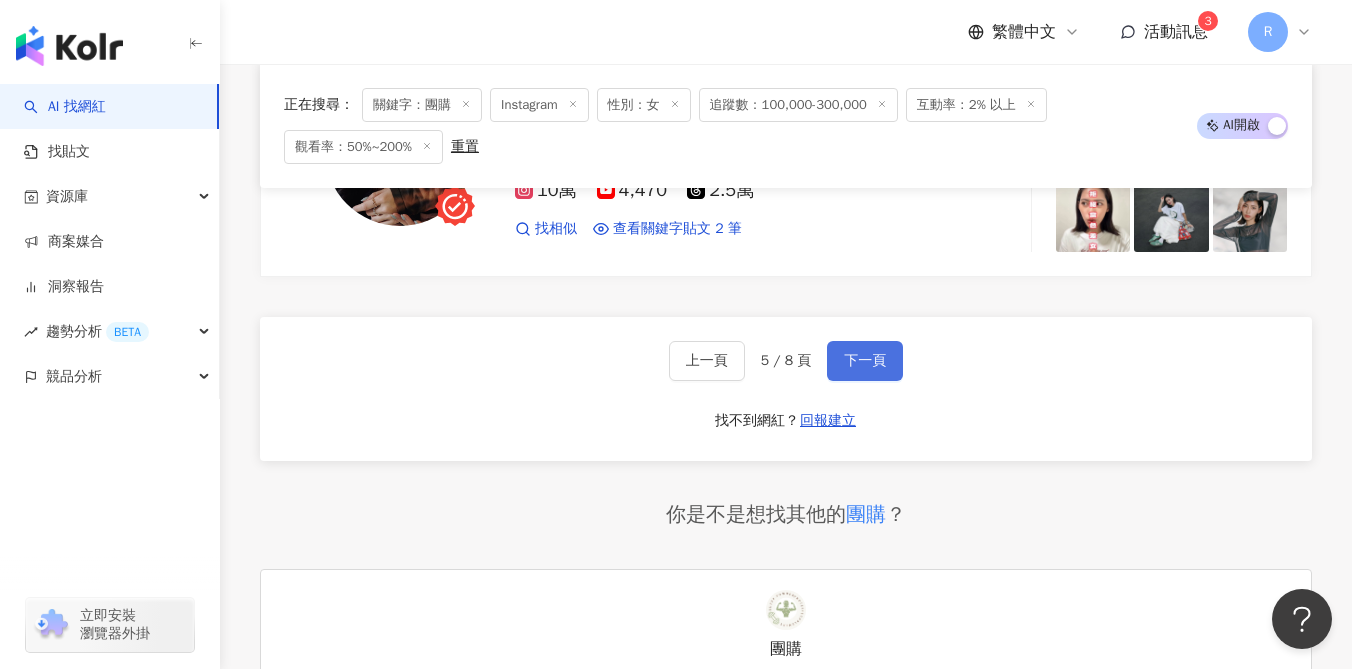 click on "下一頁" at bounding box center (865, 361) 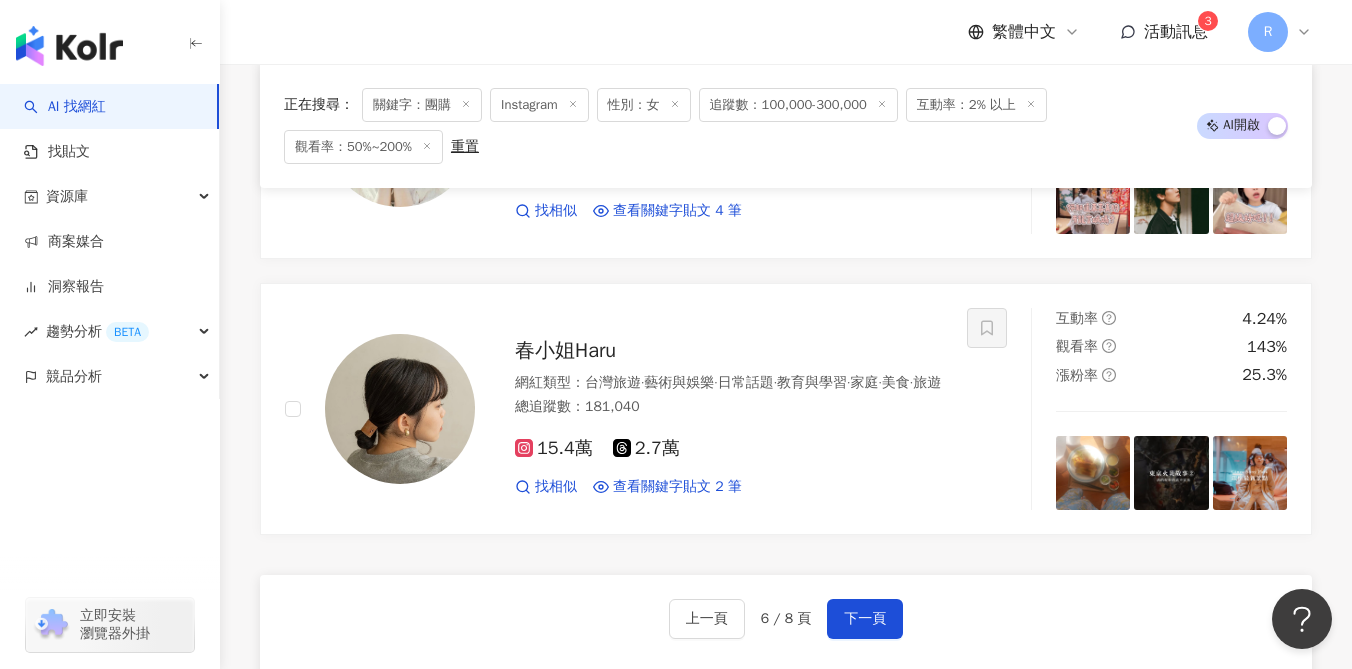 scroll, scrollTop: 3651, scrollLeft: 0, axis: vertical 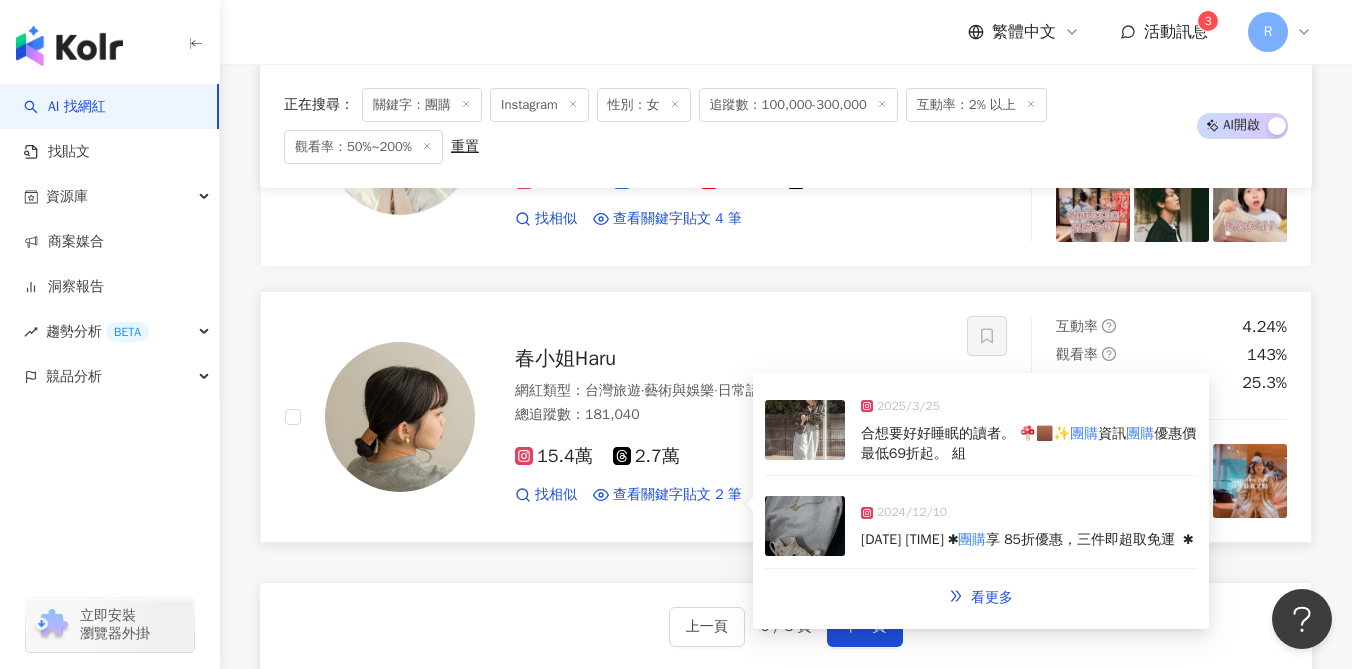 click at bounding box center (805, 526) 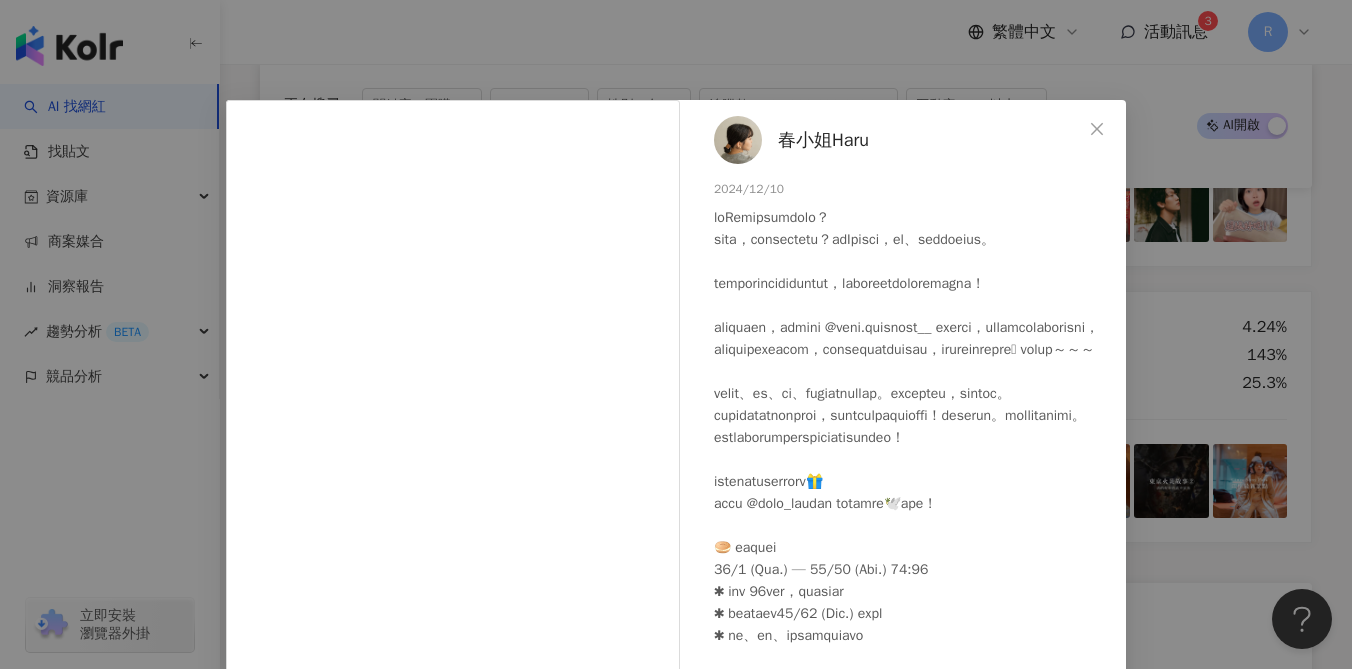 click on "春小姐Haru 2024/12/10 隱藏 31 10.9萬 查看原始貼文" at bounding box center (676, 334) 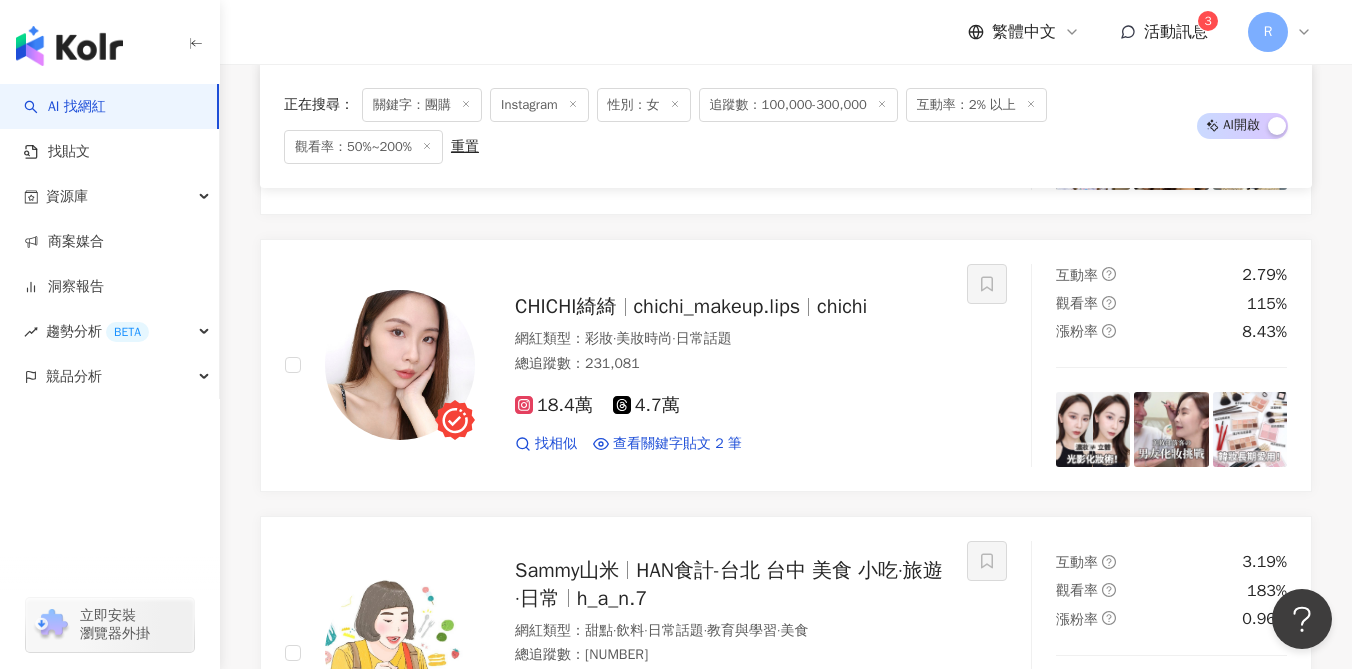 scroll, scrollTop: 2570, scrollLeft: 0, axis: vertical 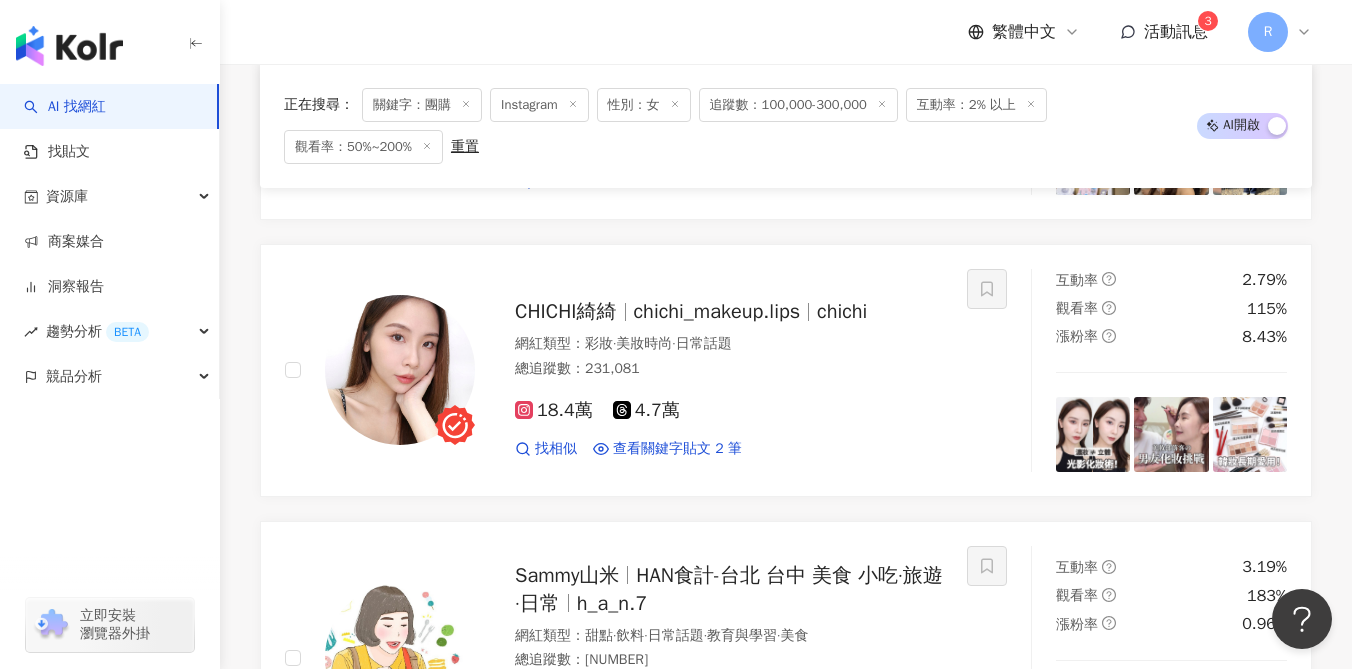 click on "小踢 Teewee kano_teewee 網紅類型 ： 藝術與娛樂  ·  日常話題  ·  教育與學習  ·  美食  ·  音樂 總追蹤數 ： 134,627 10.6萬 tiktok-icon 2.9萬 找相似 查看關鍵字貼文 4 筆 互動率 4.78% 觀看率 161% 漲粉率 5.97% 李欣Lee’s planet💫 網紅類型 ： 親子  ·  藝術與娛樂  ·  美食  ·  音樂 總追蹤數 ： 322,842 25.5萬 6.8萬 找相似 查看關鍵字貼文 13 筆 互動率 5.07% 觀看率 111% 漲粉率 2.95% Celine and Cynthia - 不只是旅行 celineclar celine yeh 網紅類型 ： 台灣旅遊  ·  旅遊 總追蹤數 ： 551,450 13.6萬 38.2萬 3.3萬 找相似 查看關鍵字貼文 5 筆 互動率 3.02% 觀看率 105% 漲粉率 11.1% 鄭靚歆Jin 鄭靚歆 Jin jinjin_c 網紅類型 ： 日常話題  ·  教育與學習  ·  家庭  ·  法政社會  ·  醫療與健康  ·  寵物  ·  運動 總追蹤數 ： 348,451 23.2萬 7.8萬 3.9萬 找相似 查看關鍵字貼文 2 筆 互動率 4.11% 觀看率 177% 漲粉率 26.8% 網紅類型 ：" at bounding box center [786, -34] 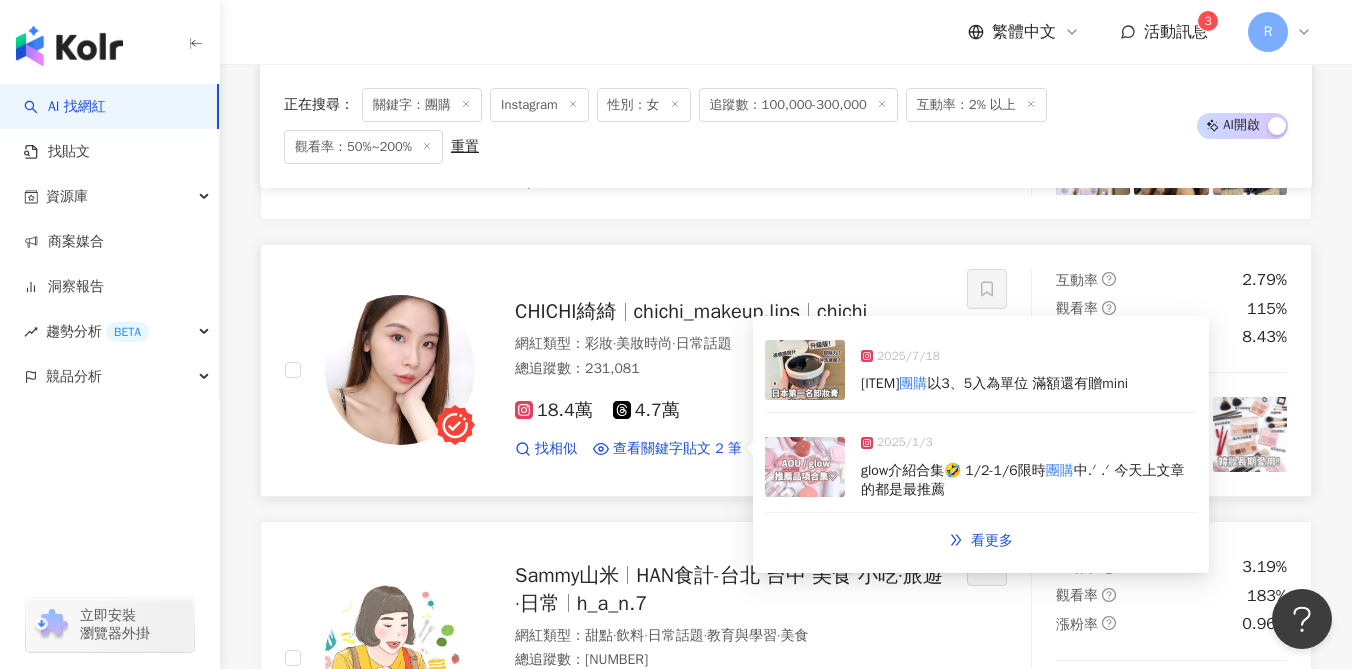 click at bounding box center (805, 370) 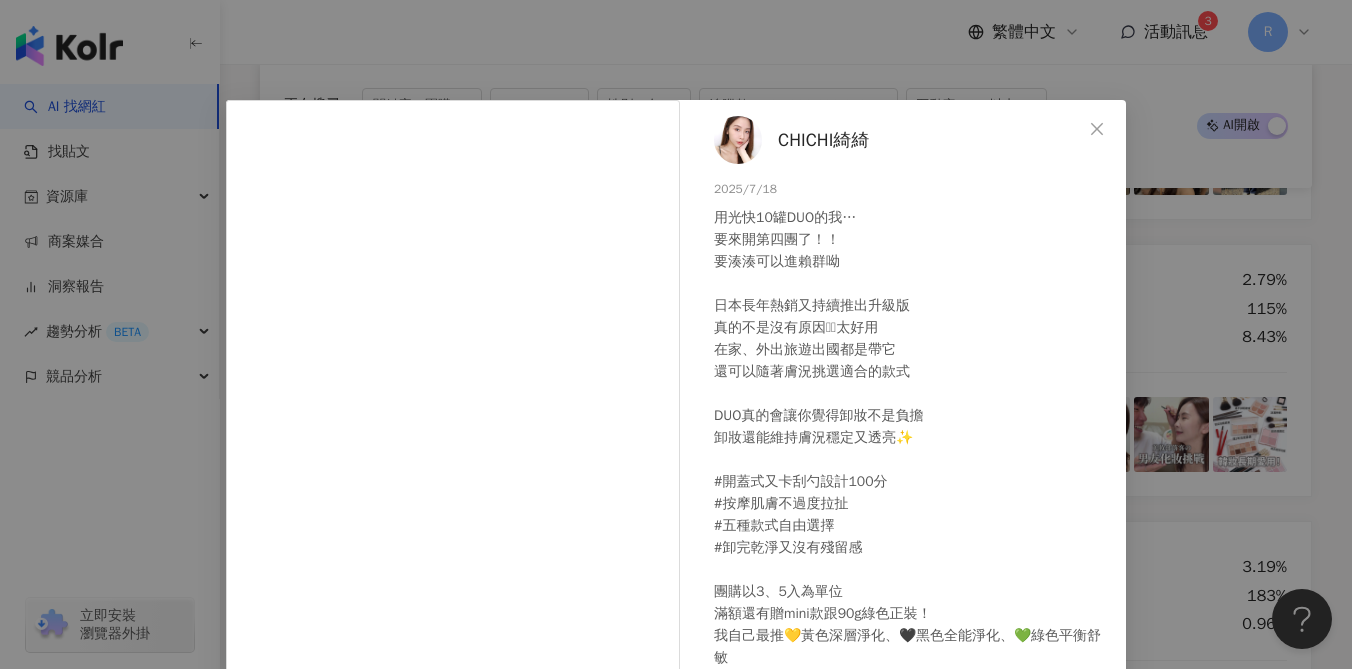 click on "[FIRST] [LAST] [DATE] 用光快10罐DUO的我…
要來開第四團了！！
要湊湊可以進賴群呦
日本長年熱銷又持續推出升級版
真的不是沒有原因🥹🥹太好用
在家、外出旅遊出國都是帶它
還可以隨著膚況挑選適合的款式
DUO真的會讓你覺得卸妝不是負擔
卸妝還能維持膚況穩定又透亮✨
#開蓋式又卡刮勺設計100分
#按摩肌膚不過度拉扯
#五種款式自由選擇
#卸完乾淨又沒有殘留感
團購以3、5入為單位
滿額還有贈mini款跟90g綠色正裝！
我自己最推💛黃色深層淨化、🖤黑色全能淨化、💚綠色平衡舒敏
連結放在首頁及限動精選，有問題也可以留言或私訊問我呦 隱藏 19 查看原始貼文" at bounding box center [676, 334] 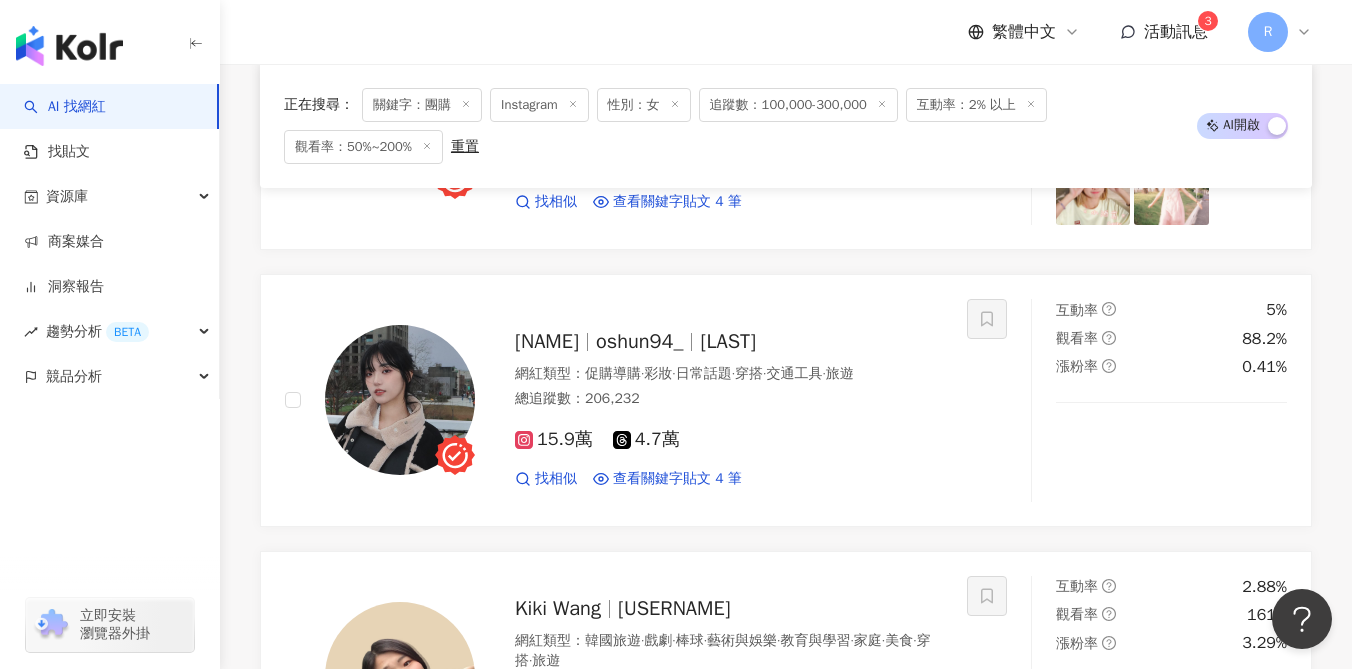 scroll, scrollTop: 1983, scrollLeft: 0, axis: vertical 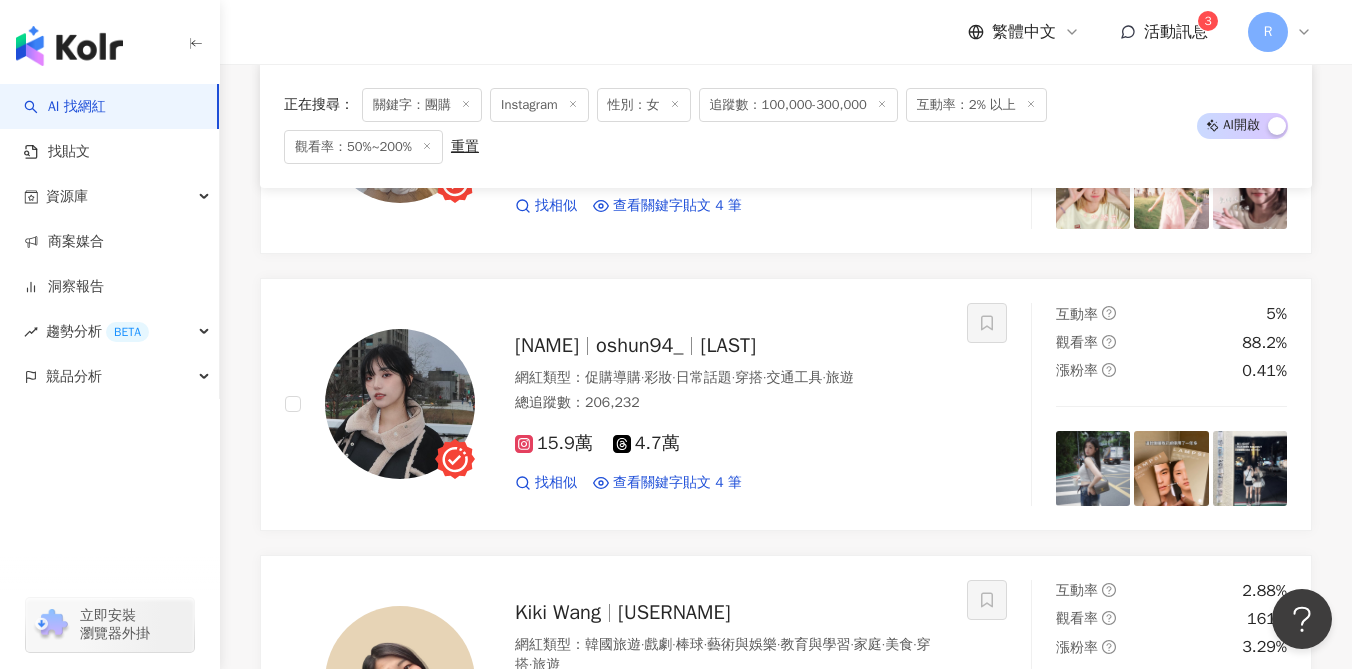 click on "小踢 Teewee kano_teewee 網紅類型 ： 藝術與娛樂  ·  日常話題  ·  教育與學習  ·  美食  ·  音樂 總追蹤數 ： 134,627 10.6萬 tiktok-icon 2.9萬 找相似 查看關鍵字貼文 4 筆 互動率 4.78% 觀看率 161% 漲粉率 5.97% 李欣Lee’s planet💫 網紅類型 ： 親子  ·  藝術與娛樂  ·  美食  ·  音樂 總追蹤數 ： 322,842 25.5萬 6.8萬 找相似 查看關鍵字貼文 13 筆 互動率 5.07% 觀看率 111% 漲粉率 2.95% Celine and Cynthia - 不只是旅行 celineclar celine yeh 網紅類型 ： 台灣旅遊  ·  旅遊 總追蹤數 ： 551,450 13.6萬 38.2萬 3.3萬 找相似 查看關鍵字貼文 5 筆 互動率 3.02% 觀看率 105% 漲粉率 11.1% 鄭靚歆Jin 鄭靚歆 Jin jinjin_c 網紅類型 ： 日常話題  ·  教育與學習  ·  家庭  ·  法政社會  ·  醫療與健康  ·  寵物  ·  運動 總追蹤數 ： 348,451 23.2萬 7.8萬 3.9萬 找相似 查看關鍵字貼文 2 筆 互動率 4.11% 觀看率 177% 漲粉率 26.8% 網紅類型 ：" at bounding box center [786, 553] 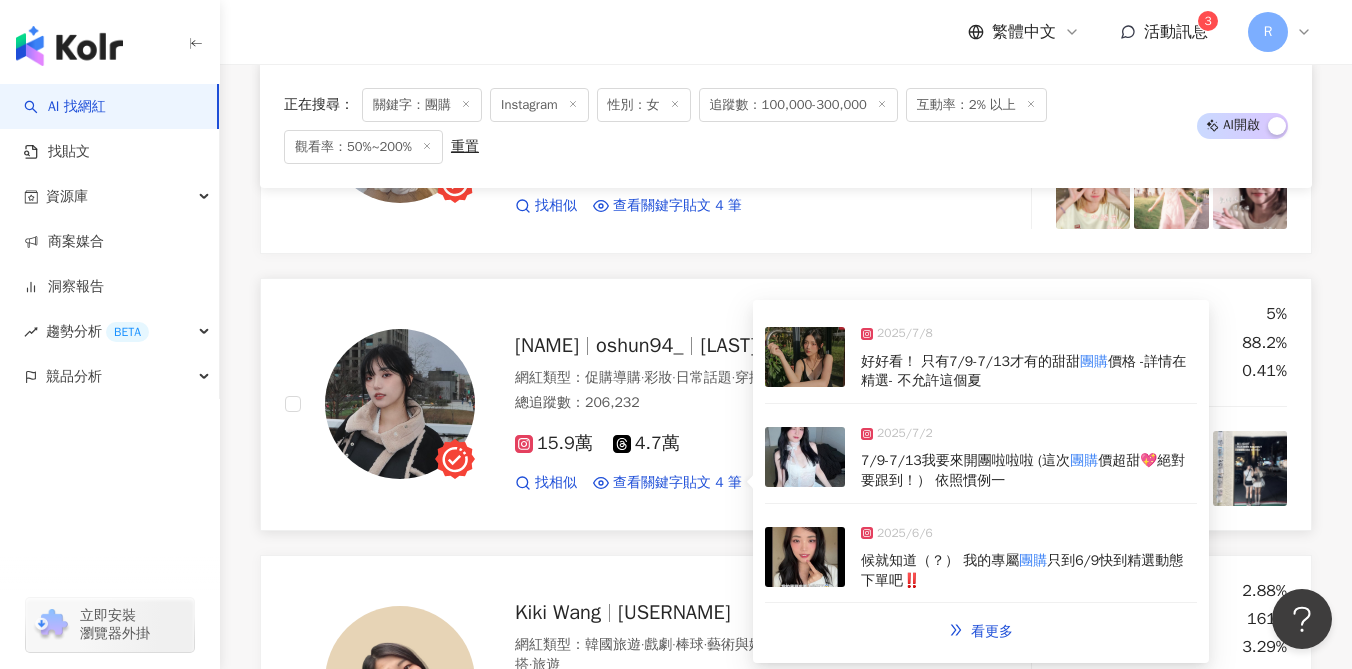 click at bounding box center [805, 457] 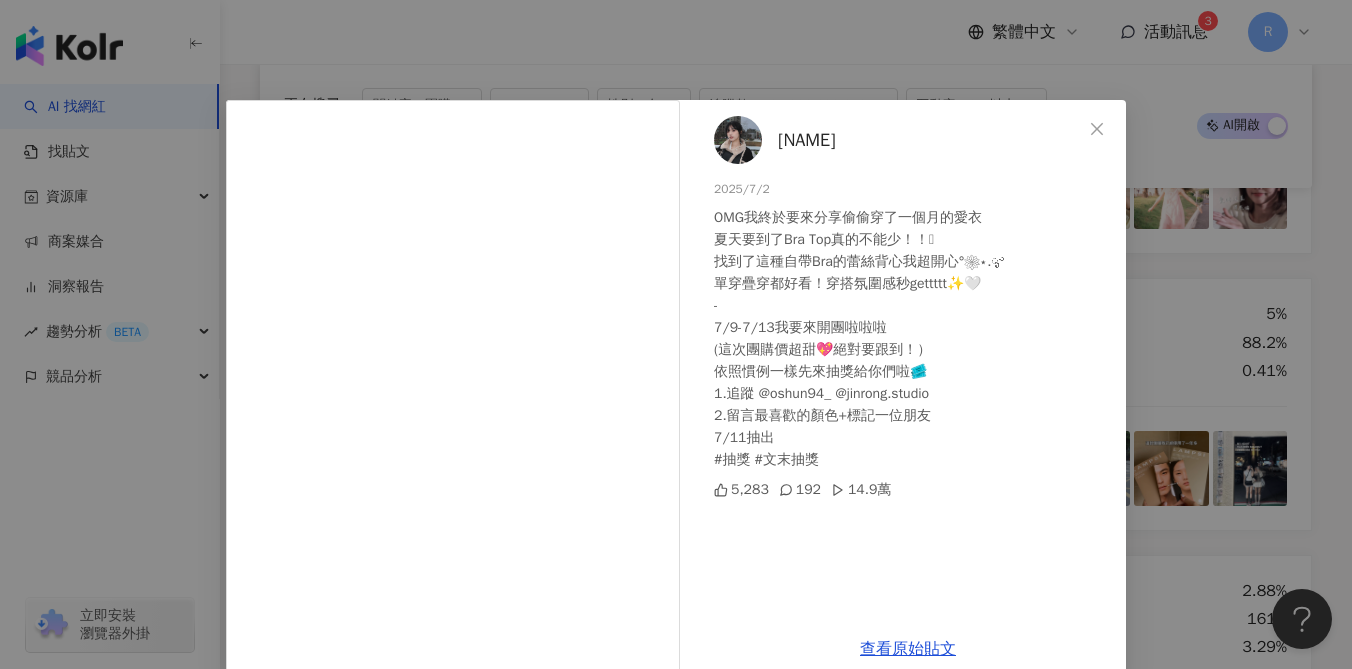 click on "[FIRST] [LAST] 2025/7/2 OMG我終於要來分享偷偷穿了一個月的愛衣
夏天要到了Bra Top真的不能少！！🥹
找到了這種自帶Bra的蕾絲背心我超開心°❀⋆.ೃ࿔
單穿疊穿都好看！穿搭氛圍感秒gettttt✨🤍
-
7/9-7/13我要來開團啦啦啦
(這次團購價超甜💖絕對要跟到！）
依照慣例一樣先來抽獎給你們啦🎟️
1.追蹤 @oshun94_  @jinrong.studio
2.留言最喜歡的顏色+標記一位朋友
7/11抽出
#抽獎 #文末抽獎 5,283 192 14.9萬 查看原始貼文" at bounding box center [676, 334] 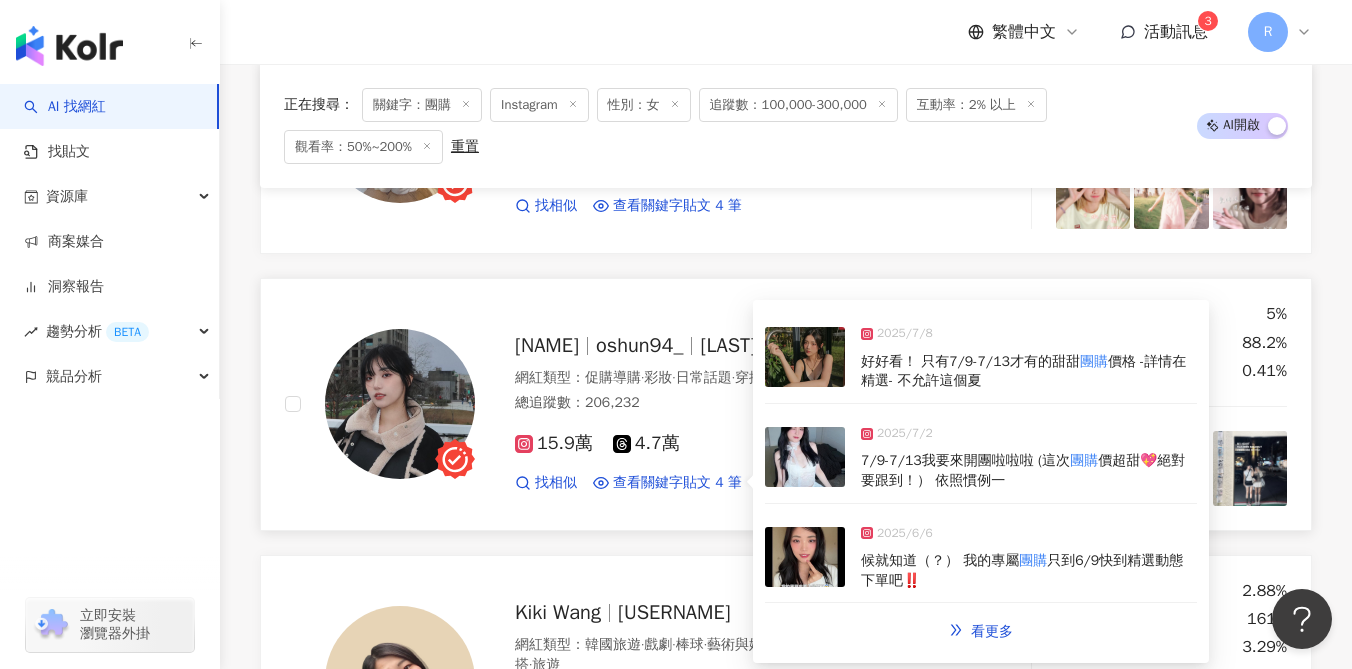 click at bounding box center [805, 357] 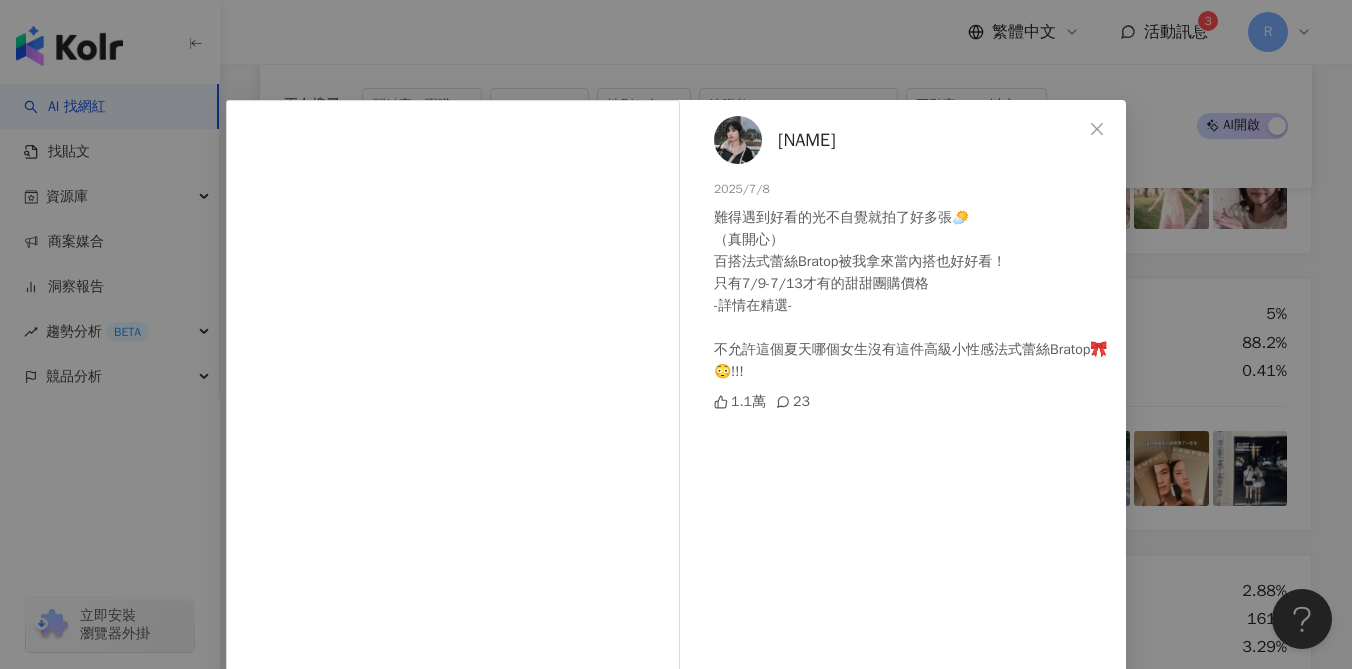 click on "[FIRST] [LAST] [DATE] 難得遇到好看的光不自覺就拍了好多張🌤️
（真開心）
百搭法式蕾絲Bratop被我拿來當內搭也好好看！
只有7/9-7/13才有的甜甜團購價格
-詳情在精選-
不允許這個夏天哪個女生沒有這件高級小性感法式蕾絲Bratop🎀😳!!! 1.1萬 23 查看原始貼文" at bounding box center [676, 334] 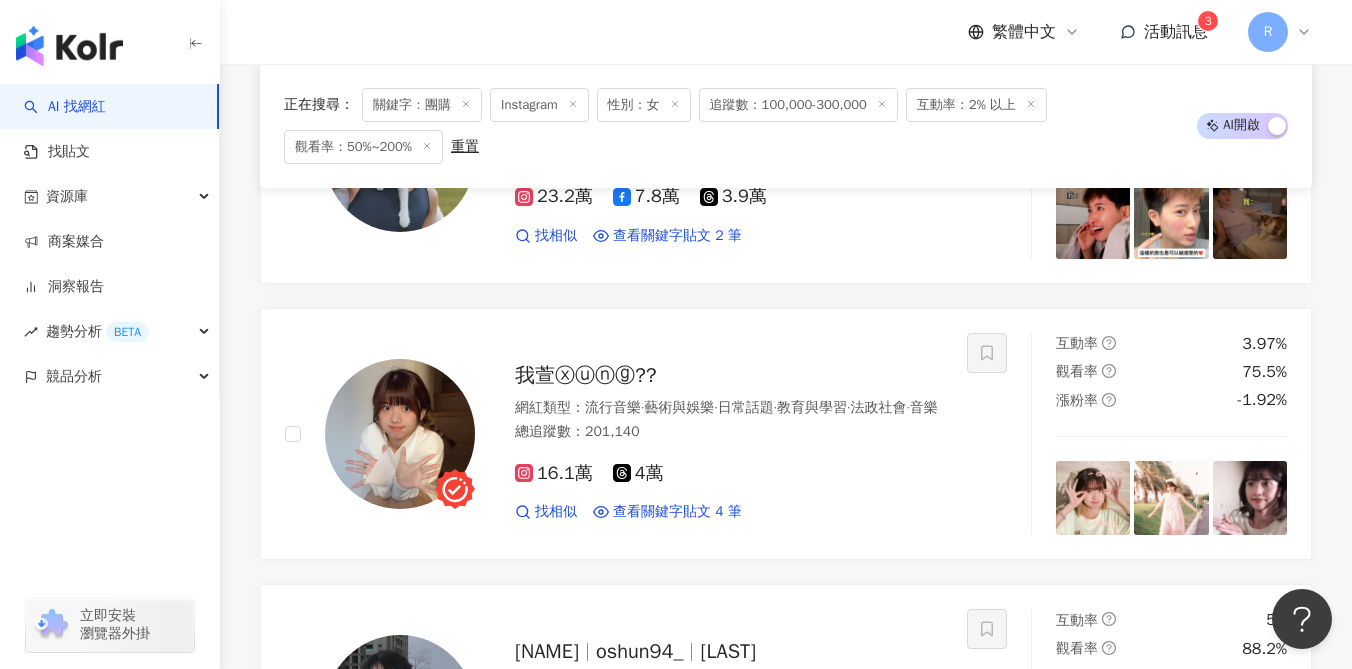 scroll, scrollTop: 1676, scrollLeft: 0, axis: vertical 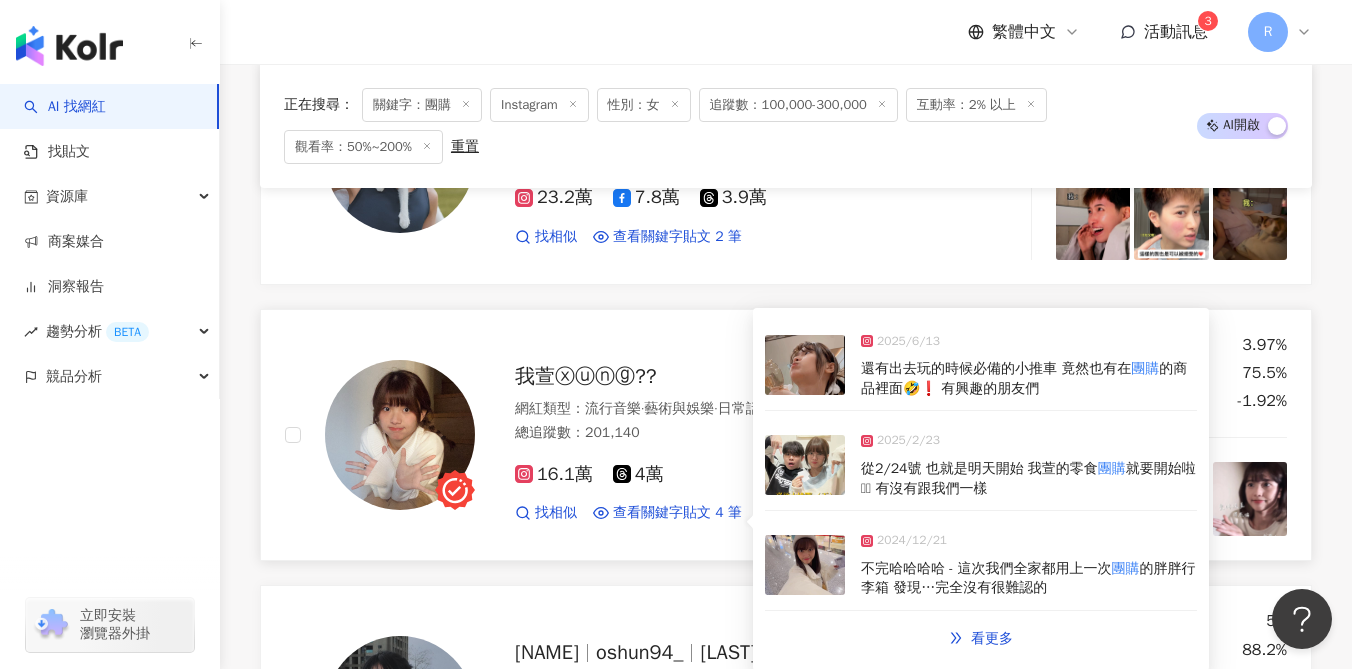 click on "2025/2/23 從2/24號 也就是明天開始
我萱的零食 團購 就要開始啦🫶🏻
有沒有跟我們一樣" at bounding box center (981, 465) 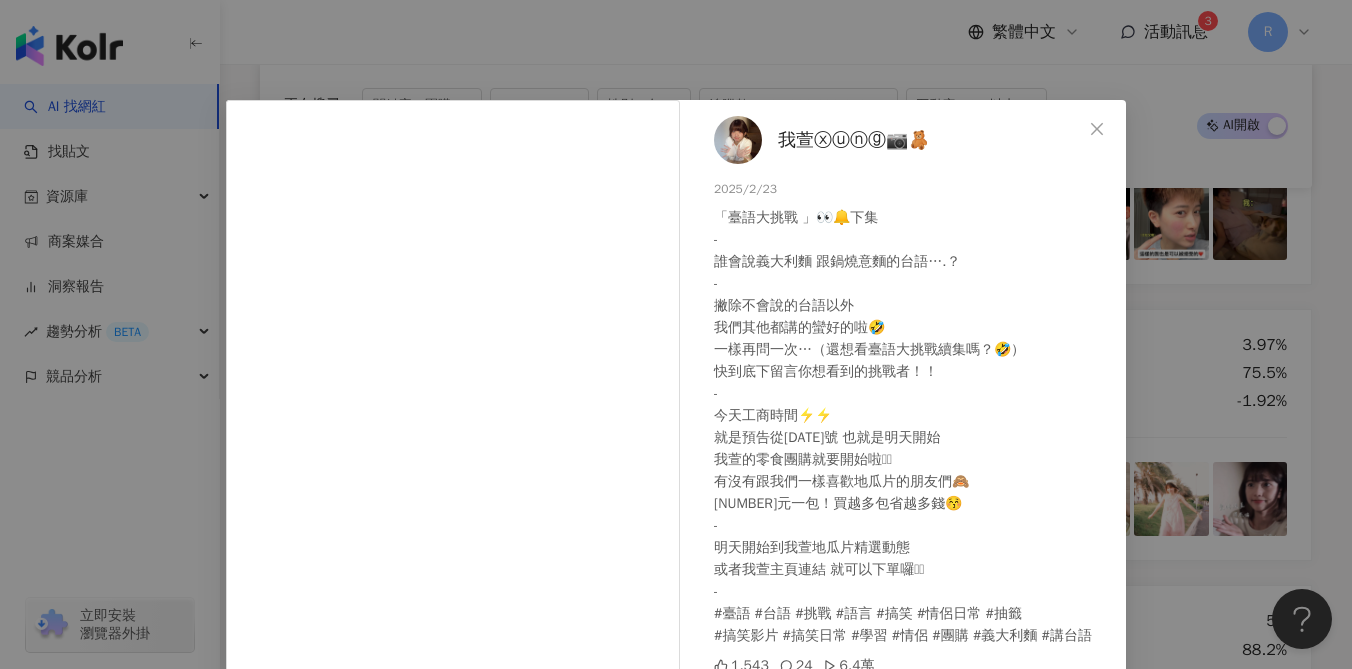 click on "我萱ⓧⓤⓝⓖ📷🧸 2025/2/23 「臺語大挑戰 」👀🔔下集
-
誰會說義大利麵 跟鍋燒意麵的台語….？
-
撇除不會說的台語以外
我們其他都講的蠻好的啦🤣
一樣再問一次…（還想看臺語大挑戰續集嗎？🤣）
快到底下留言你想看到的挑戰者！！
-
今天工商時間⚡️⚡️
就是預告從2/24號 也就是明天開始
我萱的零食團購就要開始啦🫶🏻
有沒有跟我們一樣喜歡地瓜片的朋友們🙈
79元一包！買越多包省越多錢😚
-
明天開始到我萱地瓜片精選動態
或者我萱主頁連結 就可以下單囉🫶🏻
-
#臺語 #台語 #挑戰 #語言 #搞笑 #情侶日常 #抽籤
#搞笑影片 #搞笑日常 #學習 #情侶 #團購 #義大利麵 #講台語 1,543 24 6.4萬 查看原始貼文" at bounding box center (676, 334) 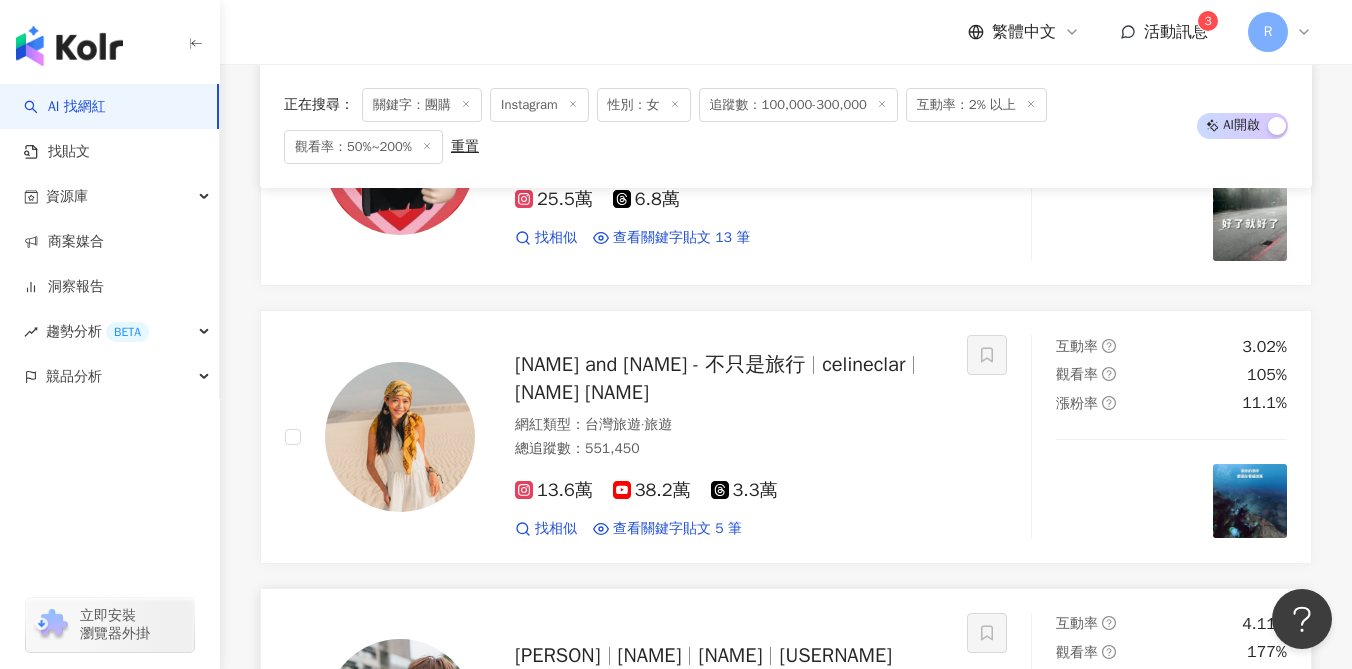 scroll, scrollTop: 1112, scrollLeft: 0, axis: vertical 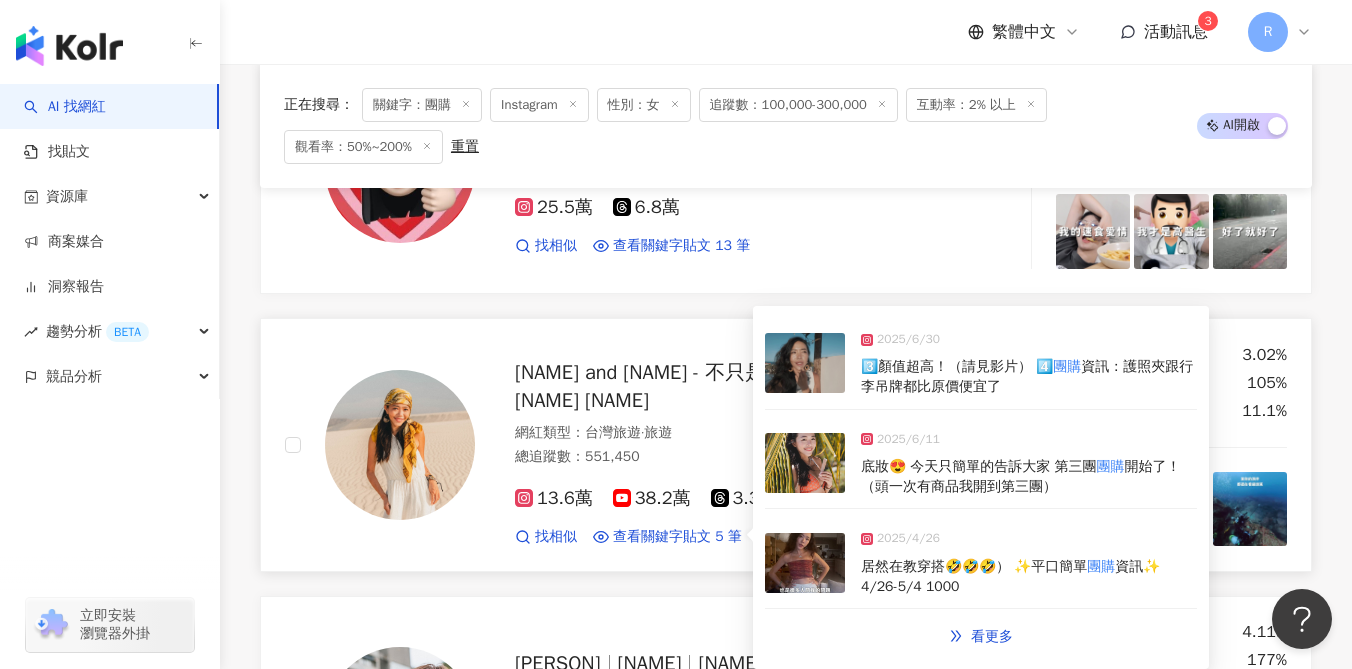 click at bounding box center [805, 463] 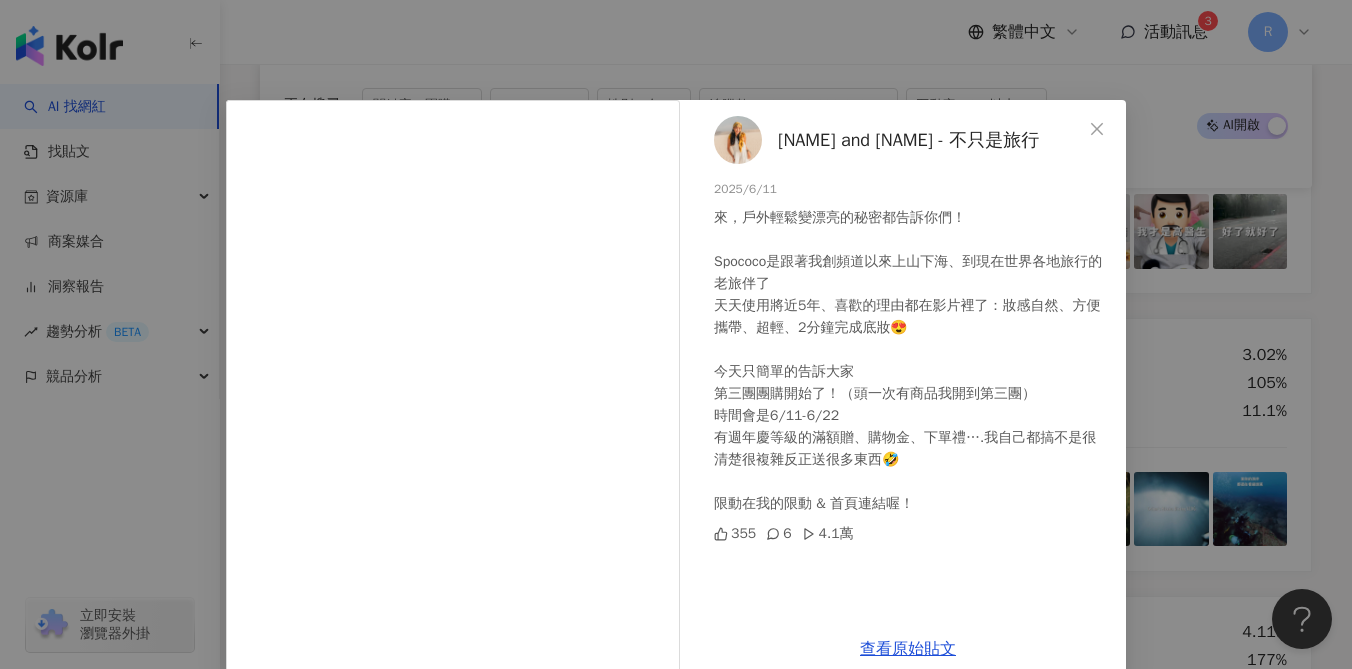 click on "[FIRST] [LAST] - 不只是旅行 [DATE] 來，戶外輕鬆變漂亮的秘密都告訴你們！
Spococo是跟著我創頻道以來上山下海、到現在世界各地旅行的老旅伴了
天天使用將近5年、喜歡的理由都在影片裡了：妝感自然、方便攜帶、超輕、2分鐘完成底妝😍
今天只簡單的告訴大家
第三團團購開始了！（頭一次有商品我開到第三團）
時間會是6/11-6/22
有週年慶等級的滿額贈、購物金、下單禮….我自己都搞不是很清楚很複雜反正送很多東西🤣
限動在我的限動 & 首頁連結喔！ 355 6 4.1萬 查看原始貼文" at bounding box center [676, 334] 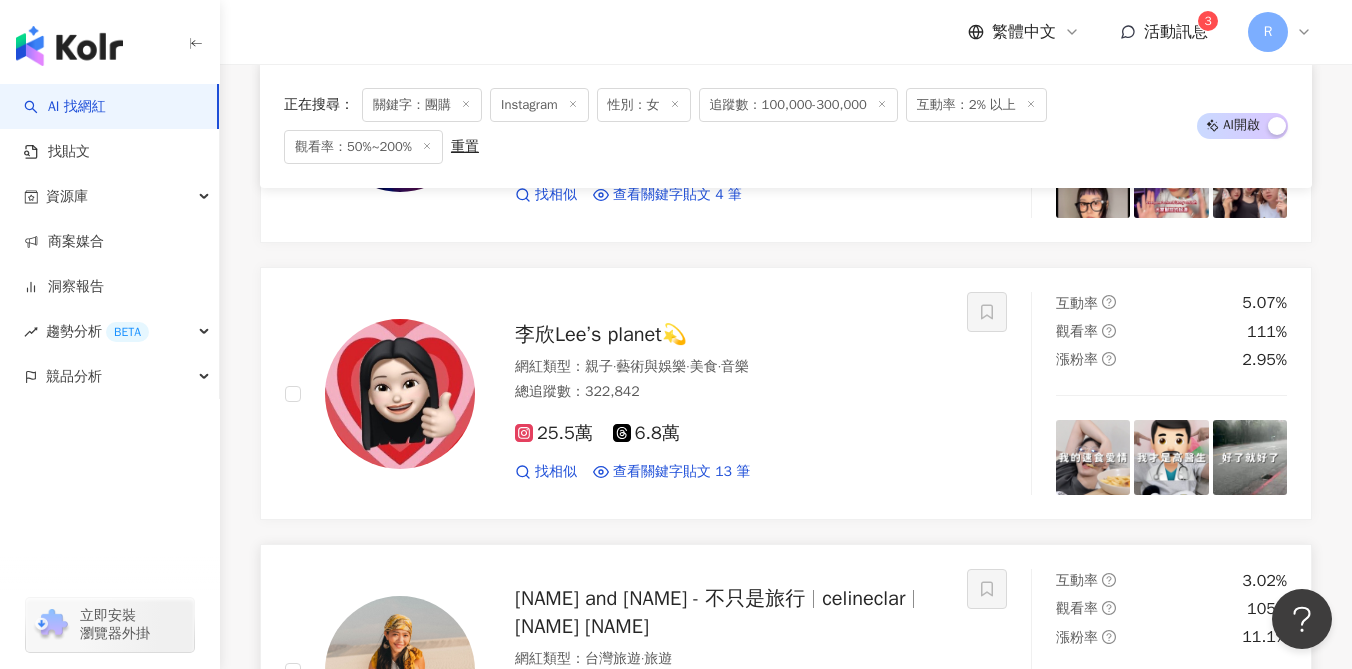 scroll, scrollTop: 884, scrollLeft: 0, axis: vertical 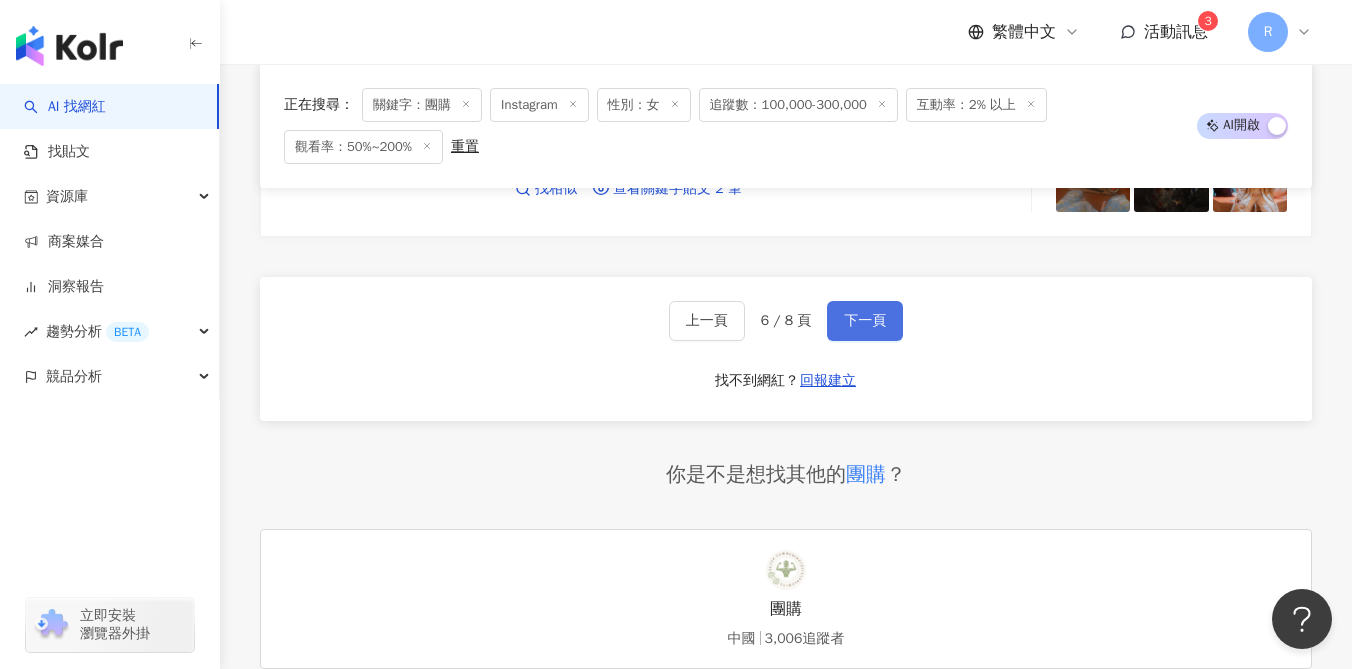 click on "下一頁" at bounding box center (865, 321) 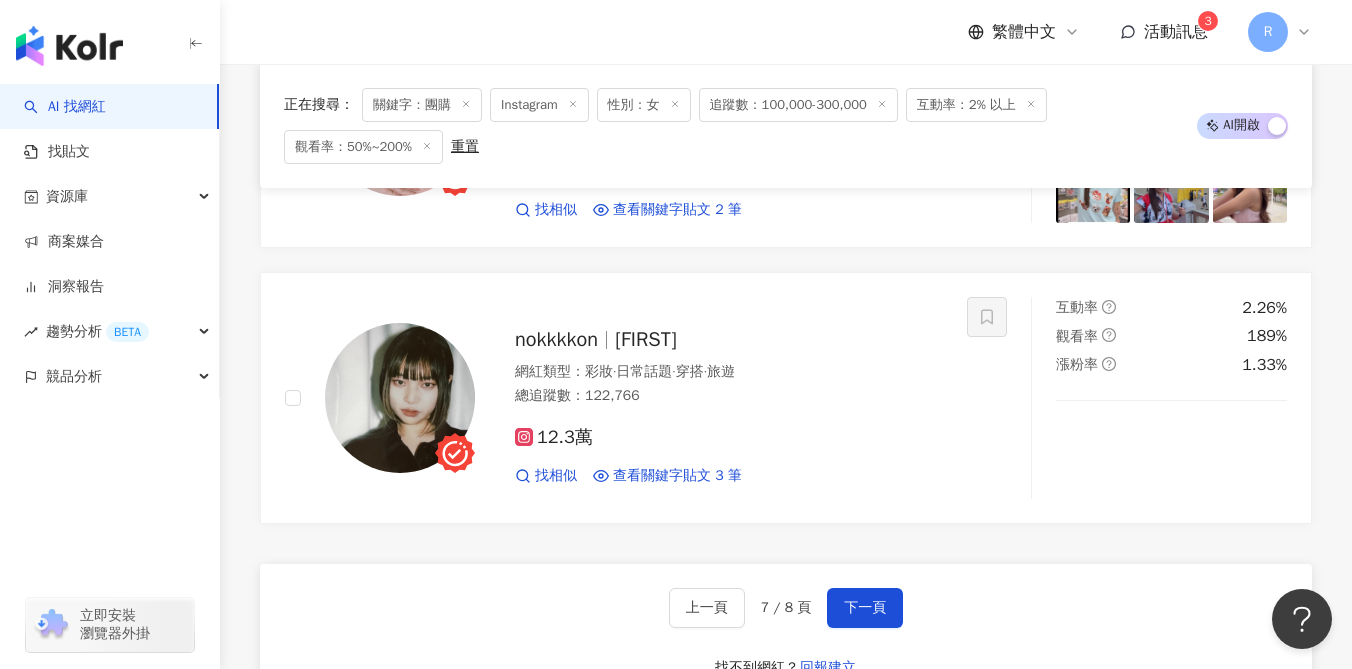 scroll, scrollTop: 3640, scrollLeft: 0, axis: vertical 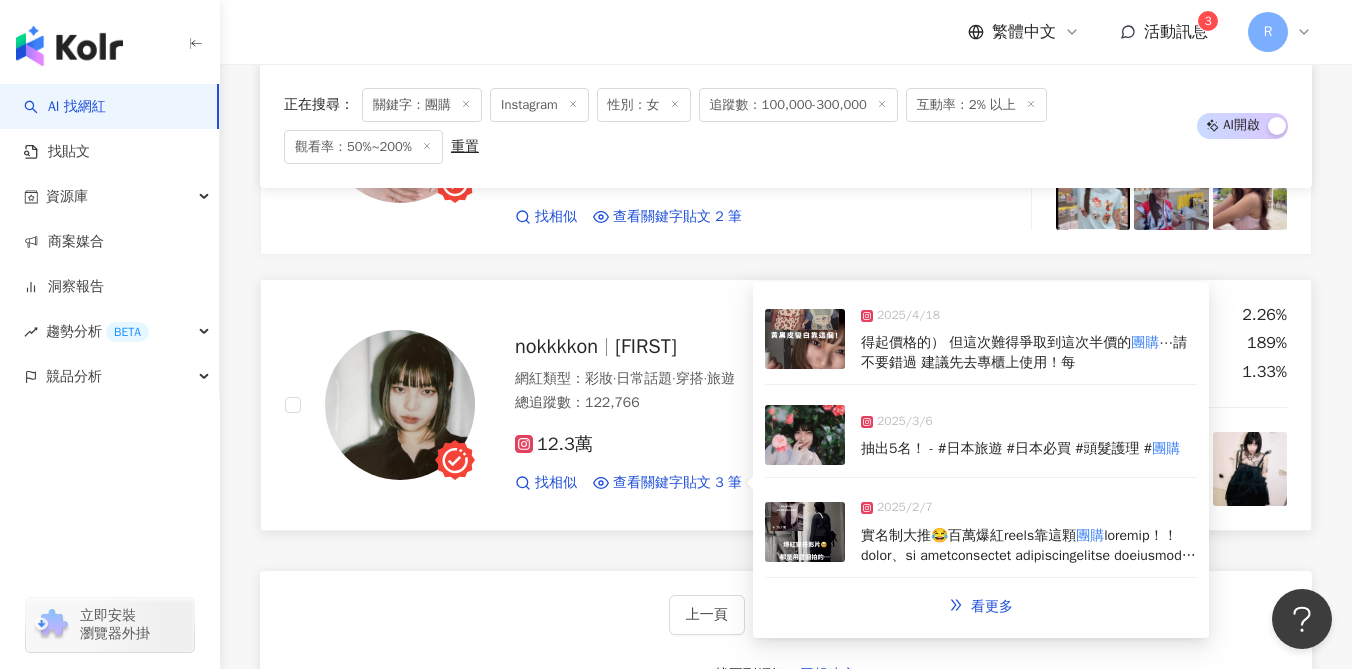 click at bounding box center [805, 435] 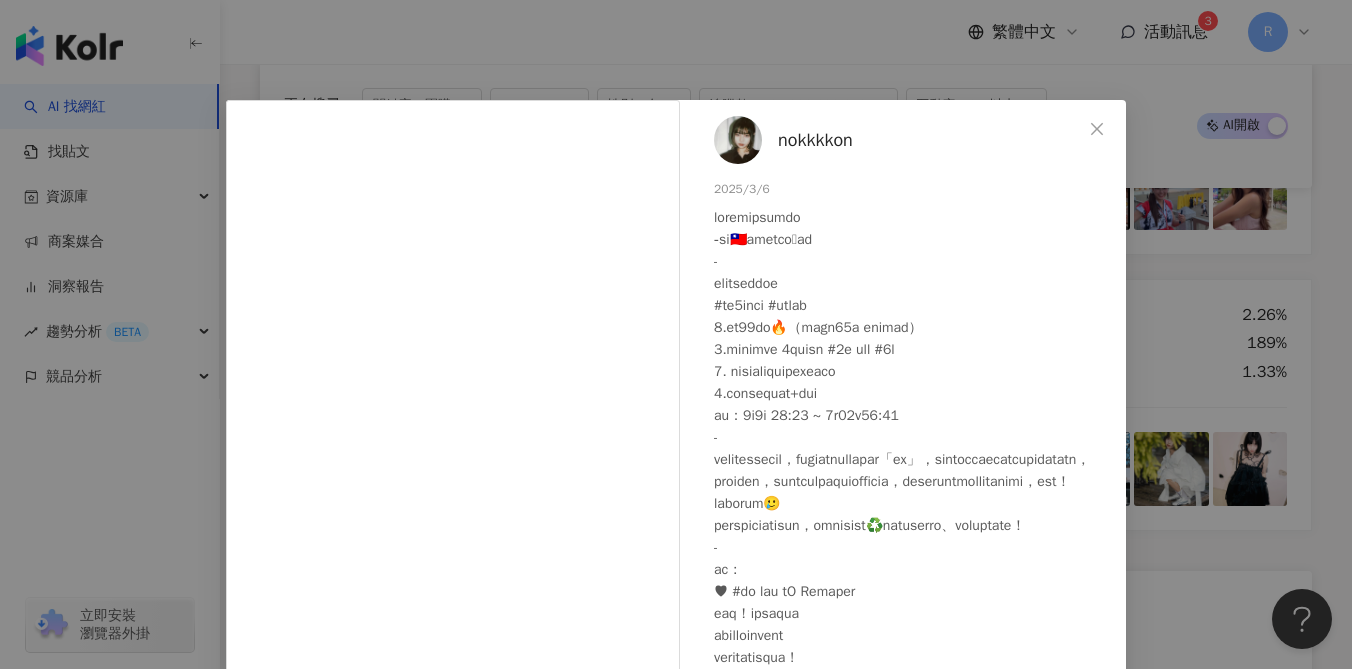 click on "[ORGANIZATION] [DATE] [NUMBER]" at bounding box center (676, 334) 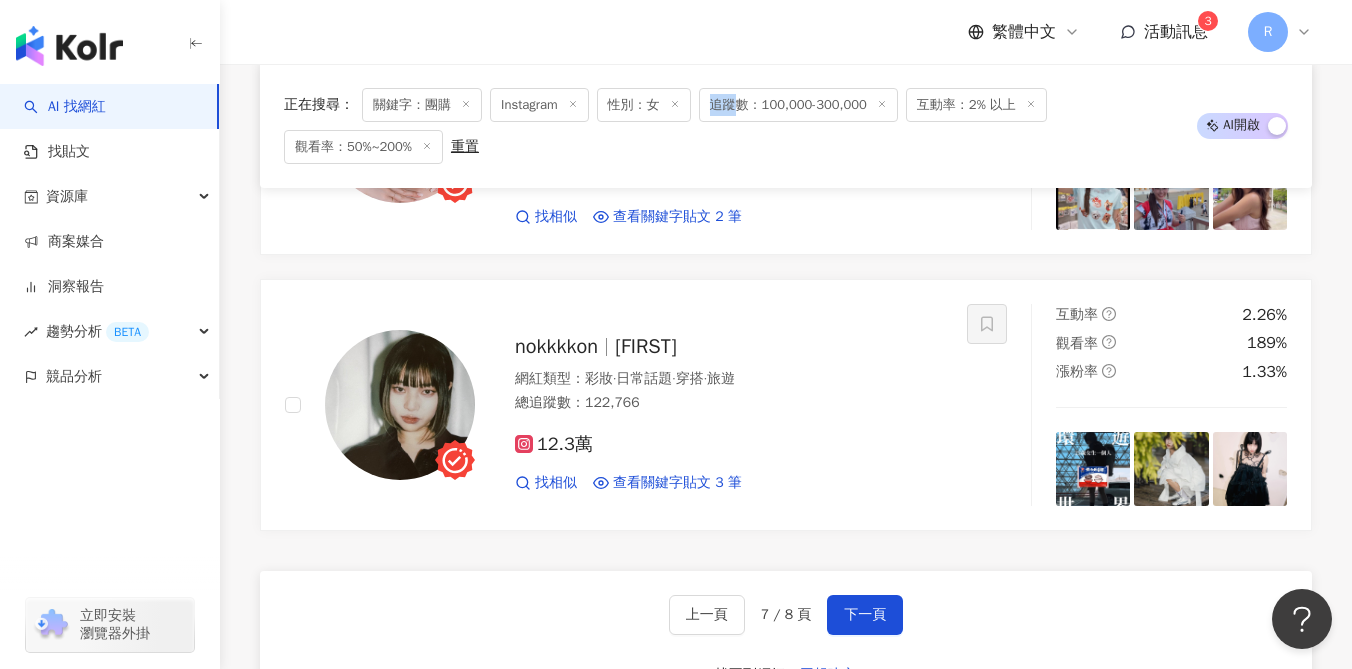 click on "正在搜尋 ： 關鍵字：團購 Instagram 性別：女 追蹤數：[NUMBER]-[NUMBER] 互動率：[PERCENT] 以上 觀看率：[PERCENT]%~[PERCENT]% 重置 AI  開啟 AI  關閉" at bounding box center [786, 126] 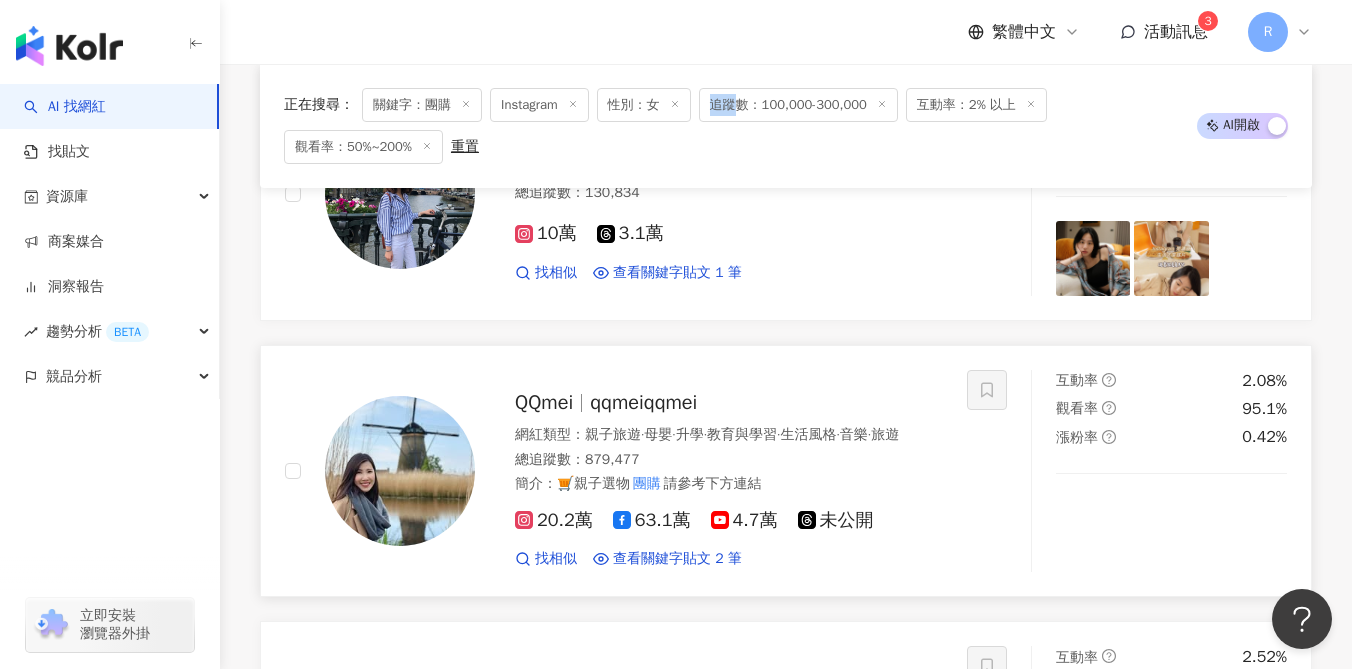 scroll, scrollTop: 3029, scrollLeft: 0, axis: vertical 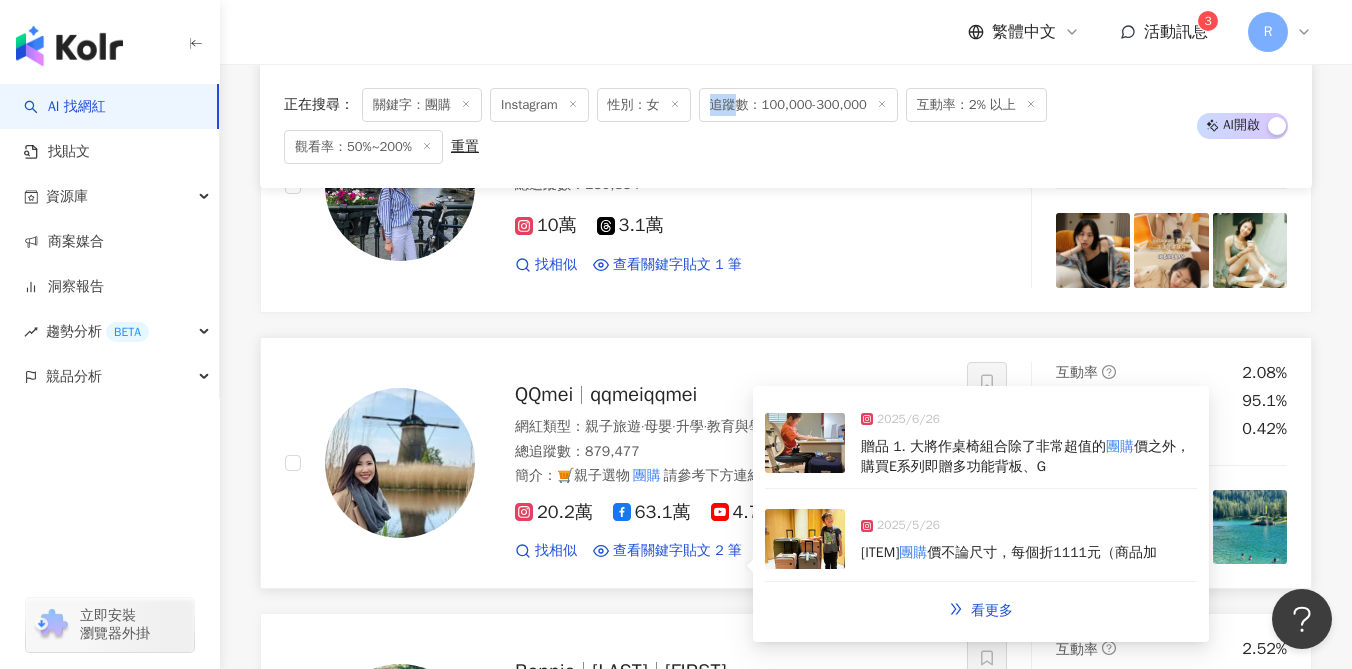 click at bounding box center (805, 539) 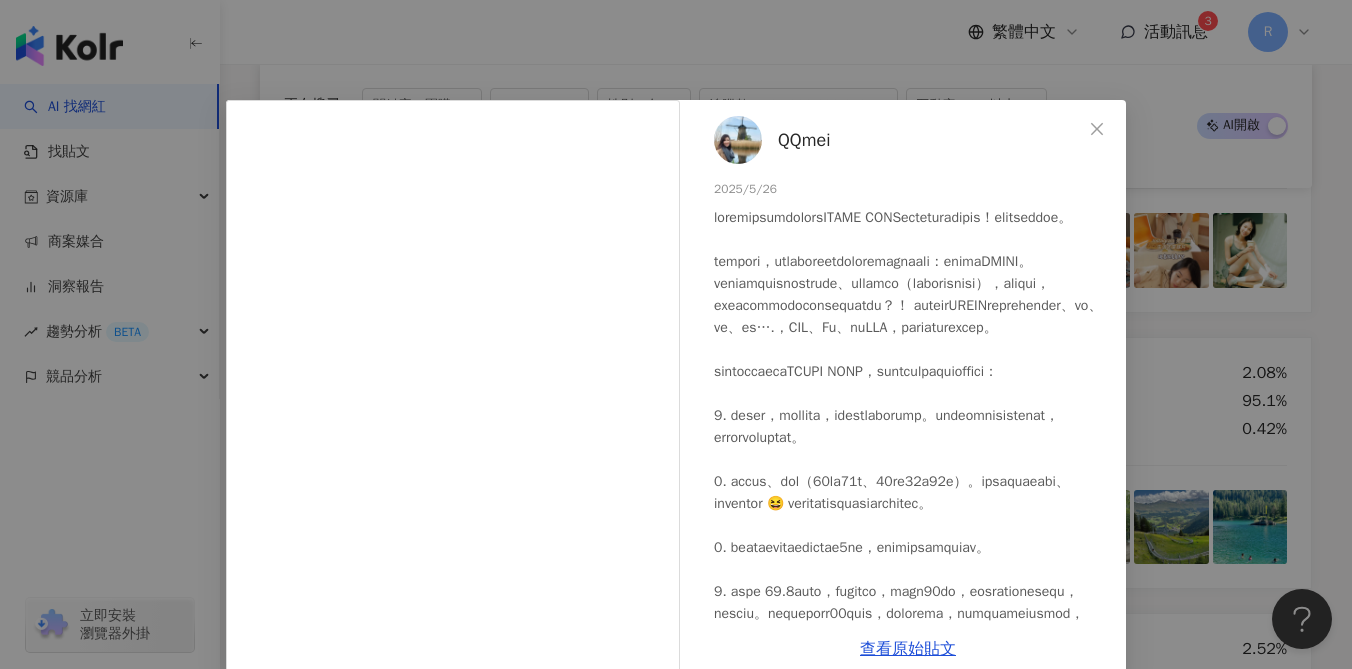 click on "[USERNAME] 2025/5/26 1,903 4 查看原始貼文" at bounding box center [676, 334] 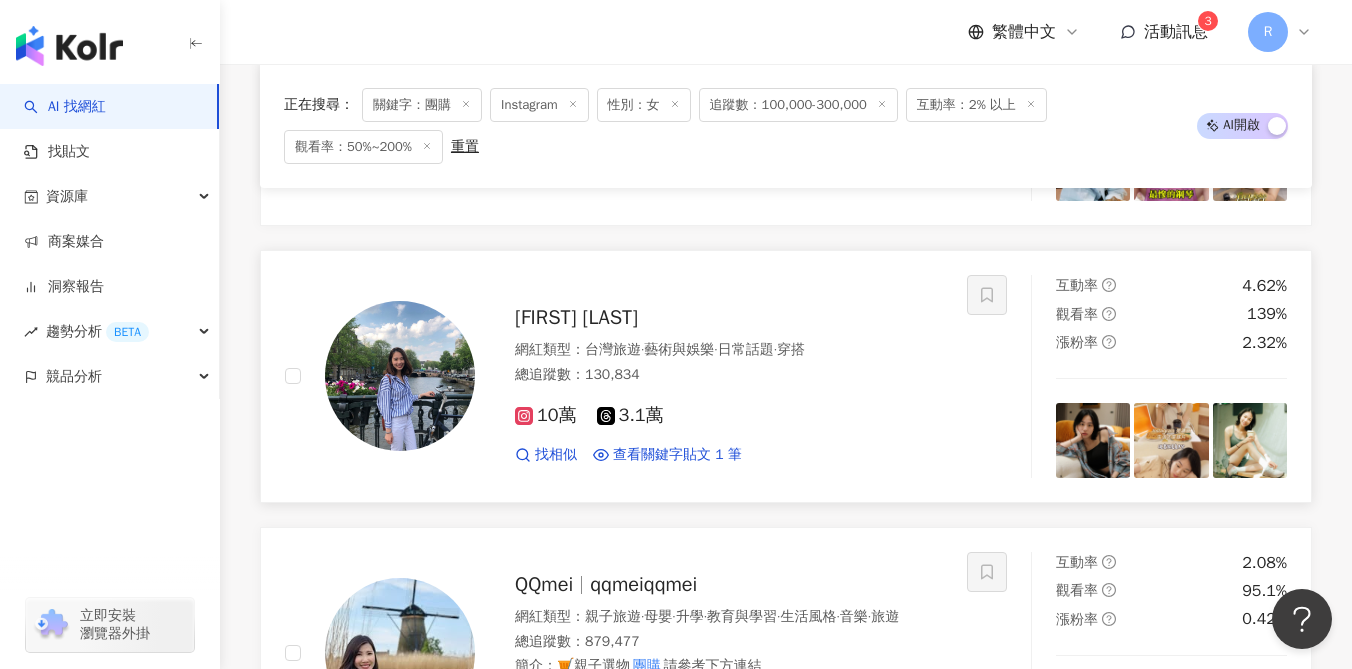 scroll, scrollTop: 2835, scrollLeft: 0, axis: vertical 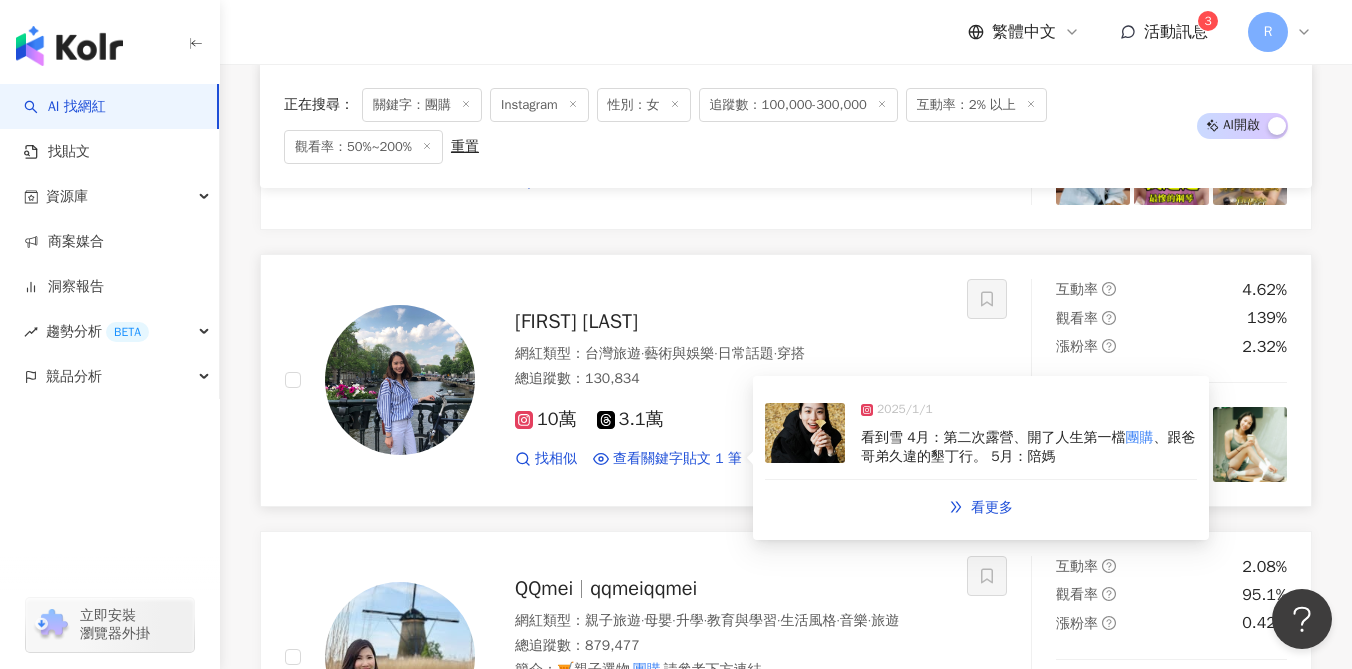 click on "看到雪
4月：第二次露營、開了人生第一檔 團購 、跟爸哥弟久違的墾丁行。
5月：陪媽" at bounding box center [1029, 447] 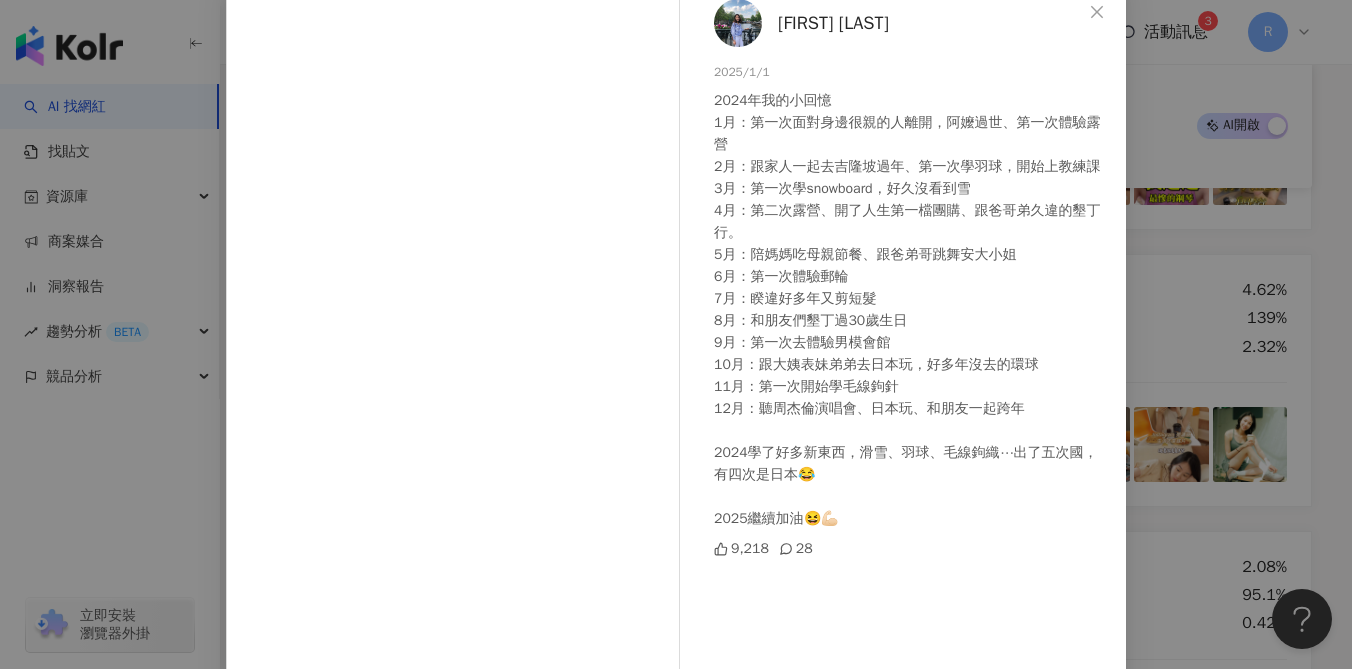 scroll, scrollTop: 121, scrollLeft: 0, axis: vertical 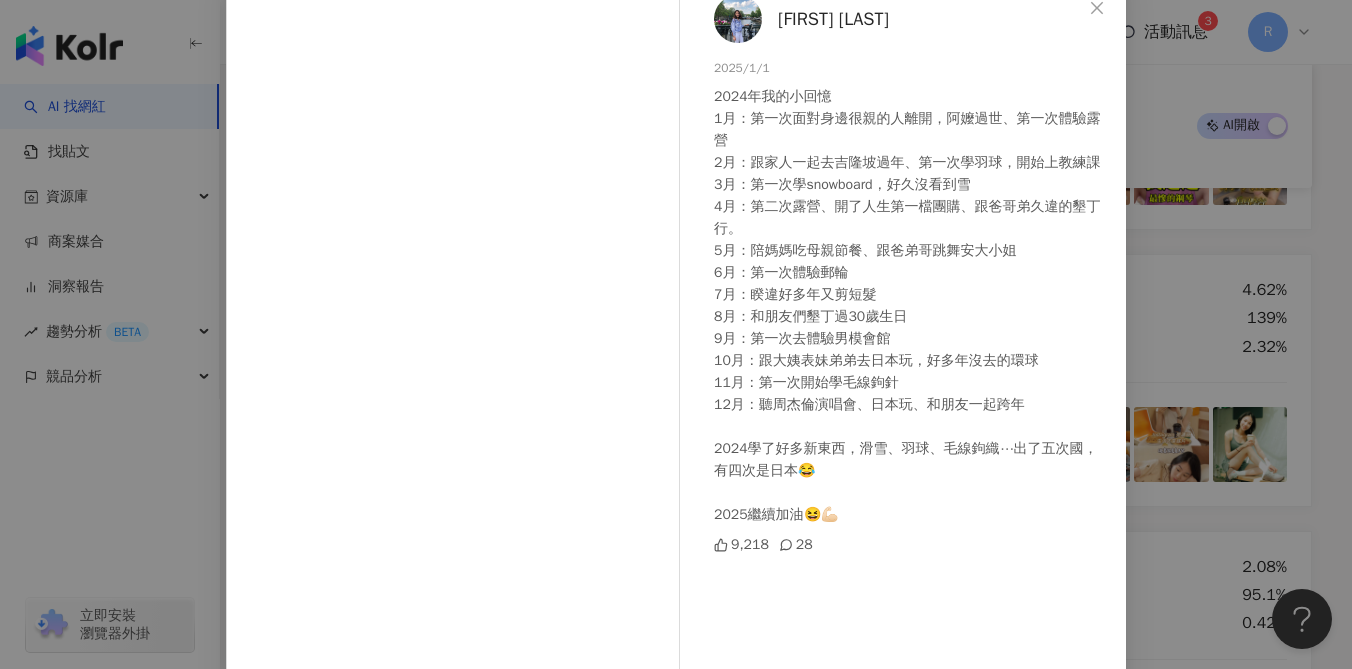 click on "[FIRST] [LAST] [DATE] [DATE]年我的小回憶
1月：第一次面對身邊很親的人離開，阿嬤過世、第一次體驗露營
2月：跟家人一起去吉隆坡過年、第一次學羽球，開始上教練課
3月：第一次學snowboard，好久沒看到雪
4月：第二次露營、開了人生第一檔團購、跟爸哥弟久違的墾丁行。
5月：陪媽媽吃母親節餐、跟爸弟哥跳舞安大小姐
6月：第一次體驗郵輪
7月：睽違好多年又剪短髮
8月：和朋友們墾丁過30歲生日
9月：第一次去體驗男模會館
10月：跟大姨表妹弟弟去日本玩，好多年沒去的環球
11月：第一次開始學毛線鉤針
12月：聽周杰倫演唱會、日本玩、和朋友一起跨年
2024學了好多新東西，滑雪、羽球、毛線鉤織⋯出了五次國，有四次是日本😂
2025繼續加油😆💪🏻 [NUMBER] 28 查看原始貼文" at bounding box center (676, 334) 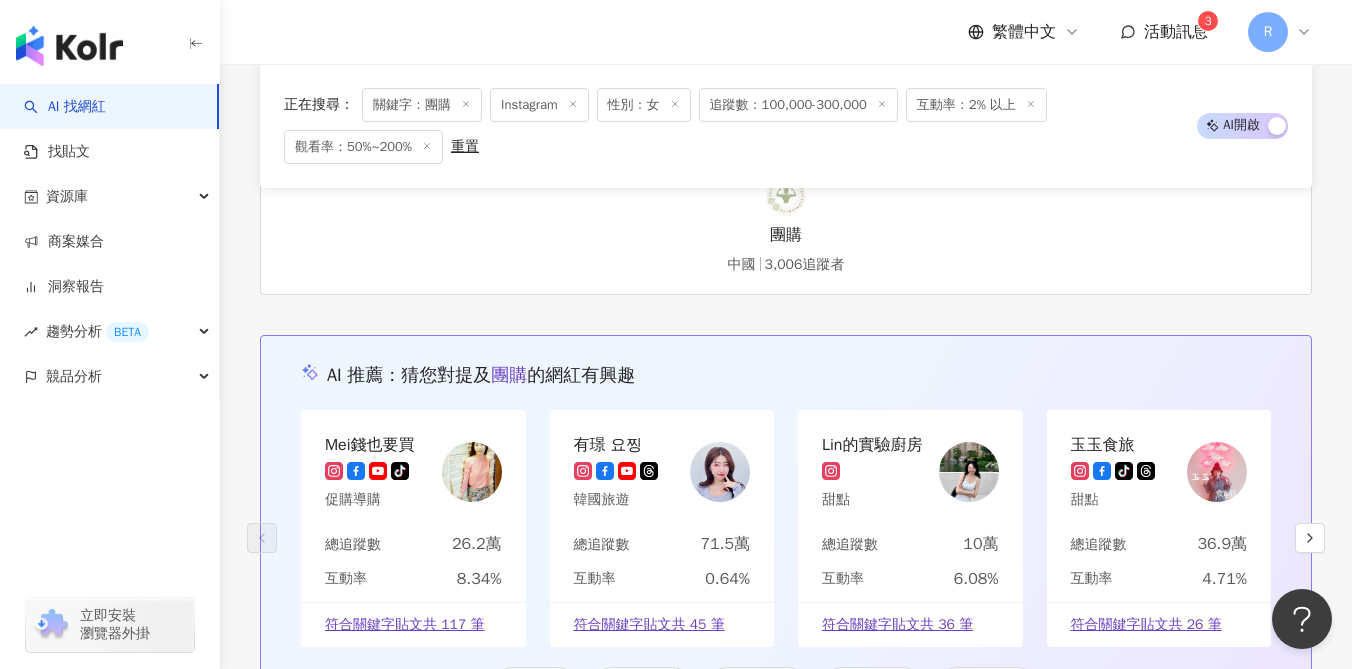 scroll, scrollTop: 3987, scrollLeft: 0, axis: vertical 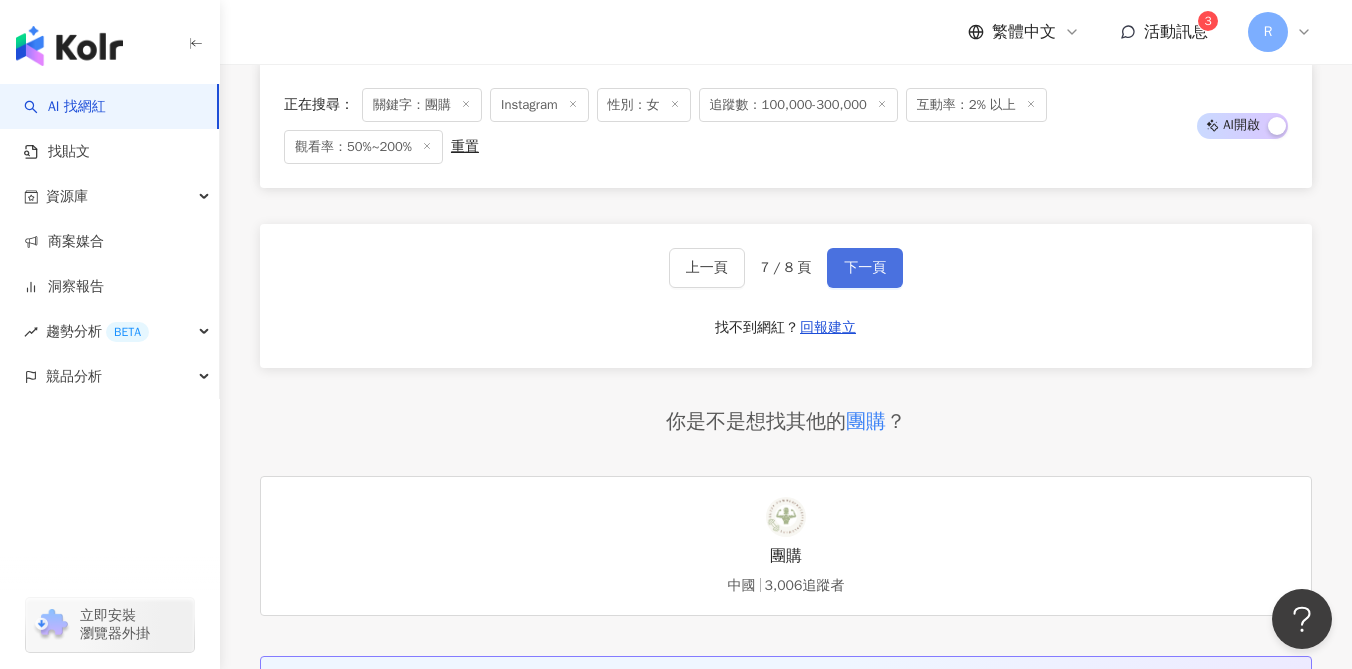 click on "下一頁" at bounding box center (865, 268) 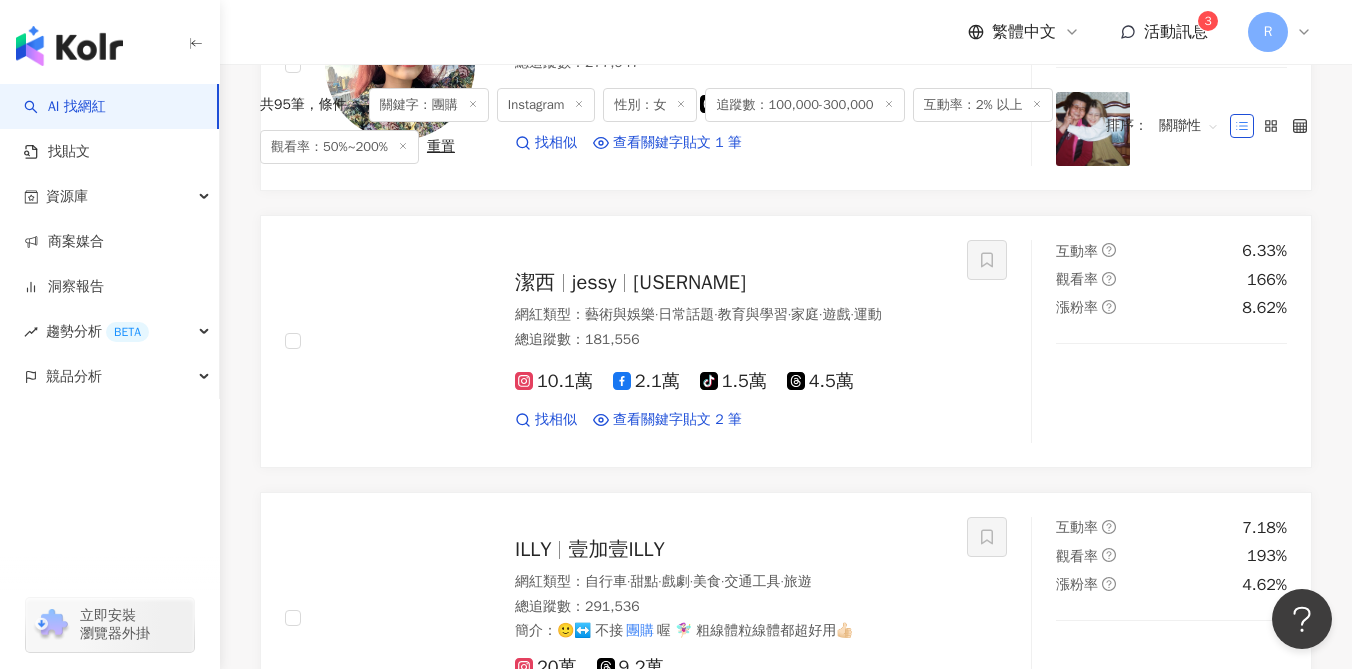 scroll, scrollTop: 0, scrollLeft: 0, axis: both 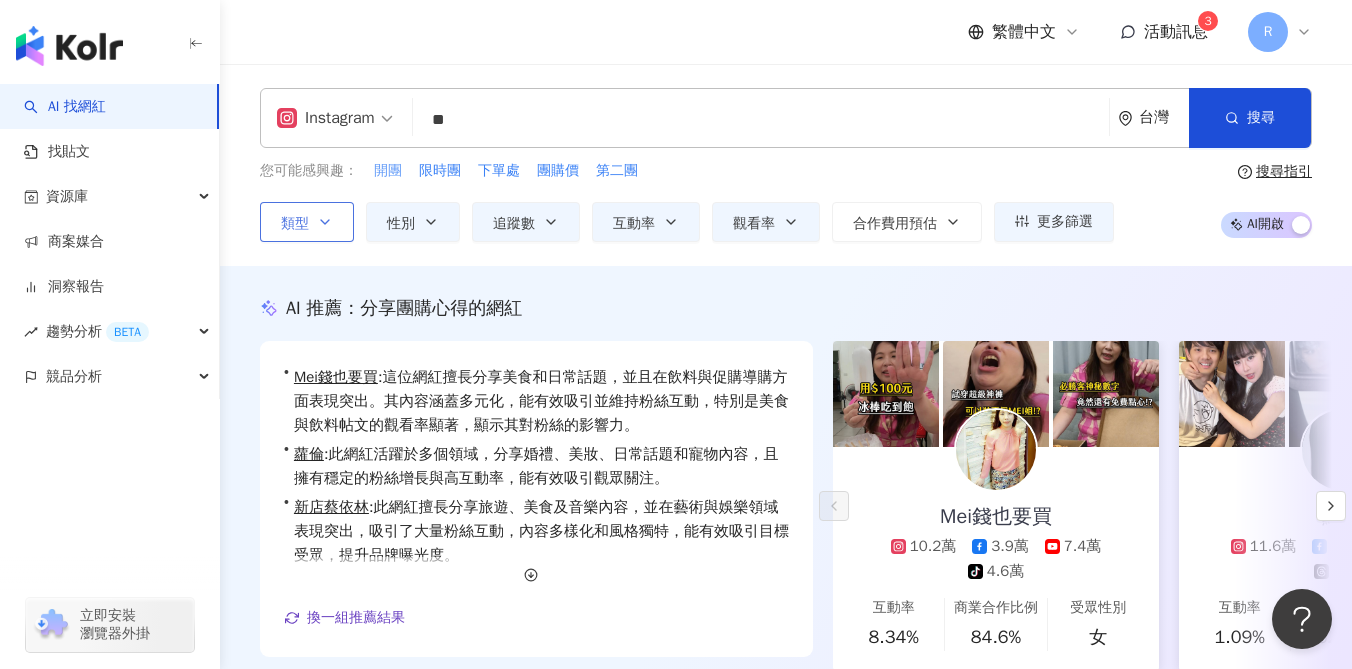 click on "開團" at bounding box center [388, 171] 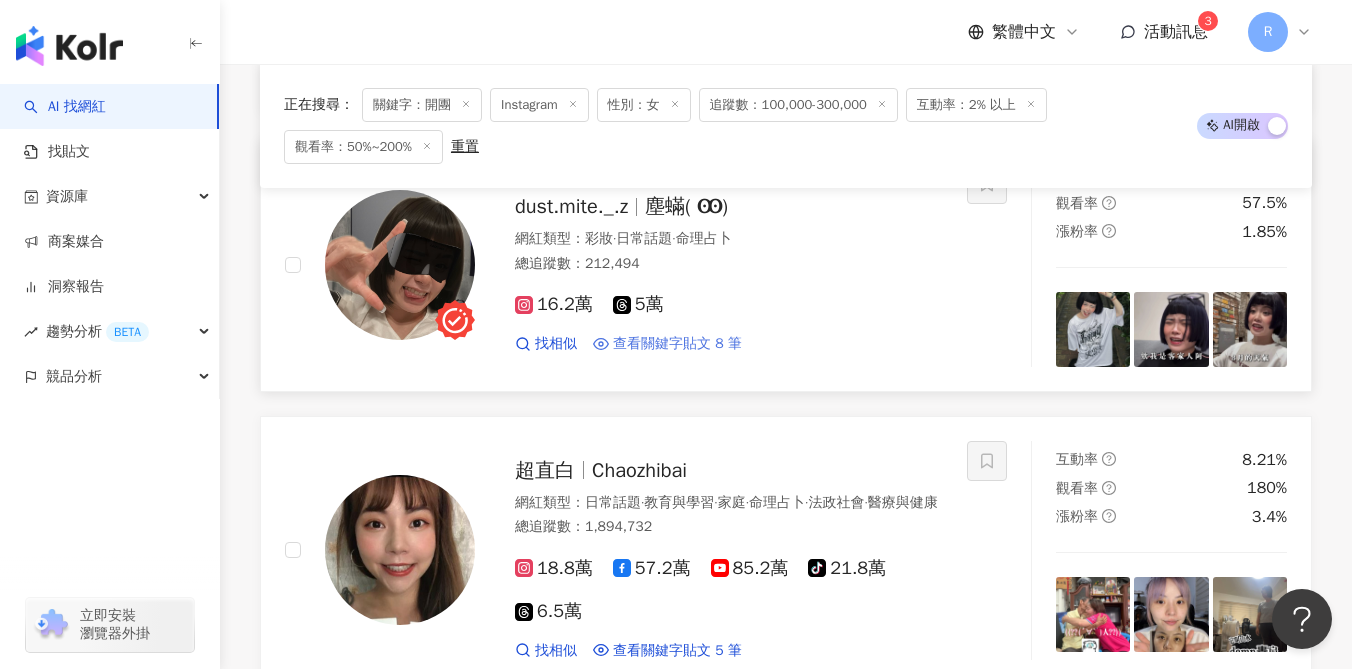 scroll, scrollTop: 2375, scrollLeft: 0, axis: vertical 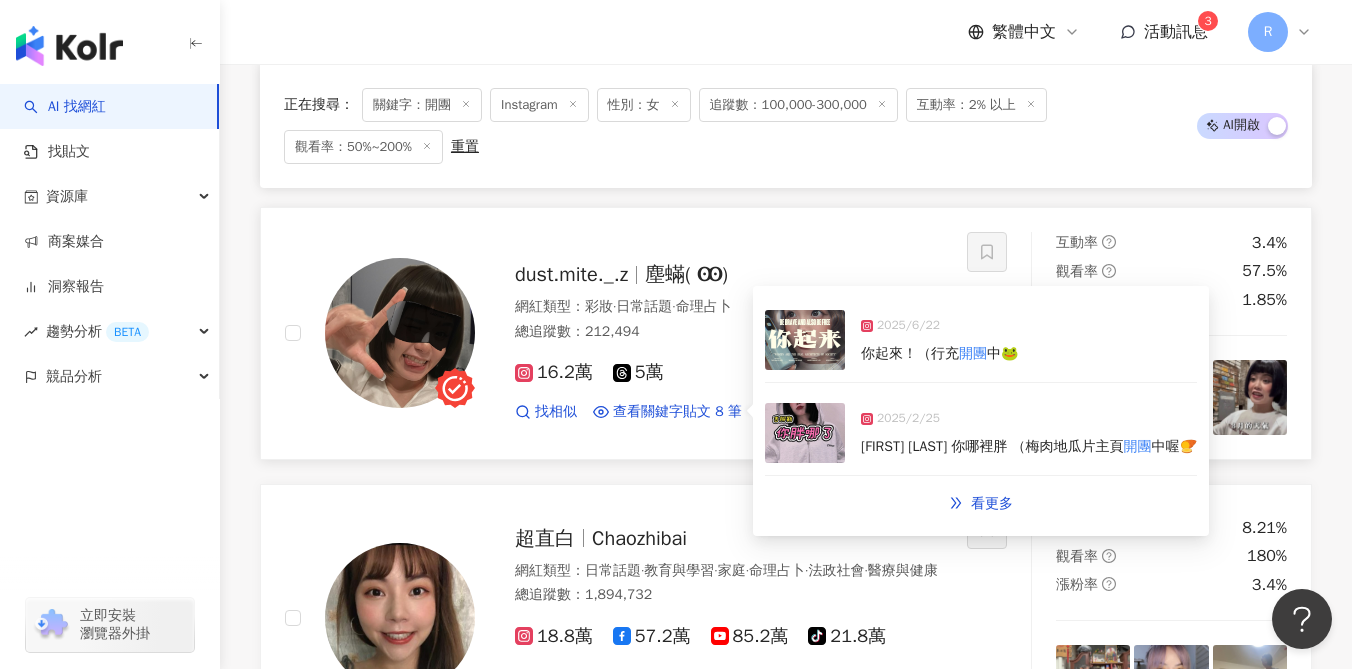 click on "2025/2/25 [FIRST] [LAST] 你哪裡胖
（梅肉地瓜片主頁 開團 中喔🍠" at bounding box center (981, 433) 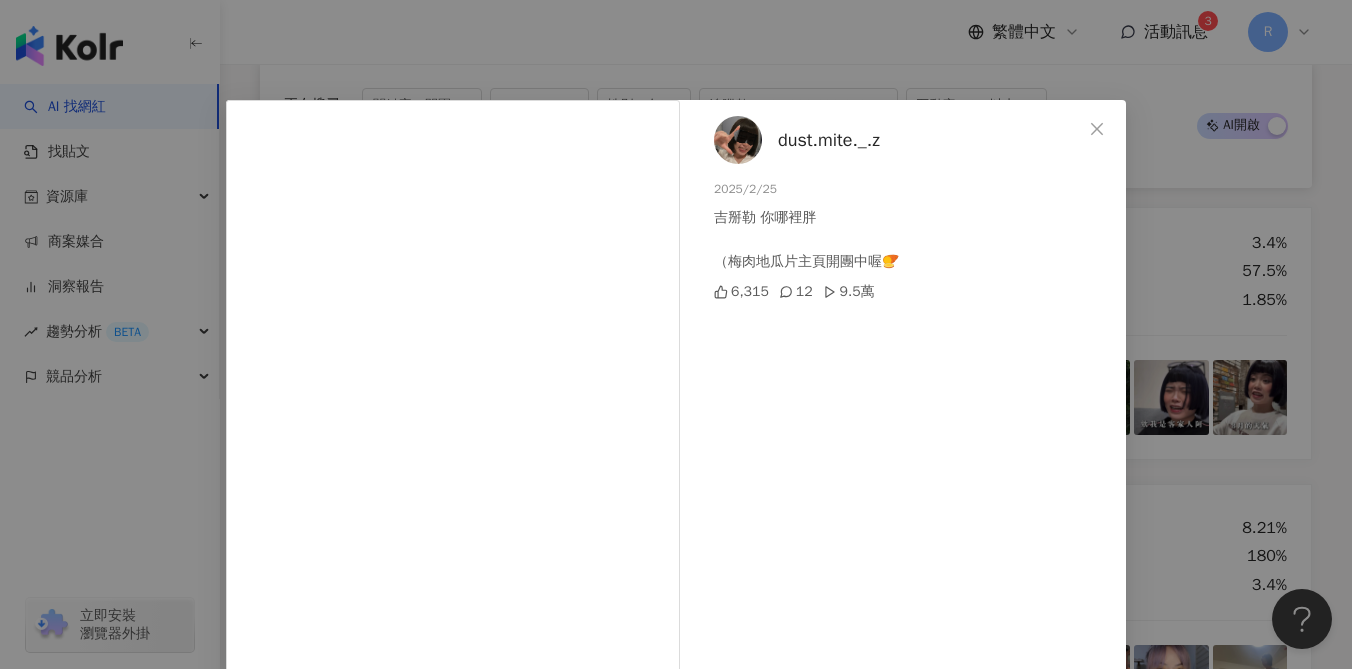 click on "[USERNAME] 2025/2/25 [FIRST] [LAST] 你哪裡胖
（梅肉地瓜片主頁開團中喔🍠 6,315 12 9.5萬 查看原始貼文" at bounding box center [676, 334] 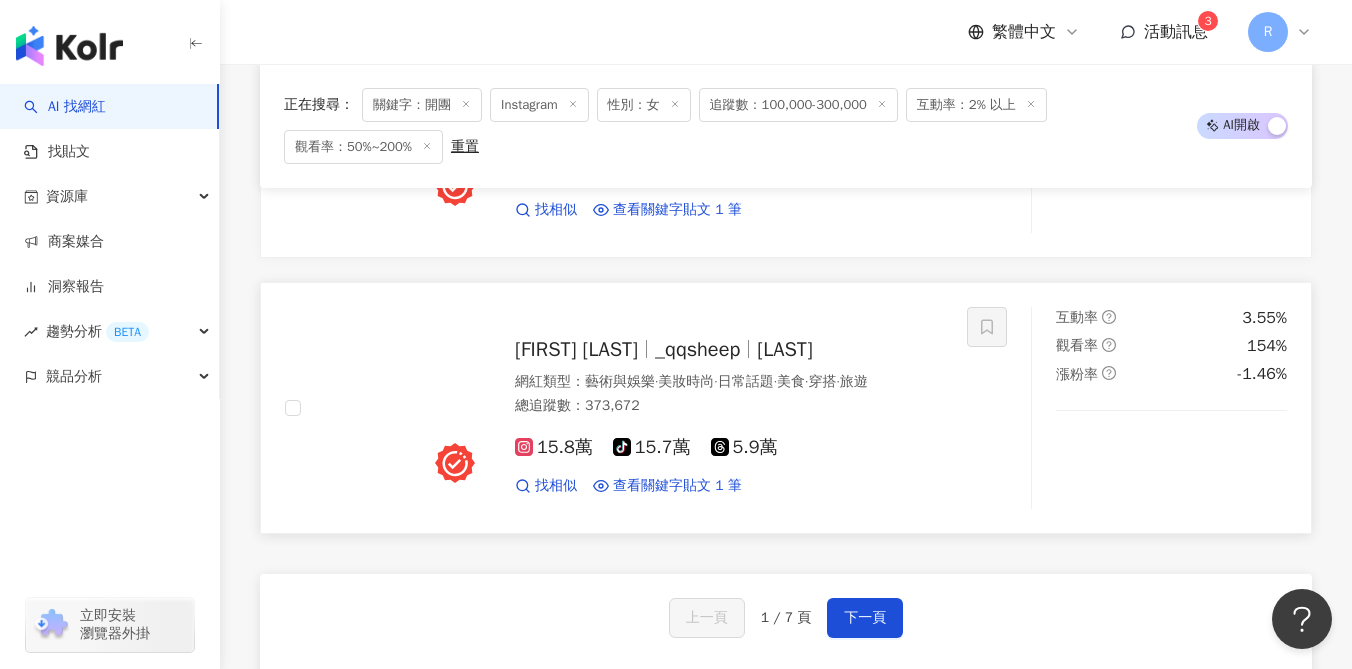 scroll, scrollTop: 3717, scrollLeft: 0, axis: vertical 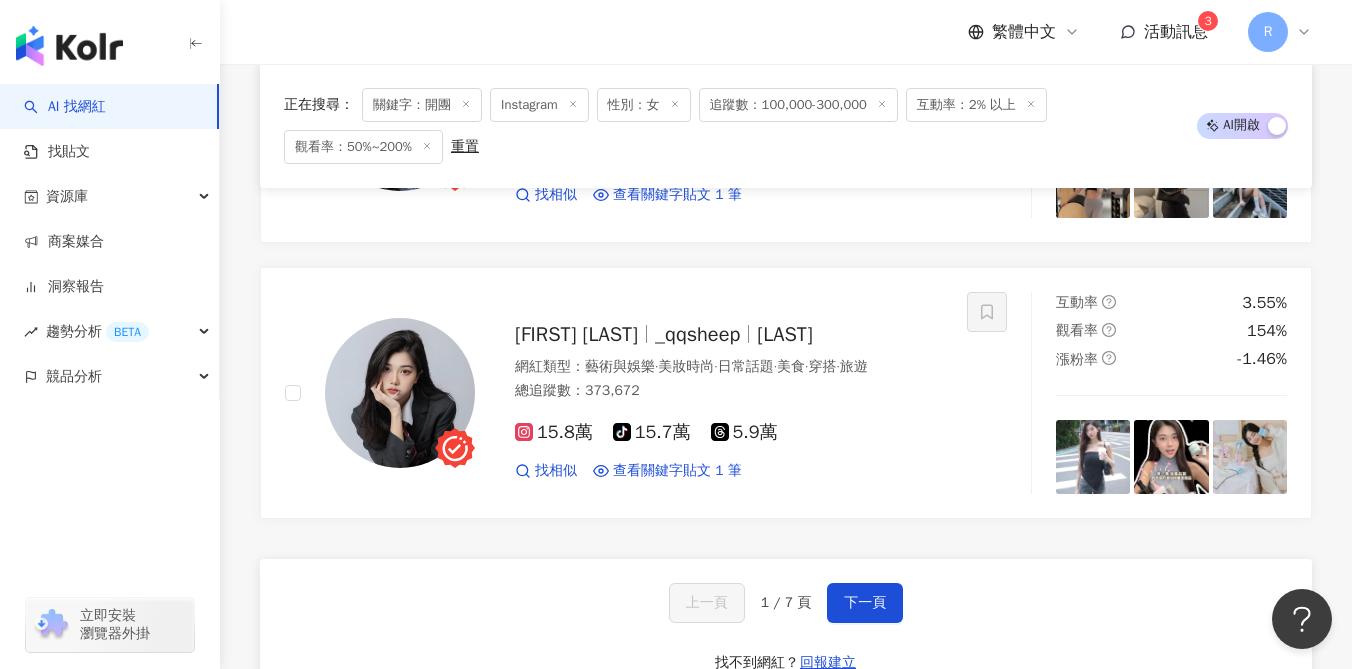 click 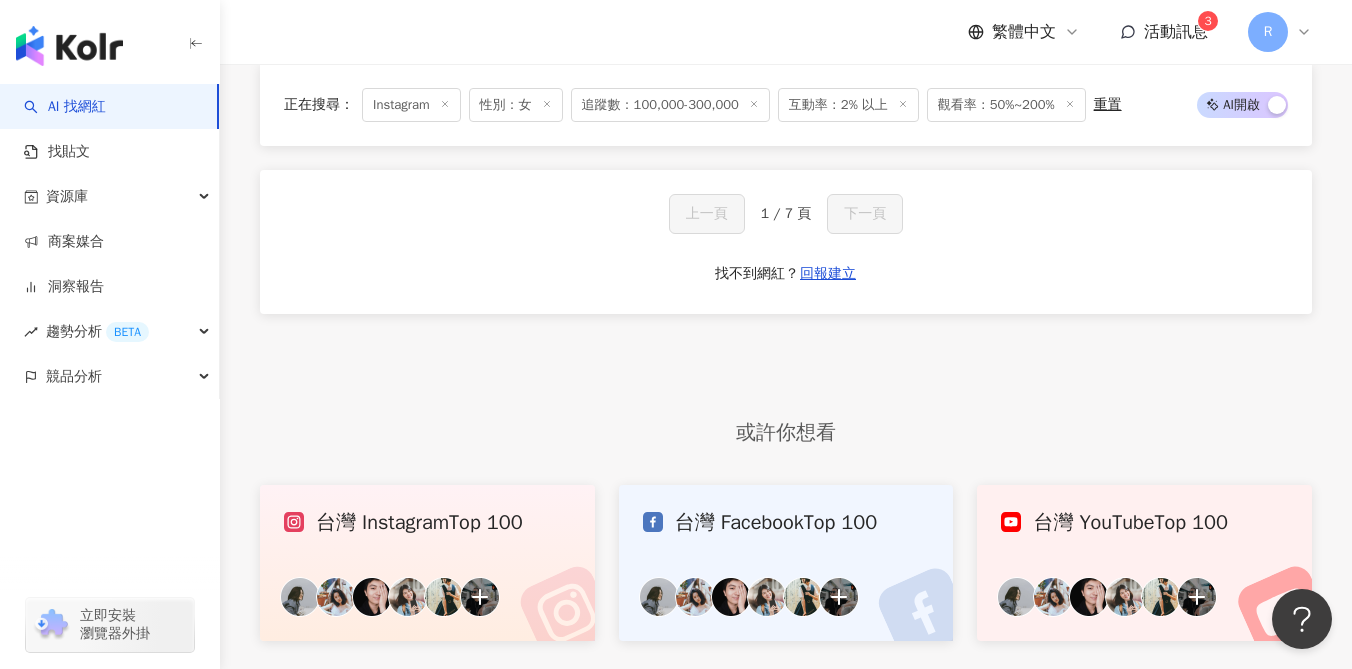 scroll, scrollTop: 0, scrollLeft: 0, axis: both 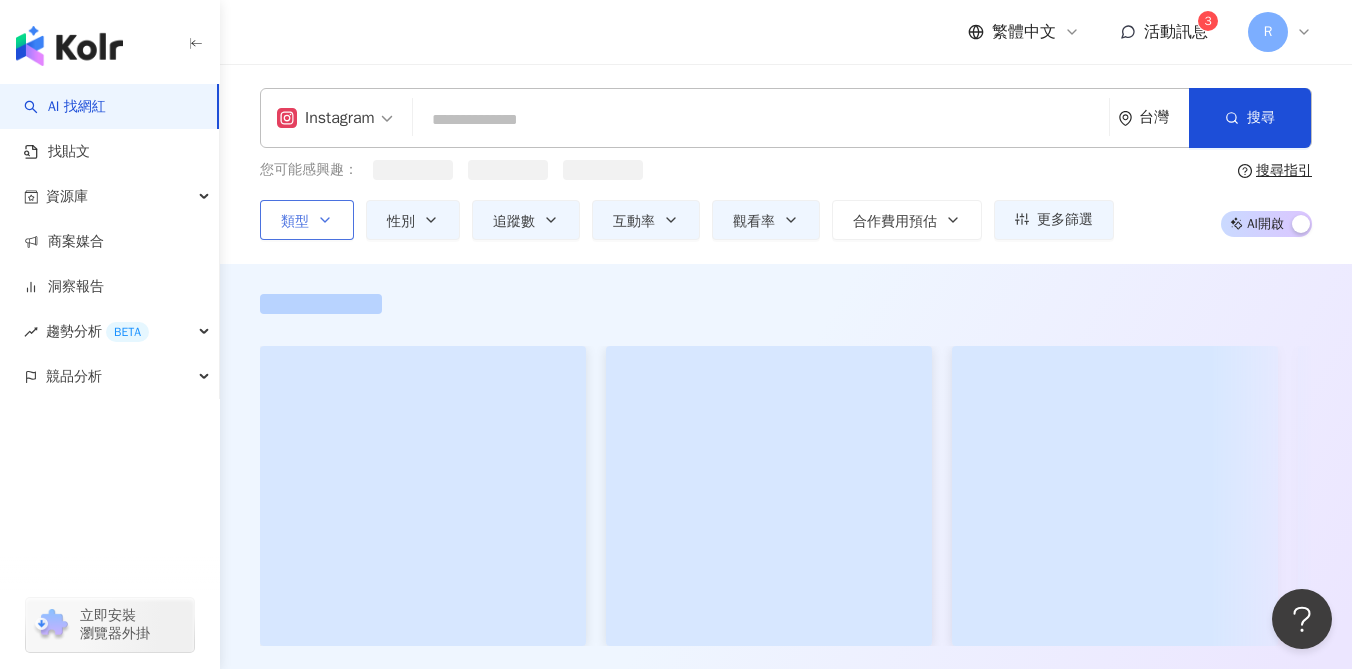 click at bounding box center (761, 120) 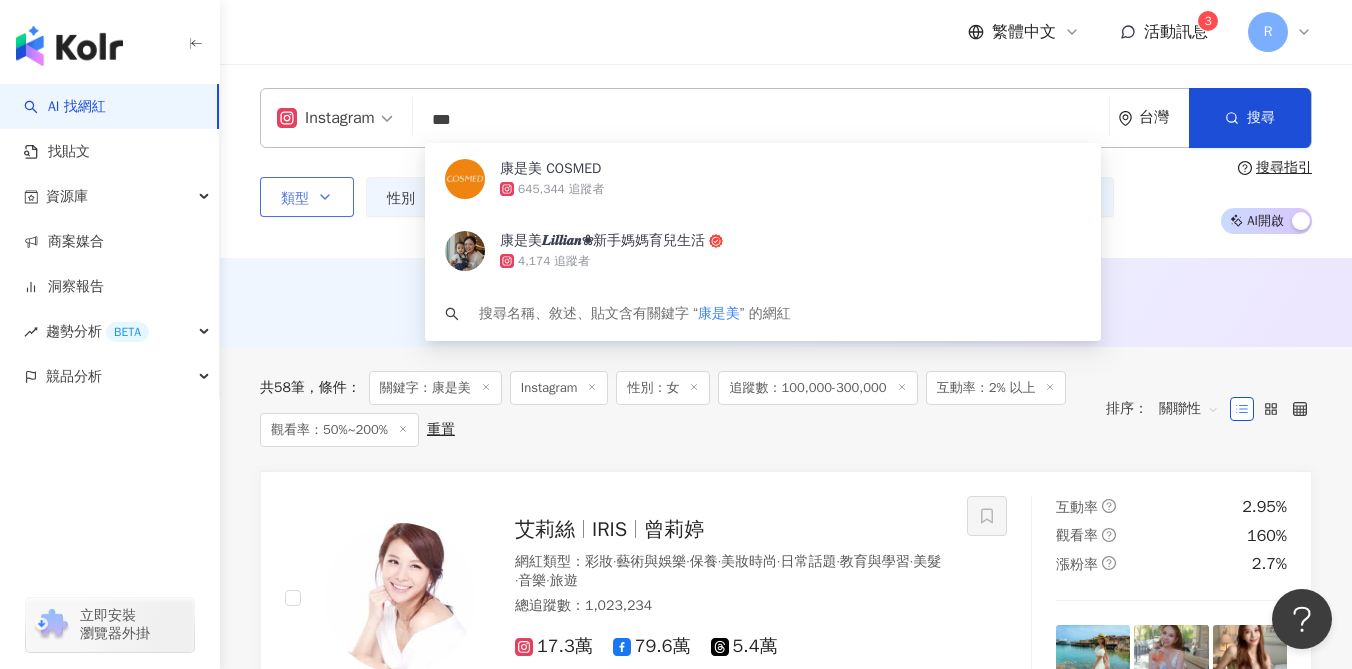 type on "***" 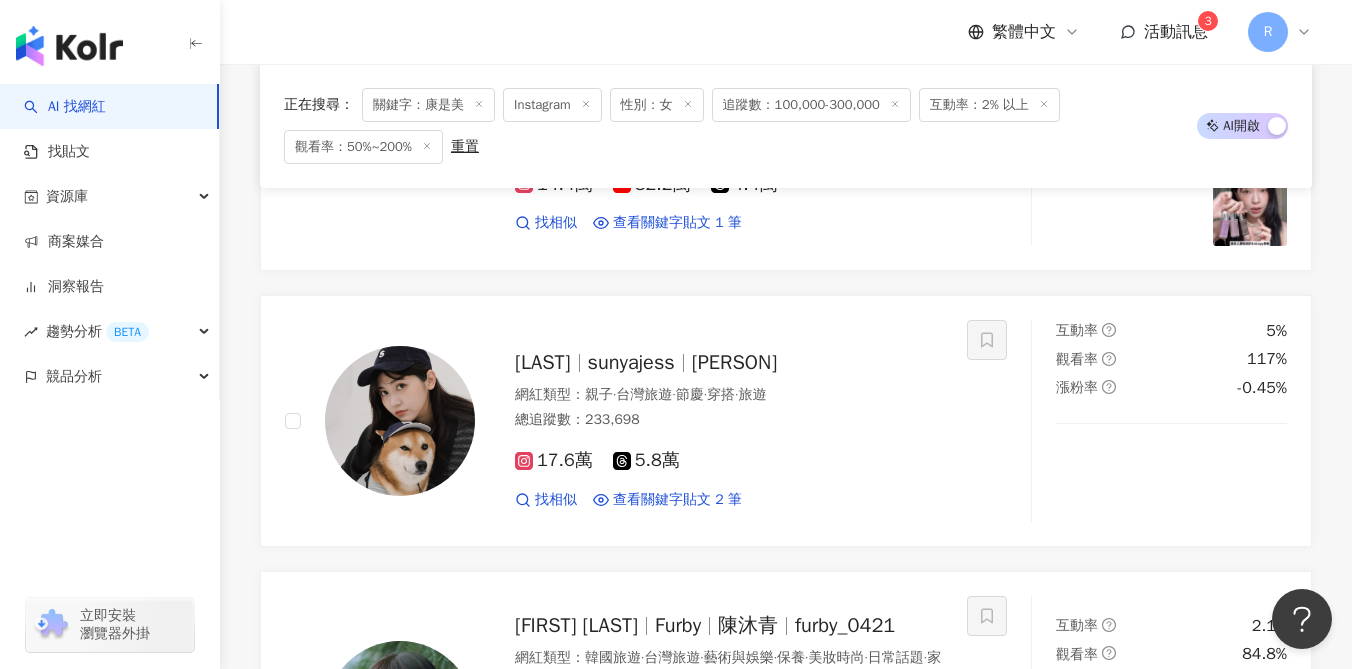 scroll, scrollTop: 1033, scrollLeft: 0, axis: vertical 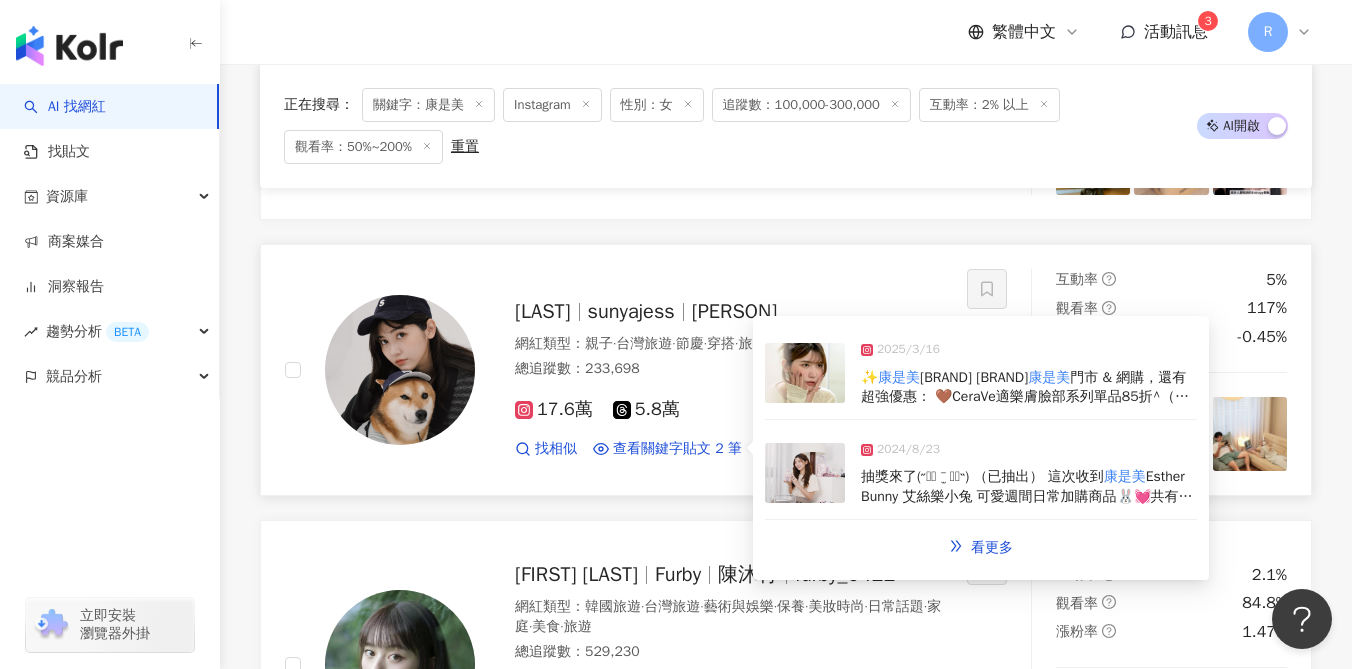 click on "2024/8/23 抽獎來了(˶‾᷄ ⁻̫ ‾᷅˵)​ （已抽出）
這次收到 康是美 Esther Bunny 艾絲樂小兔 可愛週間日常加購商品🐰💓共有7個日常用品！超實用又可愛😍​
我最喜歡公仔杯蓋馬克杯、雙人餐盤6件組、粉粉雙面被、軟萌雙面手少提包！💓​
還有三層化妝收納盒、冰絲懶骨頭、透明炫彩相機包📷​
每個加購商品都好有誠意！！包裝加上Esther Bunny讓日常用品都變好萌啊～～～( ･᷄ὢ･᷅ )​
8/23-9/24到 康是美 消費不限金額都能加購唷～加購不必等集點🐰​
抽獎方法按讚留言就可以囉​～
會抽三位送你們這次的可愛Esther Bunny 隨機商品～！​
得獎名單預計會在8/26抽出💓
@cosmedtw @estherbunny.tw # 康是美  #EstherBunny #艾絲樂小兔 #可愛週間日常" at bounding box center (981, 474) 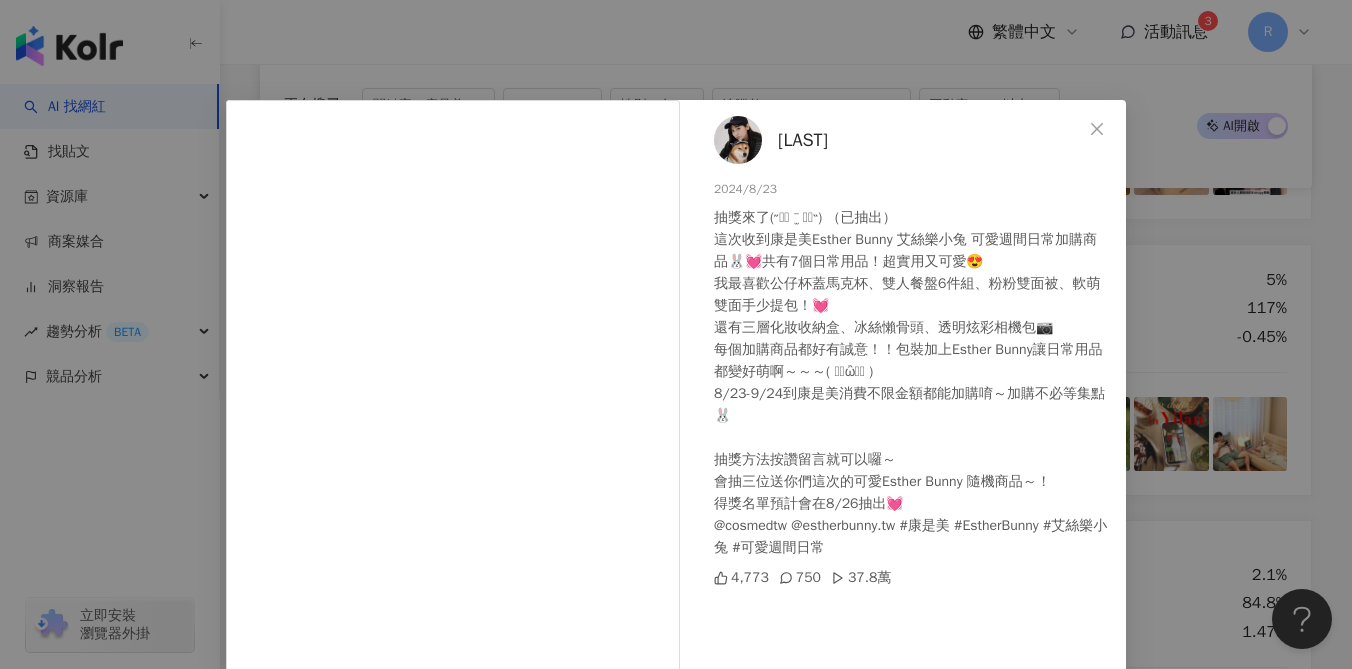 click on "[LAST] [DATE] [ORGANIZATION] [BRAND] [BRAND] [BRAND] [DATE] [DATE]" at bounding box center [676, 334] 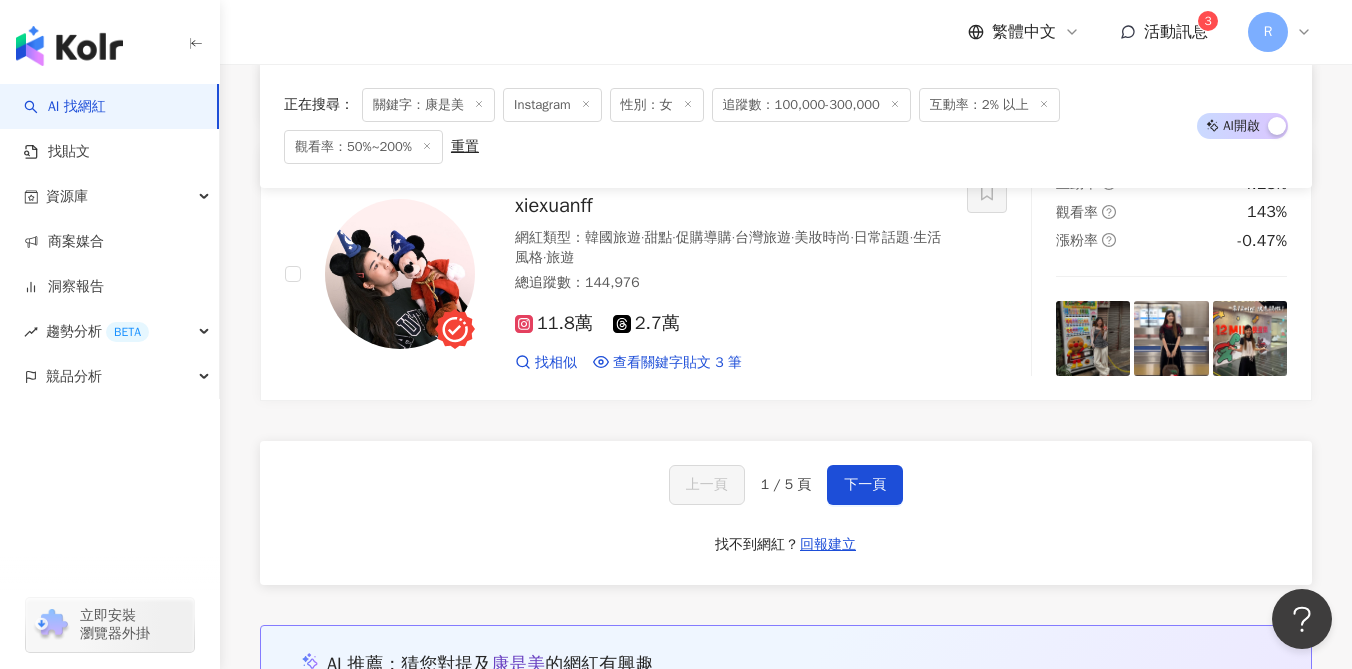 scroll, scrollTop: 3409, scrollLeft: 0, axis: vertical 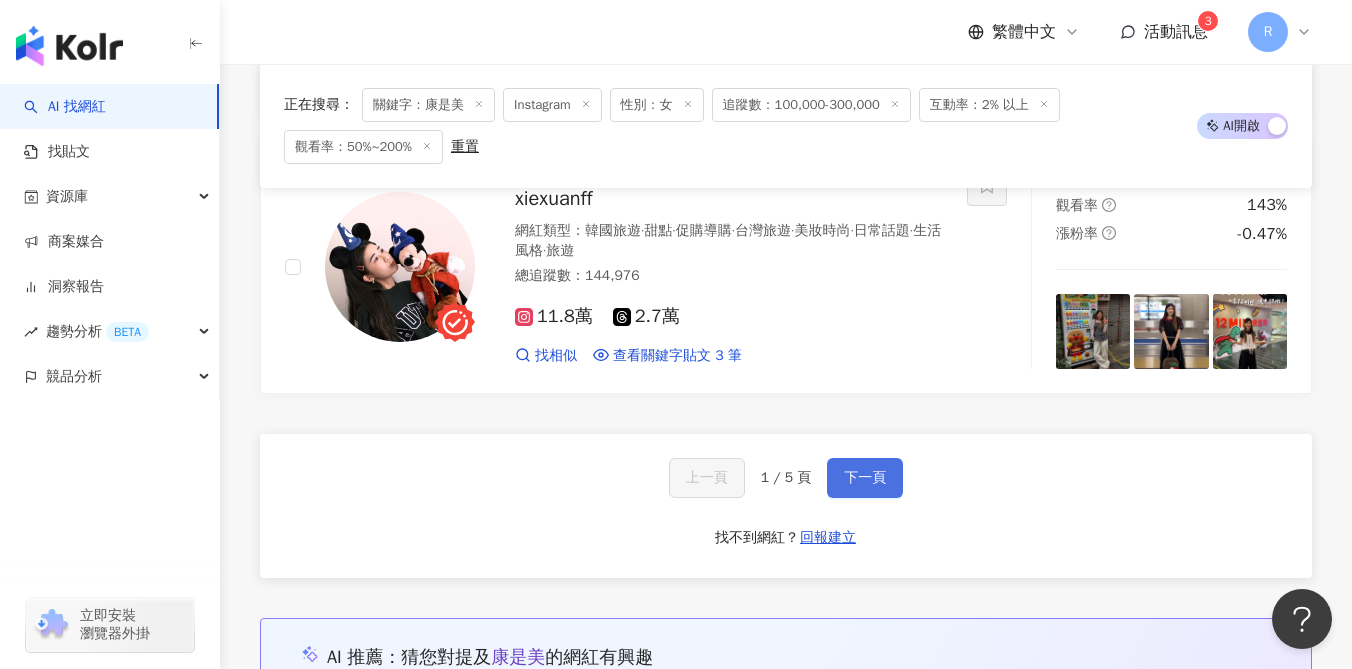 click on "下一頁" at bounding box center [865, 478] 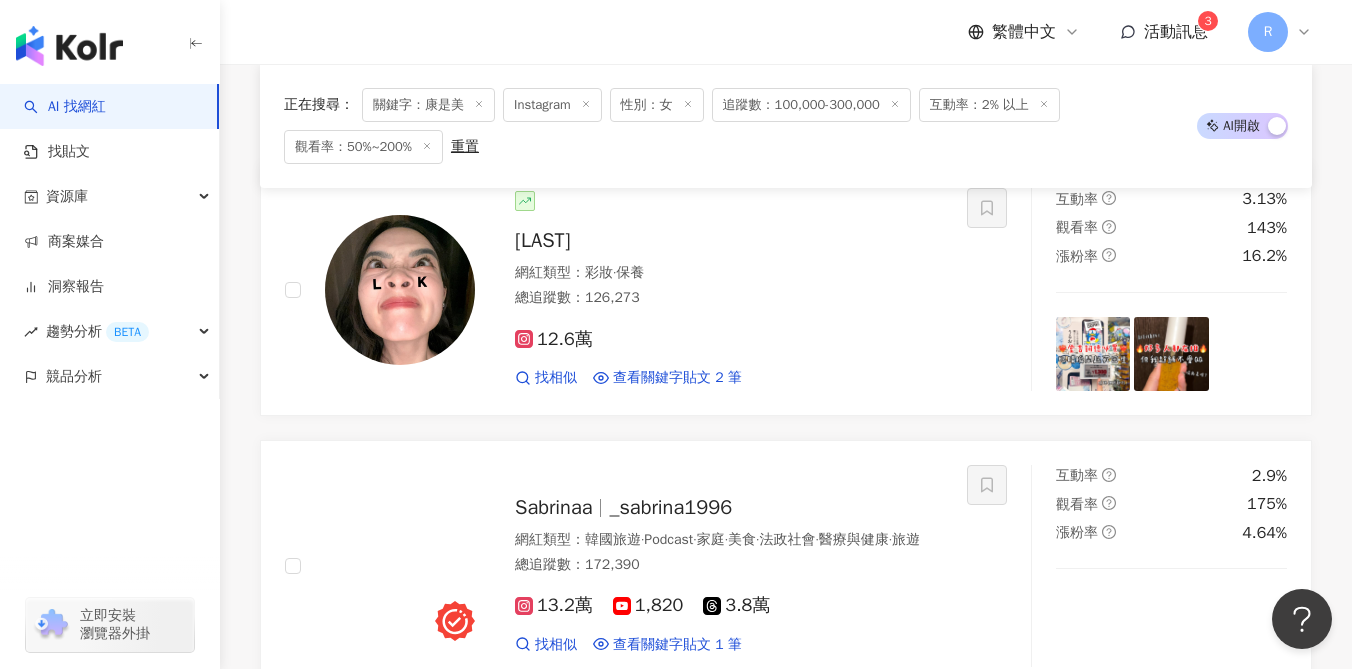 scroll, scrollTop: 304, scrollLeft: 0, axis: vertical 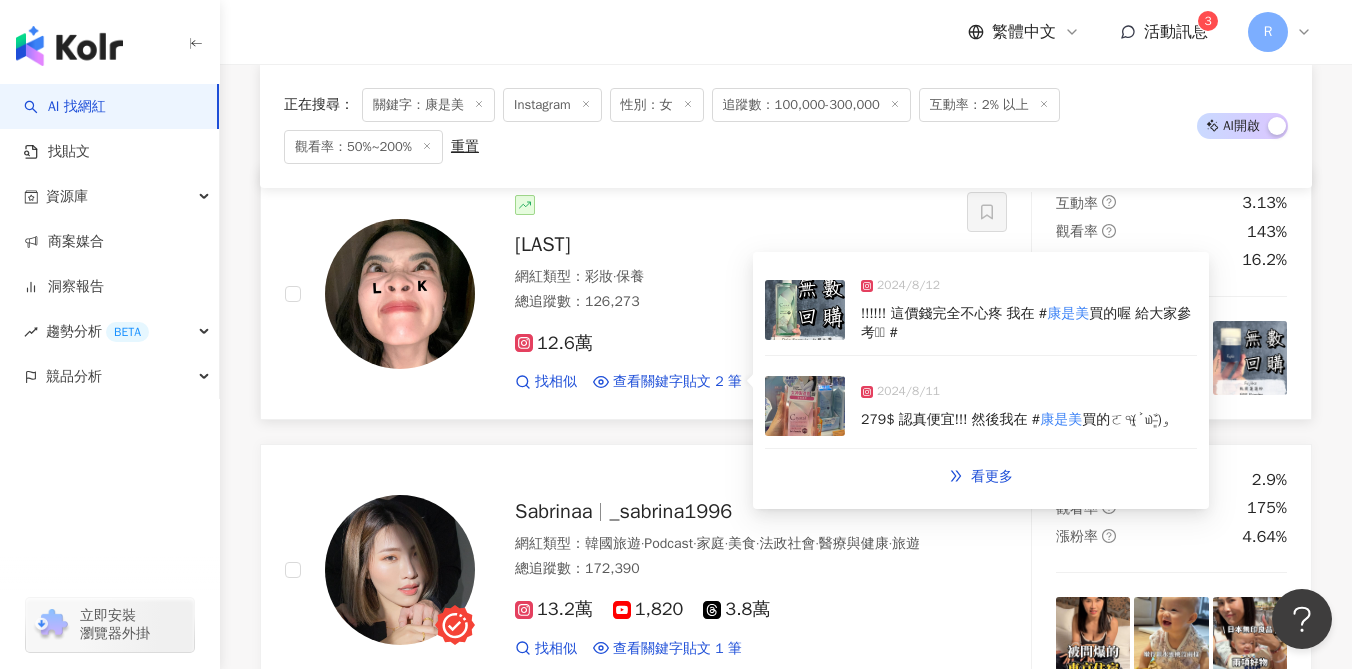 click at bounding box center [805, 406] 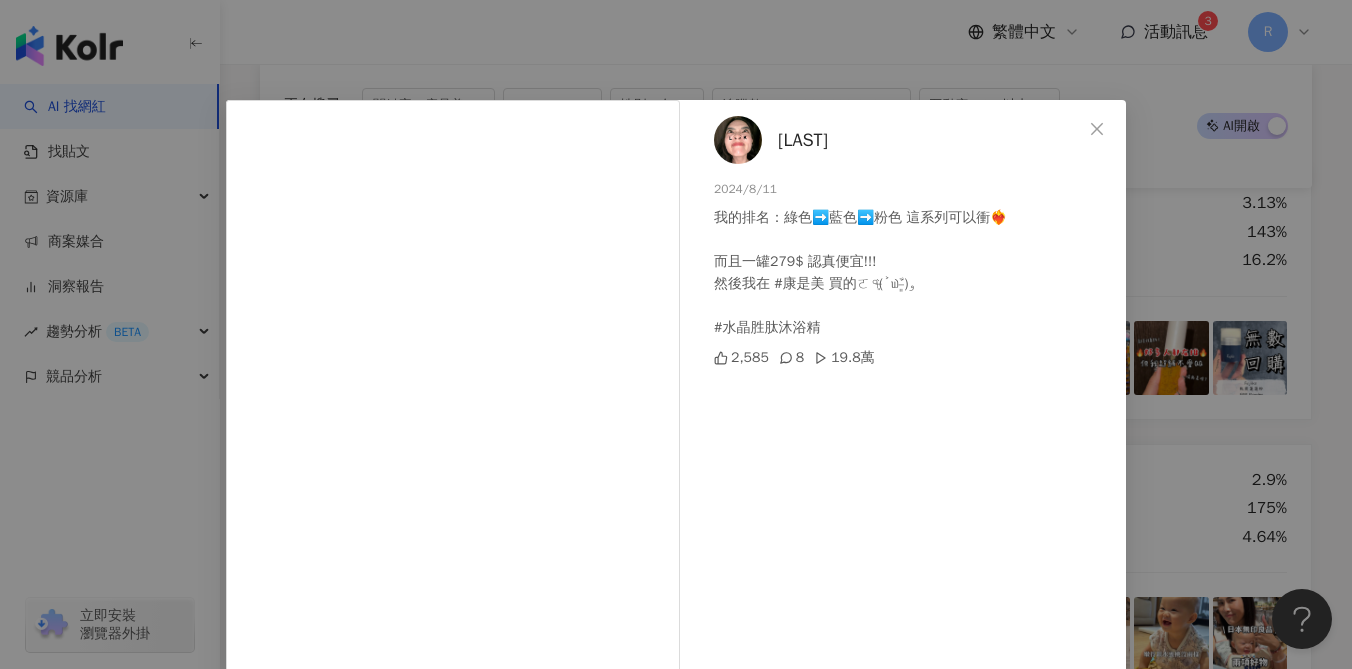 click on "🍒 蓓馨 yanna ᵔᴥᵔ [DATE] 我的排名：綠色➡️藍色➡️粉色 這系列可以衝❤️‍🔥
而且一罐279$ 認真便宜!!!
然後我在 #康是美 買的ㄛ٩(˃̶͈̀௰˂̶͈́)و
#水晶胜肽沐浴精 [NUMBER] [NUMBER] [NUMBER] 查看原始貼文" at bounding box center [676, 334] 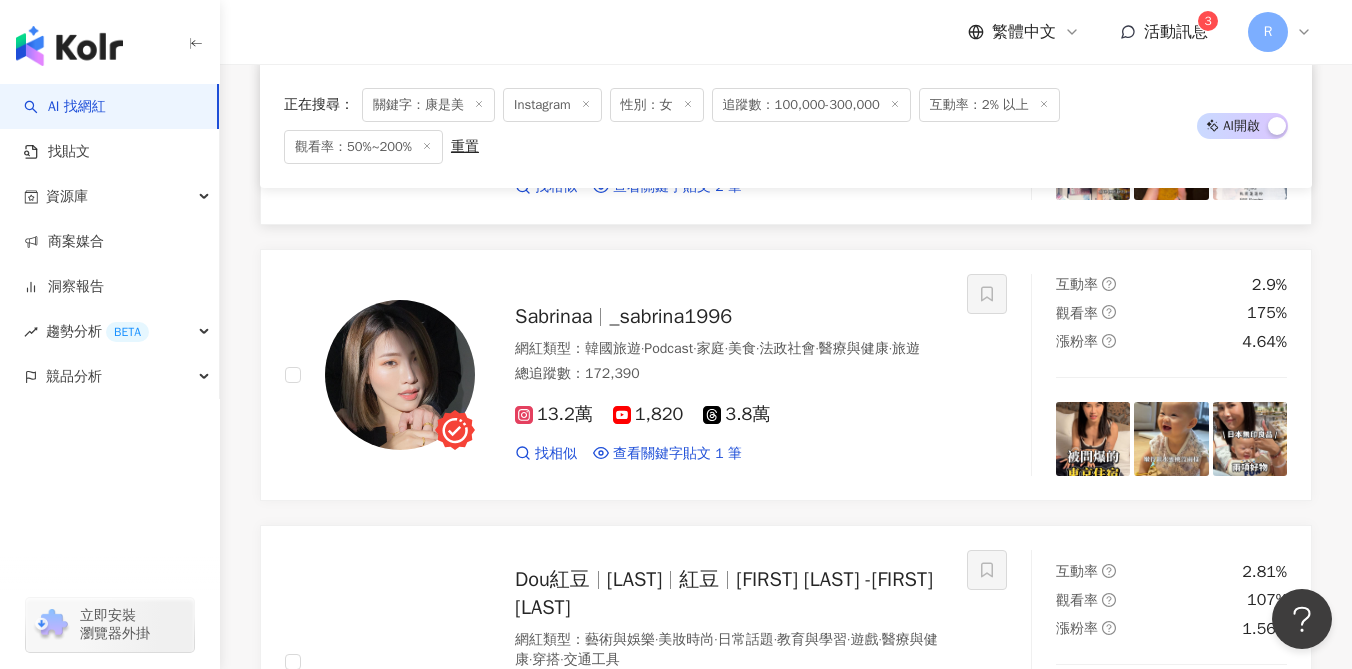 scroll, scrollTop: 551, scrollLeft: 0, axis: vertical 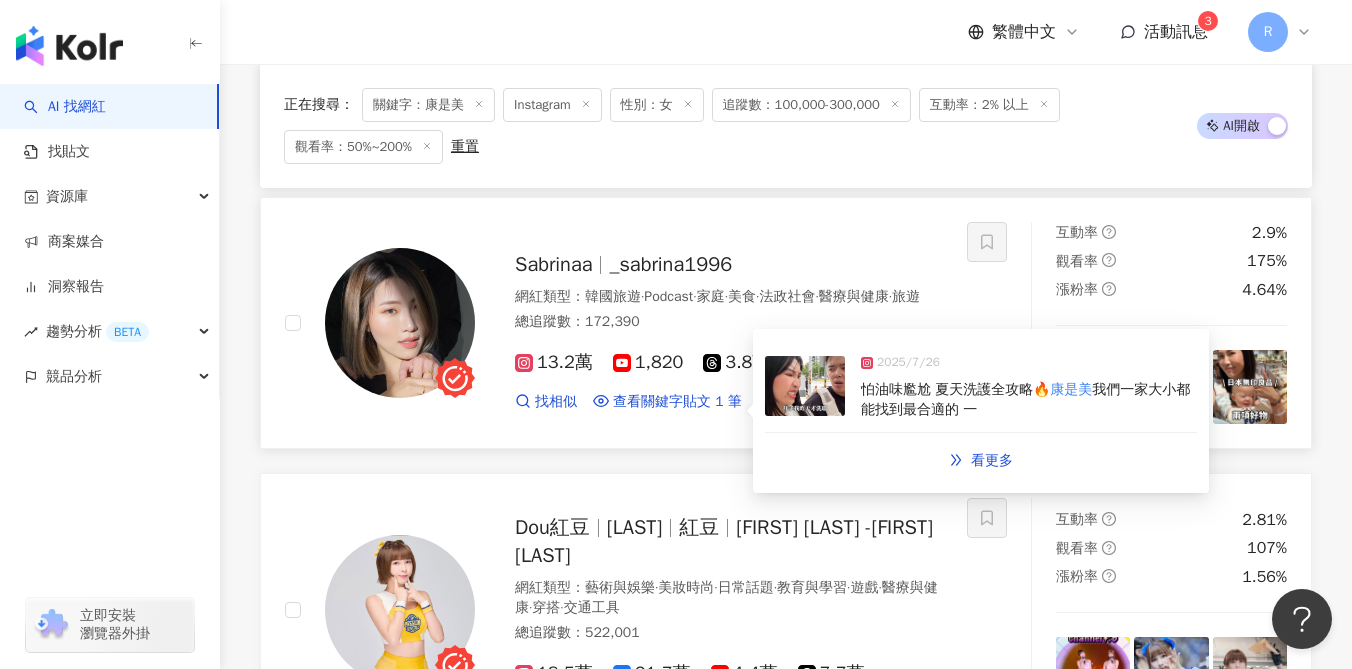 click at bounding box center [805, 386] 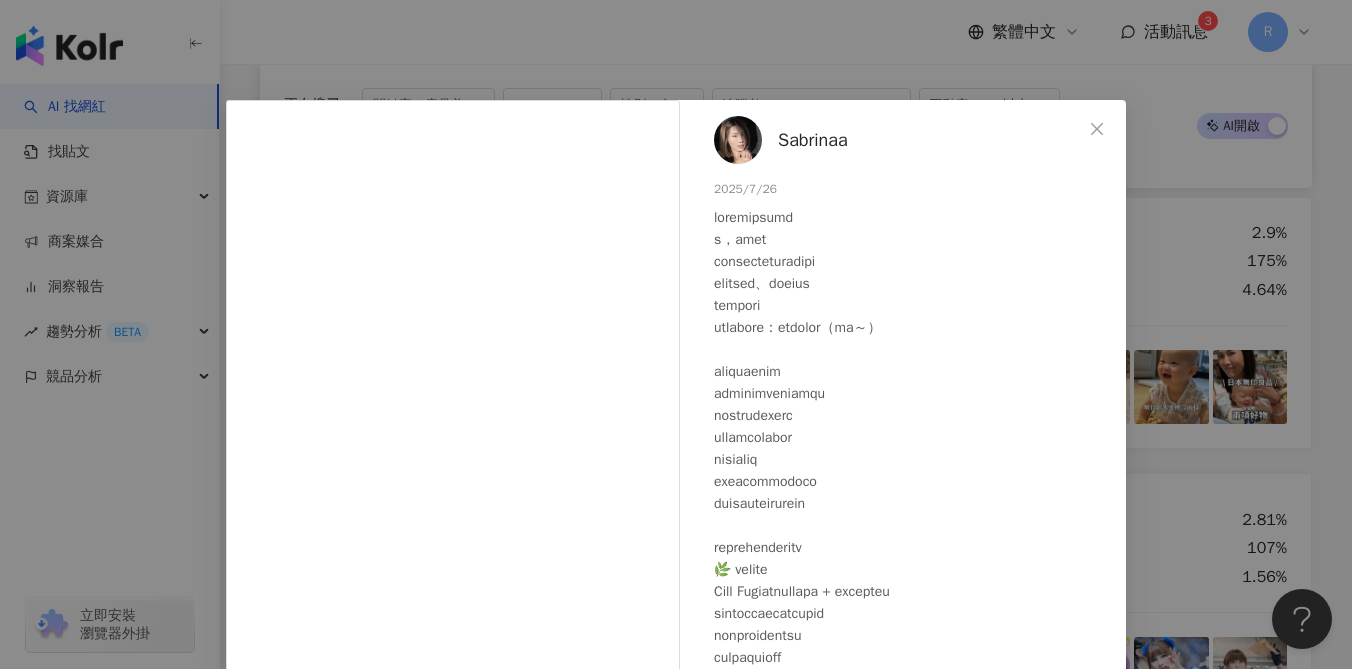 click on "[USERNAME] [DATE] [NUMBER] [NUMBER] [NUMBER] [NUMBER] 查看原始貼文" at bounding box center [676, 334] 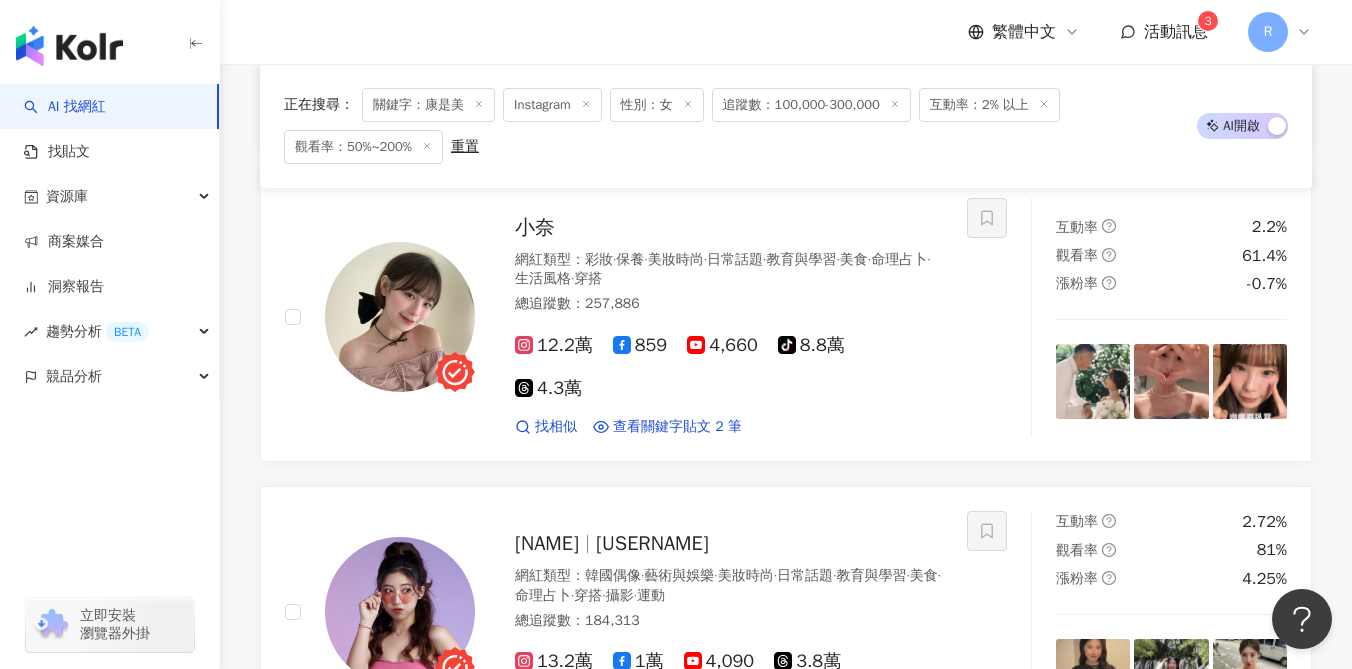 scroll, scrollTop: 1372, scrollLeft: 0, axis: vertical 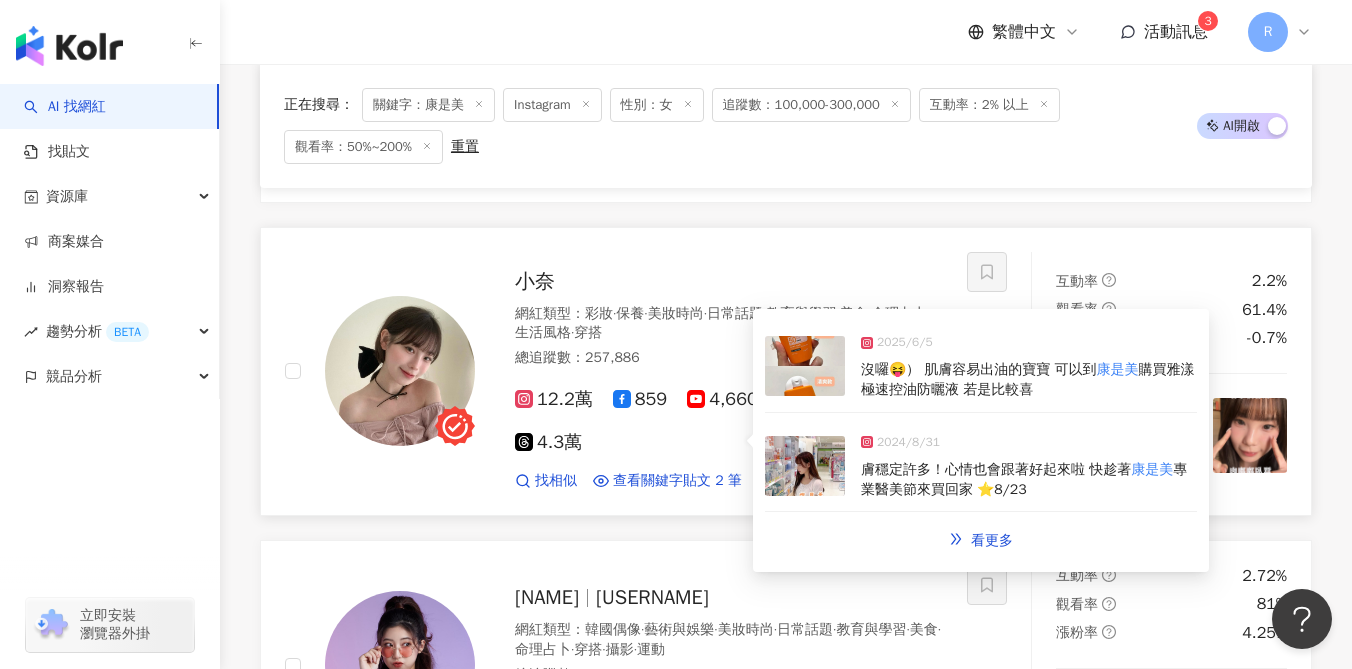 click on "2024/8/31" at bounding box center (1029, 447) 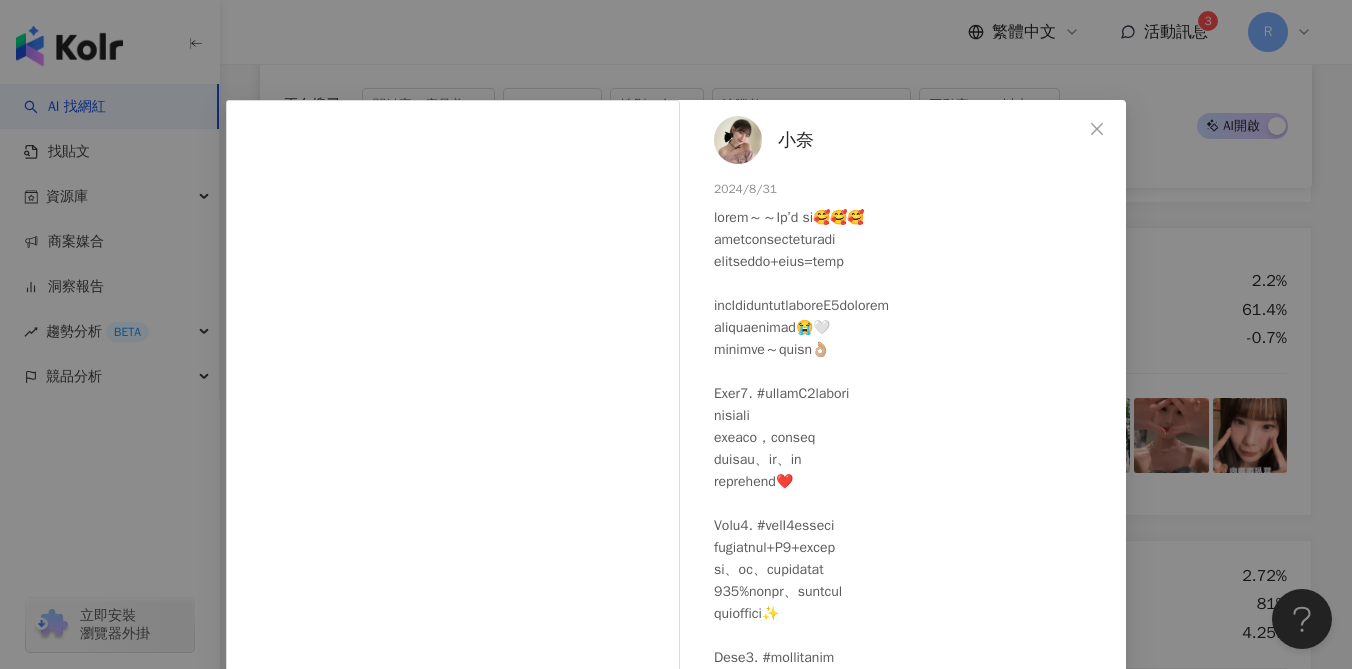 click on "小奈 2024/8/31 2,205 15.5萬 查看原始貼文" at bounding box center [676, 334] 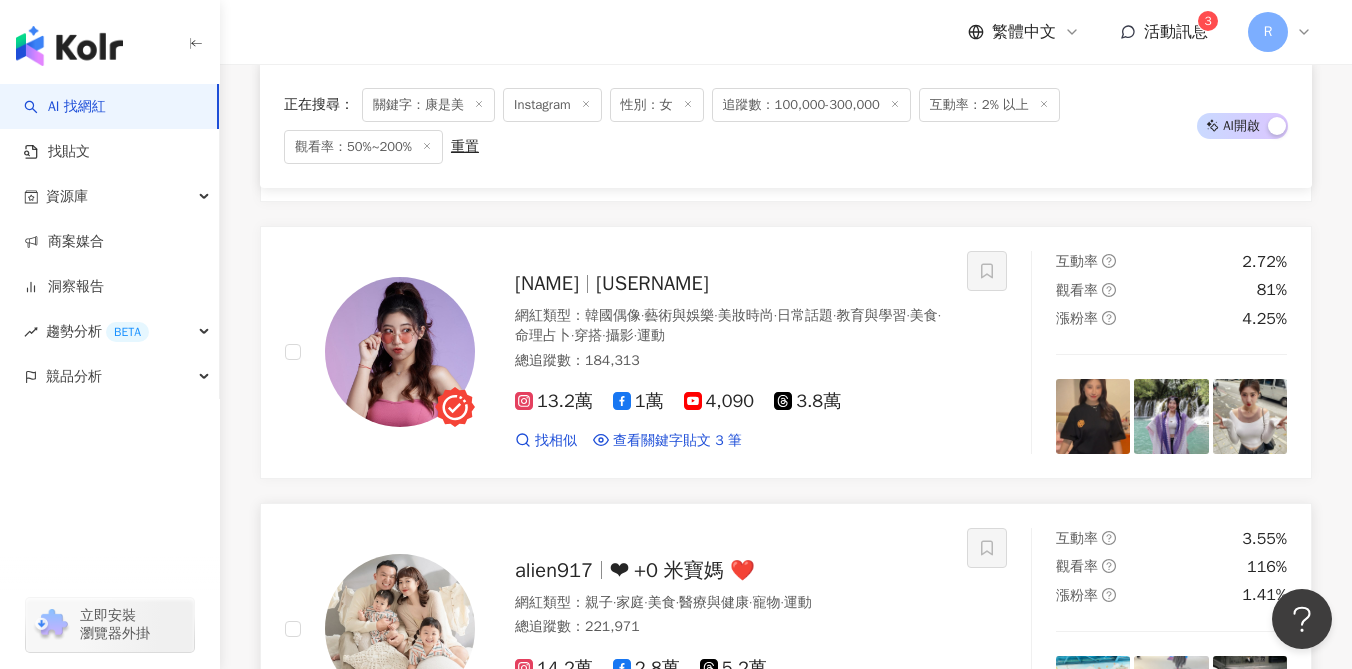 scroll, scrollTop: 1671, scrollLeft: 0, axis: vertical 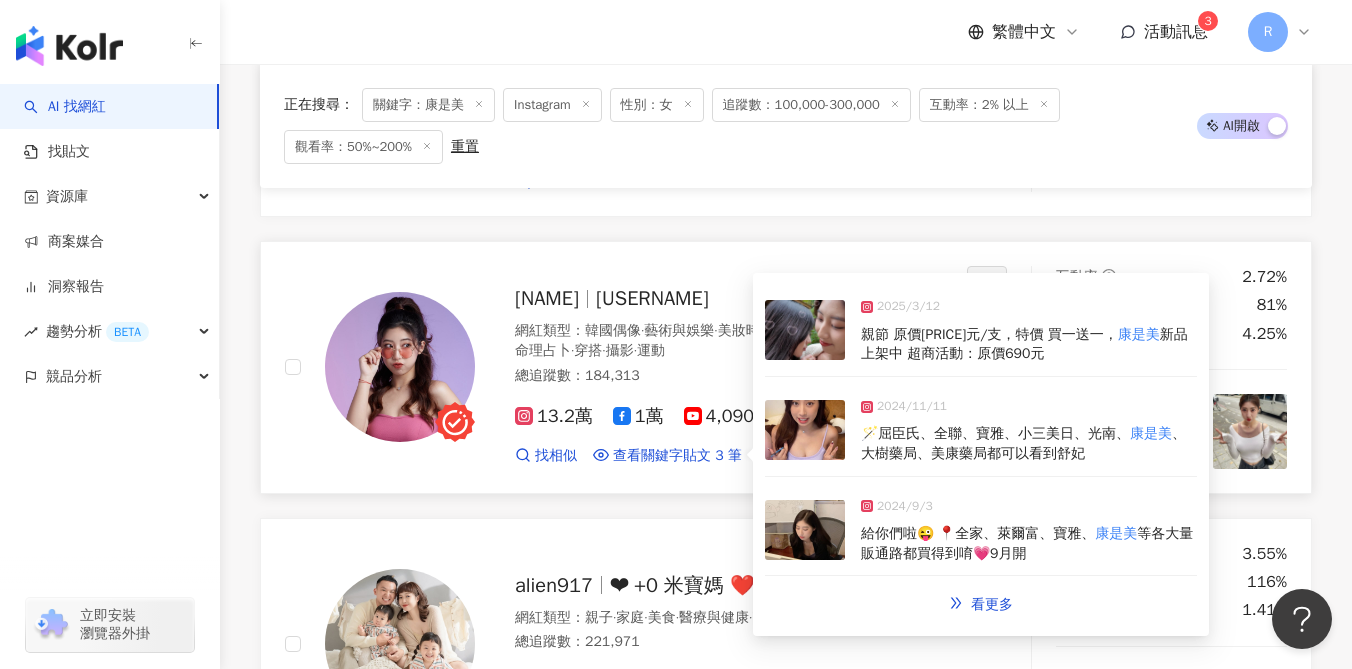 click at bounding box center (805, 430) 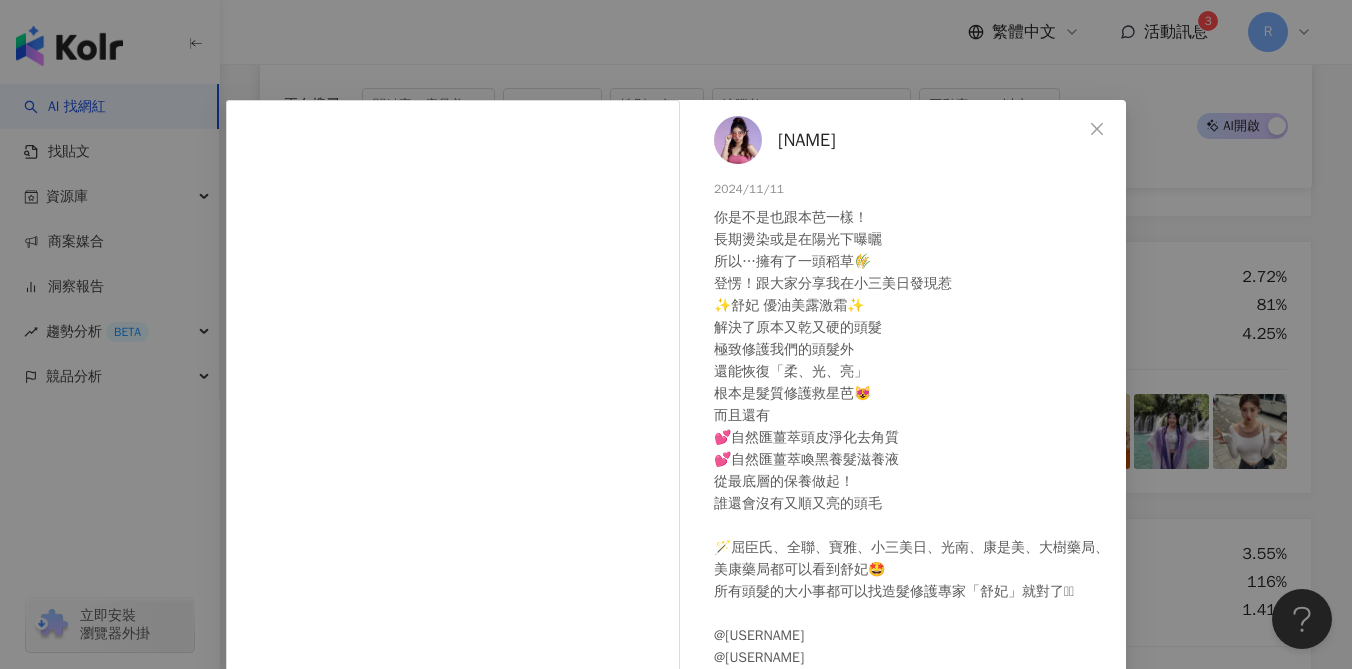 click on "[LAST] [DATE] [ORGANIZATION] [ORGANIZATION] [ORGANIZATION] [ORGANIZATION] [ORGANIZATION] [ORGANIZATION] [ORGANIZATION] [ORGANIZATION] [BRAND] [BRAND] [BRAND] [BRAND] [BRAND] [BRAND]" at bounding box center (676, 334) 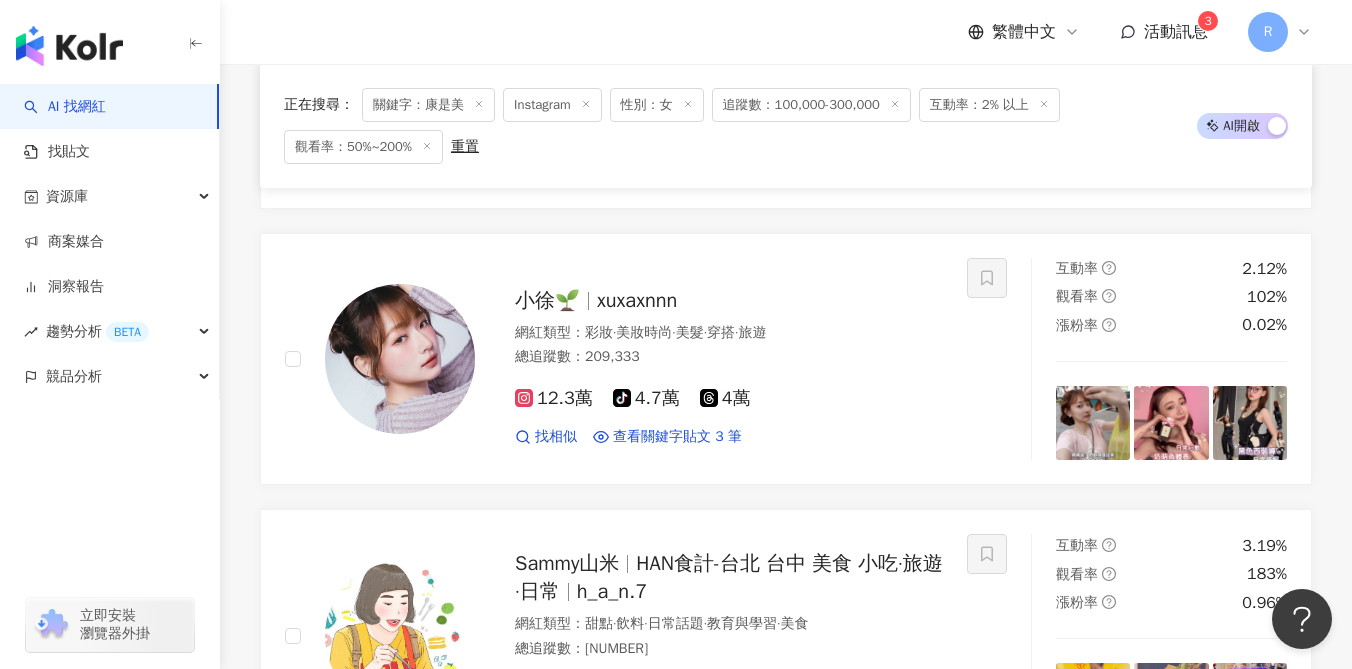 scroll, scrollTop: 2511, scrollLeft: 0, axis: vertical 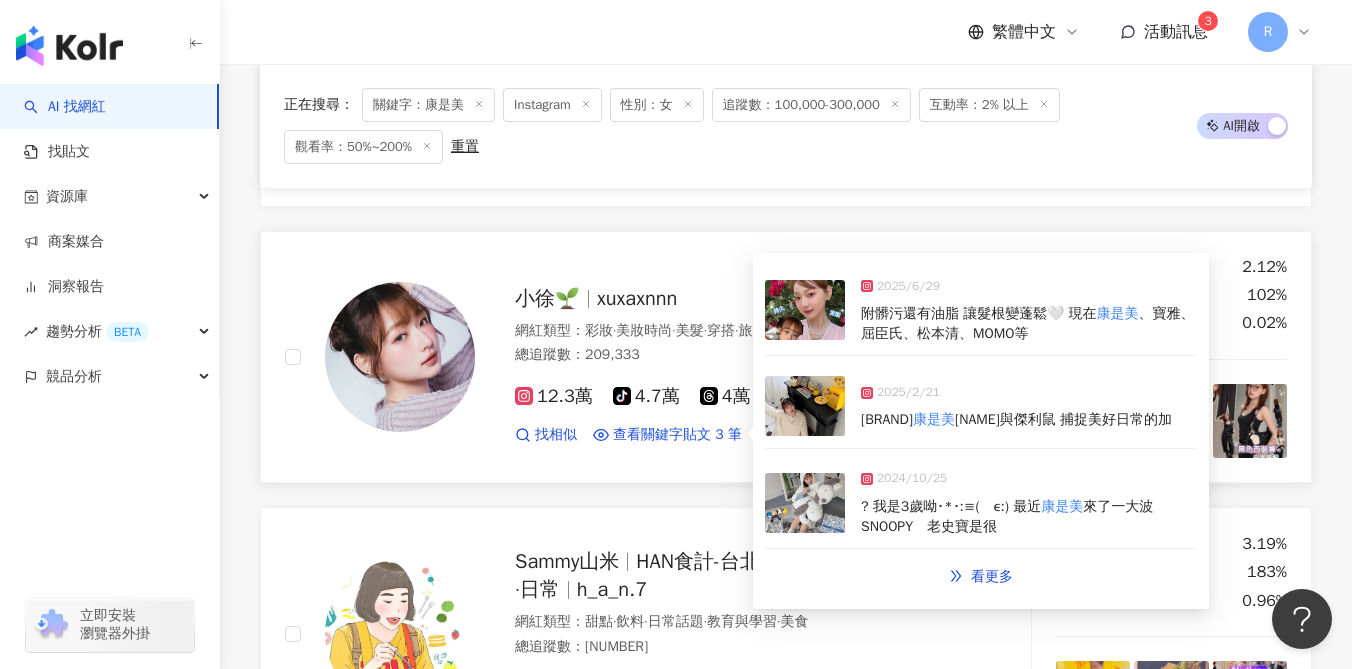 click at bounding box center [805, 406] 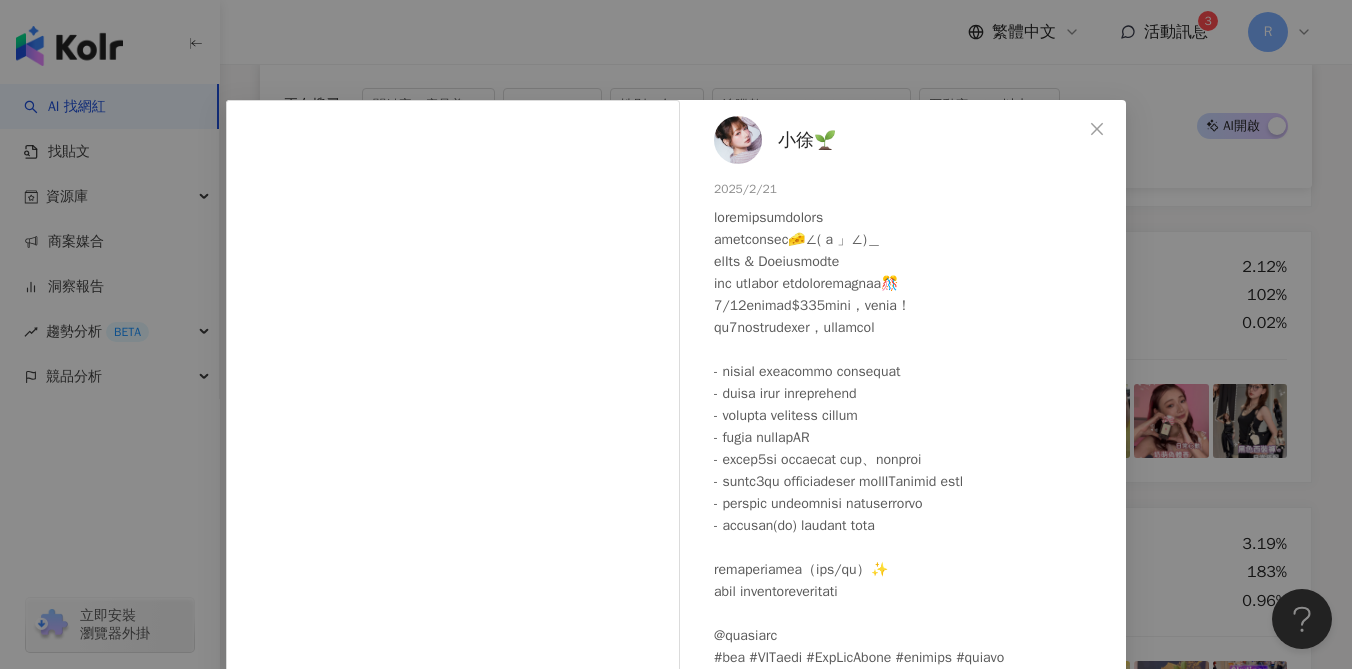 click on "[FIRST] [LAST] 🌱 2025/2/21 3,719 250 30.1萬 查看原始貼文" at bounding box center (676, 334) 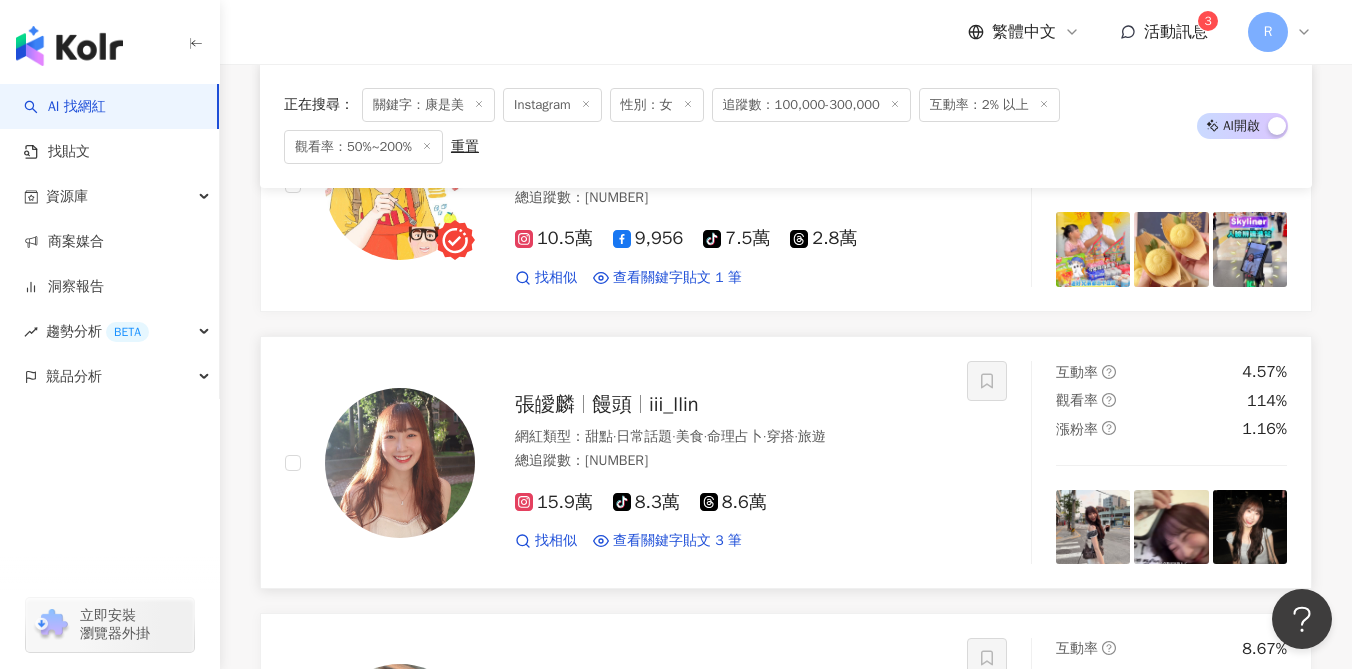 scroll, scrollTop: 2973, scrollLeft: 0, axis: vertical 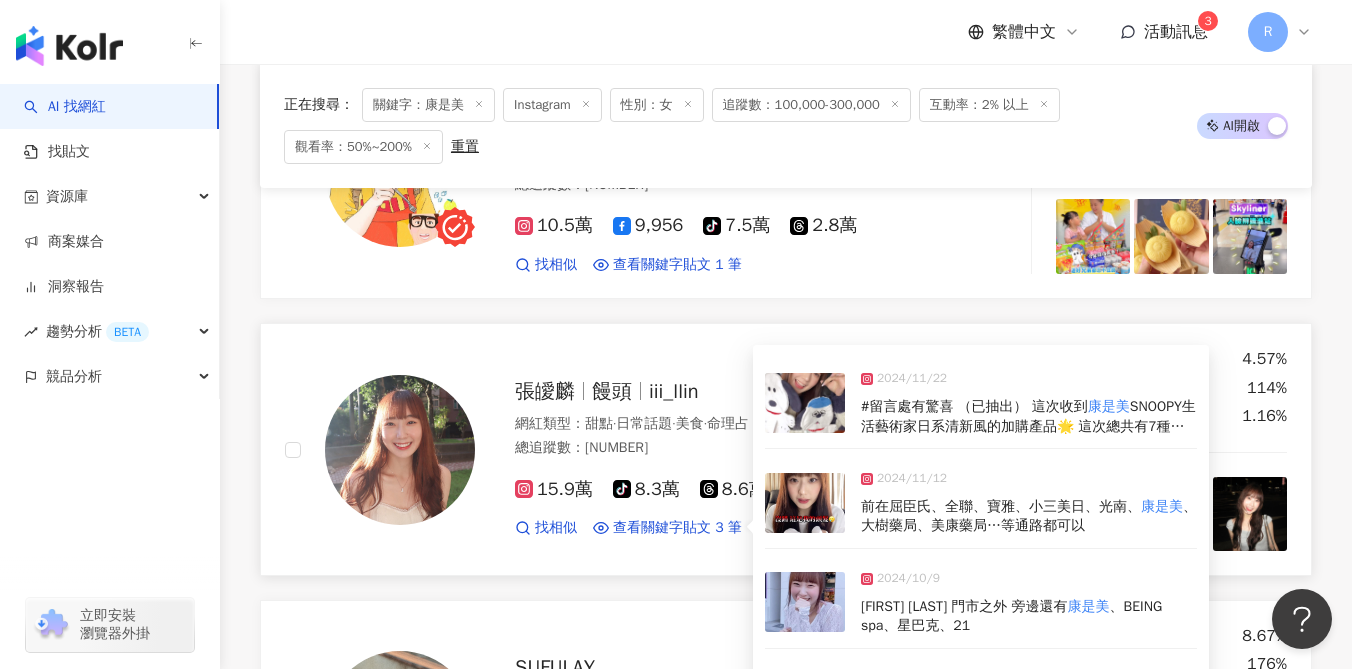 click at bounding box center (805, 503) 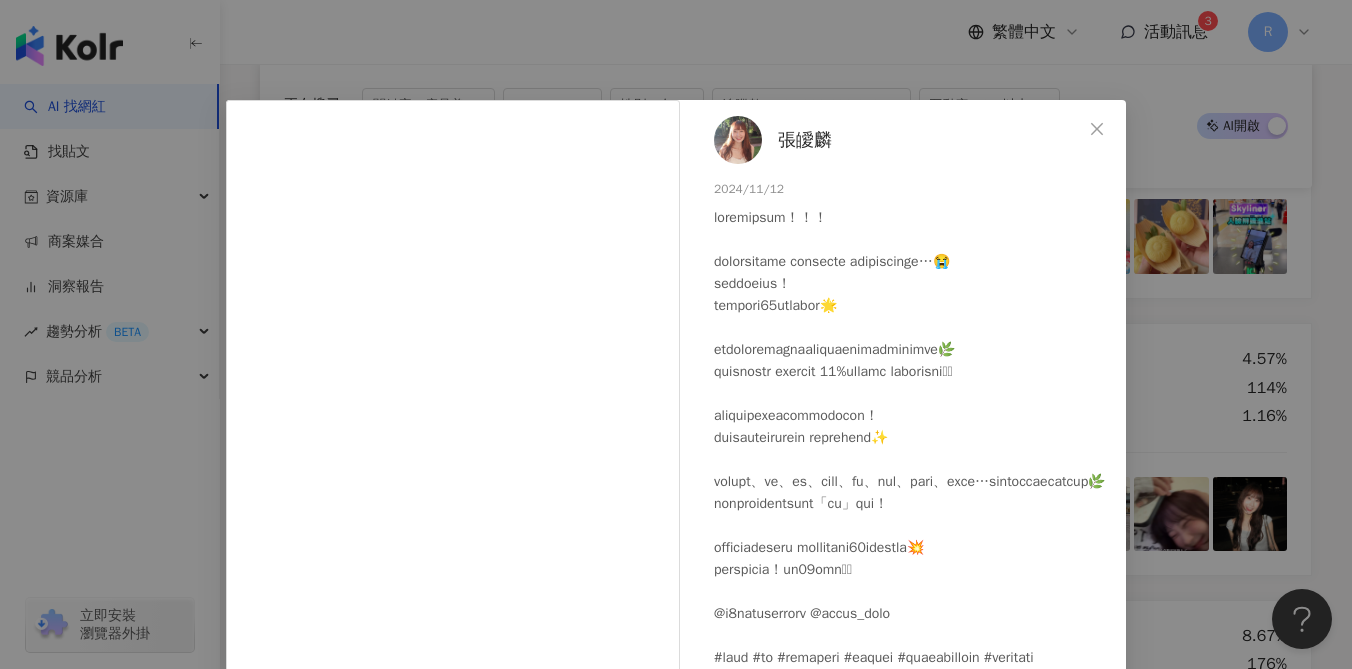 click on "[FIRST] [LAST] [DATE] [NUMBER] 33 13.1萬 查看原始貼文" at bounding box center [676, 334] 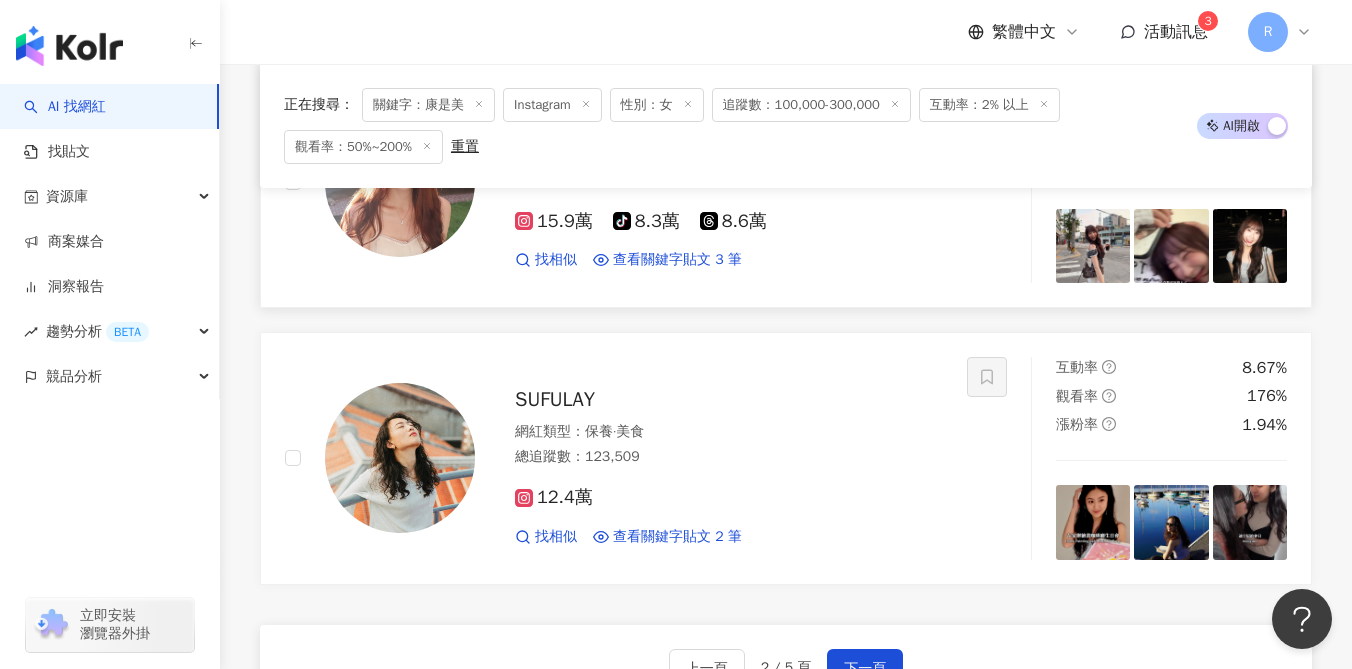 scroll, scrollTop: 3244, scrollLeft: 0, axis: vertical 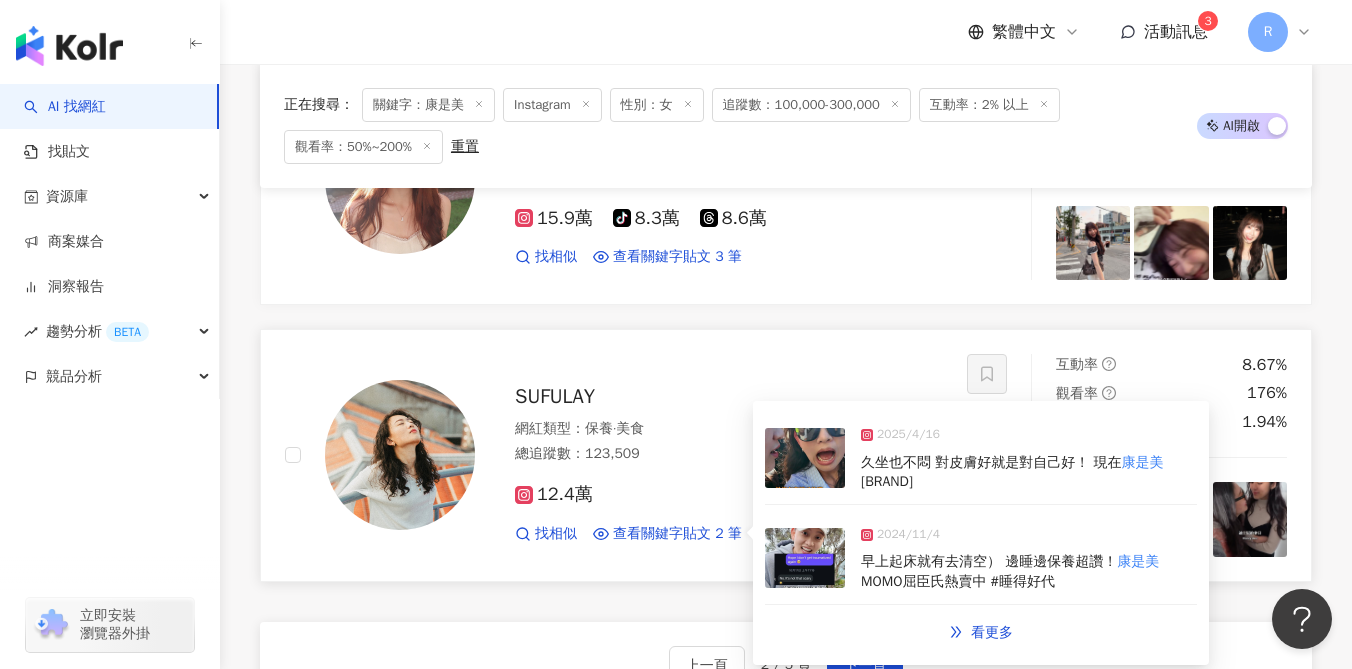 click at bounding box center [805, 558] 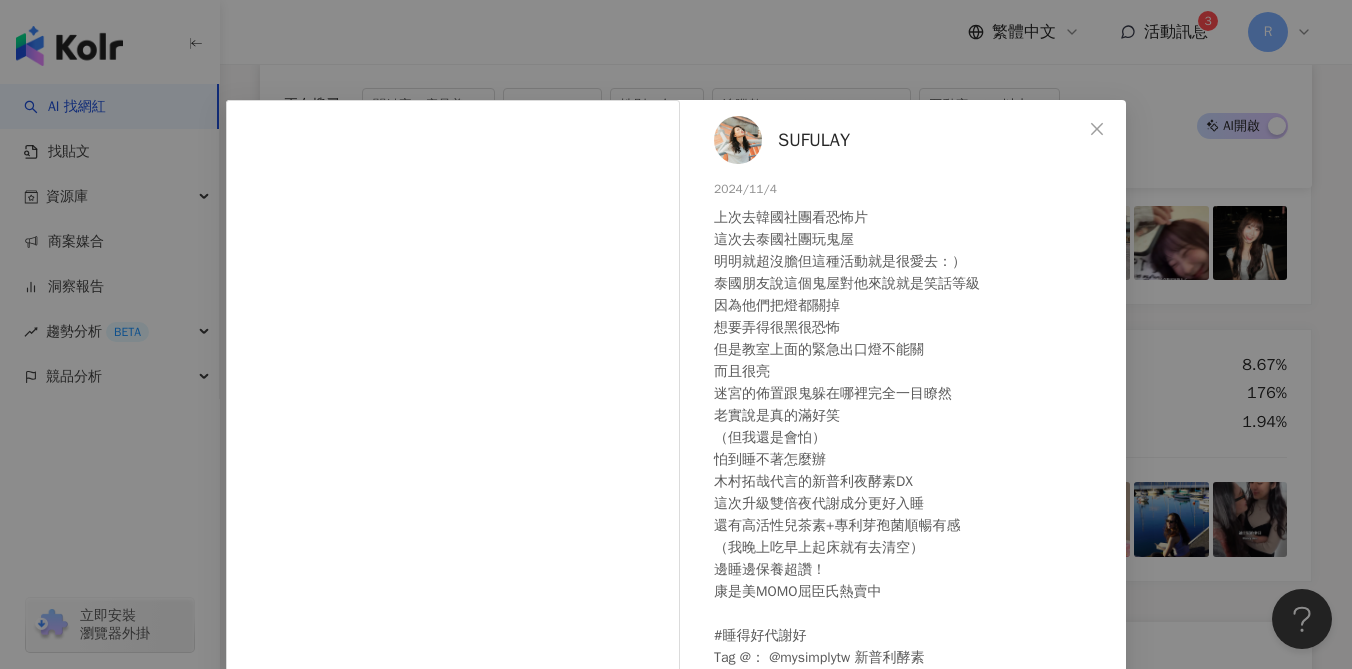 click on "[USERNAME] 2024/11/4 上次去韓國社團看恐怖片
這次去泰國社團玩鬼屋
明明就超沒膽但這種活動就是很愛去：）
泰國朋友說這個鬼屋對他來說就是笑話等級
因為他們把燈都關掉
想要弄得很黑很恐怖
但是教室上面的緊急出口燈不能關
而且很亮
迷宮的佈置跟鬼躲在哪裡完全一目瞭然
老實說是真的滿好笑
（但我還是會怕）
怕到睡不著怎麼辦
木村拓哉代言的新普利夜酵素DX
這次升級雙倍夜代謝成分更好入睡
還有高活性兒茶素+專利芽孢菌順暢有感
（我晚上吃早上起床就有去清空）
邊睡邊保養超讚！
康是美MOMO屈臣氏熱賣中
#睡得好代謝好
Tag @： @[USERNAME] 新普利酵素
網址連結：https://mysimply.net/[CODE] [NUMBER] [NUMBER] [NUMBER] 查看原始貼文" at bounding box center [676, 334] 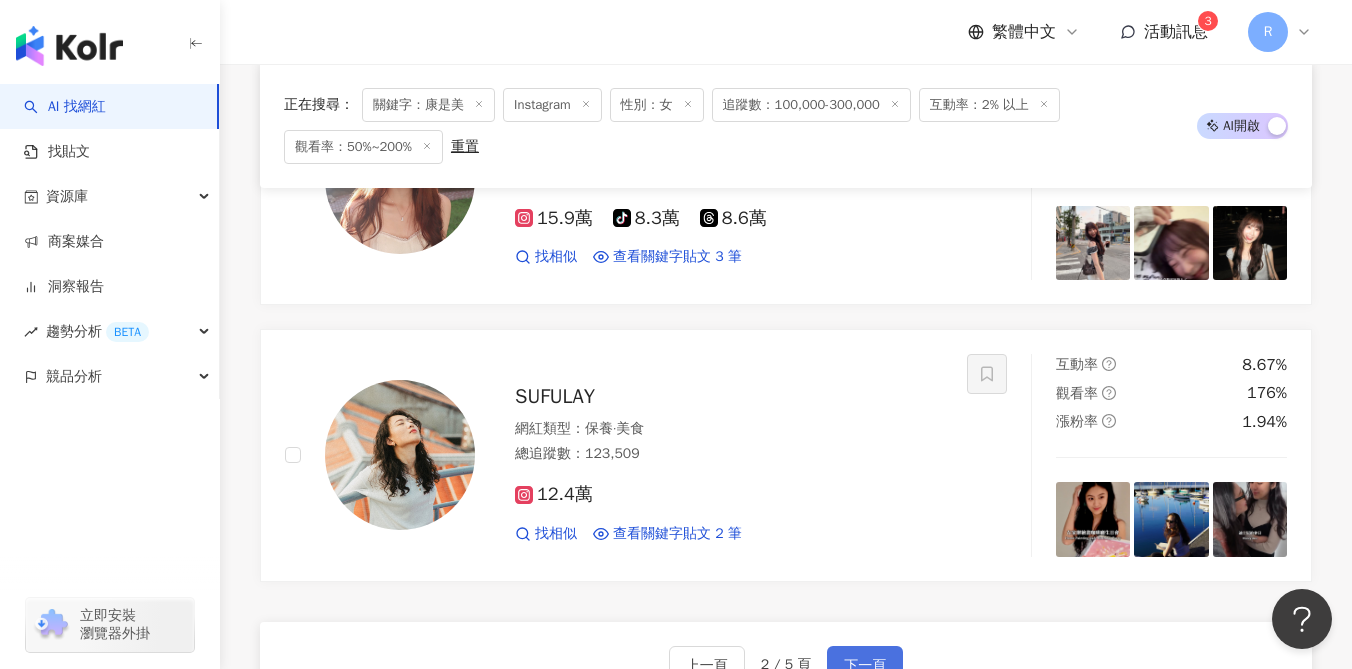 click on "下一頁" at bounding box center [865, 666] 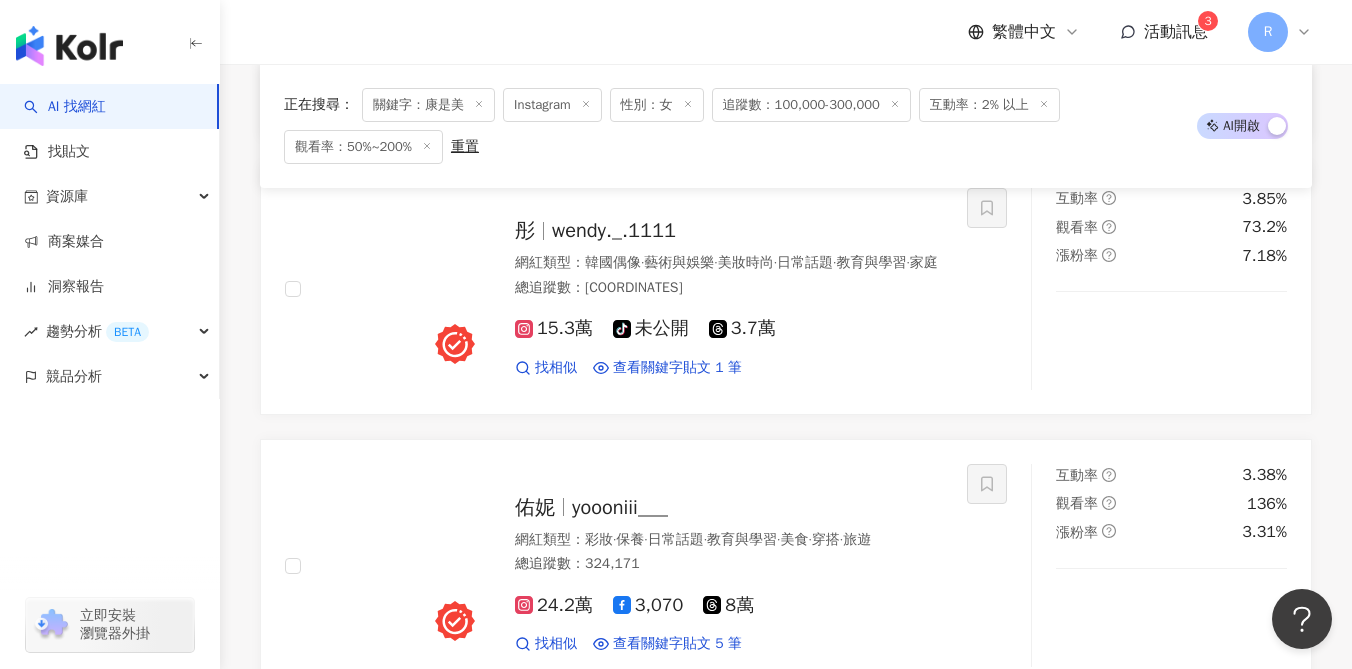 scroll, scrollTop: 3244, scrollLeft: 0, axis: vertical 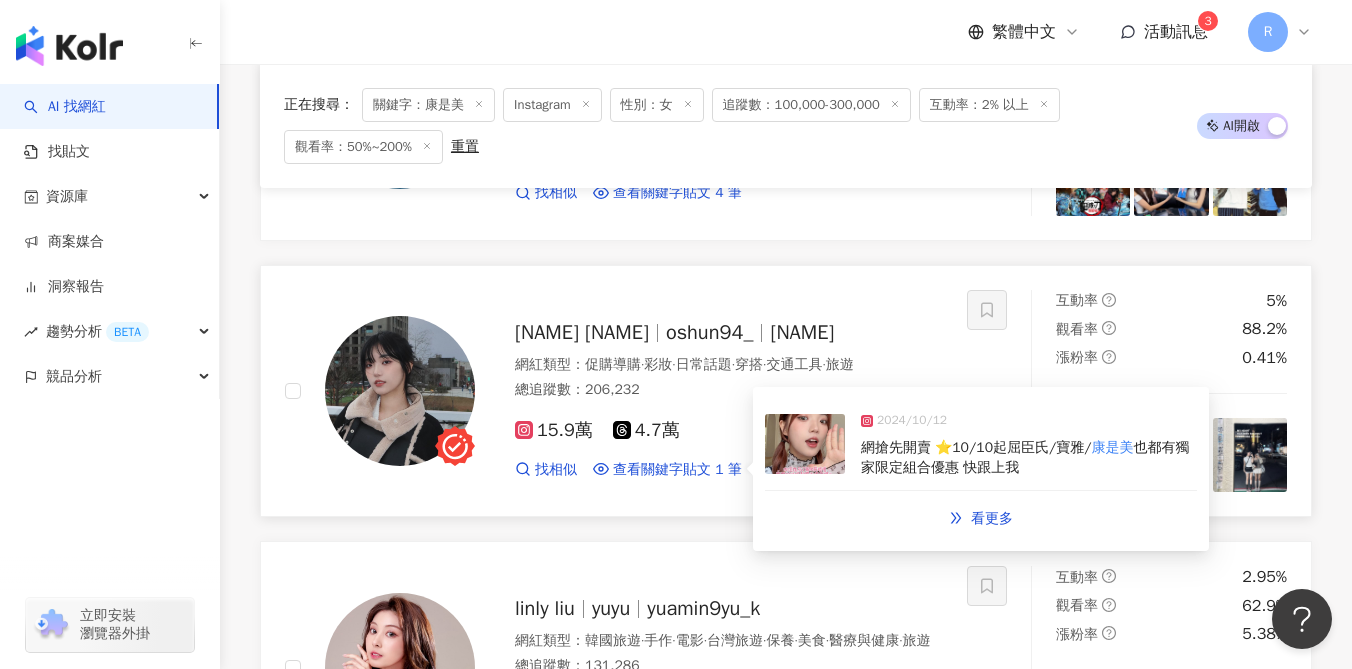 click on "網搶先開賣
⭐10/10起屈臣氏/寶雅/ 康是美  也都有獨家限定組合優惠
快跟上我" at bounding box center (1029, 457) 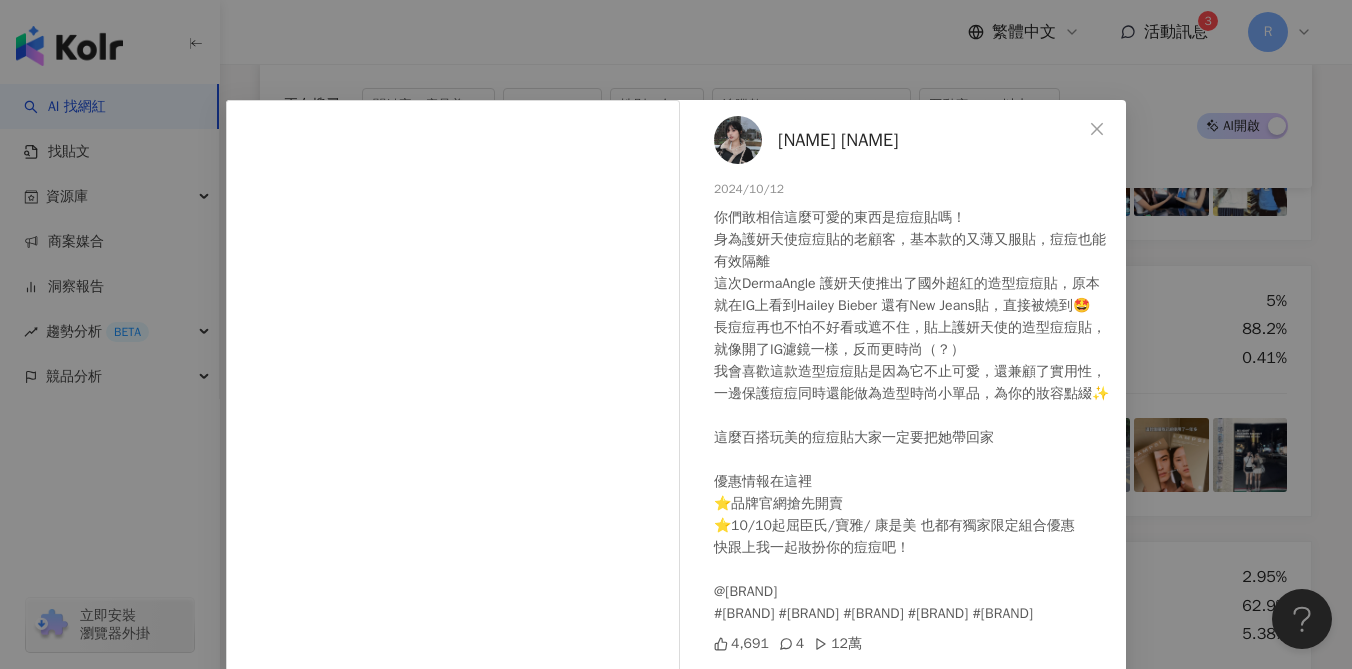 click on "羅念Nian 2024/10/12 你們敢相信這麼可愛的東西是痘痘貼嗎！
身為護妍天使痘痘貼的老顧客，基本款的又薄又服貼，痘痘也能有效隔離
這次DermaAngle 護妍天使推出了國外超紅的造型痘痘貼，原本就在IG上看到Hailey Bieber 還有New Jeans貼，直接被燒到🤩
長痘痘再也不怕不好看或遮不住，貼上護妍天使的造型痘痘貼，就像開了IG濾鏡一樣，反而更時尚（？）
我會喜歡這款造型痘痘貼是因為它不止可愛，還兼顧了實用性，一邊保護痘痘同時還能做為造型時尚小單品，為你的妝容點綴✨
這麼百搭玩美的痘痘貼大家一定要把她帶回家
優惠情報在這裡
⭐品牌官網搶先開賣
⭐10/10起屈臣氏/寶雅/康是美 也都有獨家限定組合優惠
快跟上我一起妝扮你的痘痘吧！
@dermaangel_tw
#護妍天使 #DermaAngel #造型痘痘貼 #炫出自我 #妝扮痘痘新亮點 4,691 4 12萬 查看原始貼文" at bounding box center [676, 334] 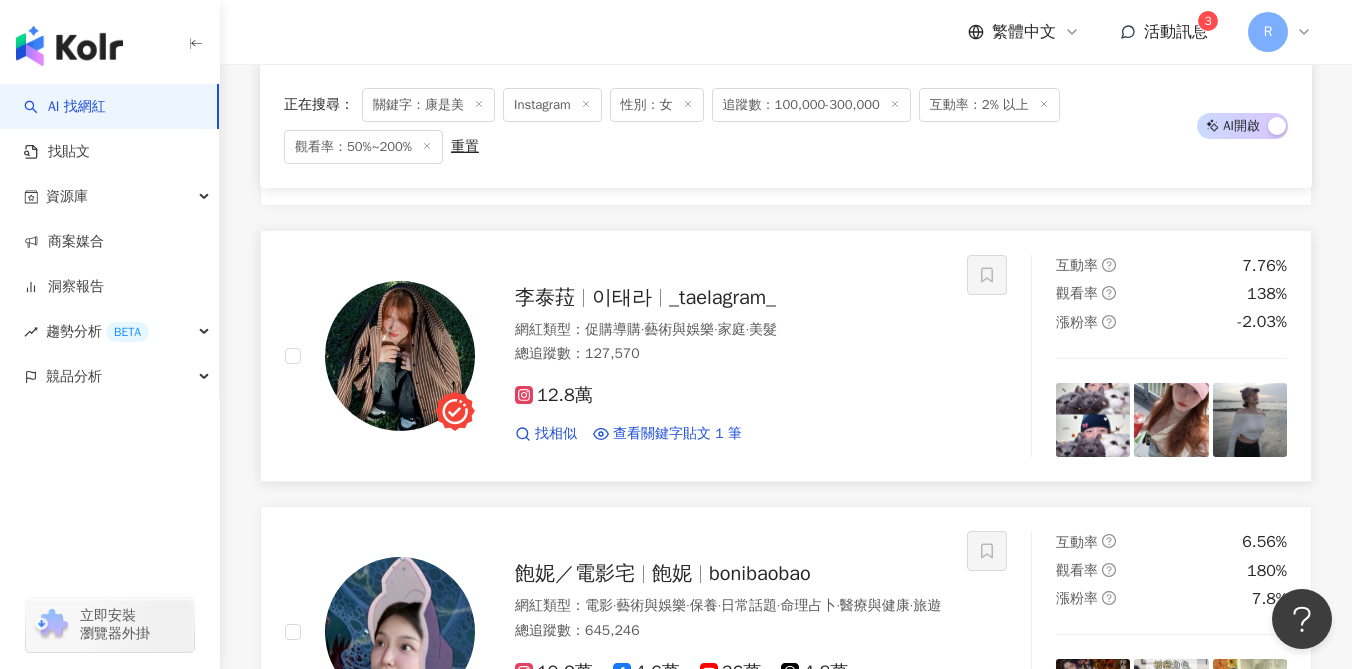 scroll, scrollTop: 2433, scrollLeft: 0, axis: vertical 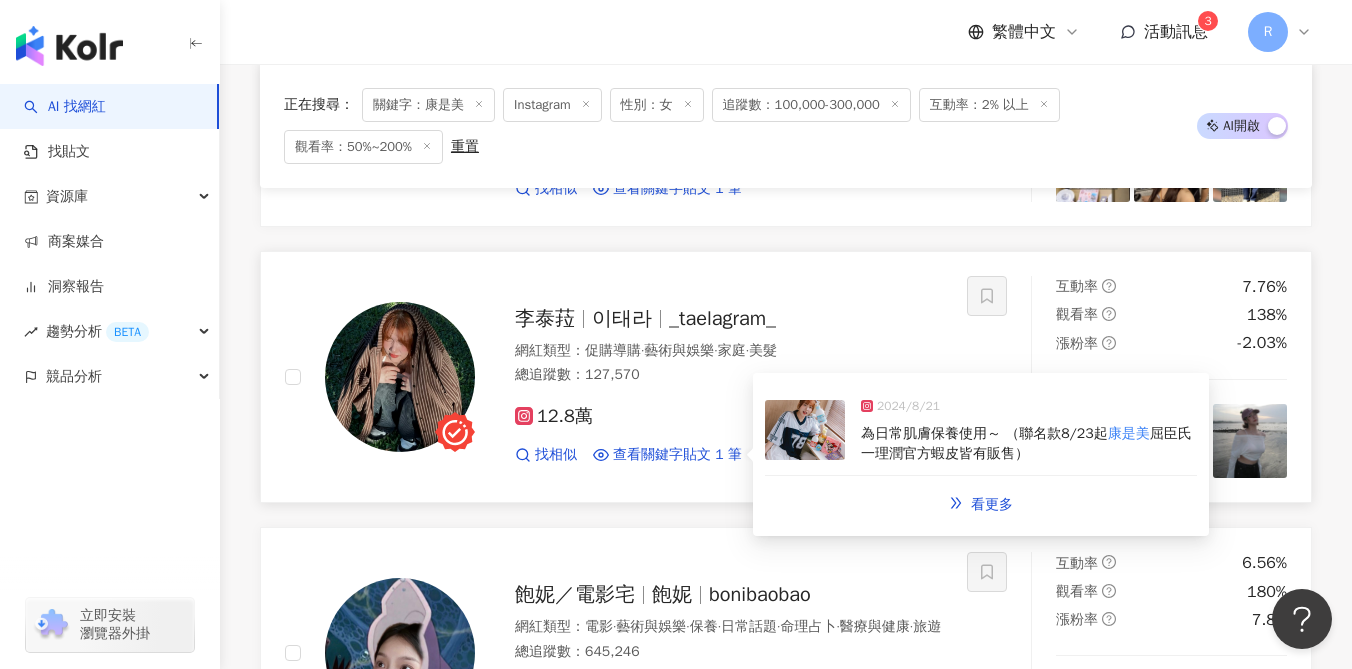 click at bounding box center (805, 430) 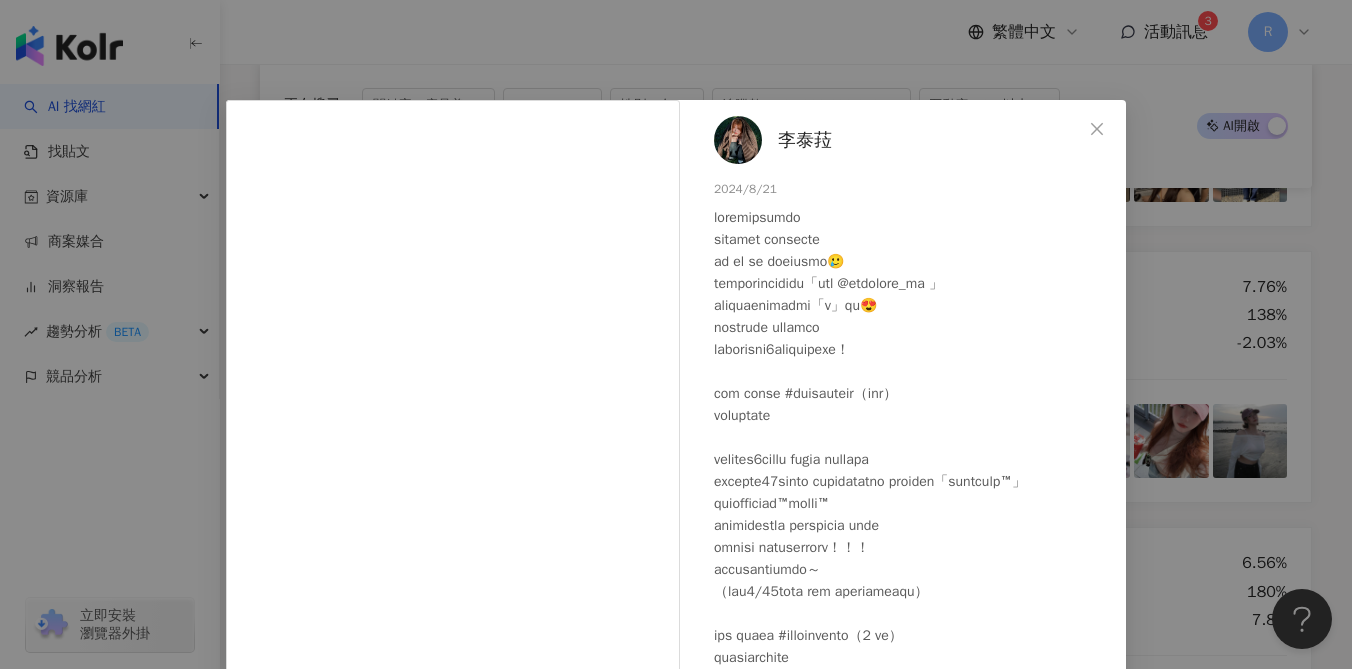 click on "李泰菈 2024/8/21 6,800 23 查看原始貼文" at bounding box center (676, 334) 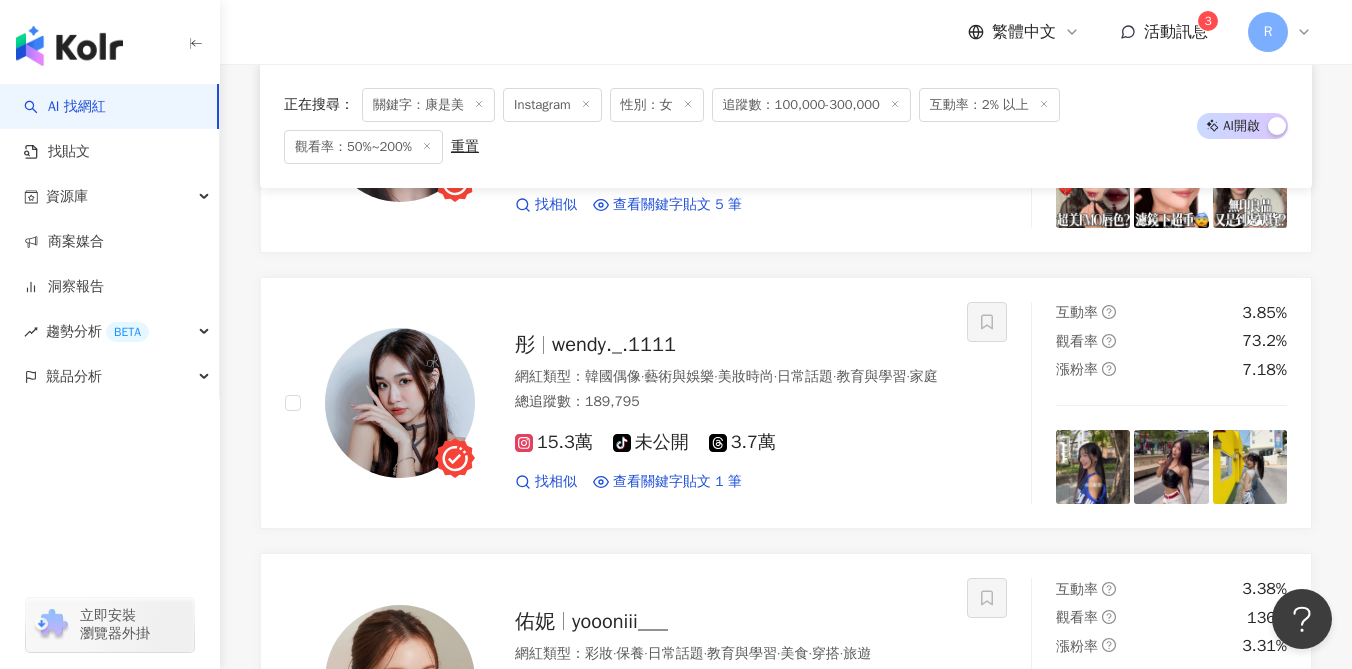 scroll, scrollTop: 1021, scrollLeft: 0, axis: vertical 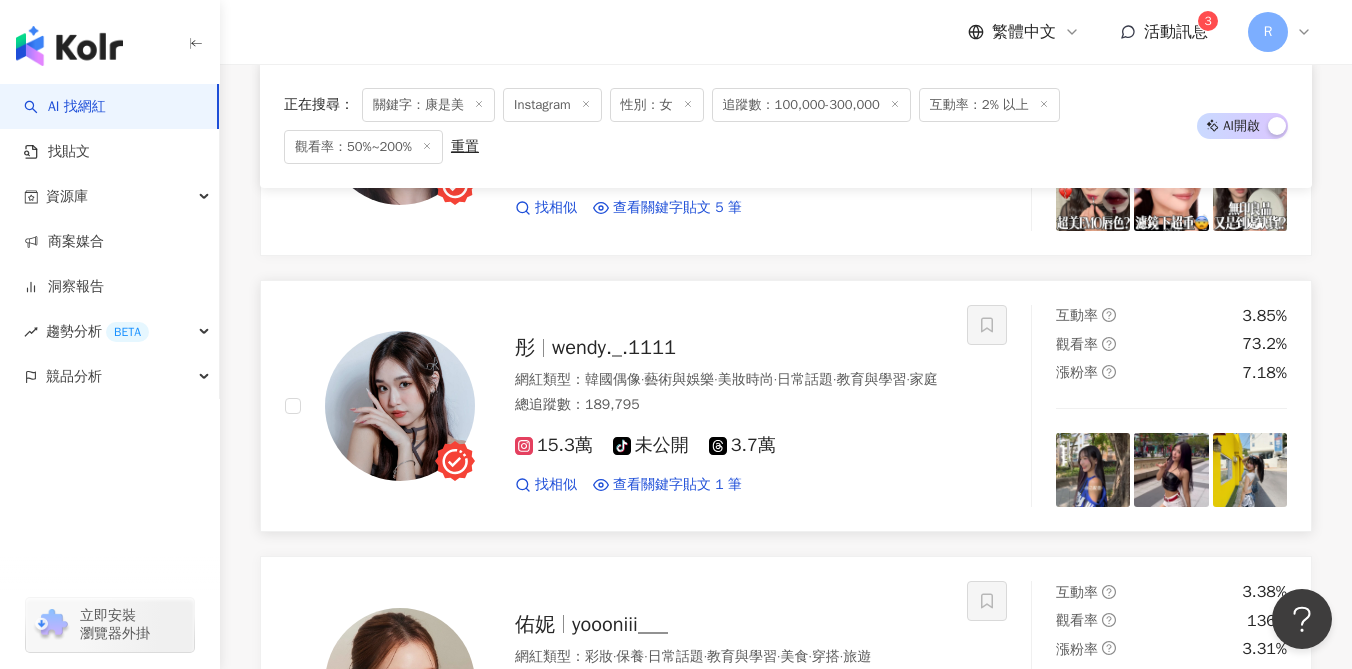 click on "3.7萬" at bounding box center (742, 445) 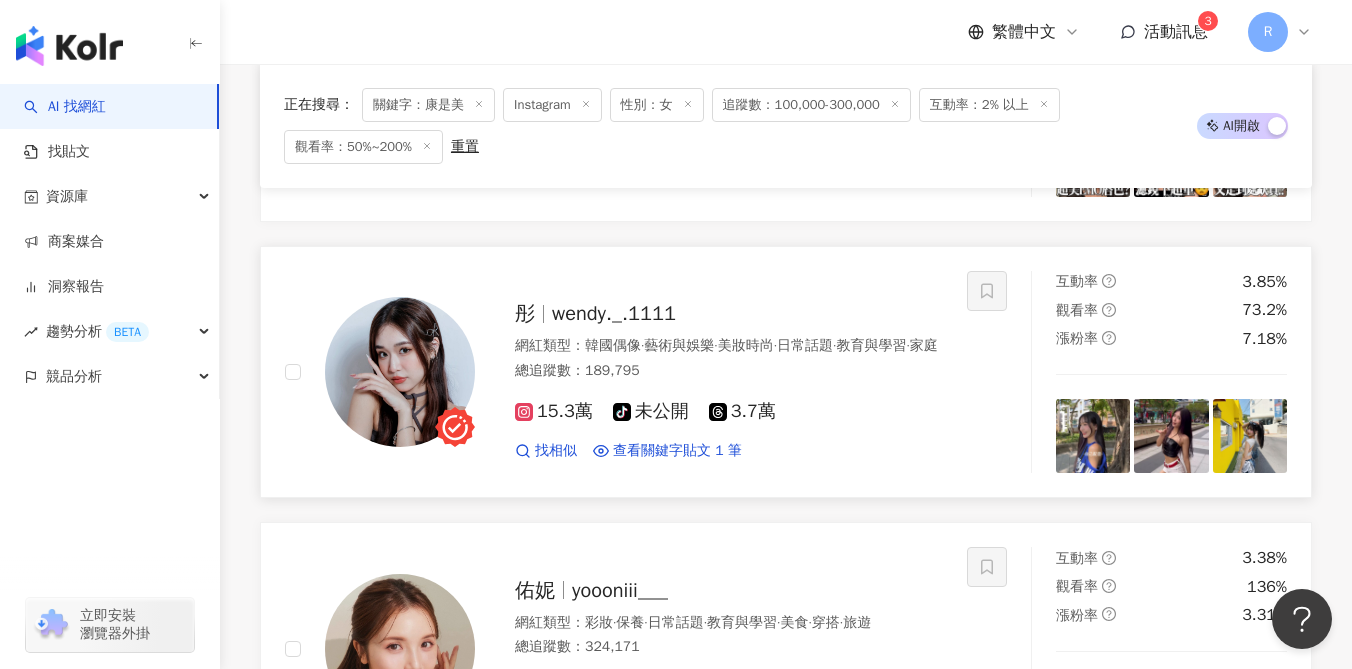 scroll, scrollTop: 1095, scrollLeft: 0, axis: vertical 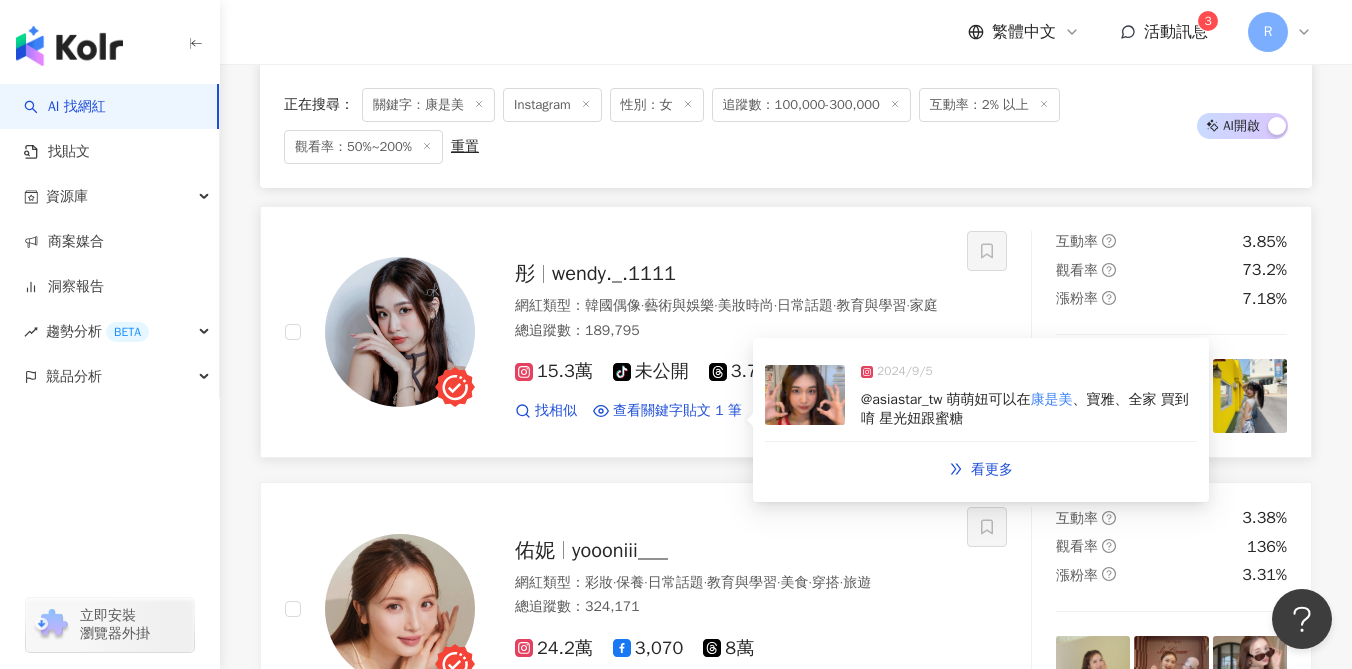 click at bounding box center (805, 395) 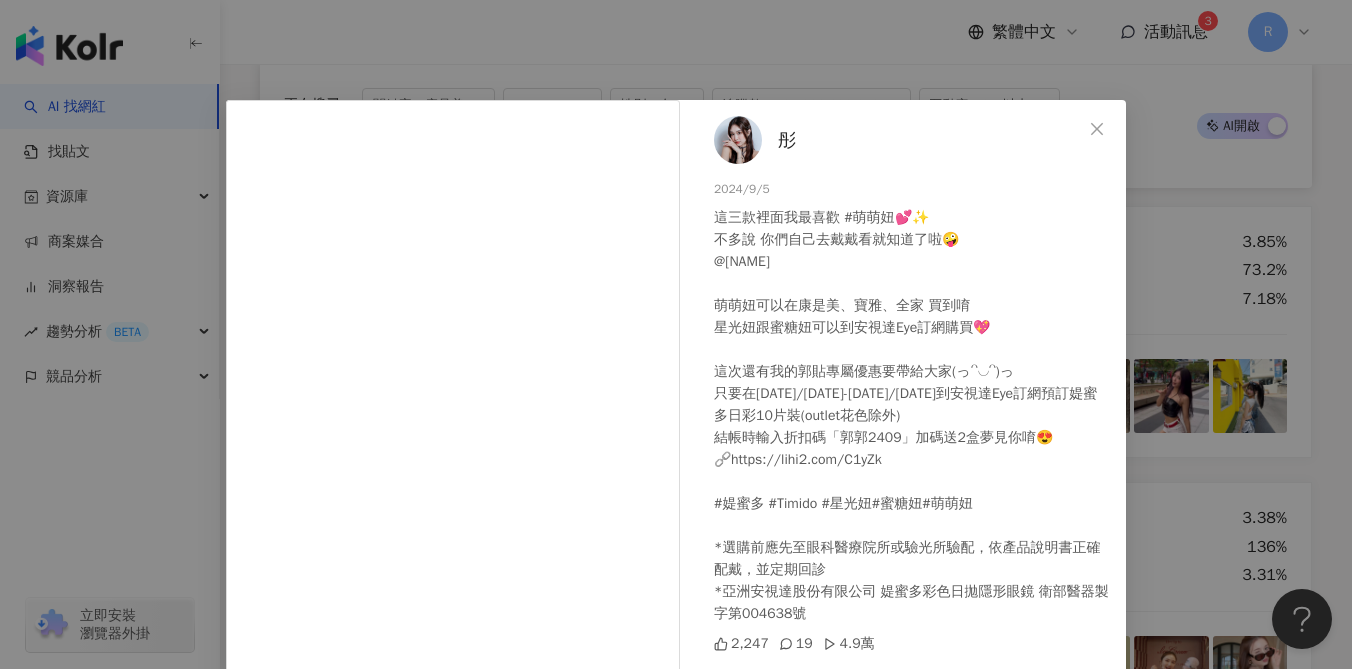 click on "彤 2024/9/5 這三款裡面我最喜歡 #萌萌妞💕✨
不多說 你們自己去戴戴看就知道了啦🤪
@asiastar_tw
萌萌妞可以在康是美、寶雅、全家 買到唷
星光妞跟蜜糖妞可以到安視達Eye訂網購買💖
這次還有我的郭貼專屬優惠要帶給大家(っᵔ◡ᵔ)っ
只要在9/5-9/10到安視達Eye訂網預訂媞蜜多日彩10片裝(outlet花色除外)
結帳時輸入折扣碼「郭郭2409」加碼送2盒夢見你唷😍
🔗https://lihi2.com/C1yZk
#媞蜜多 #Timido #星光妞#蜜糖妞#萌萌妞
*選購前應先至眼科醫療院所或驗光所驗配，依產品說明書正確配戴，並定期回診
*亞洲安視達股份有限公司 媞蜜多彩色日拋隱形眼鏡 衛部醫器製字第004638號 2,247 19 4.9萬 查看原始貼文" at bounding box center [676, 334] 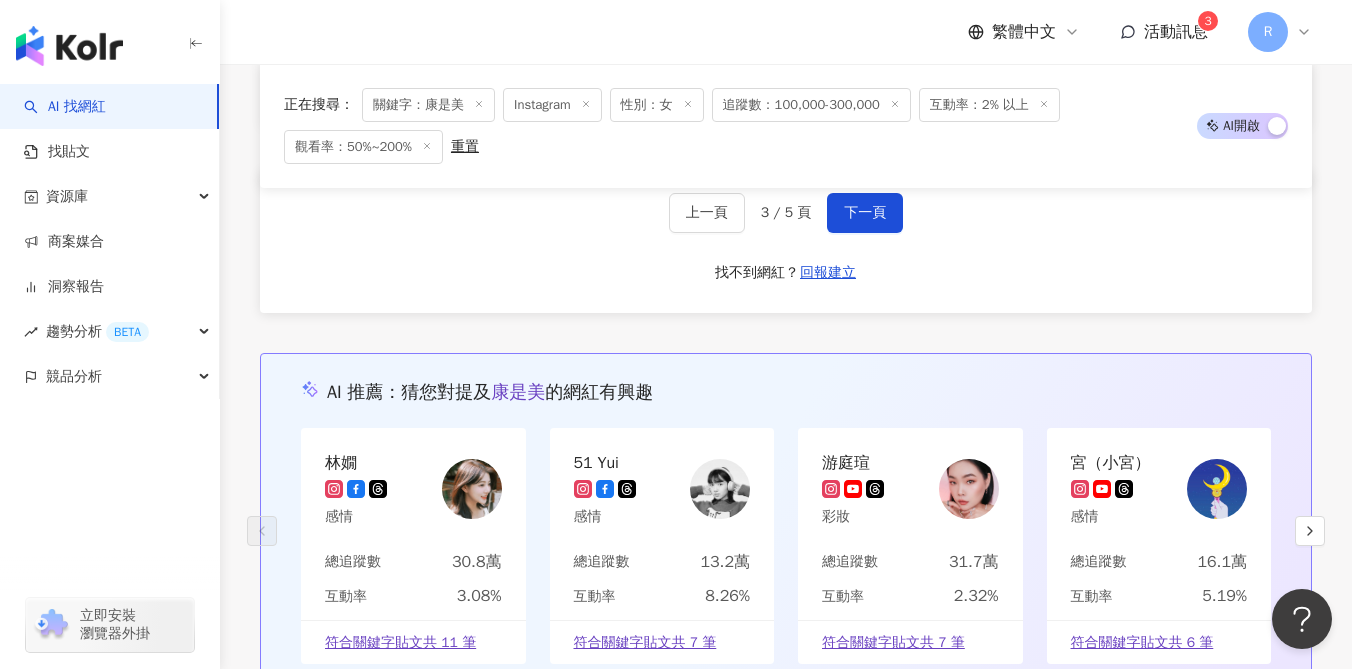 scroll, scrollTop: 3314, scrollLeft: 0, axis: vertical 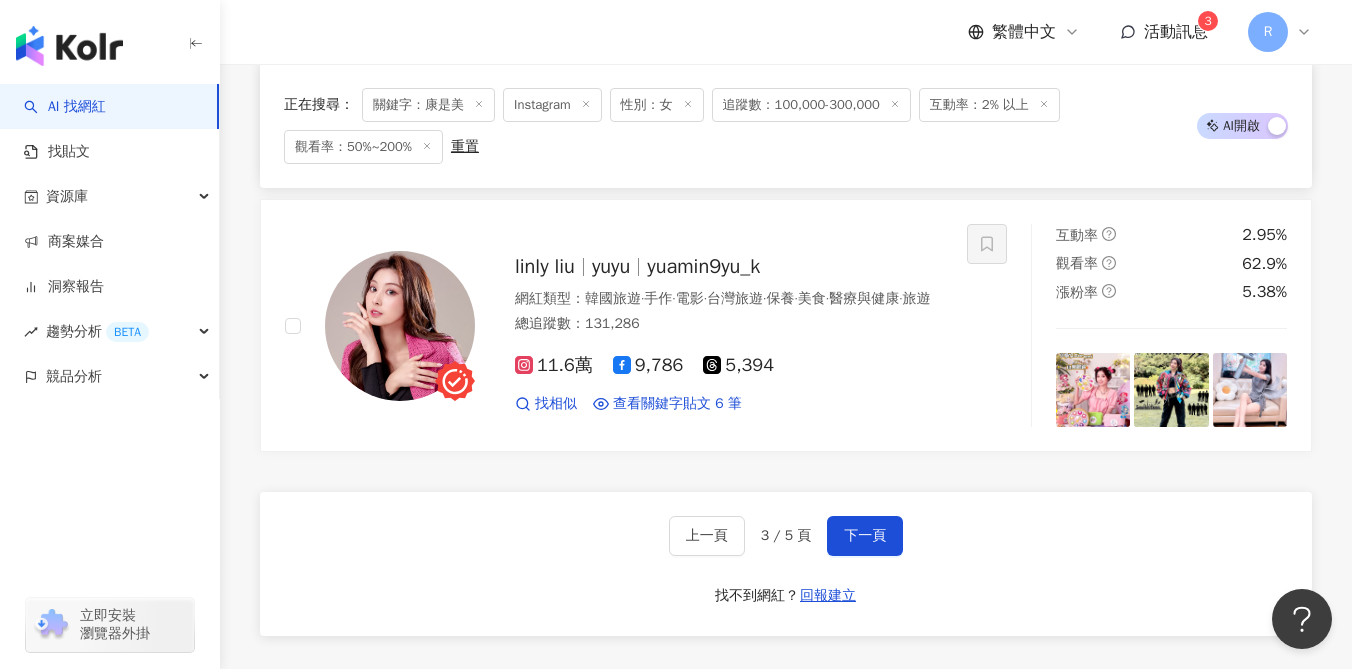 click on "上一頁 3 / 5 頁 下一頁 找不到網紅？ 回報建立" at bounding box center [786, 564] 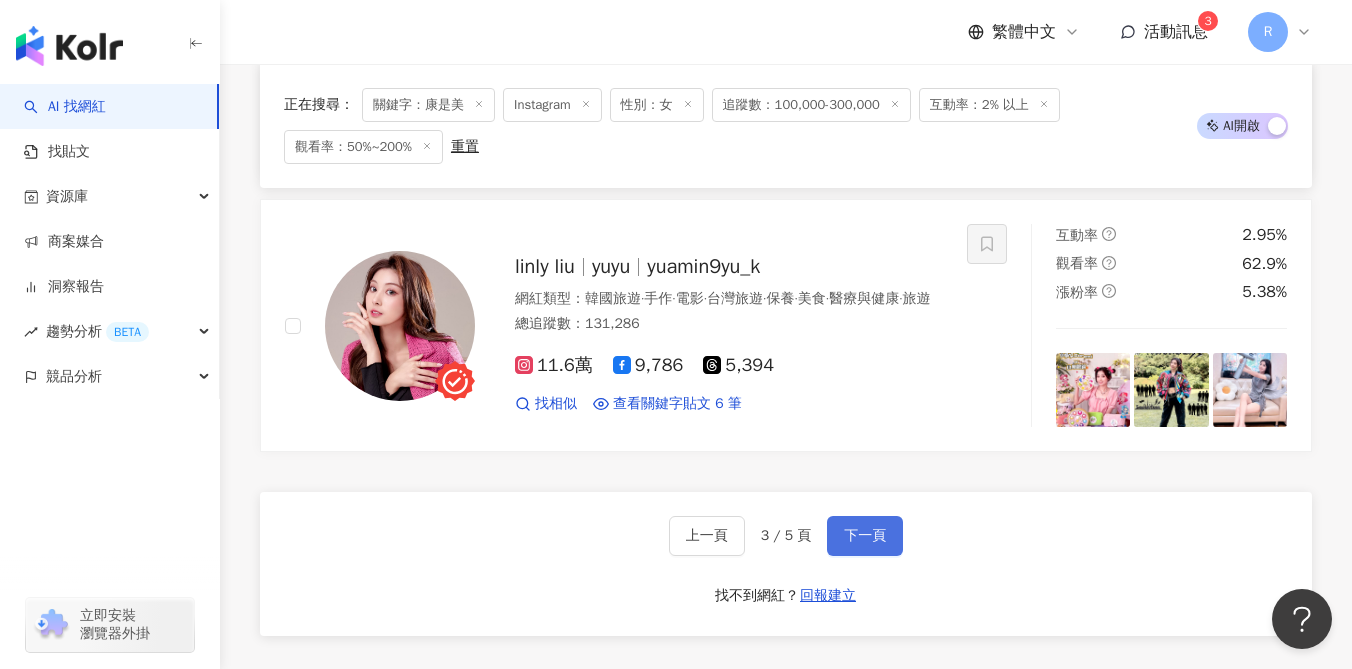 click on "下一頁" at bounding box center (865, 536) 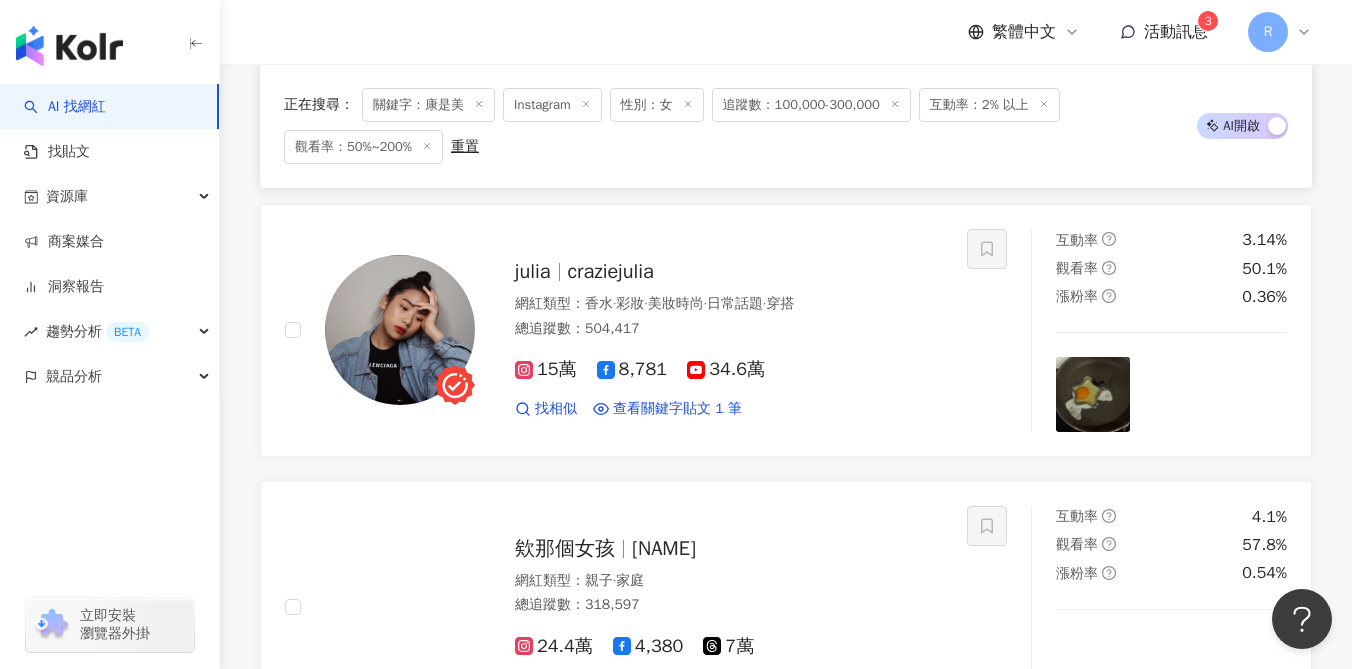 scroll, scrollTop: 3035, scrollLeft: 0, axis: vertical 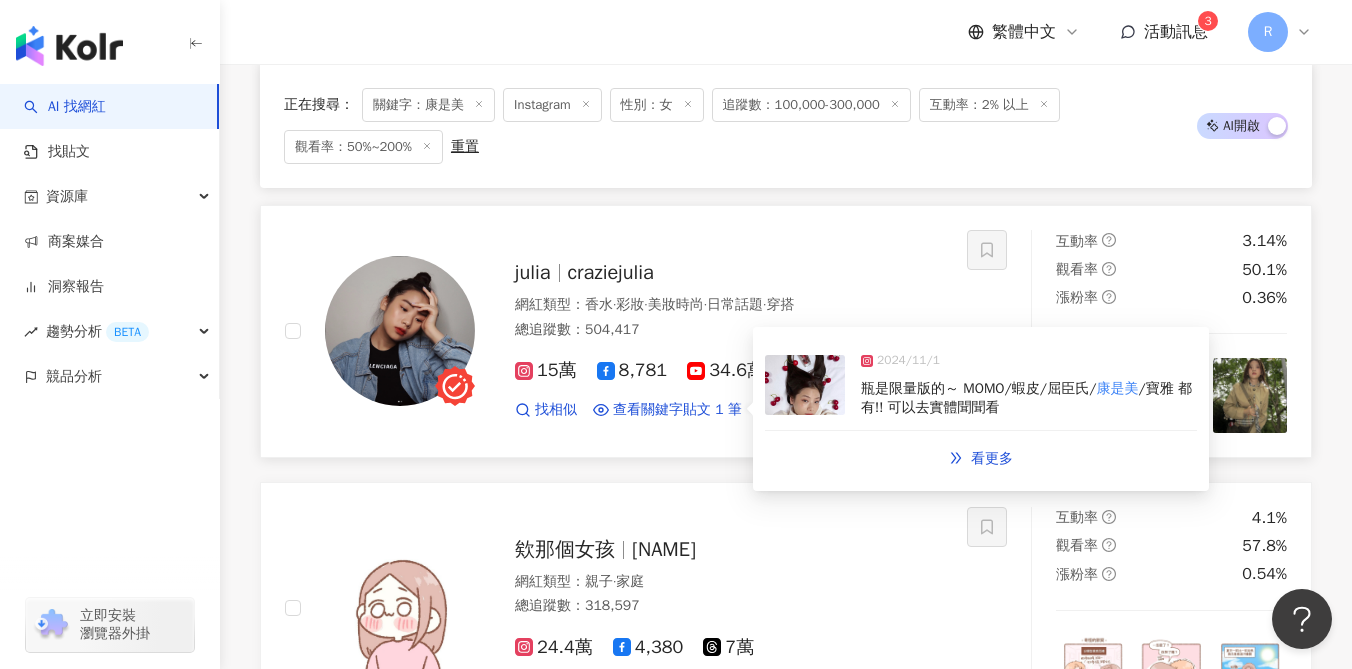 click on "2024/11/1 瓶是限量版的～
MOMO/蝦皮/屈臣氏/ 康是美 /寶雅 都有!!
可以去實體聞聞看" at bounding box center [981, 385] 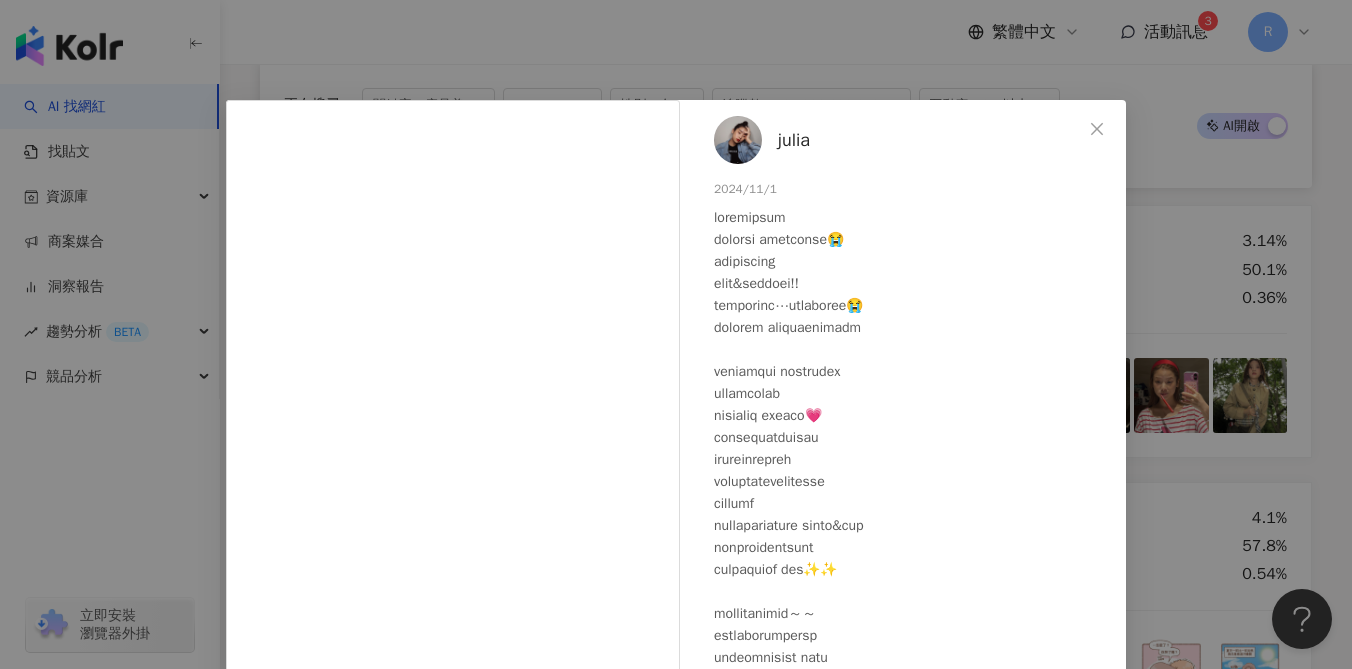 click on "julia 2024/11/1 3,300 47 查看原始貼文" at bounding box center [676, 334] 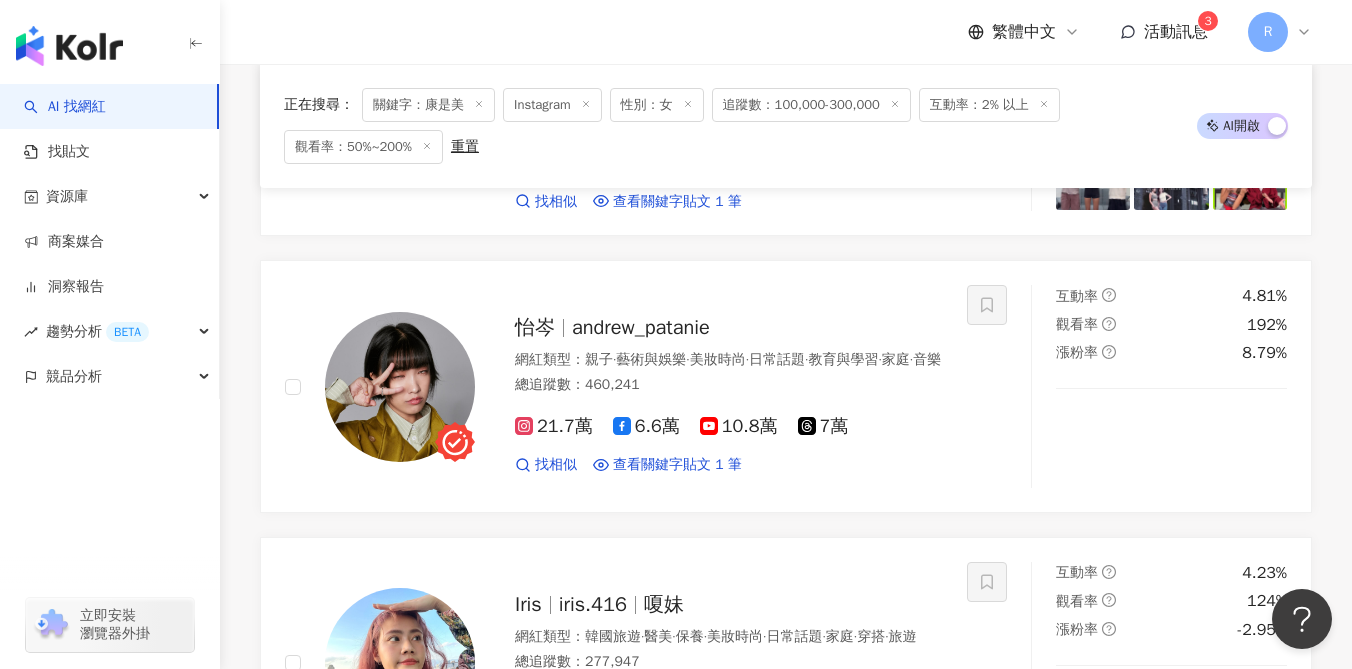 scroll, scrollTop: 1868, scrollLeft: 0, axis: vertical 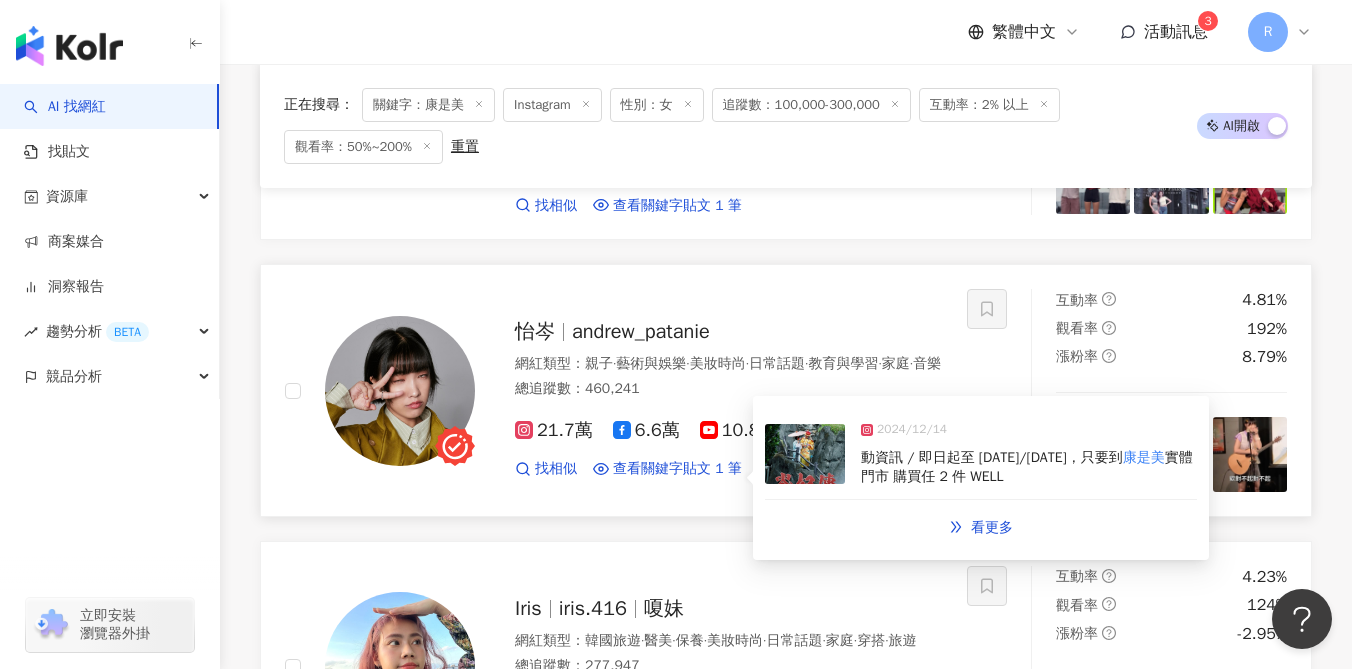 click at bounding box center [805, 454] 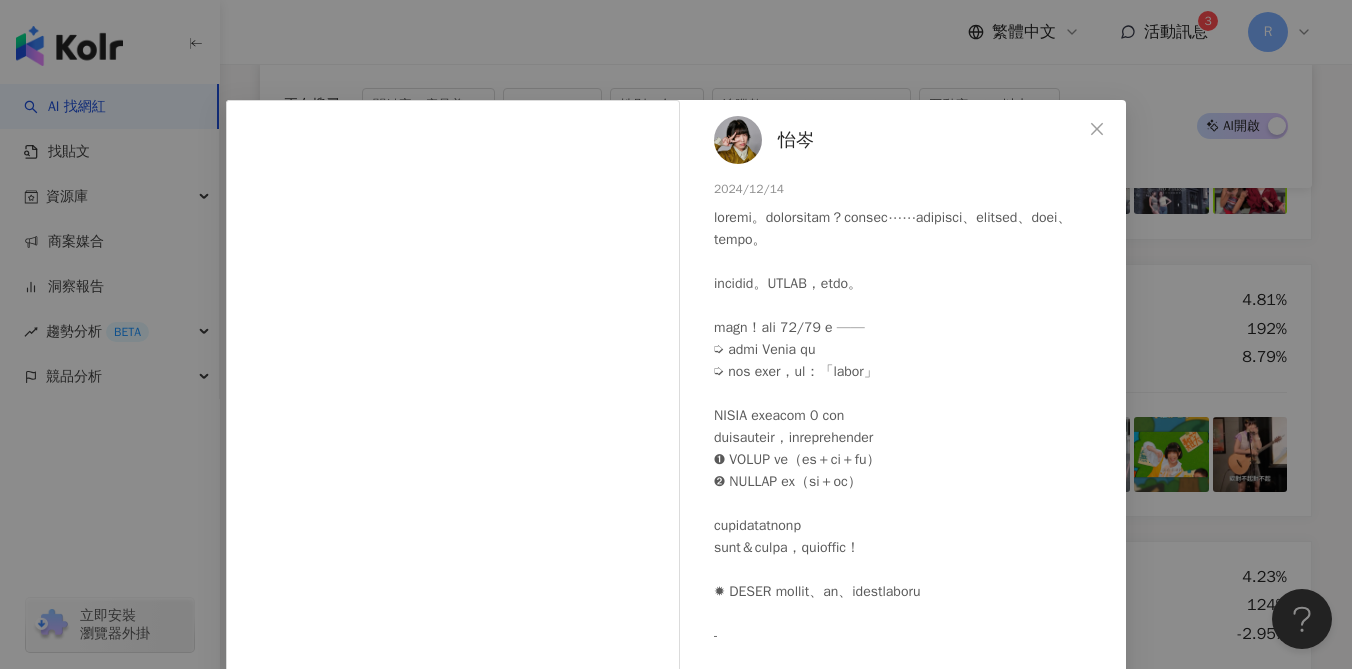 click on "怡岑 2024/12/14 4,827 107 141.6萬 查看原始貼文" at bounding box center (676, 334) 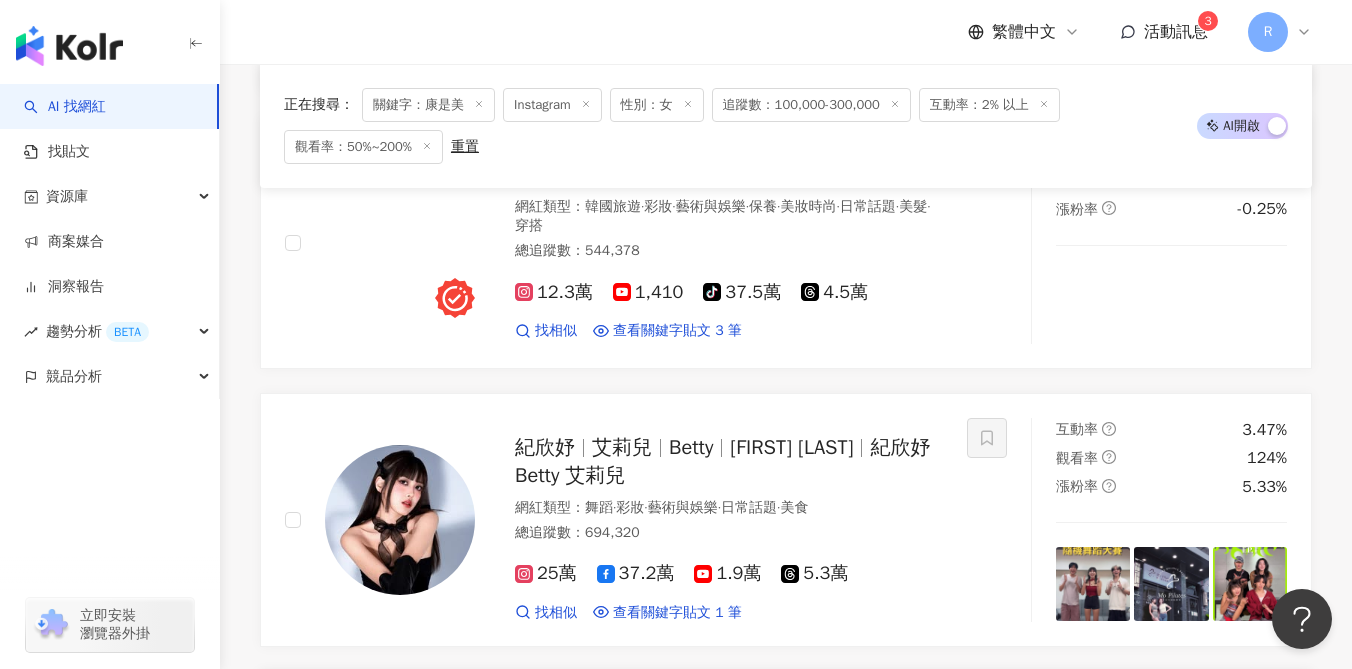 scroll, scrollTop: 1462, scrollLeft: 0, axis: vertical 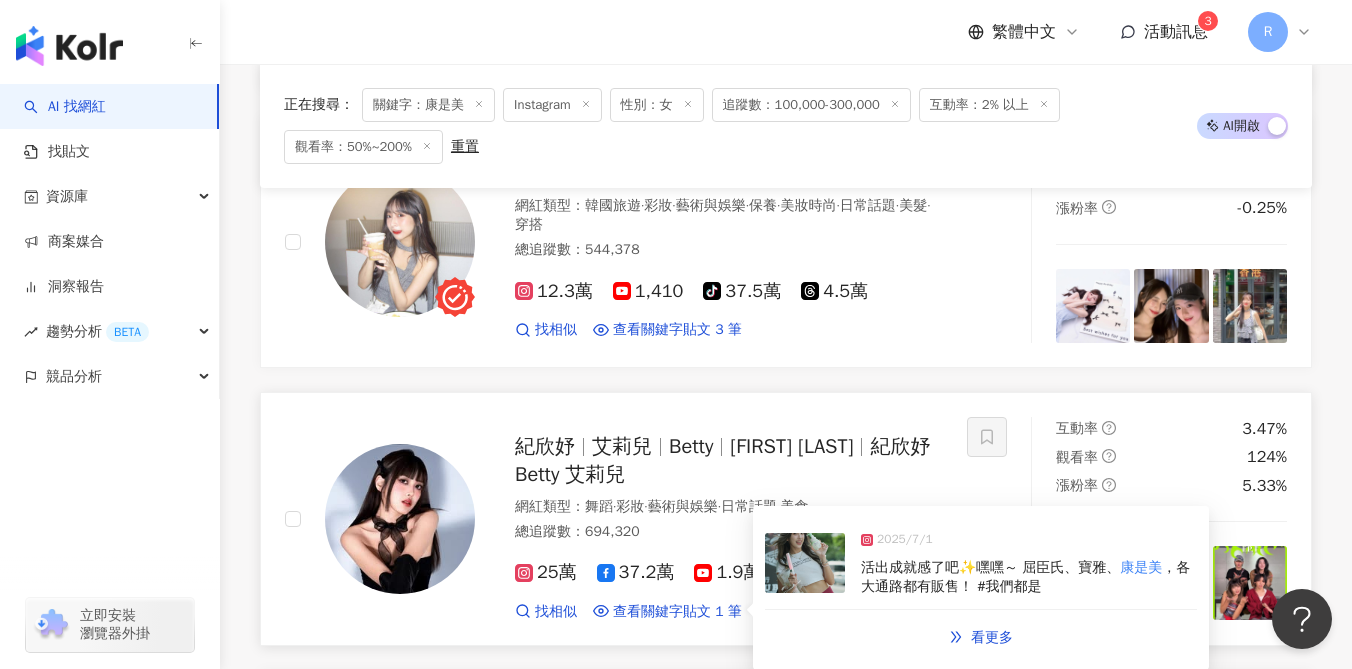 click on "2025/7/1 活出成就感了吧✨嘿嘿～
屈臣氏、寶雅、 康是美 ，各大通路都有販售！
#我們都是" at bounding box center [981, 564] 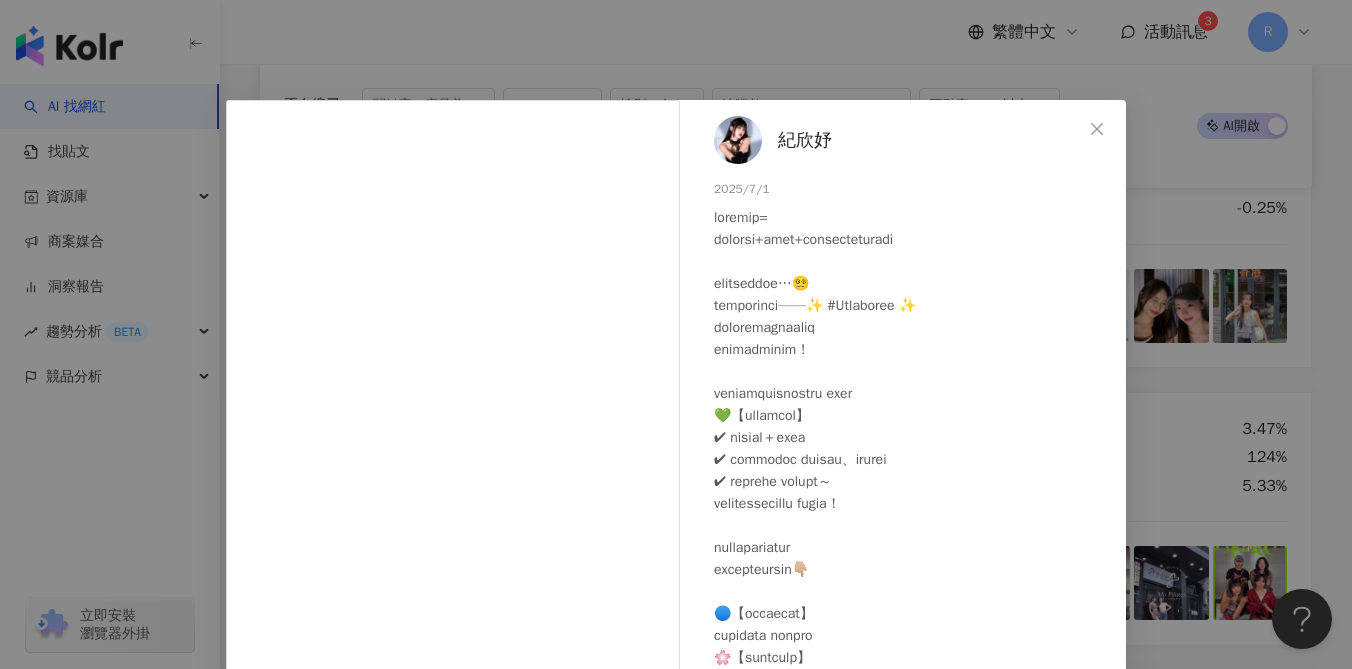 click on "紀欣妤 2025/7/1 1,551 37 查看原始貼文" at bounding box center (676, 334) 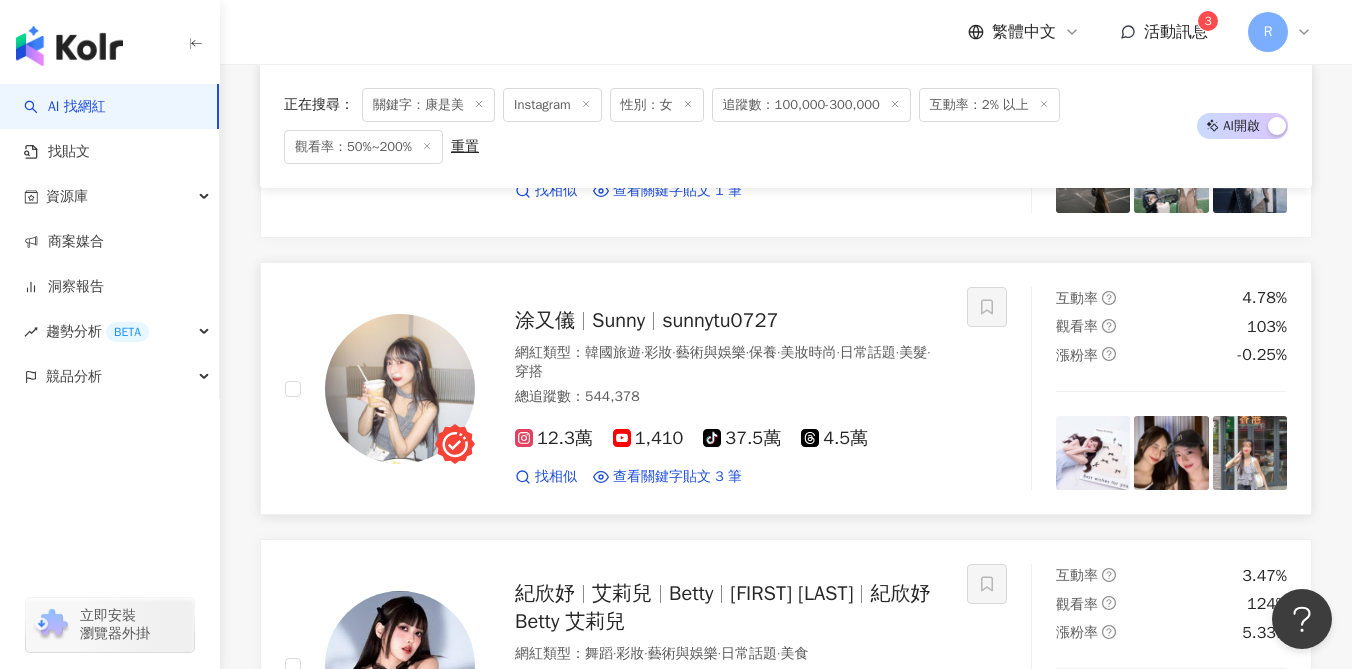 scroll, scrollTop: 1316, scrollLeft: 0, axis: vertical 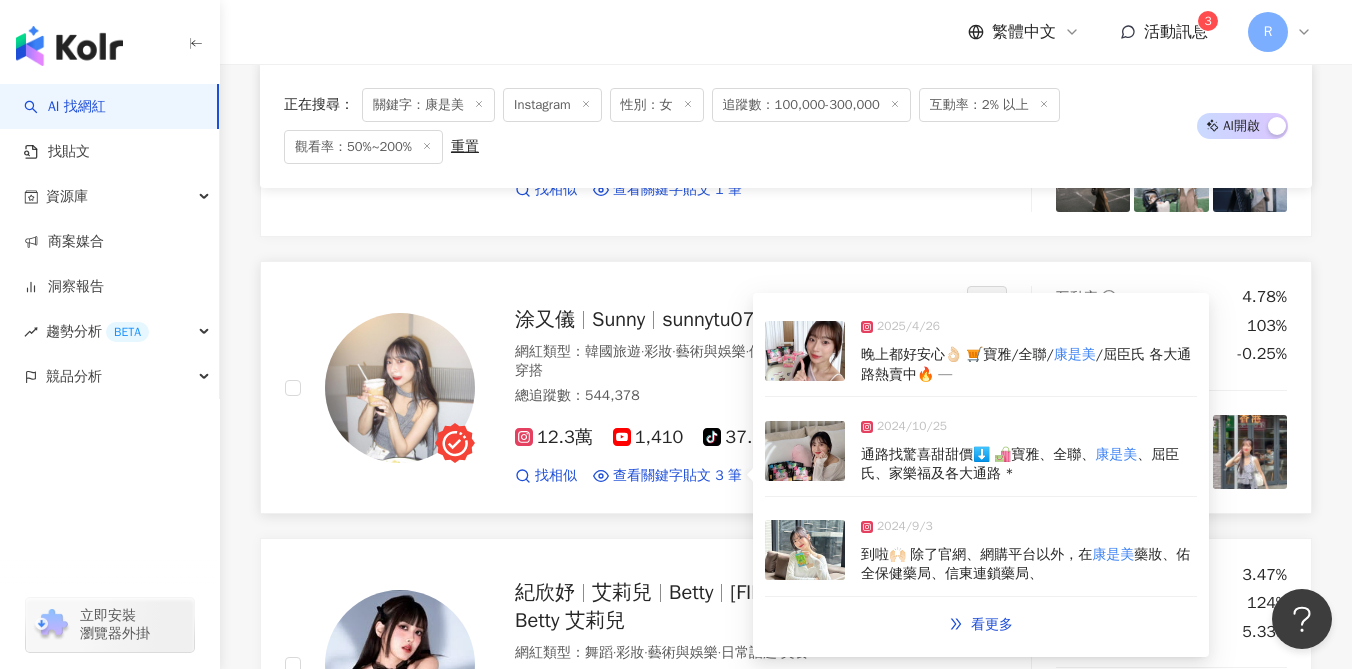 click at bounding box center [805, 451] 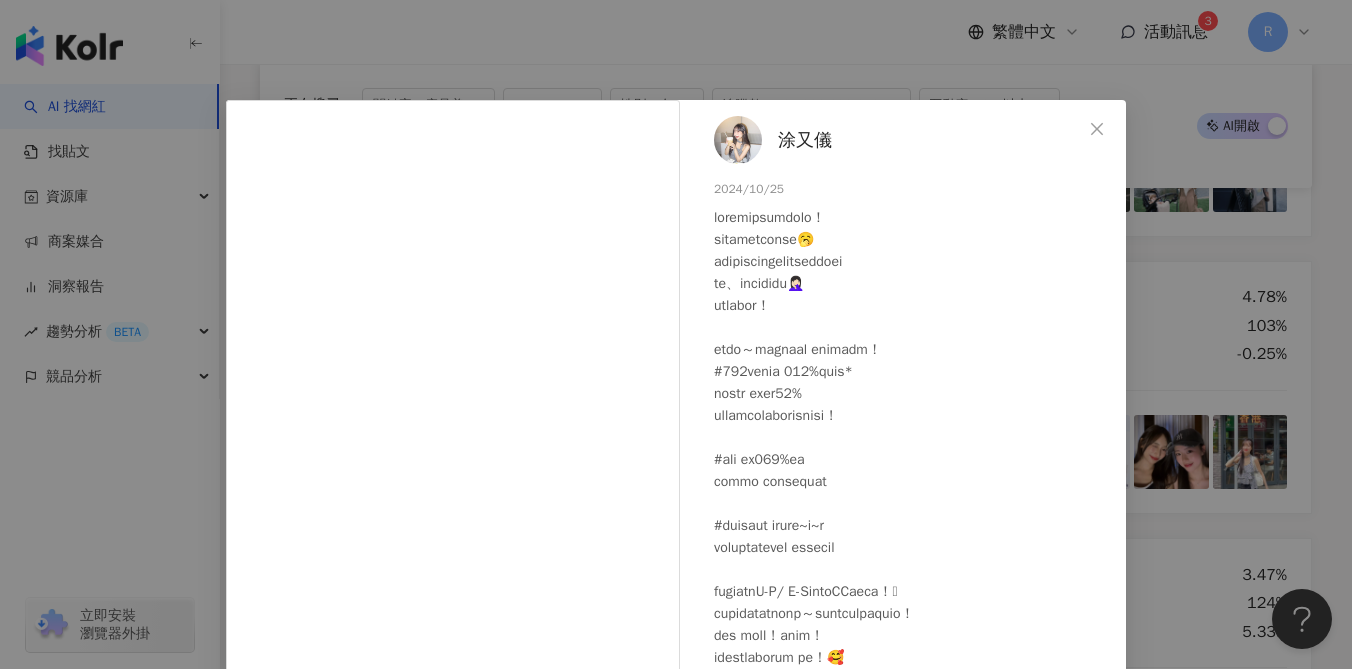 click on "涂又儀 2024/10/25 1,747 12 3.7萬 查看原始貼文" at bounding box center [676, 334] 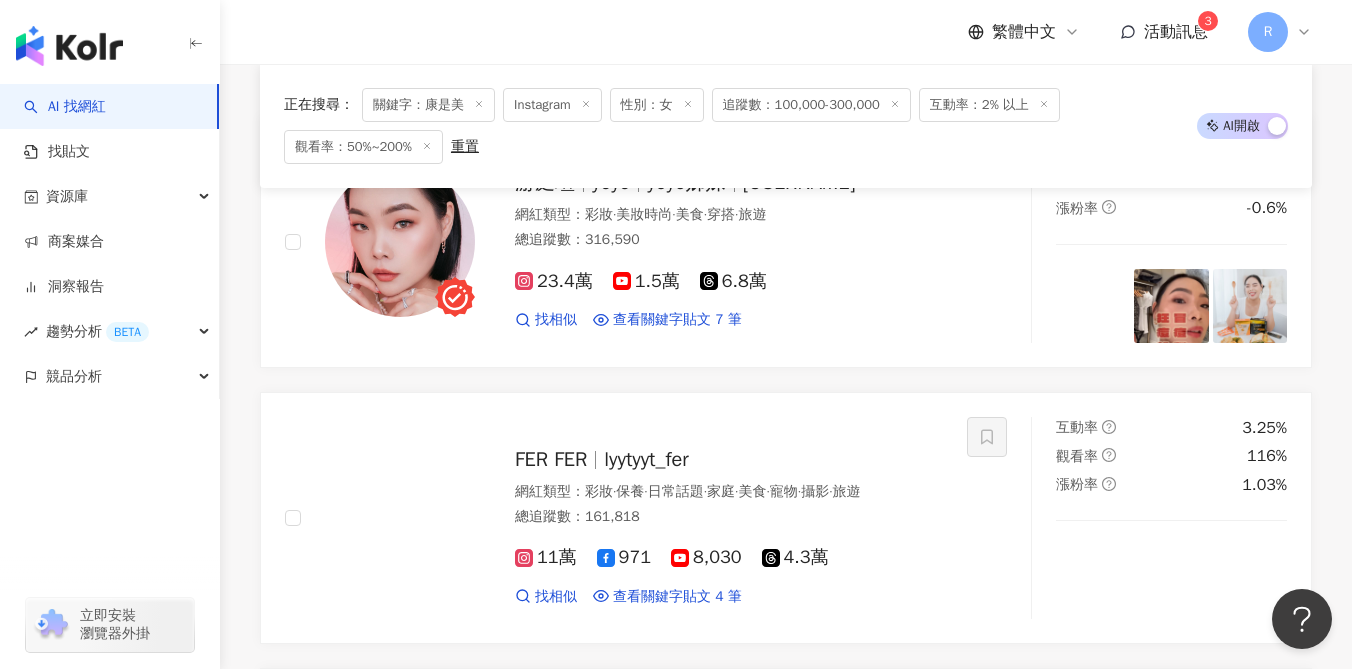 scroll, scrollTop: 341, scrollLeft: 0, axis: vertical 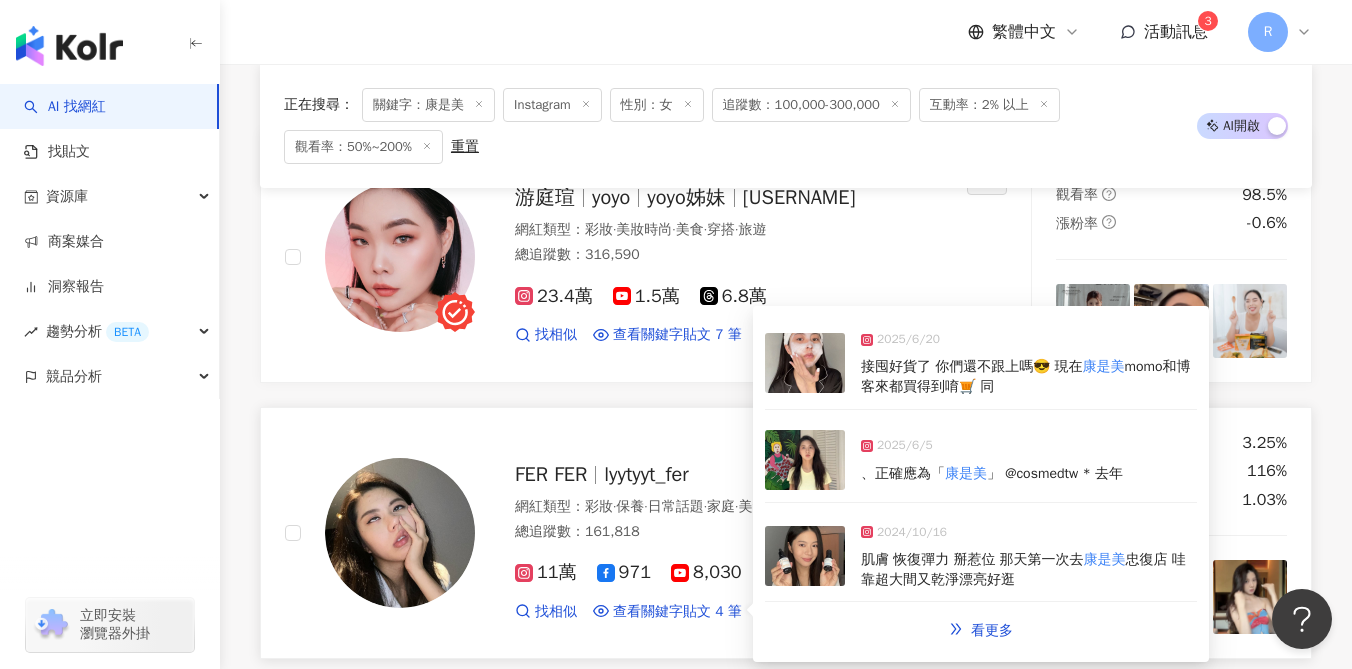click at bounding box center (805, 556) 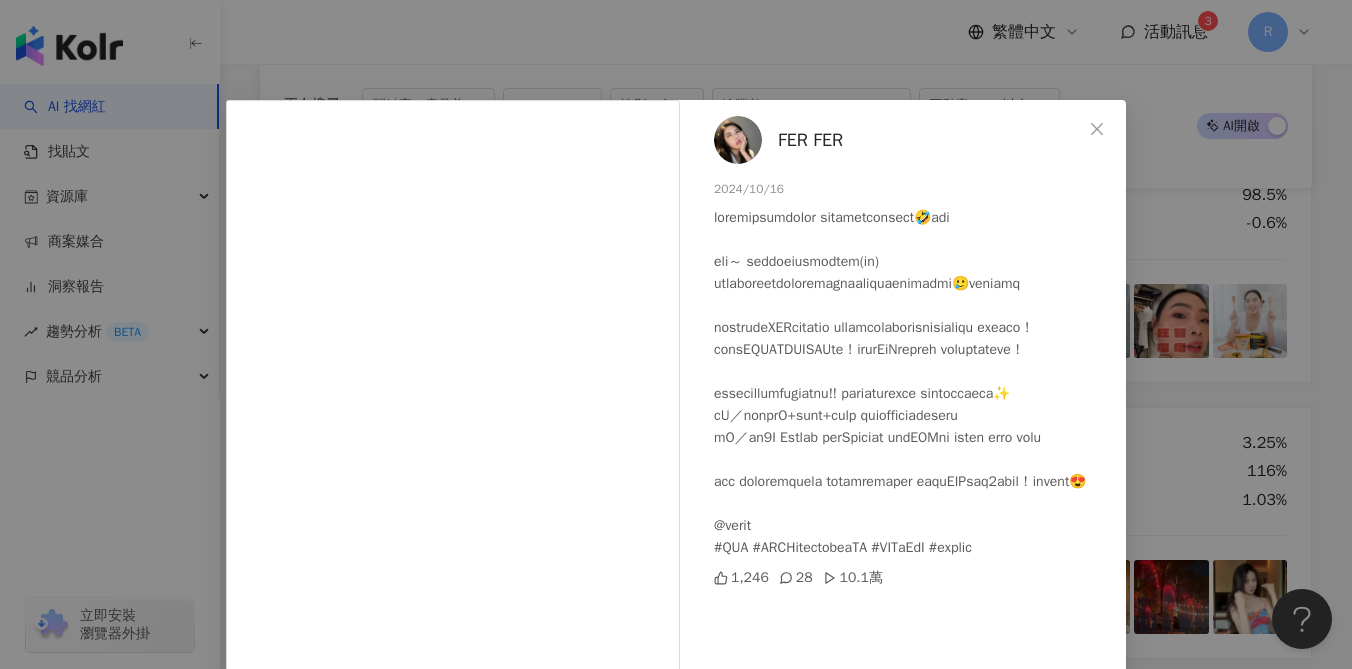 click on "FER FER 2024/10/16 1,246 28 10.1萬 查看原始貼文" at bounding box center [676, 334] 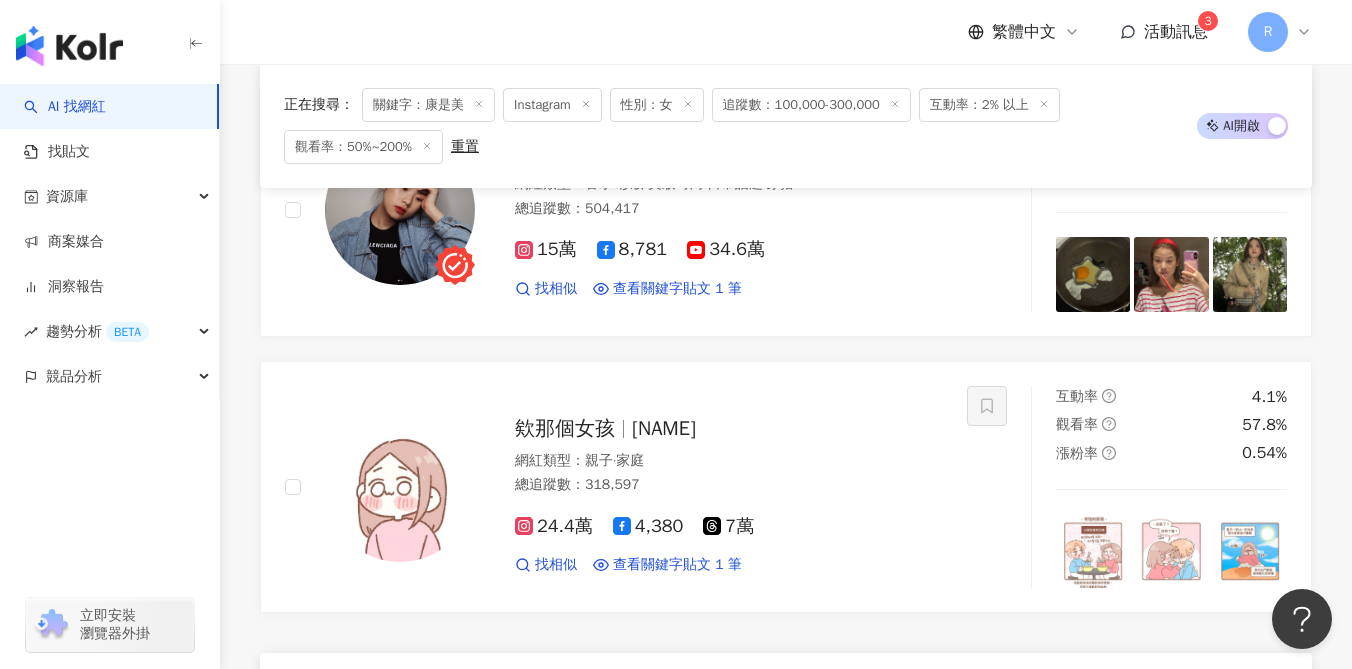 scroll, scrollTop: 3454, scrollLeft: 0, axis: vertical 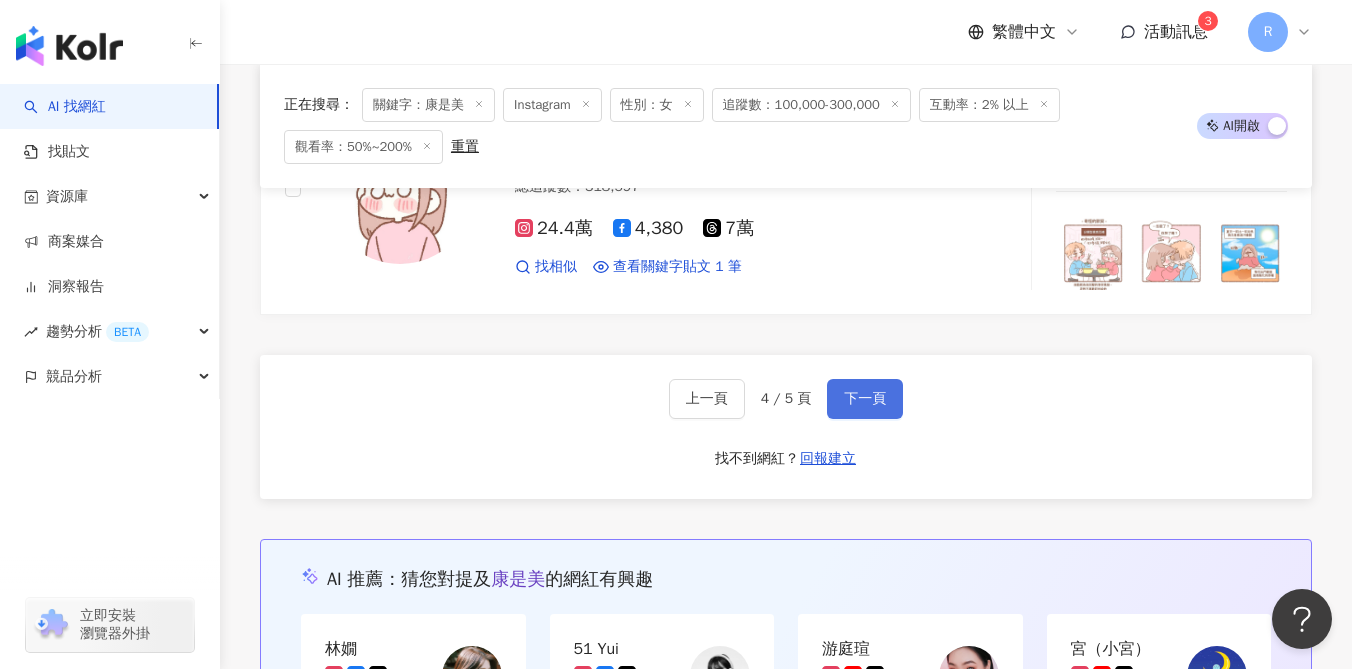 click on "下一頁" at bounding box center (865, 399) 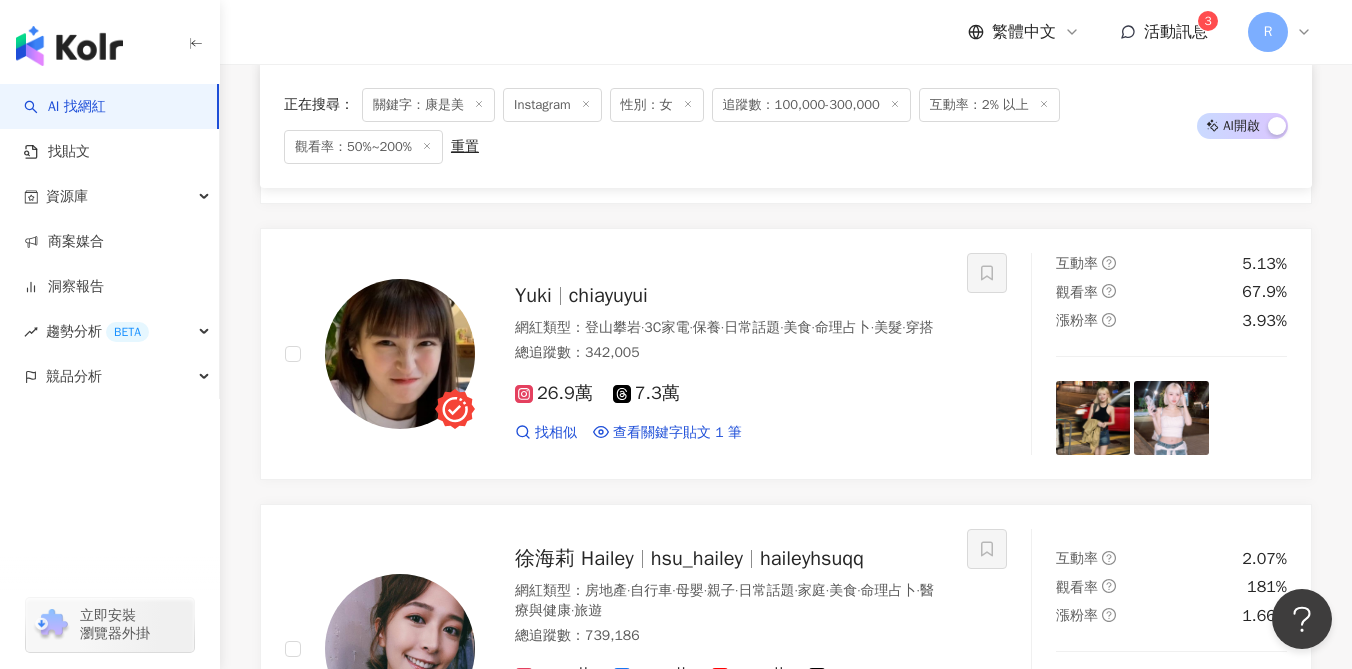scroll, scrollTop: 1923, scrollLeft: 0, axis: vertical 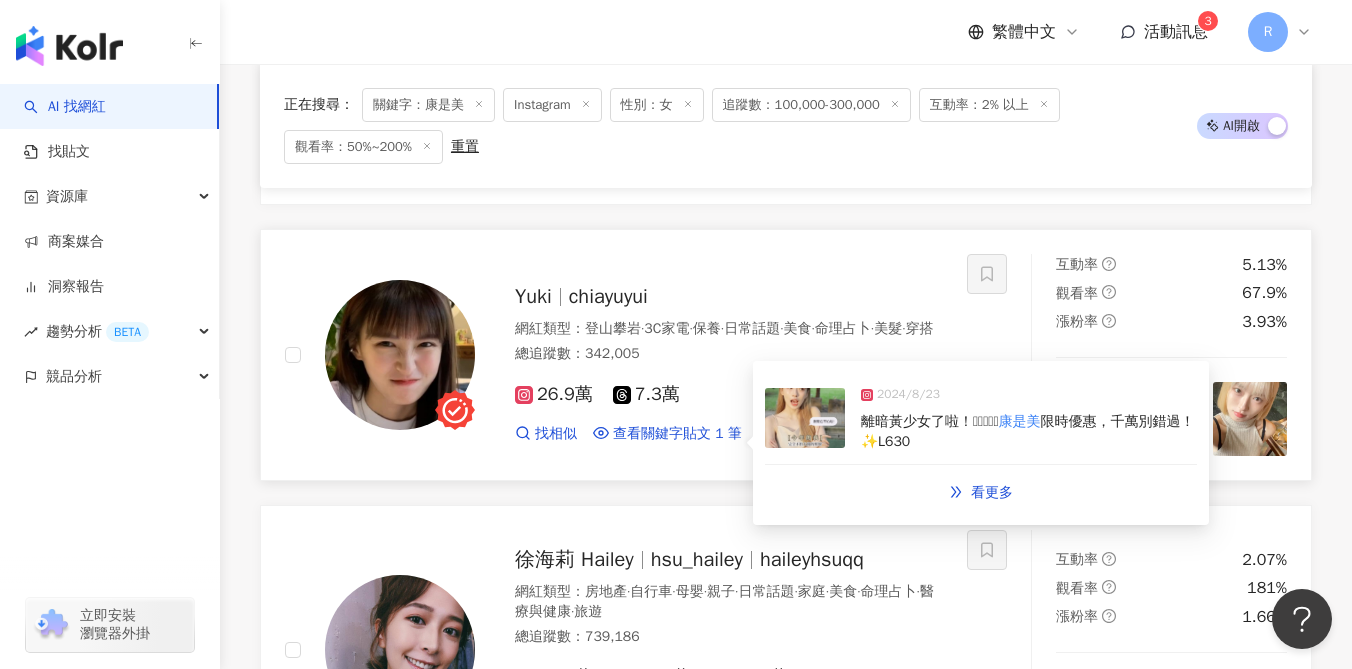 click at bounding box center [805, 418] 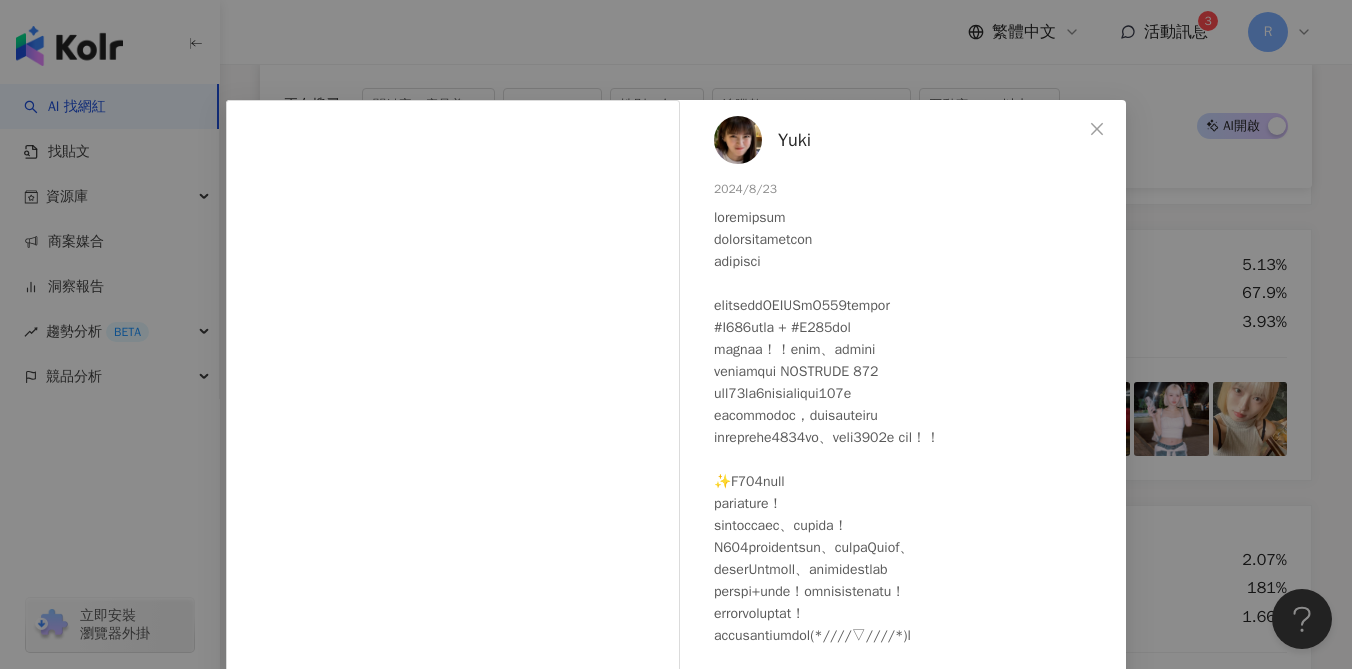 click on "Yuki 2024/8/23 隱藏 13 6.6萬 查看原始貼文" at bounding box center (676, 334) 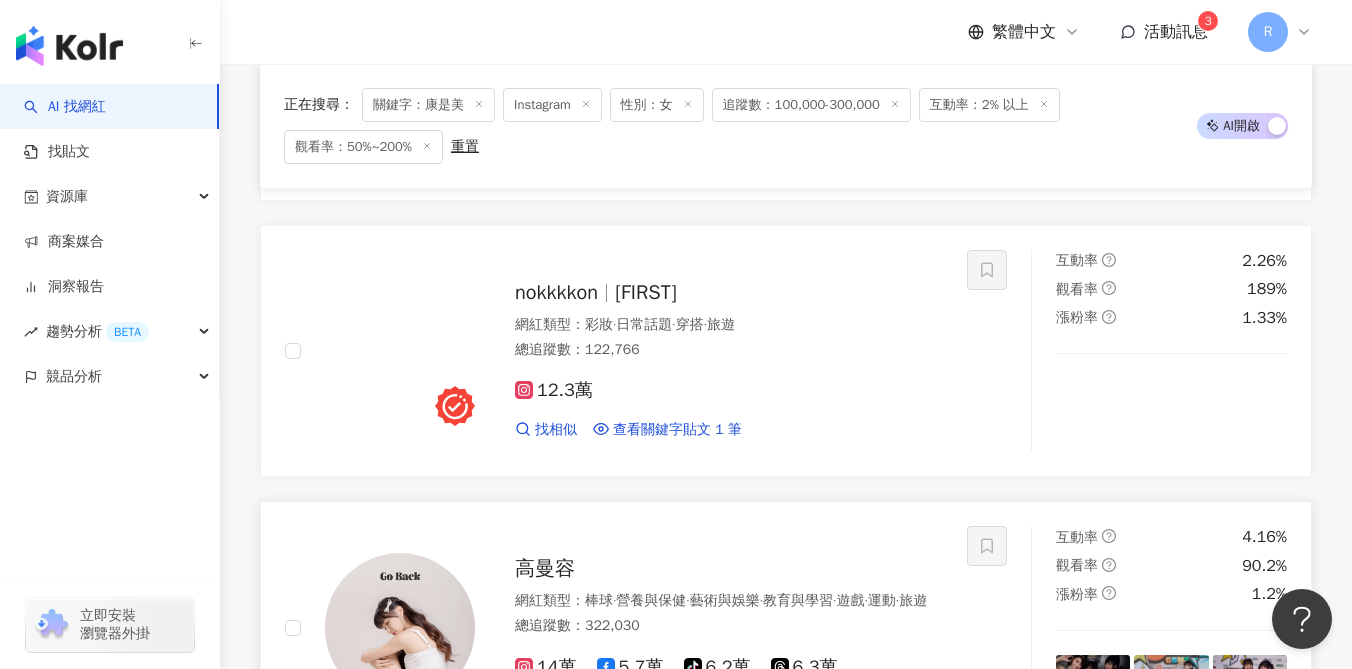 scroll, scrollTop: 1368, scrollLeft: 0, axis: vertical 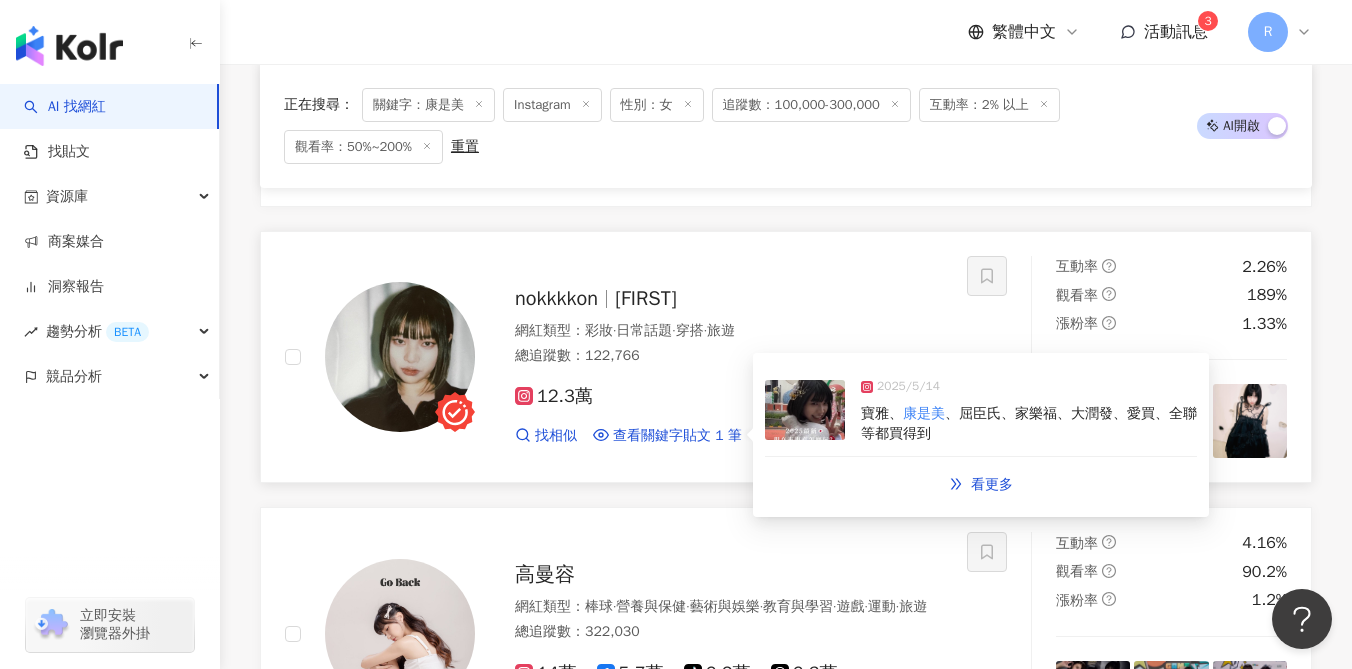 click on "2025/5/14
寶雅、 康是美 、屈臣氏、家樂福、大潤發、愛買、全聯等都買得到" at bounding box center (981, 411) 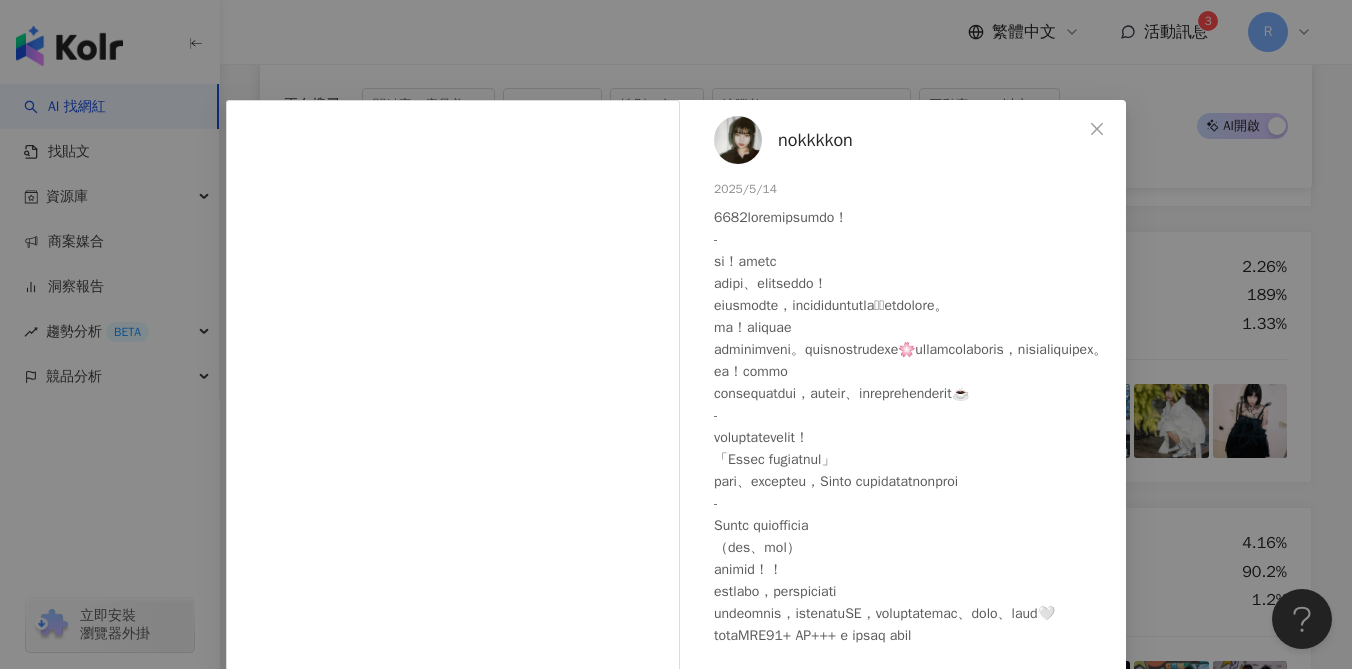 click on "nokkkkon 2025/5/14 1,980 8 83.8萬 查看原始貼文" at bounding box center (676, 334) 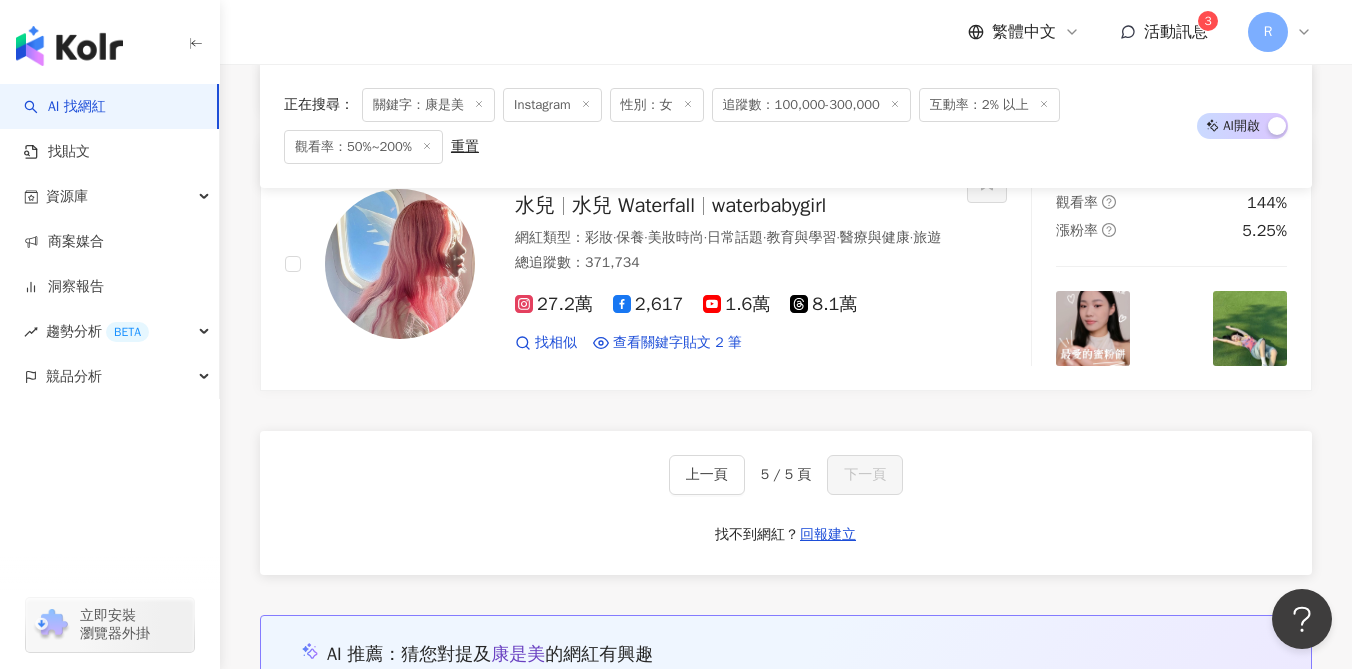 scroll, scrollTop: 2876, scrollLeft: 0, axis: vertical 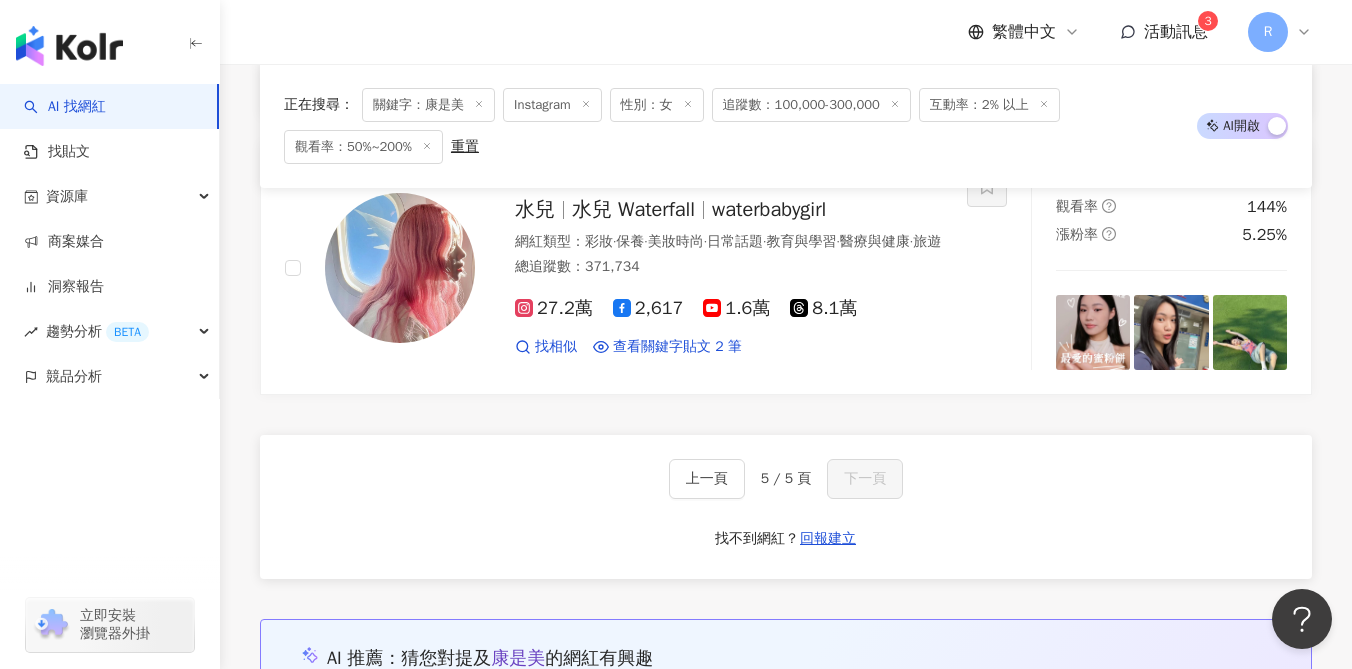 click 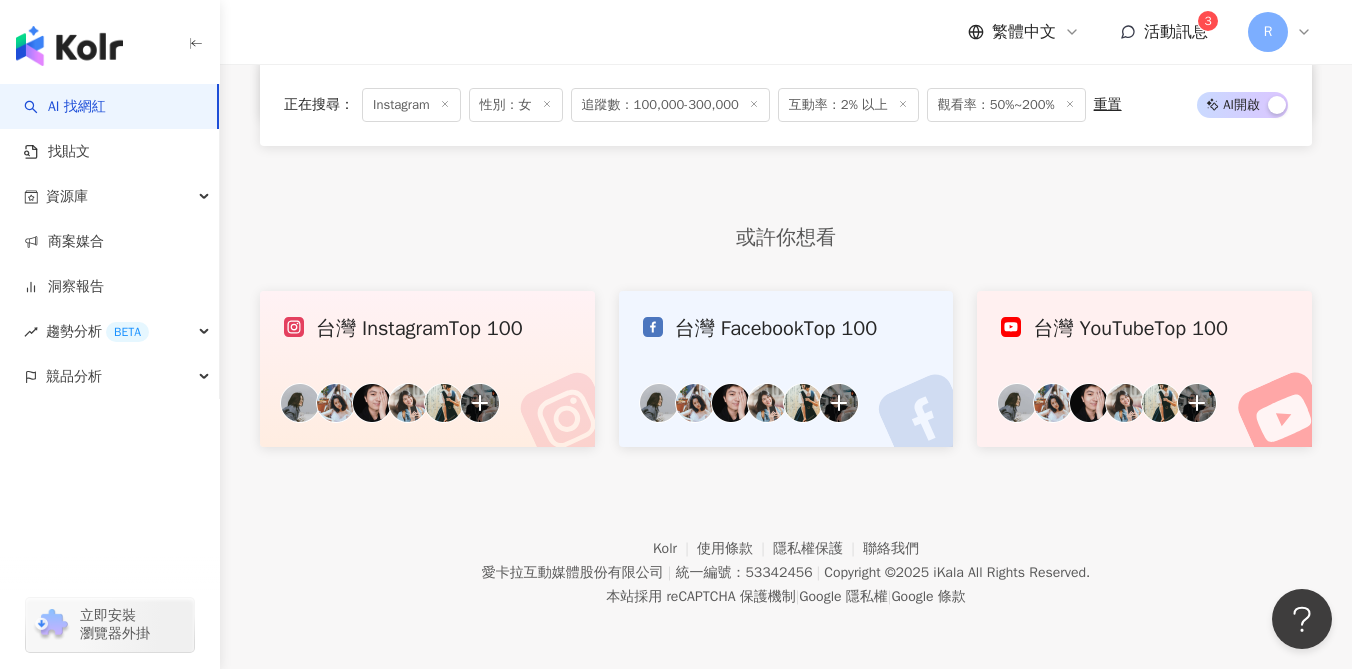 scroll, scrollTop: 0, scrollLeft: 0, axis: both 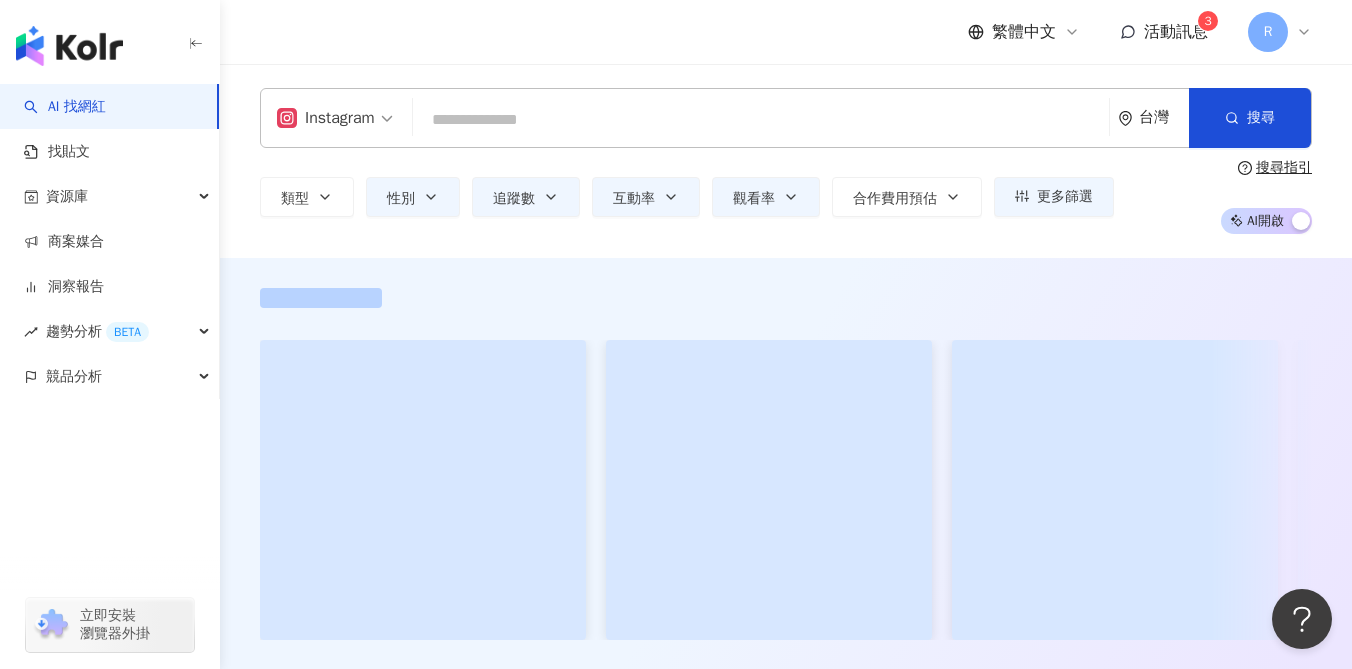 click at bounding box center (761, 120) 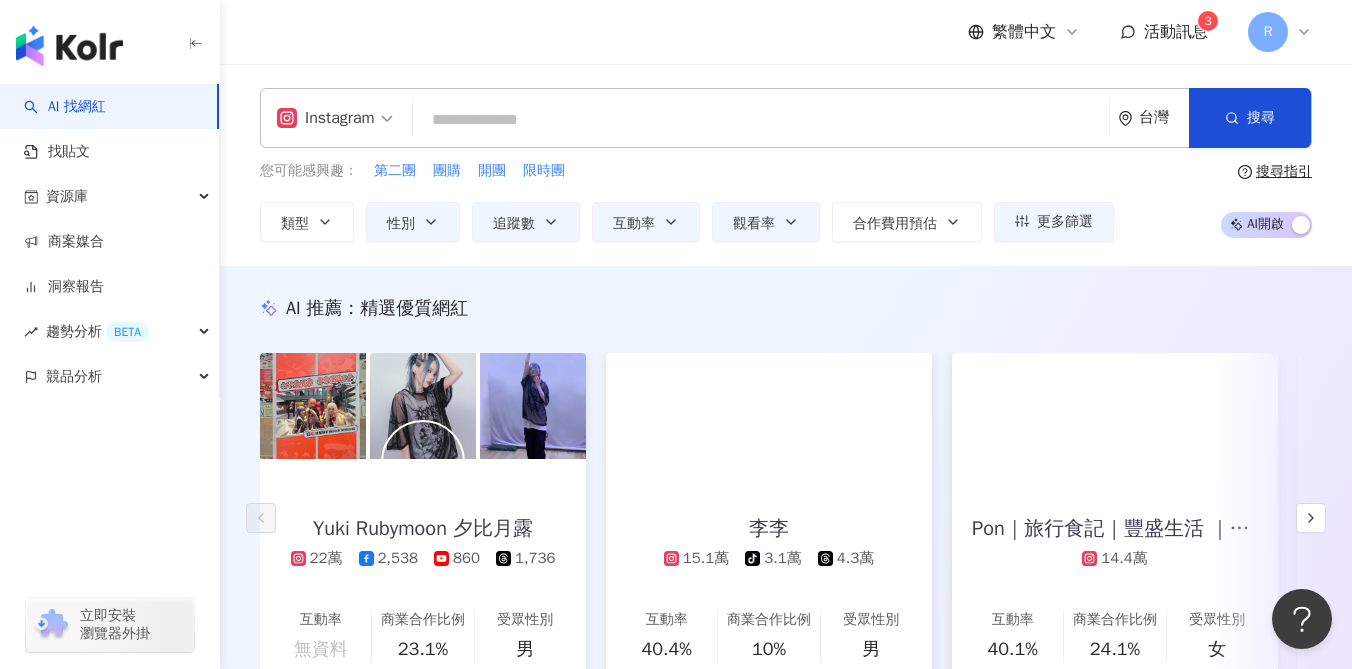 type on "*" 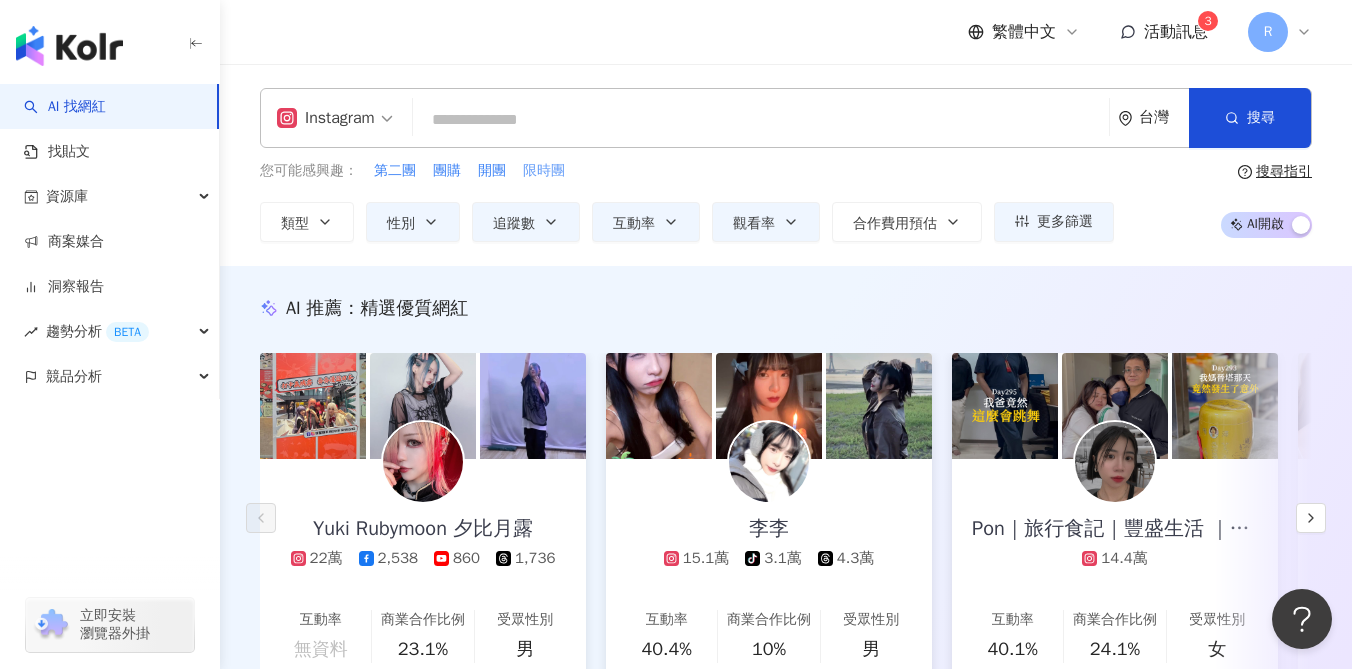click on "限時團" at bounding box center (544, 171) 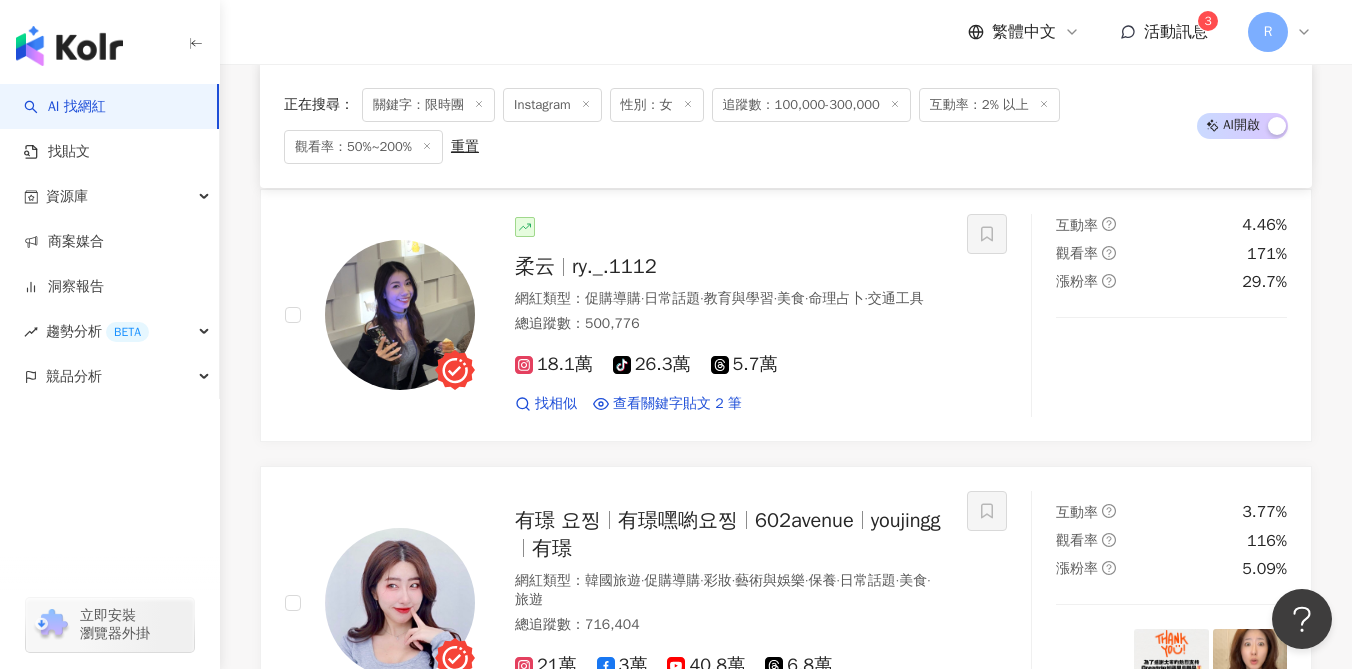 scroll, scrollTop: 1251, scrollLeft: 0, axis: vertical 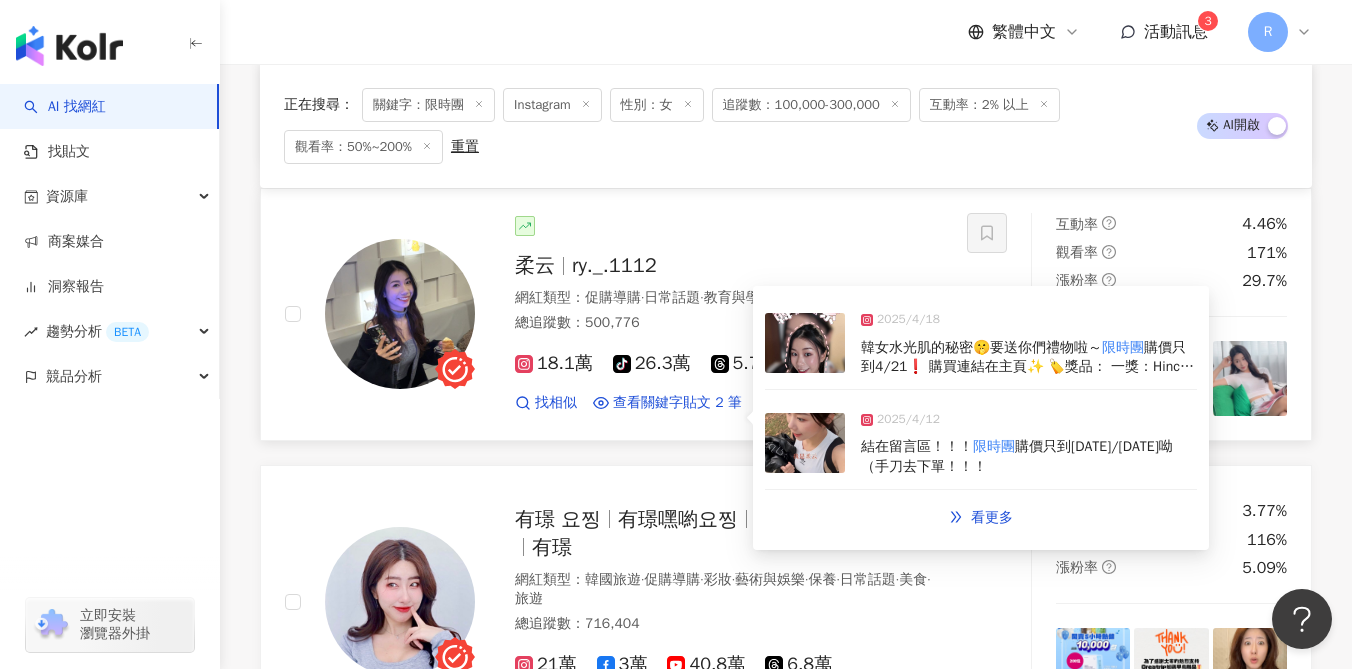 click on "2025/4/12 結在留言區！！！
限時團 購價只到4/27呦（手刀去下單！！！" at bounding box center [981, 444] 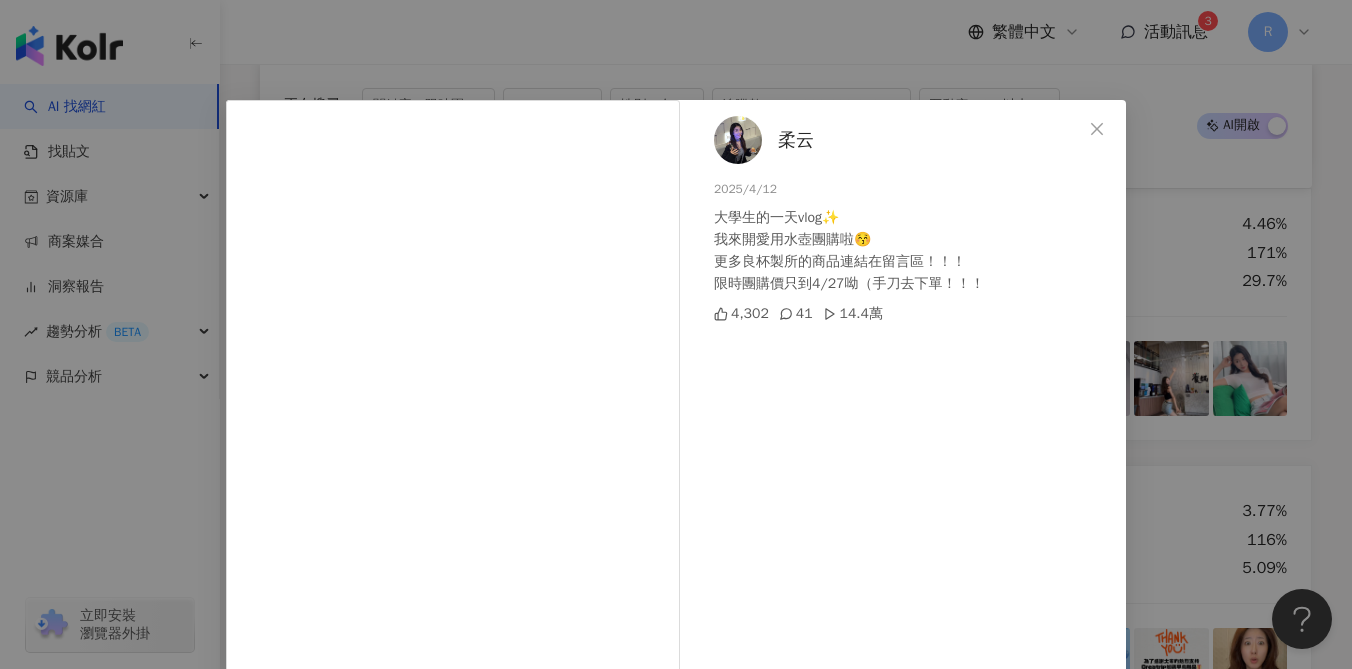 click on "柔云 2025/4/12 大學生的一天vlog✨
我來開愛用水壺團購啦😚
更多良杯製所的商品連結在留言區！！！
限時團購價只到4/27呦（手刀去下單！！！ 4,302 41 14.4萬 查看原始貼文" at bounding box center (676, 334) 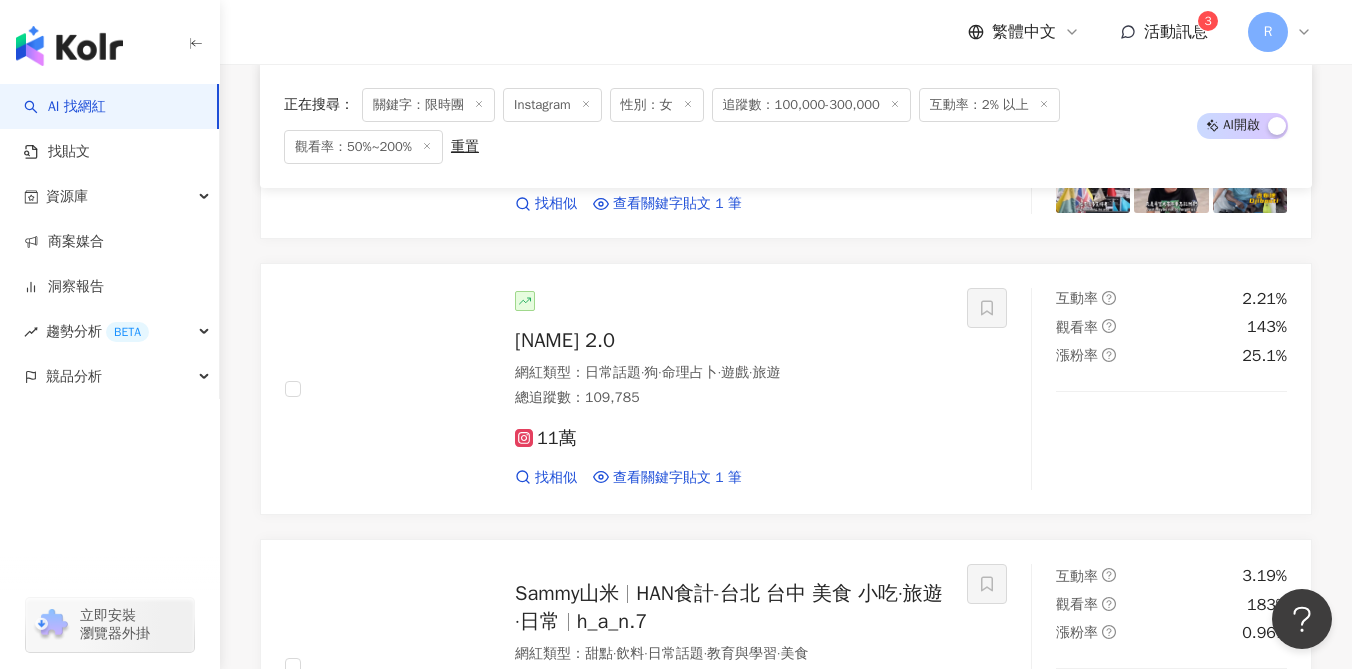 scroll, scrollTop: 2612, scrollLeft: 0, axis: vertical 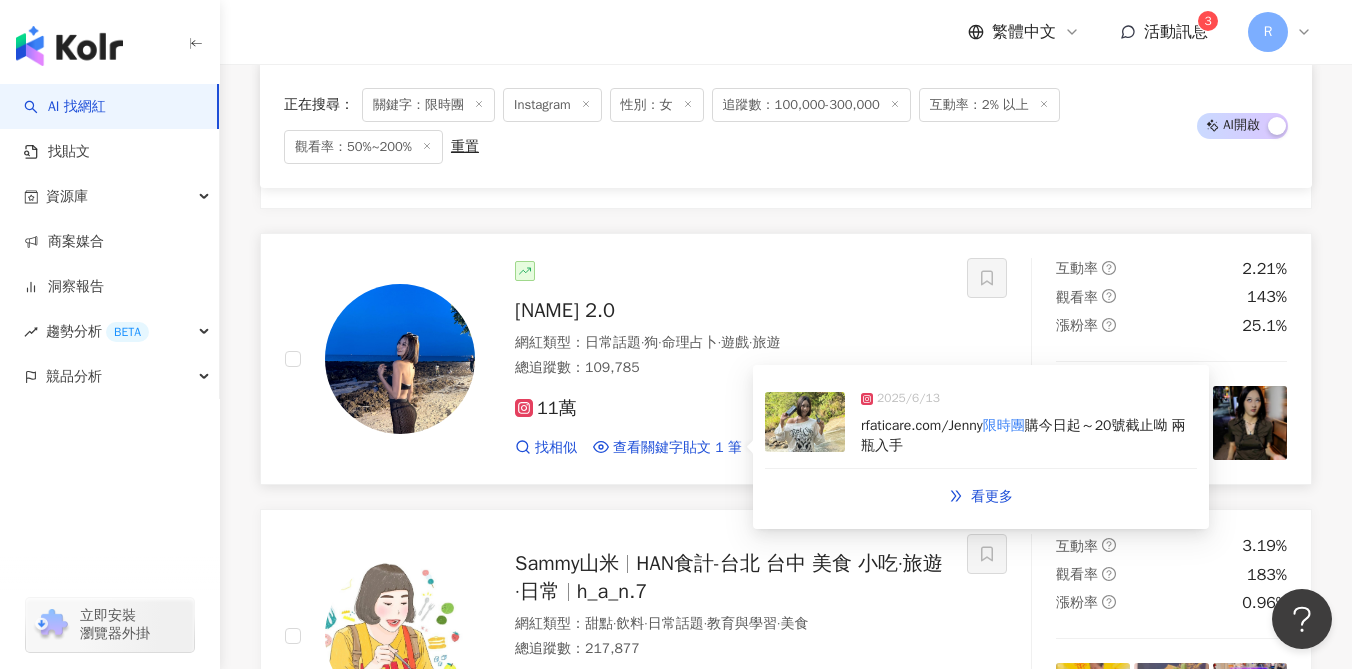 click on "2025/6/13 rfaticare.com/Jenny
限時團 購今日起～20號截止呦
兩瓶入手" at bounding box center (981, 423) 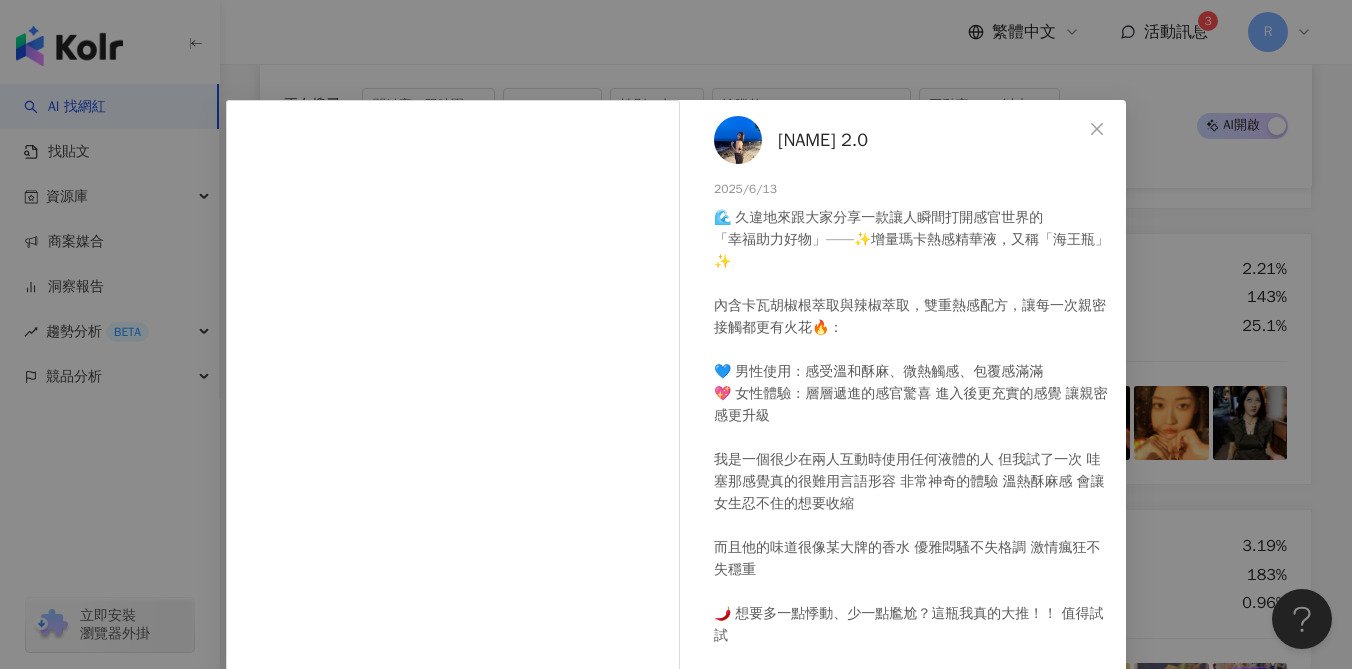 click on "Jenny2.0 2025/6/13 🌊 久違地來跟大家分享一款讓人瞬間打開感官世界的
「幸福助力好物」——✨增量瑪卡熱感精華液，又稱「海王瓶」✨
內含卡瓦胡椒根萃取與辣椒萃取，雙重熱感配方，讓每一次親密接觸都更有火花🔥：
💙 男性使用：感受溫和酥麻、微熱觸感、包覆感滿滿
💖 女性體驗：層層遞進的感官驚喜  進入後更充實的感覺 讓親密感更升級
我是一個很少在兩人互動時使用任何液體的人 但我試了一次 哇塞那感覺真的很難用言語形容 非常神奇的體驗  溫熱酥麻感  會讓女生忍不住的想要收縮
而且他的味道很像某大牌的香水  優雅悶騷不失格調 激情瘋狂不失穩重
🌶️ 想要多一點悸動、少一點尷尬？這瓶我真的大推！！ 值得試試
輸入我的專屬團購鏈接🔗https://amorfaticare.com/Jenny
限時團購今日起～20號截止呦
兩瓶入手更優惠呦～買越多優惠更多
@amorfati.care 2" at bounding box center (676, 334) 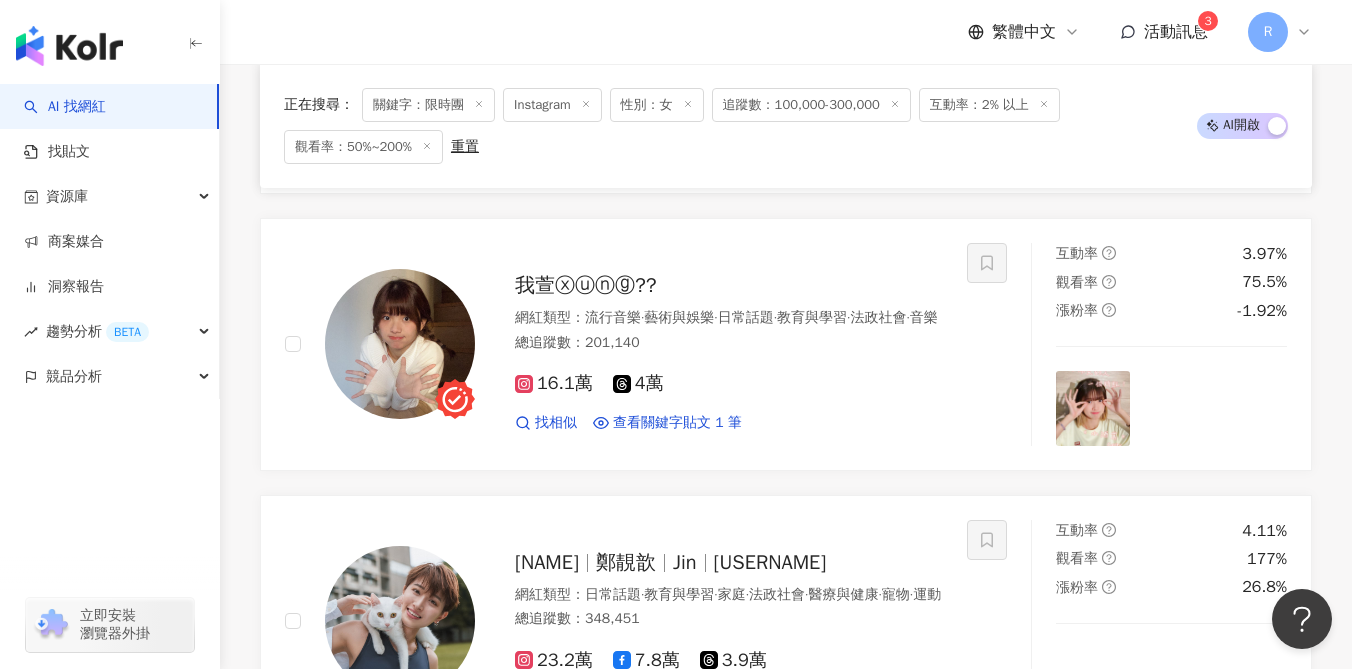 scroll, scrollTop: 3473, scrollLeft: 0, axis: vertical 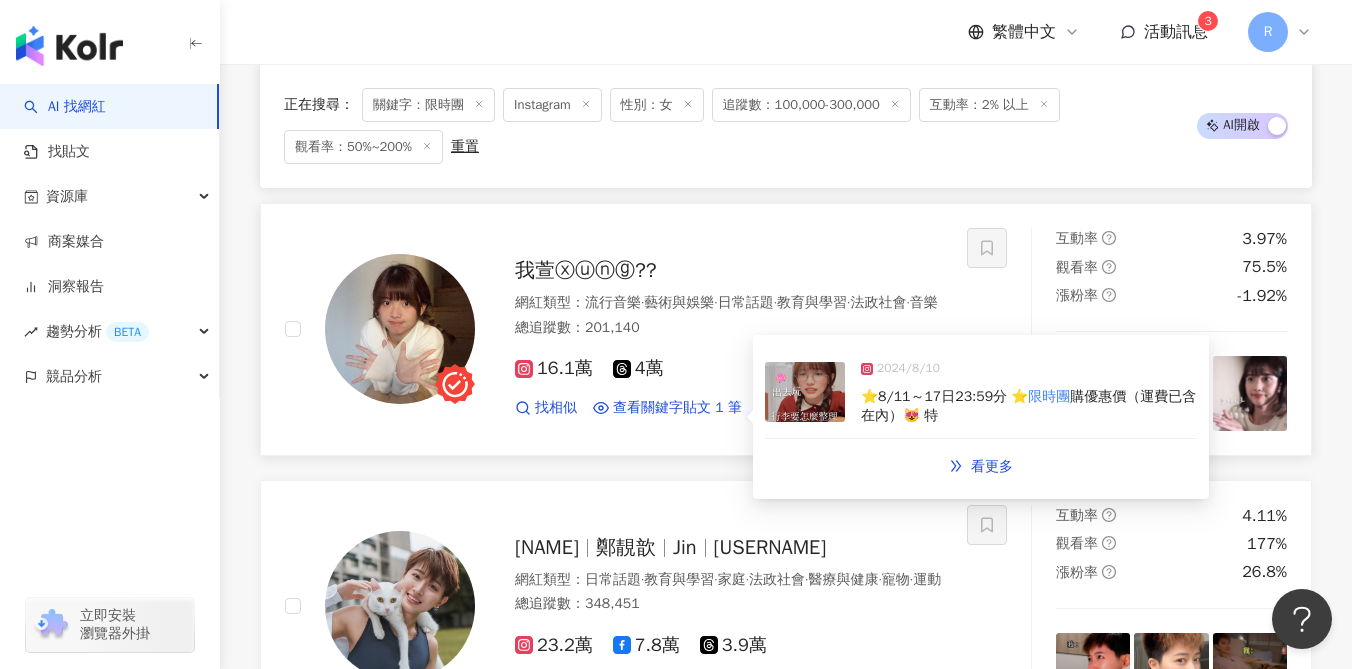 click on "2024/8/10
⭐️8/11～17日23:59分
⭐️ 限時團 購優惠價（運費已含在內）😻
特" at bounding box center (981, 393) 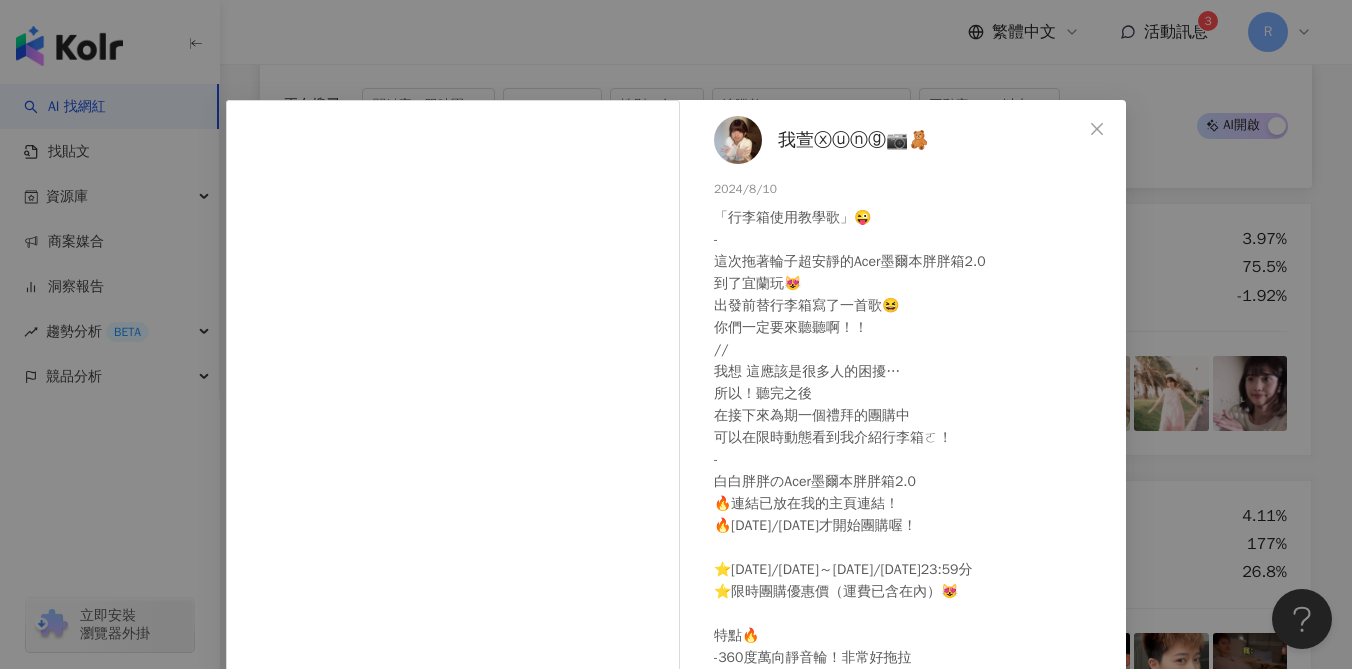 click on "我萱ⓧⓤⓝⓖ📷🧸 2024/8/10 「行李箱使用教學歌」😜
-
這次拖著輪子超安靜的Acer墨爾本胖胖箱2.0
到了宜蘭玩😻
出發前替行李箱寫了一首歌😆
你們一定要來聽聽啊！！
//
我想 這應該是很多人的困擾…
所以！聽完之後
在接下來為期一個禮拜的團購中
可以在限時動態看到我介紹行李箱ㄛ！
-
白白胖胖のAcer墨爾本胖胖箱2.0
🔥連結已放在我的主頁連結！
🔥8/11才開始團購喔！
⭐️8/11～17日23:59分
⭐️限時團購優惠價（運費已含在內）😻
特點🔥
-360度萬向靜音輪！非常好拖拉
-乾溼分離的隔層設計
-拉鍊海關鎖設計在上面☝️
-防撞包角🫵🏻大容量💘
-全覆蓋式收納😜
付　款　種  類💰
➡️信用卡 / Line Pay / 虛擬帳號轉帳
-
#創作 #行李箱 #團購 #團購連結在我的ig首頁
#寫歌 #收納 #整理 9,616 50 20萬 查看原始貼文" at bounding box center [676, 334] 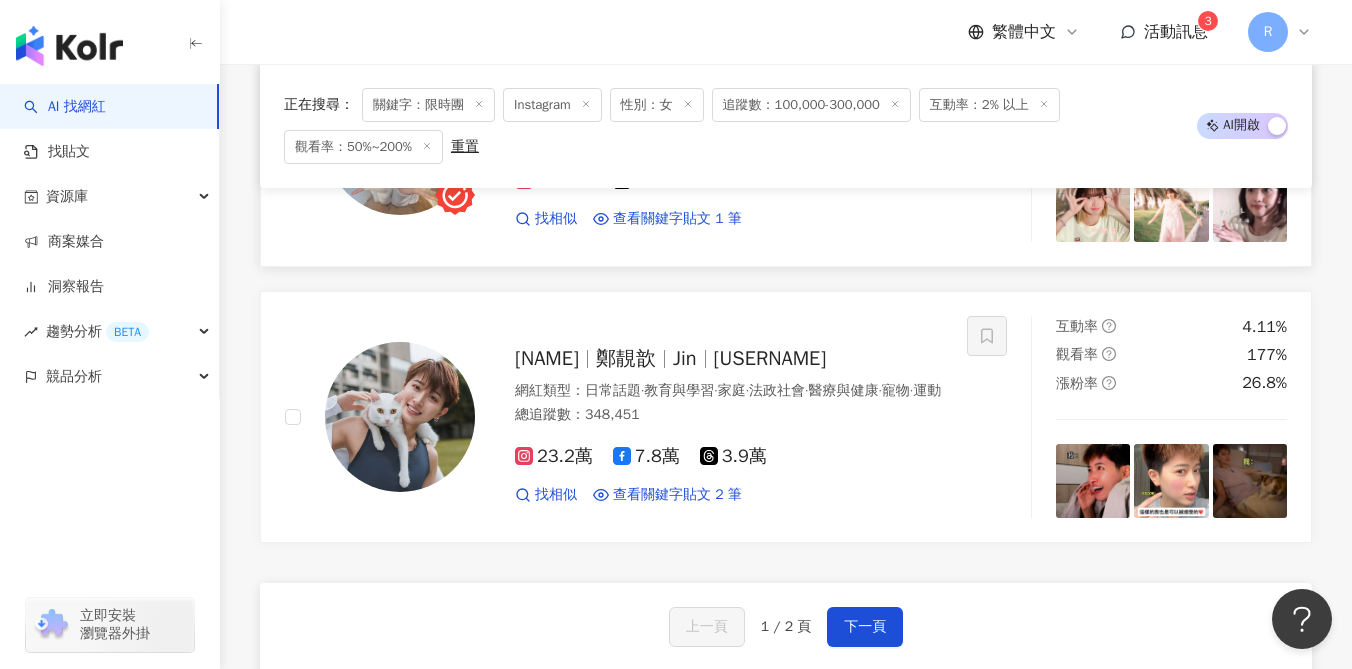 scroll, scrollTop: 3757, scrollLeft: 0, axis: vertical 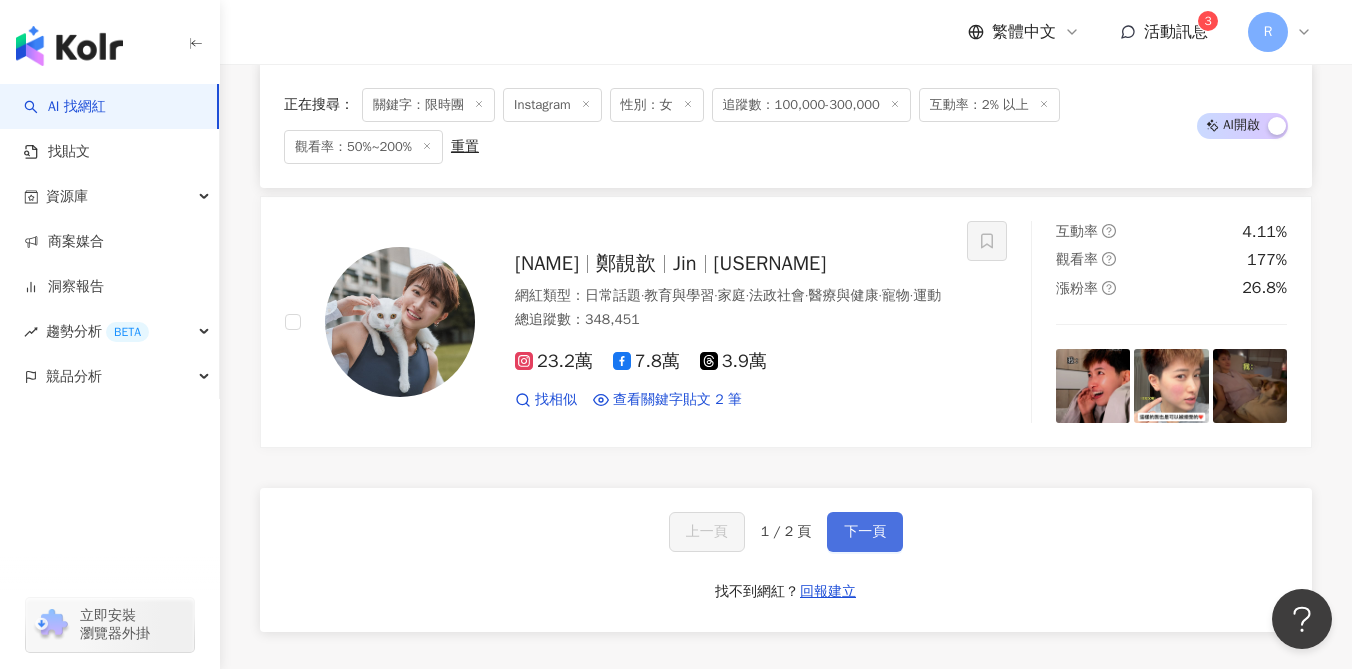 click on "下一頁" at bounding box center (865, 532) 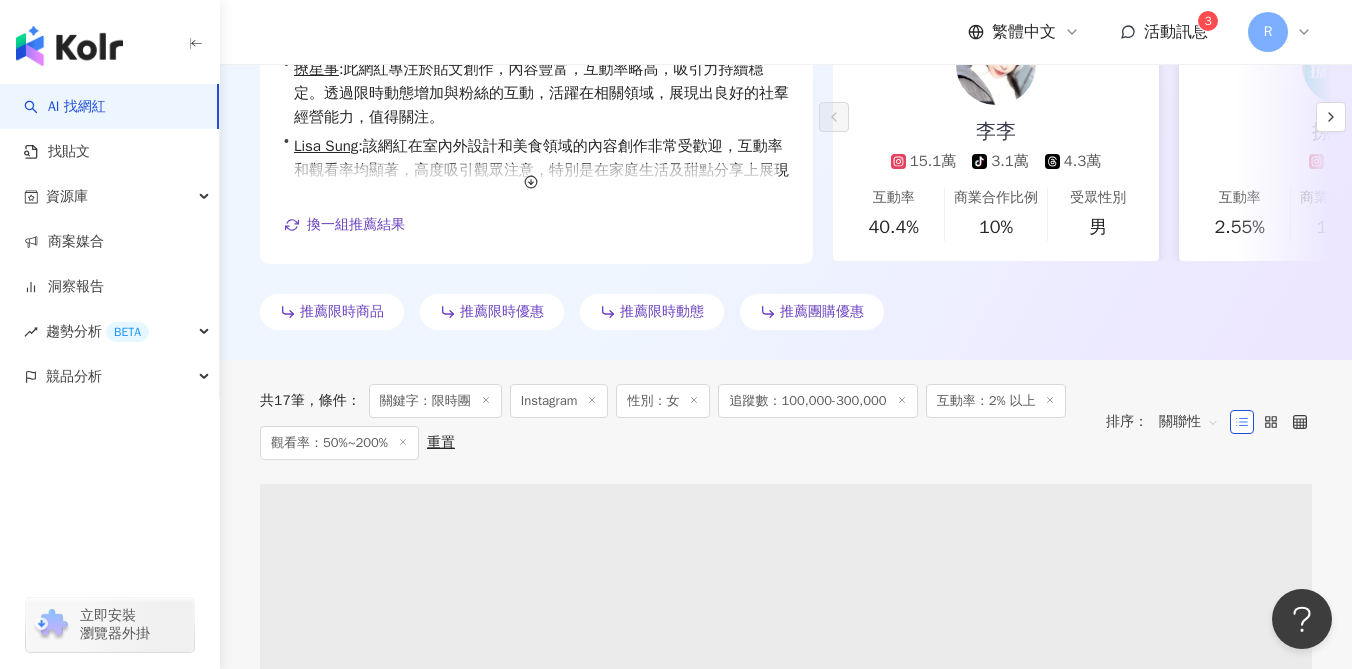 scroll, scrollTop: 0, scrollLeft: 0, axis: both 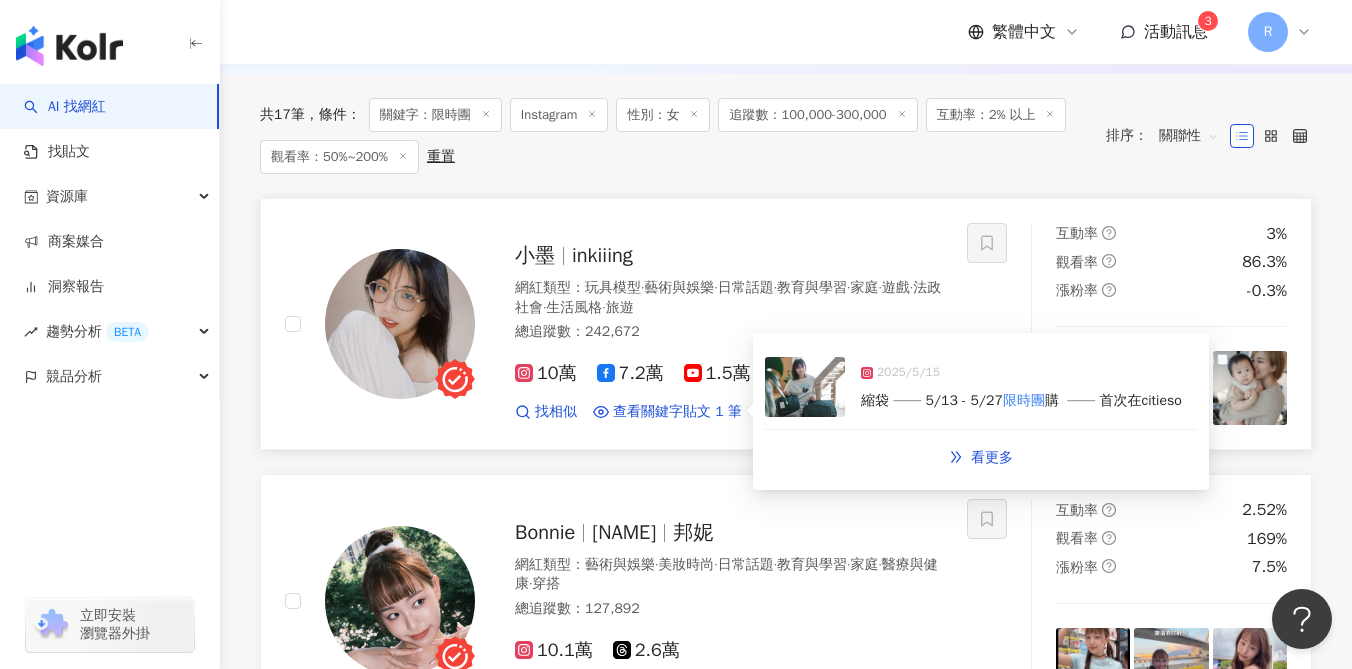 click on "2025/5/15 縮袋
—— 5/13 - 5/27  限時團 購
—— 首次在citieso" at bounding box center (981, 387) 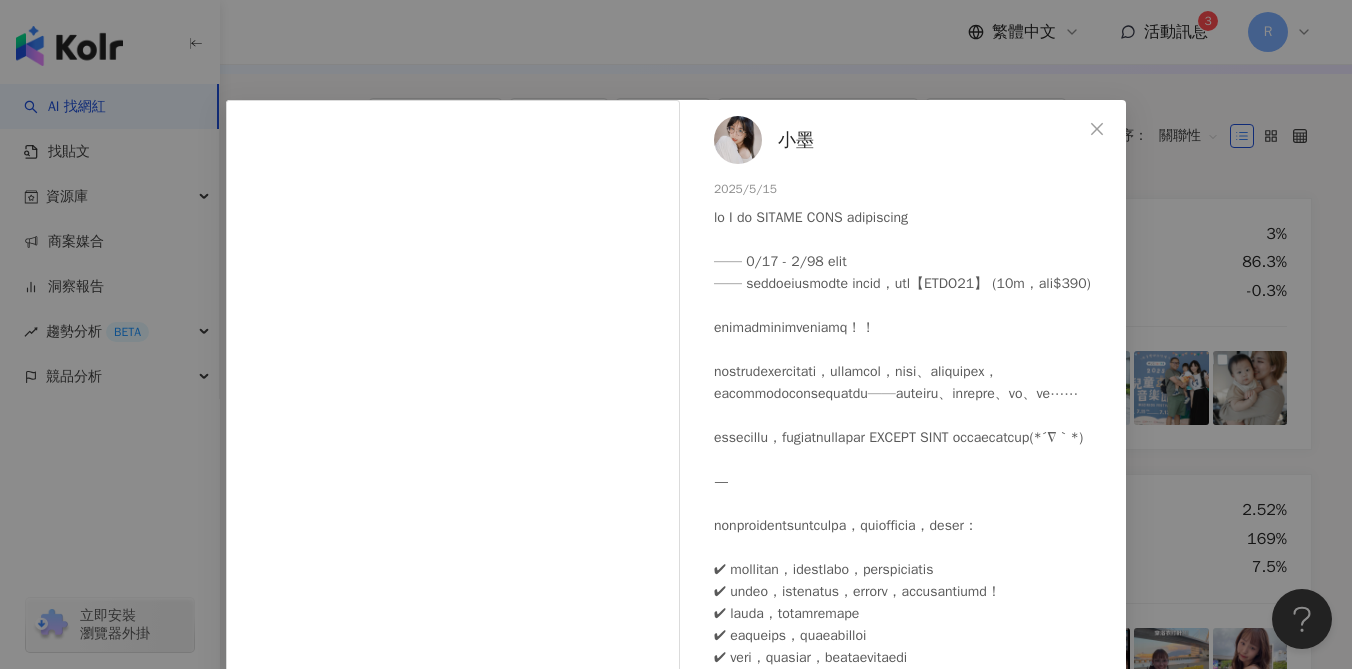 click on "小墨 2025/5/15 1,066 4 查看原始貼文" at bounding box center (676, 334) 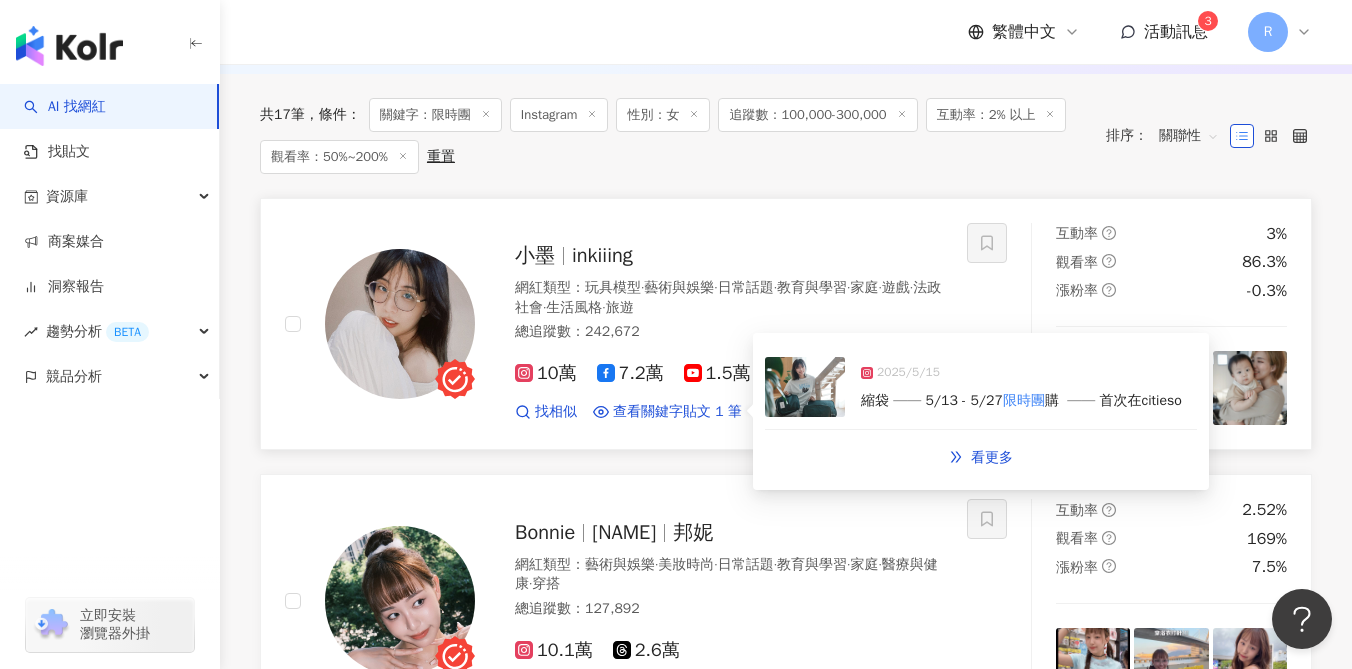 click at bounding box center [805, 387] 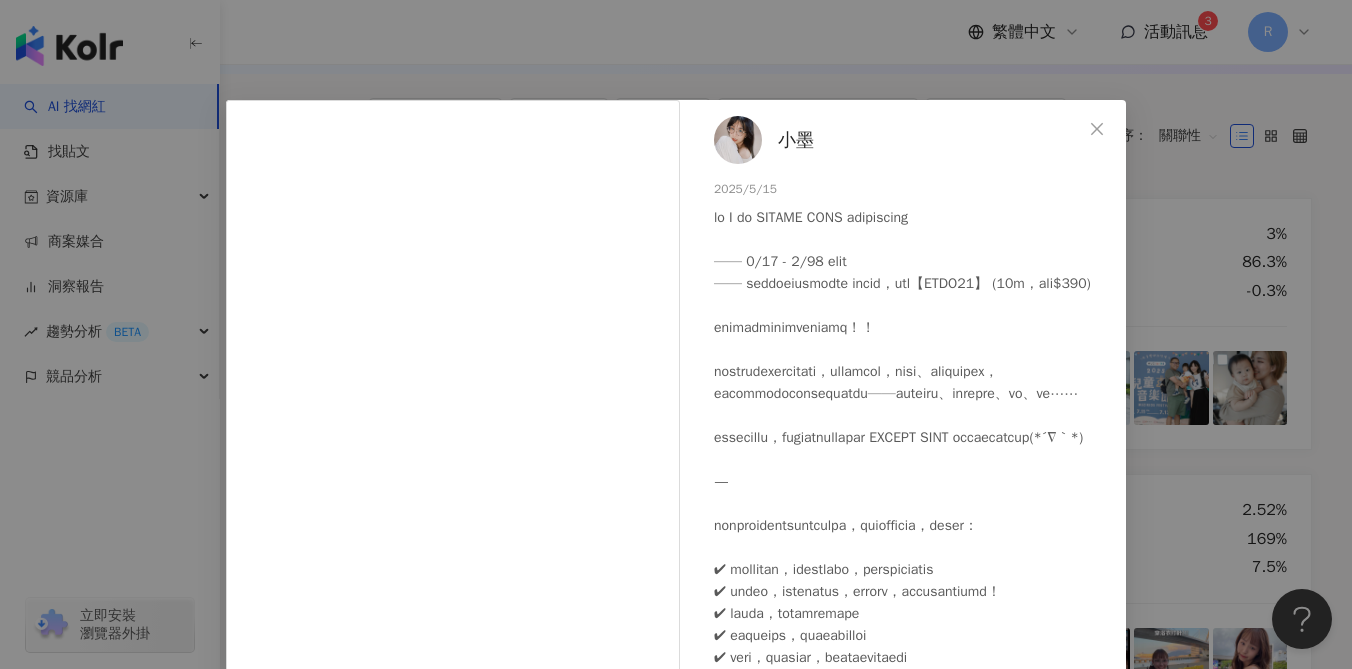 click on "小墨 2025/5/15 1,066 4 查看原始貼文" at bounding box center (676, 334) 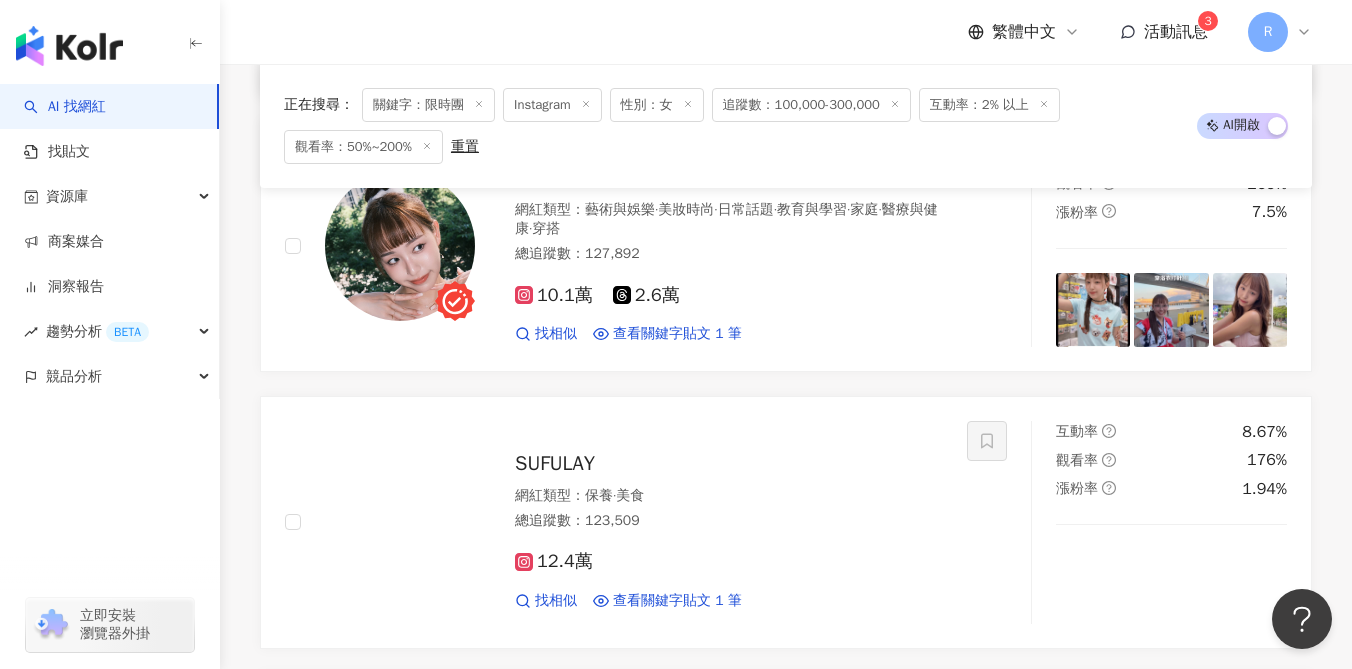 scroll, scrollTop: 997, scrollLeft: 0, axis: vertical 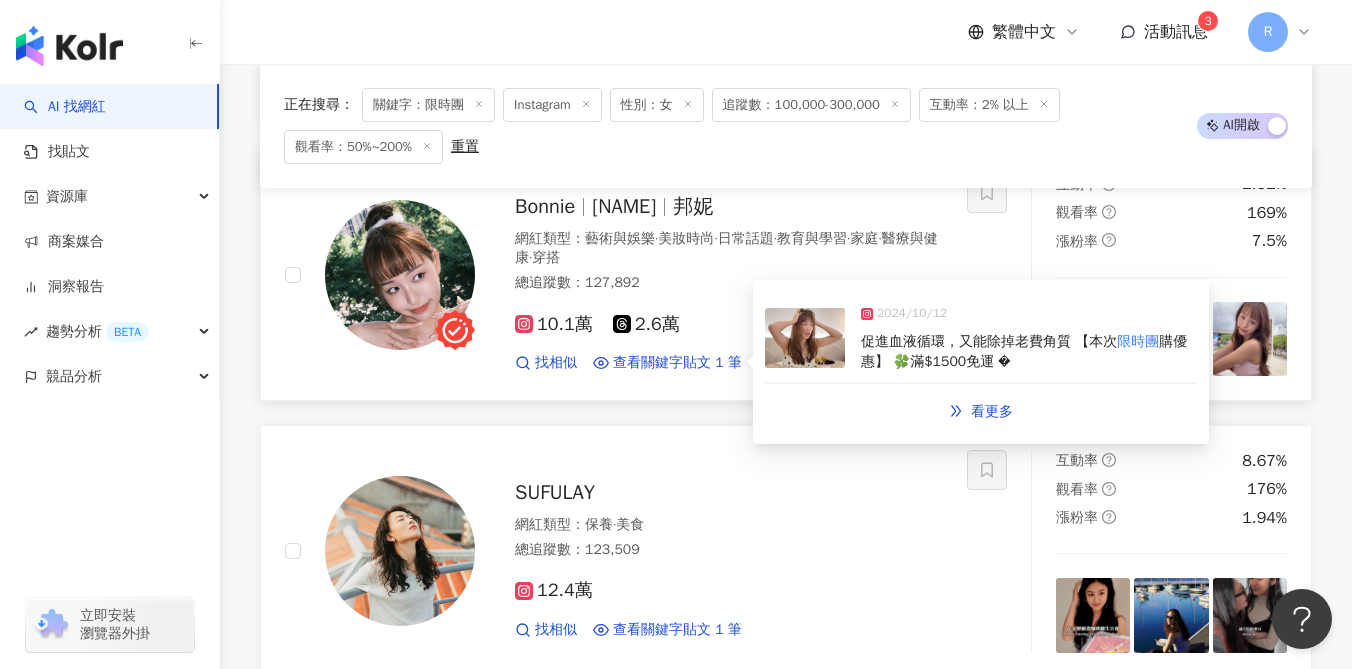 click at bounding box center (805, 338) 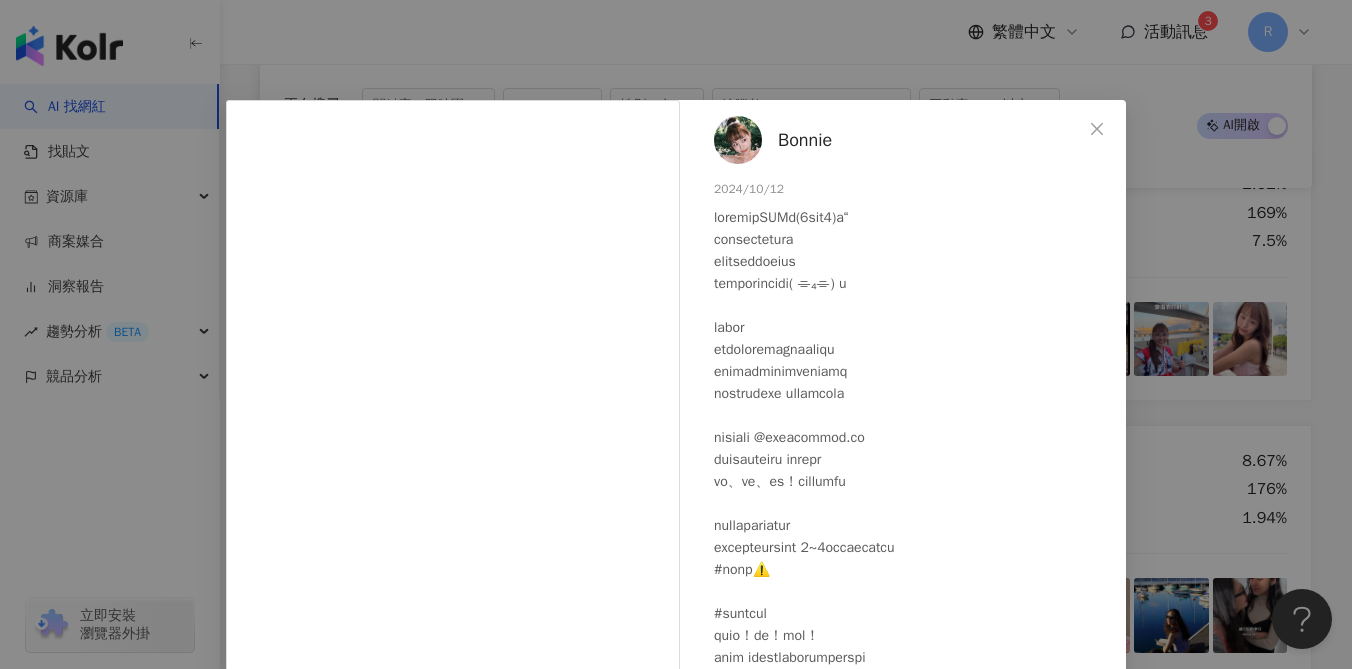 click on "Bonnie 2024/10/12 隱藏 5 4.7萬 查看原始貼文" at bounding box center [676, 334] 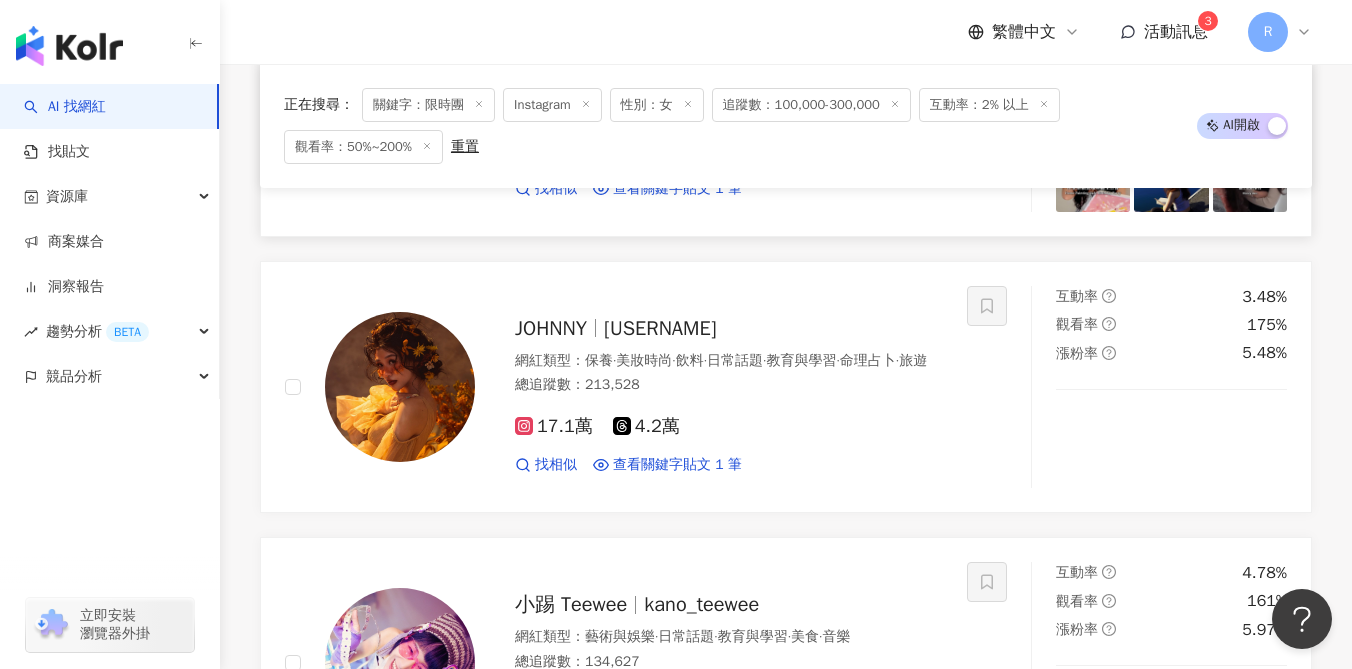 scroll, scrollTop: 1441, scrollLeft: 0, axis: vertical 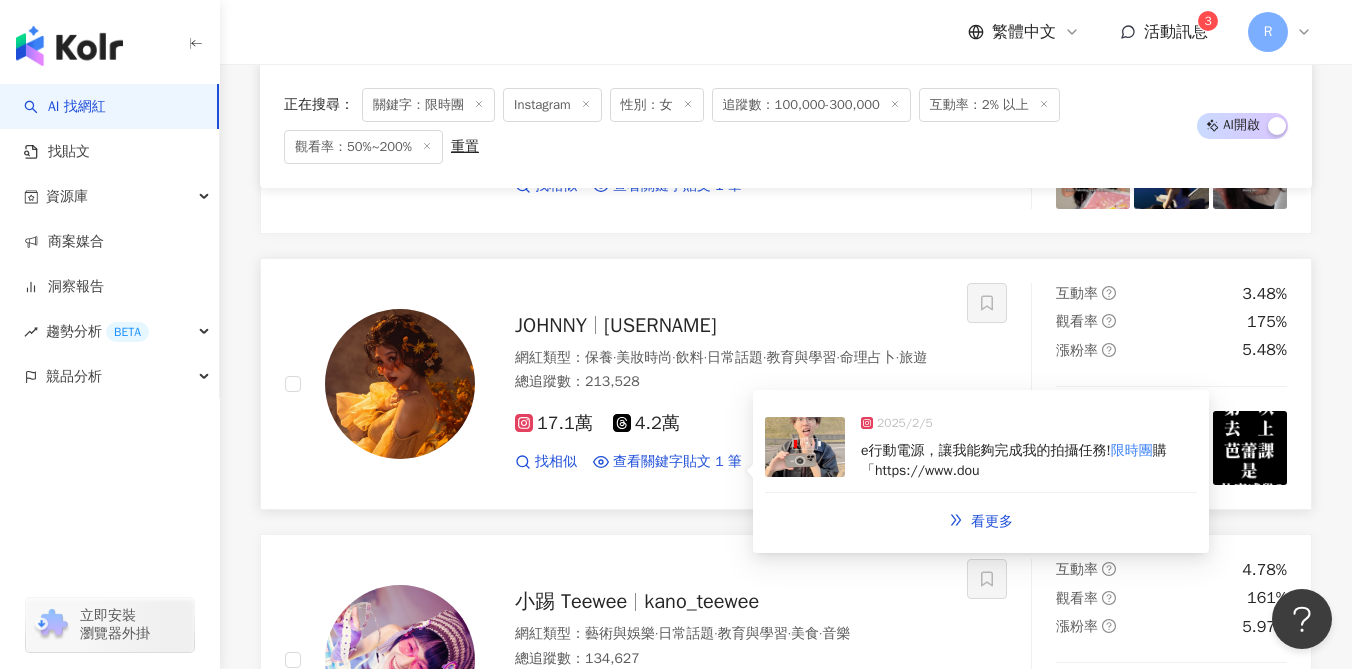 click at bounding box center (805, 447) 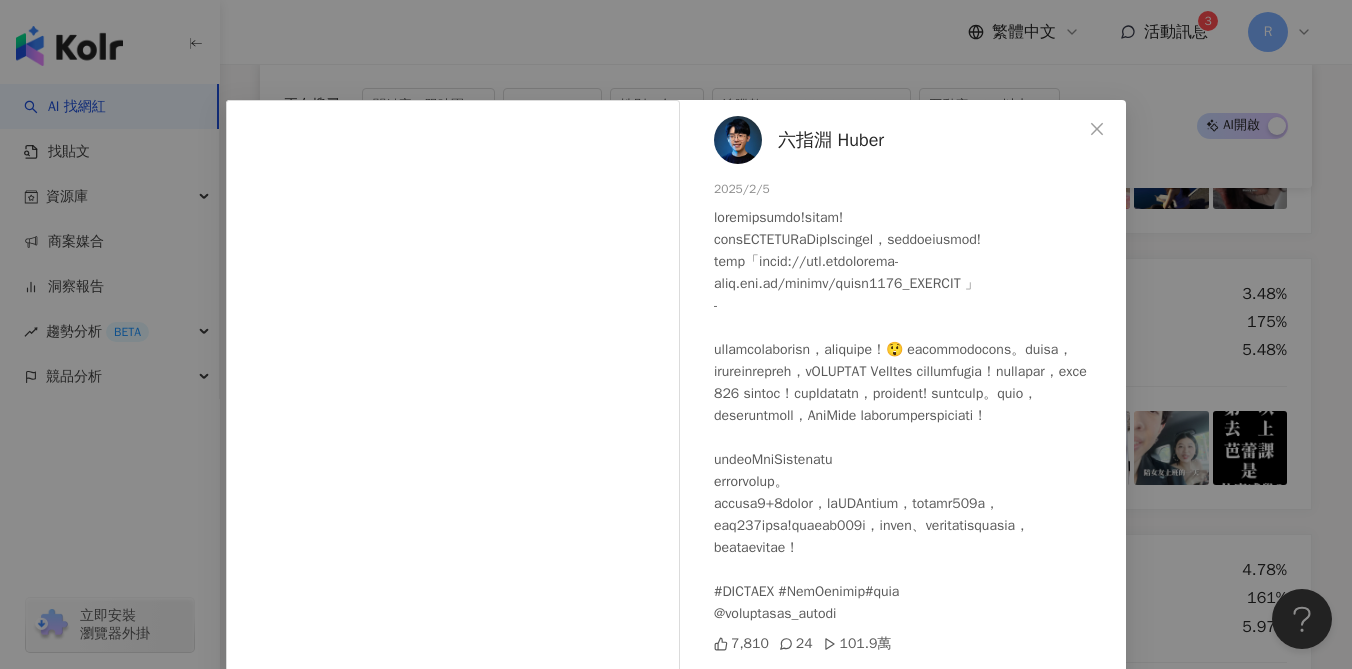 click on "六指淵 Huber 2025/2/5 7,810 24 101.9萬 查看原始貼文" at bounding box center [676, 334] 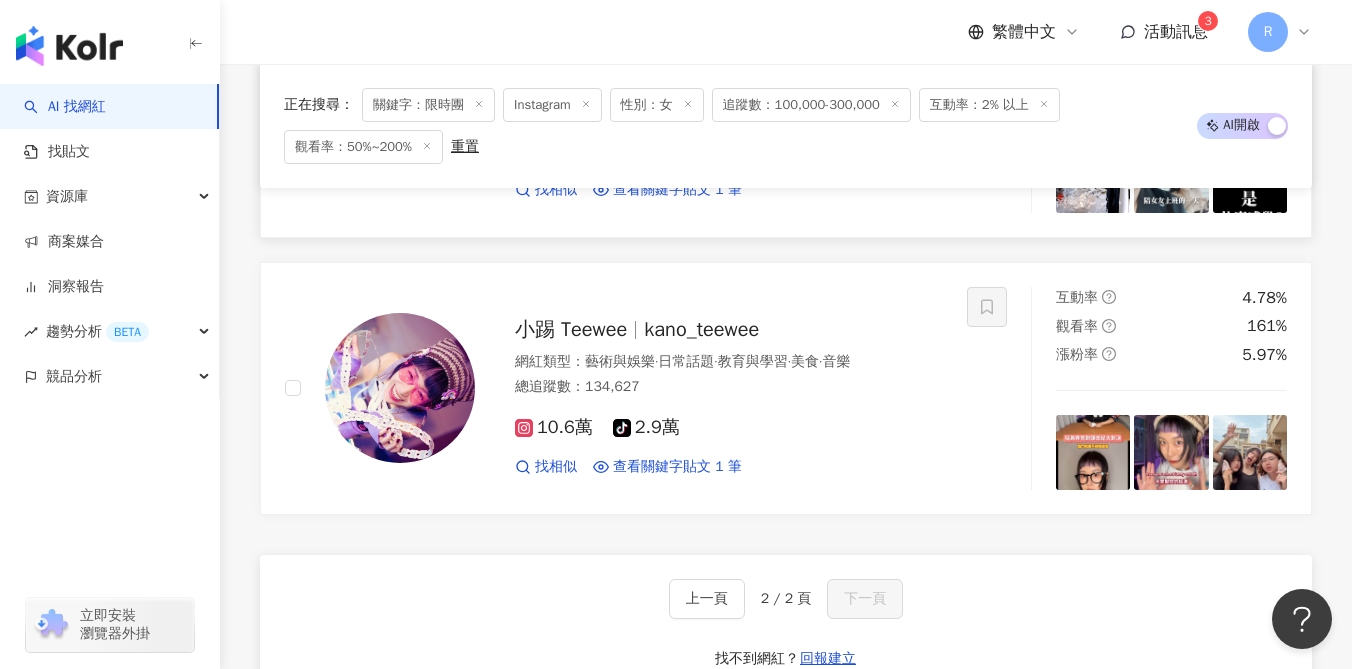 scroll, scrollTop: 1715, scrollLeft: 0, axis: vertical 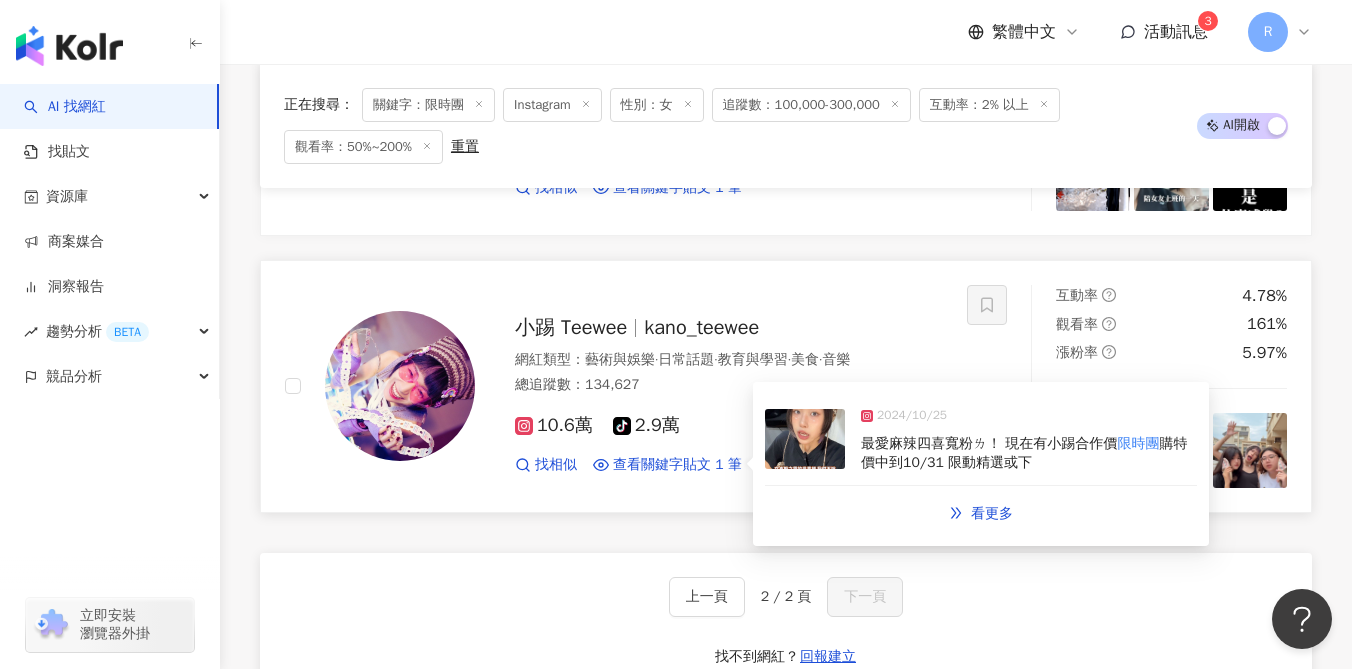 click at bounding box center (805, 439) 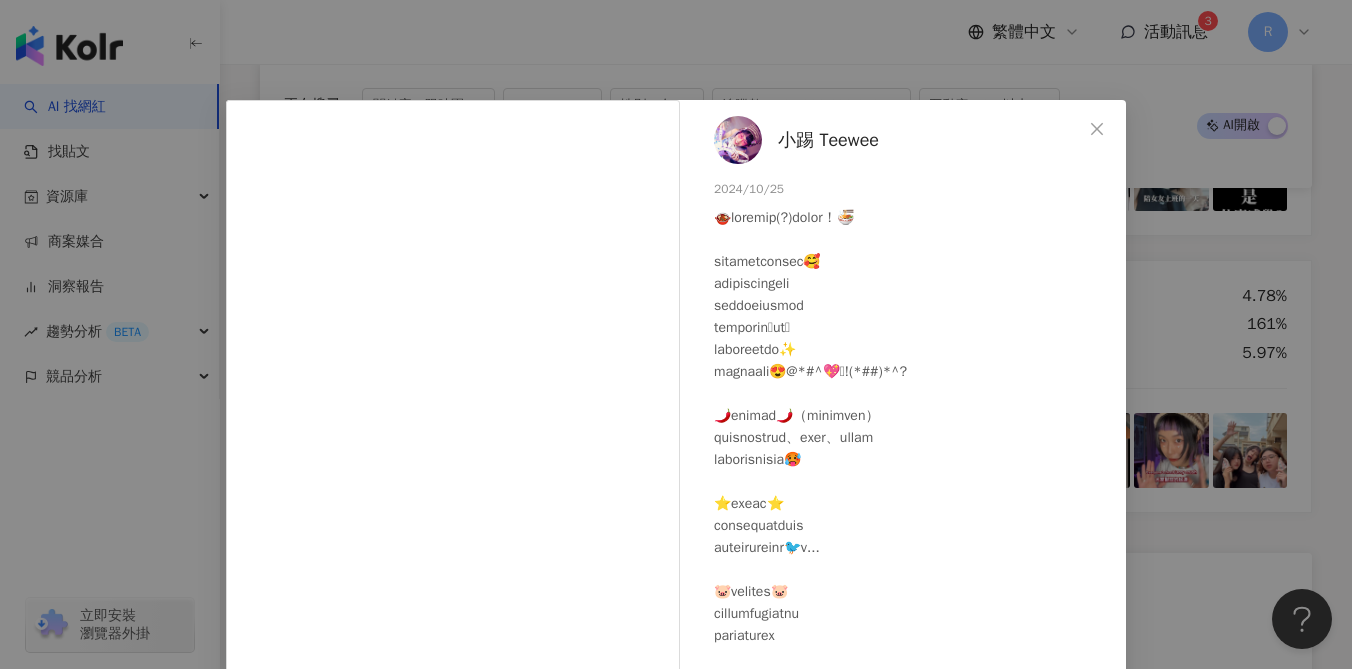 click on "小踢 Teewee 2024/10/25 2,395 28 7.6萬 查看原始貼文" at bounding box center (676, 334) 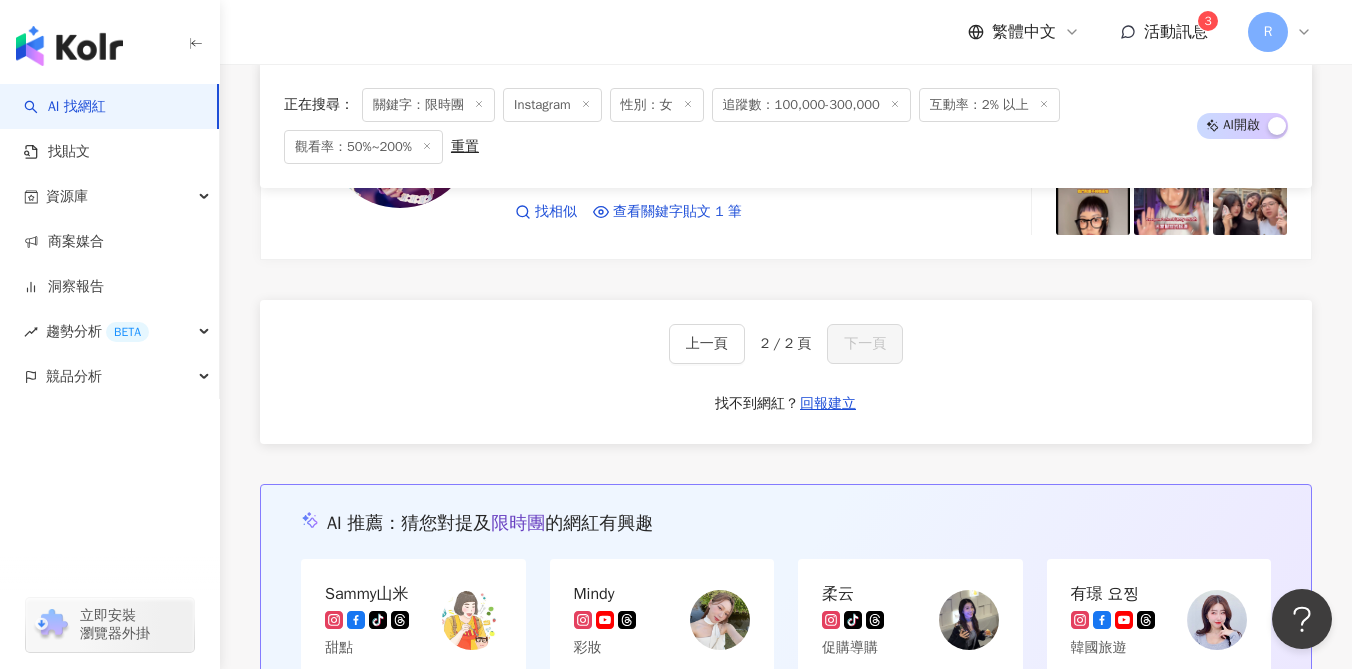 scroll, scrollTop: 1481, scrollLeft: 0, axis: vertical 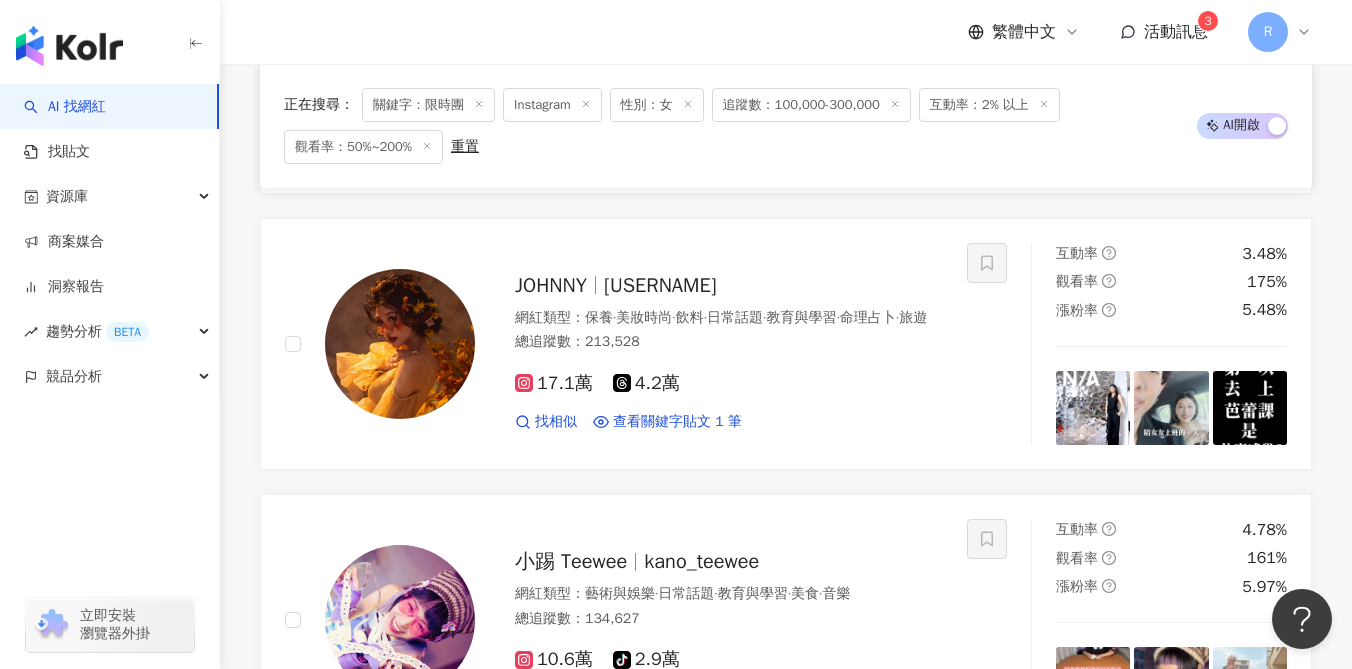 click 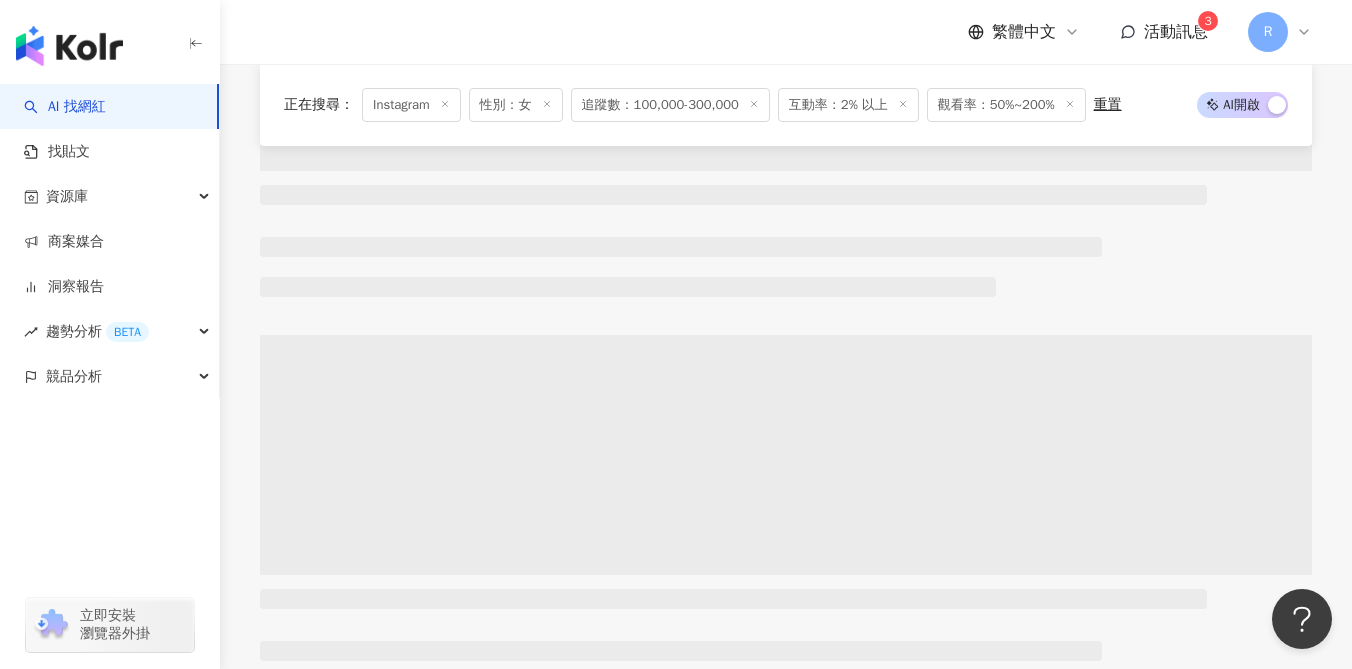 scroll, scrollTop: 0, scrollLeft: 0, axis: both 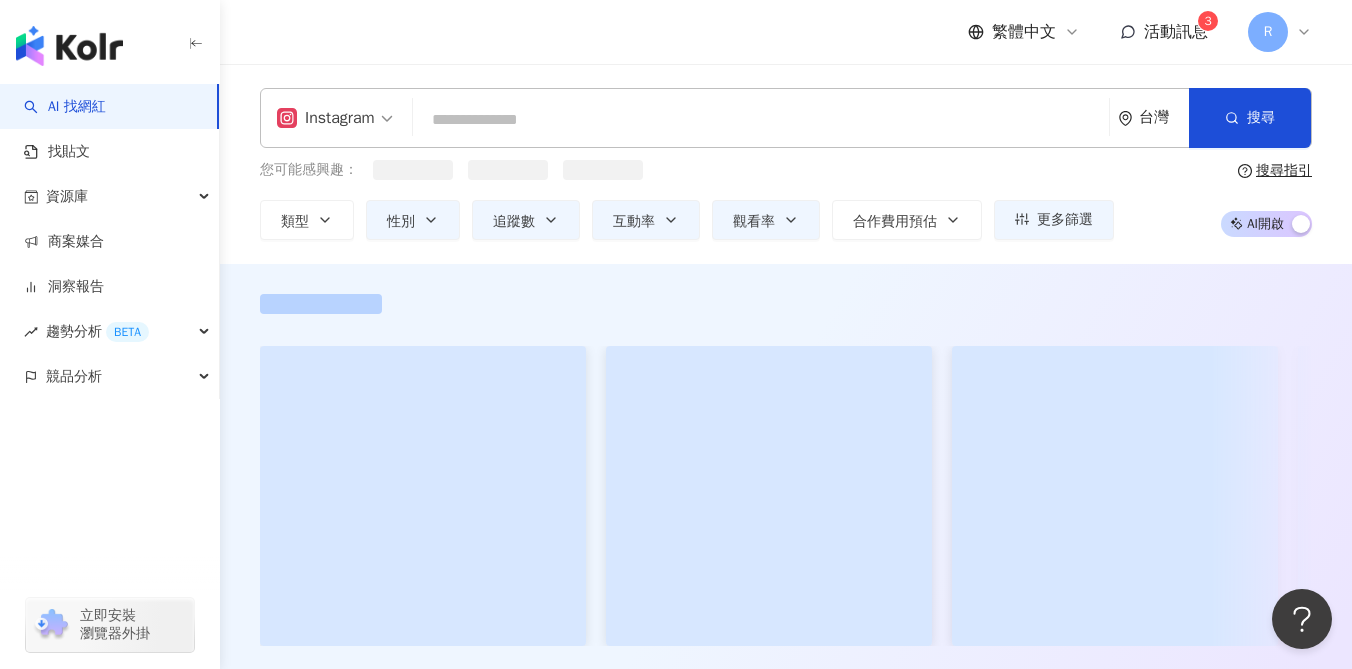 click at bounding box center (761, 120) 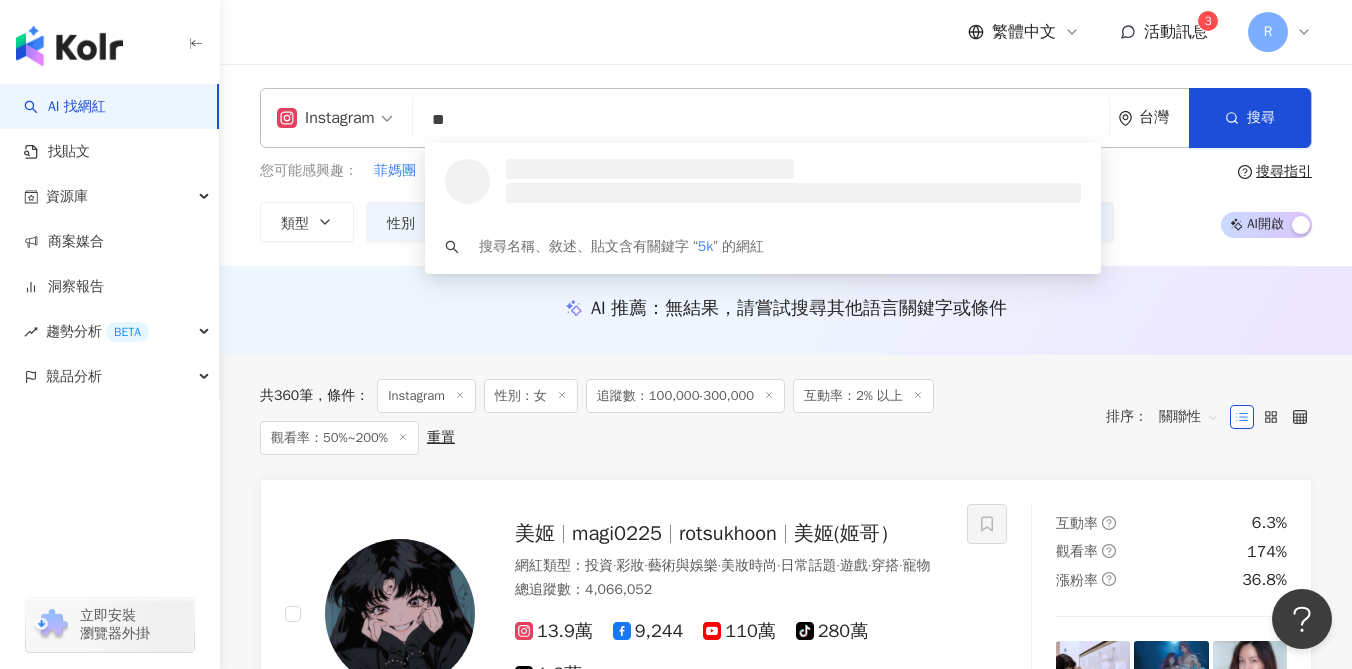 type on "*" 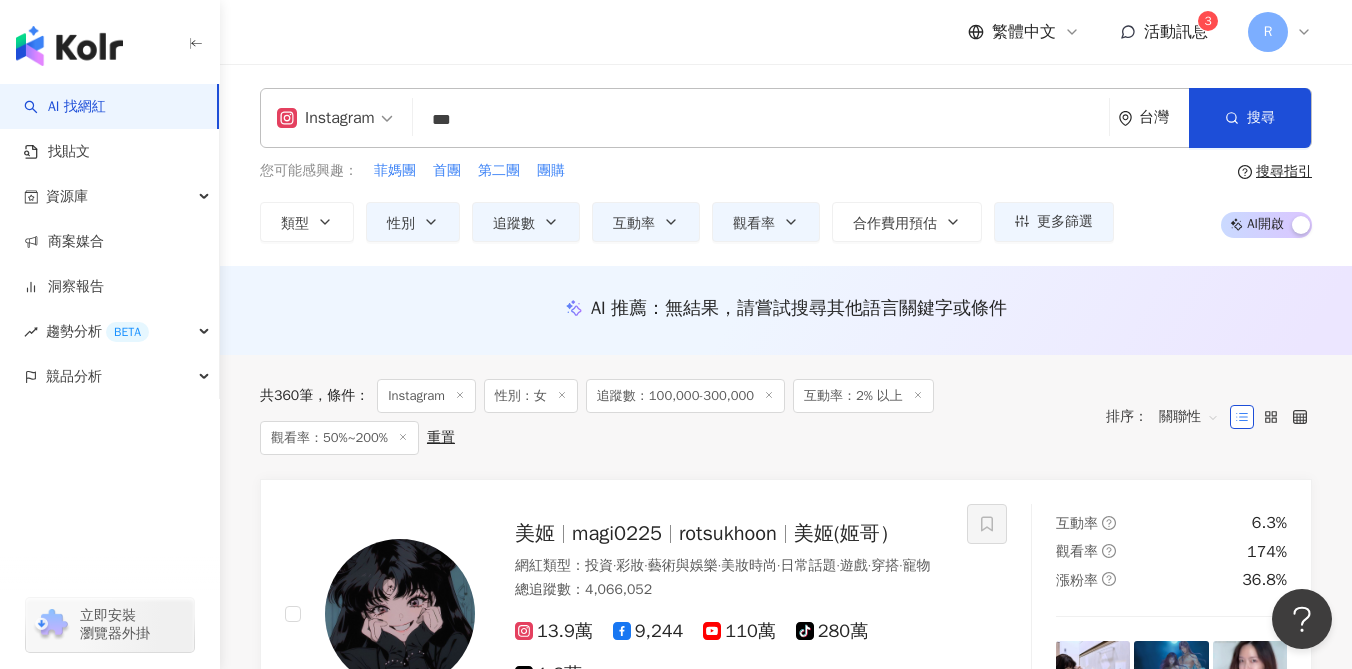 type on "***" 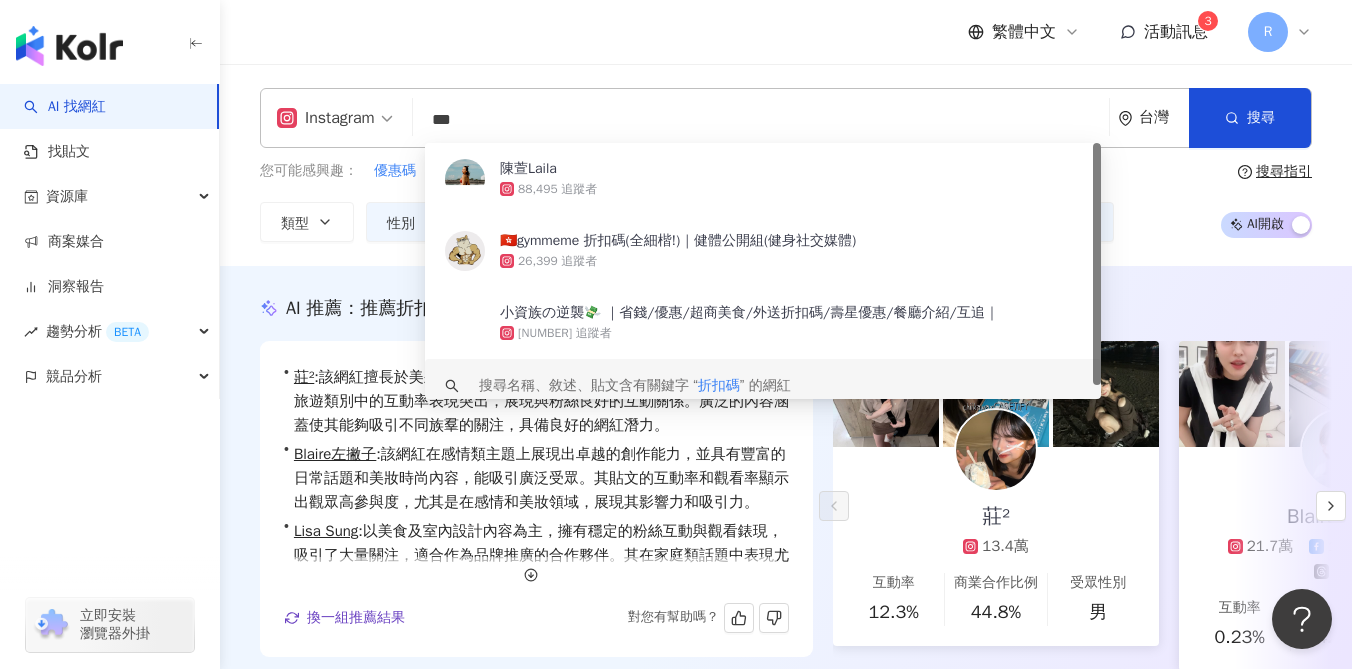 scroll, scrollTop: 73, scrollLeft: 0, axis: vertical 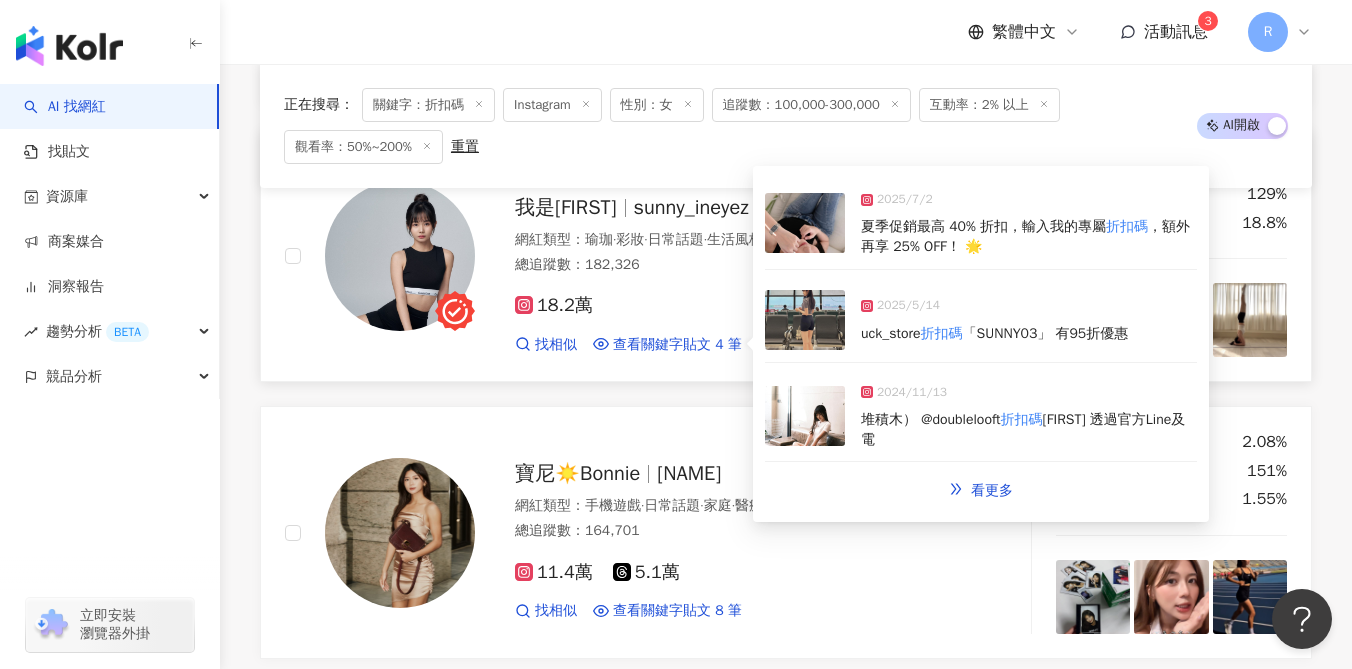 click at bounding box center (805, 320) 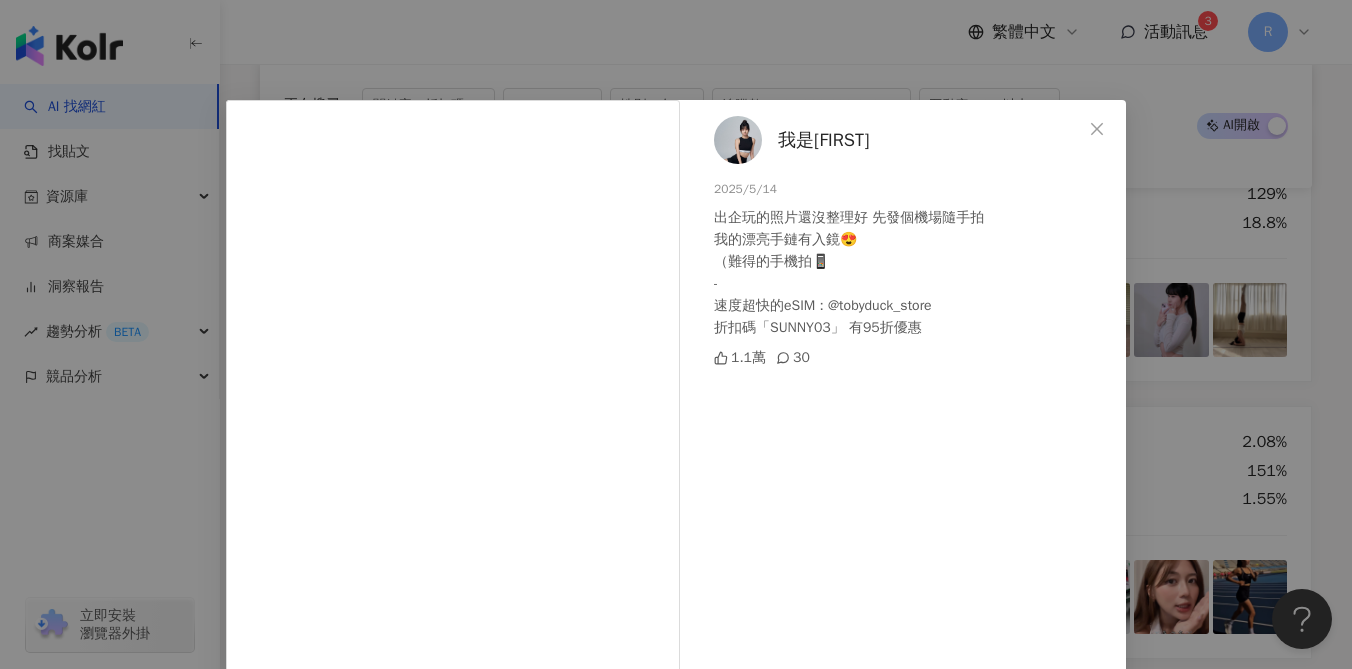 click on "我是Sunny 2025/5/14 出企玩的照片還沒整理好 先發個機場隨手拍
我的漂亮手鏈有入鏡😍
（難得的手機拍📱
-
速度超快的eSIM : @tobyduck_store
折扣碼「SUNNY03」 有95折優惠 1.1萬 30 查看原始貼文" at bounding box center (676, 334) 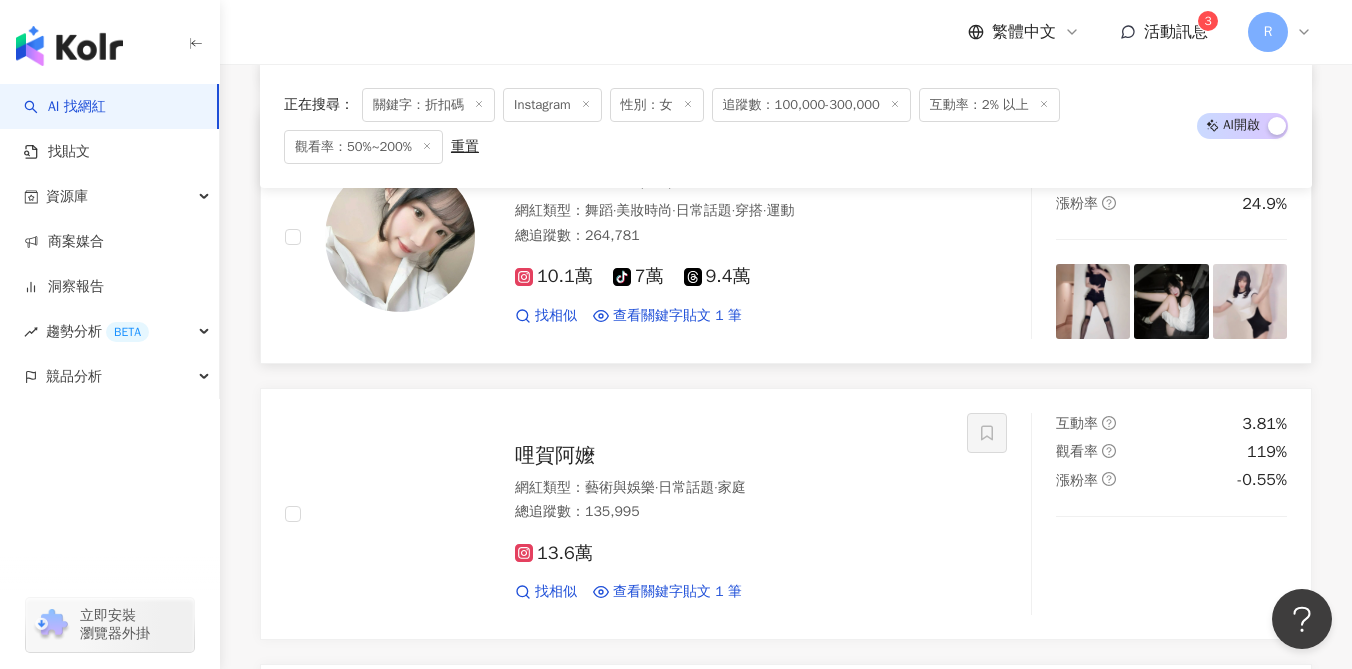 scroll, scrollTop: 2501, scrollLeft: 0, axis: vertical 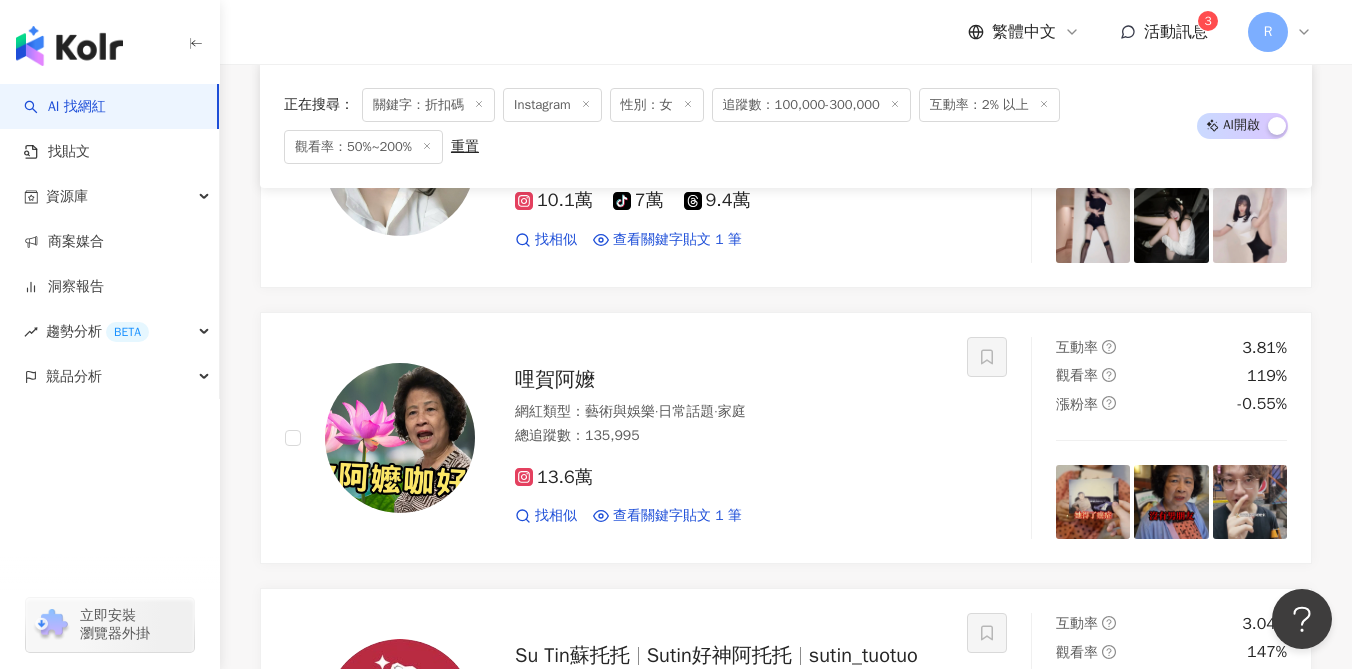 click on "關鍵字：折扣碼" at bounding box center [428, 105] 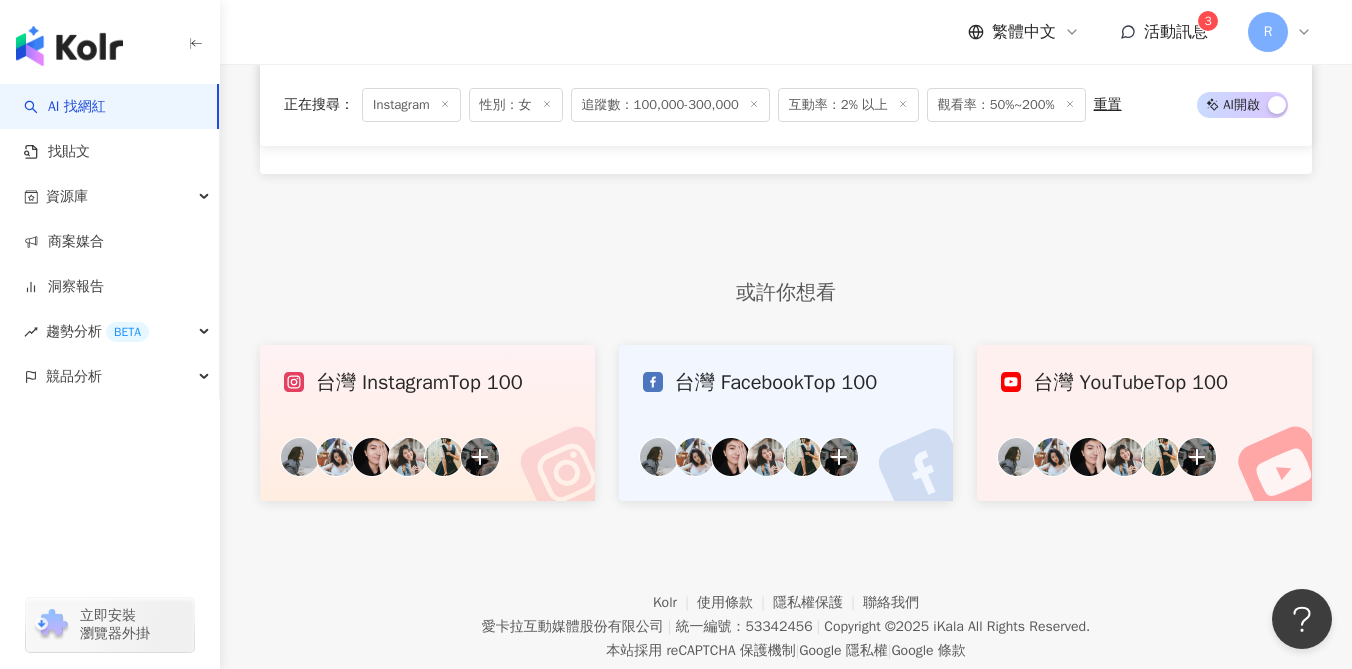 scroll, scrollTop: 0, scrollLeft: 0, axis: both 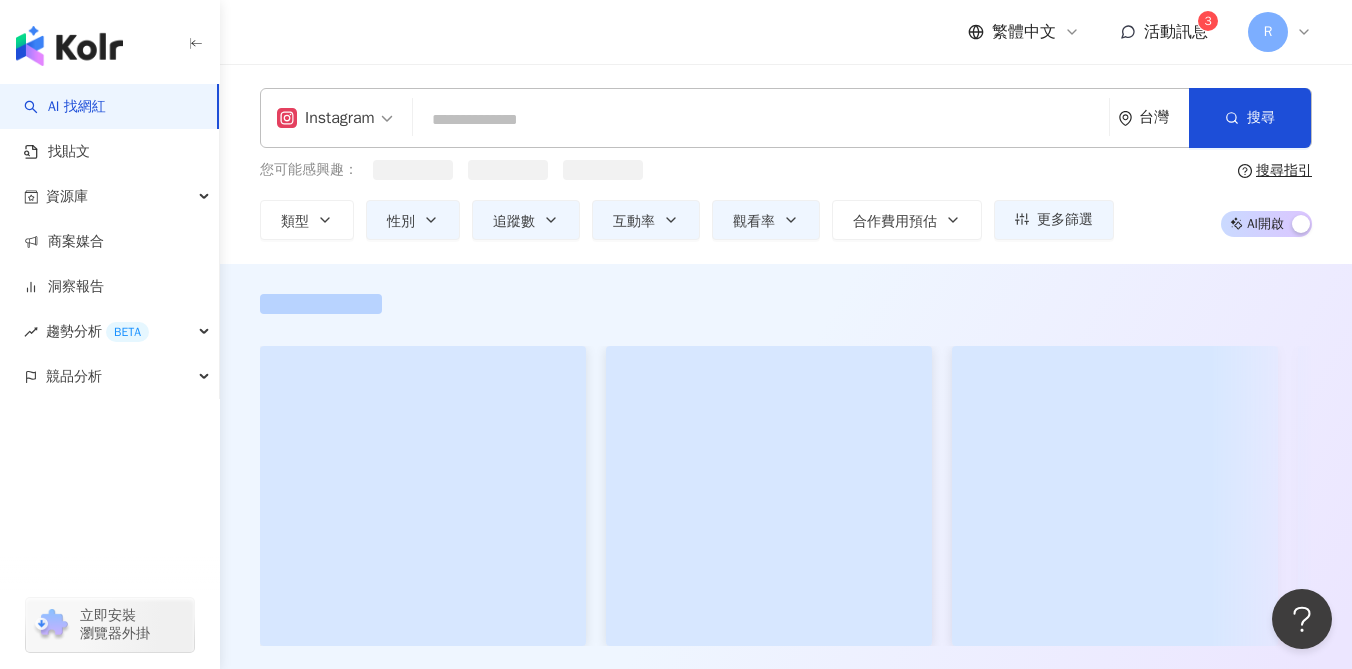 click at bounding box center [761, 120] 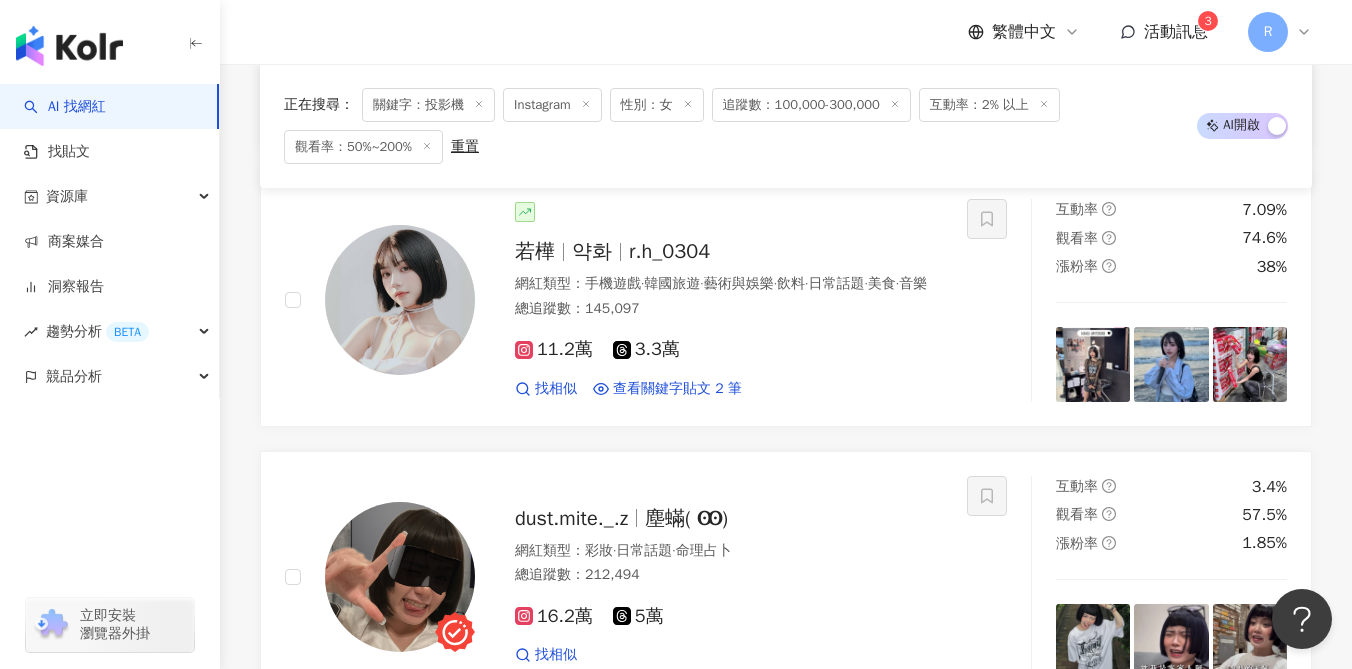 scroll, scrollTop: 1412, scrollLeft: 0, axis: vertical 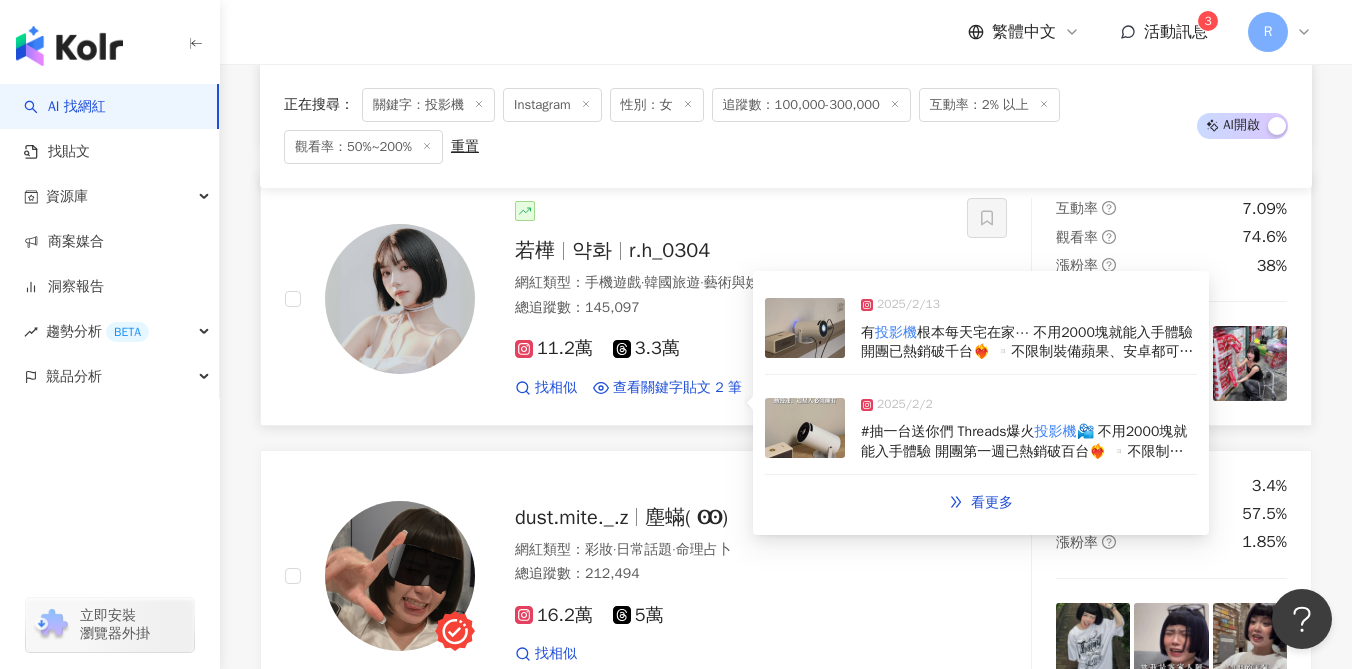 type on "***" 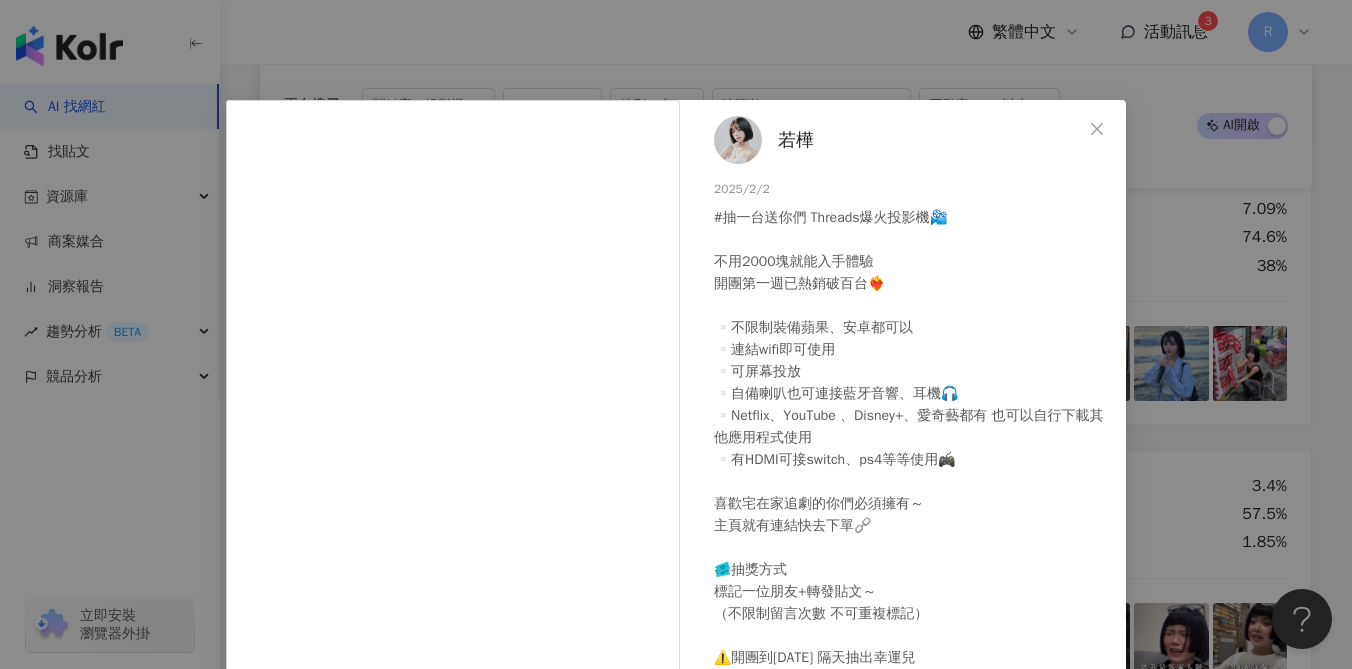 click on "若樺 2025/2/2 #抽一台送你們 Threads爆火投影機📽️
不用2000塊就能入手體驗
開團第一週已熱銷破百台❤️‍🔥
▫️不限制裝備蘋果、安卓都可以
▫️連結wifi即可使用
▫️可屏幕投放
▫️自備喇叭也可連接藍牙音響、耳機🎧
▫️Netflix、YouTube 、Disney+、愛奇藝都有 也可以自行下載其他應用程式使用
▫️有HDMI可接switch、ps4等等使用🎮
喜歡宅在家追劇的你們必須擁有～
主頁就有連結快去下單🔗
🎟️抽獎方式
標記一位朋友+轉發貼文～
（不限制留言次數 不可重複標記）
⚠️開團到2/7 隔天抽出幸運兒
快點轉發給朋友看這個酷東西吧🤩
#投影 #投影機 #平價投影機 #生日禮物 #週年禮物 #慶生 #慶祝 #追劇 #追星 #動漫 #禮物 #團購 隱藏 1,168 8.6萬 查看原始貼文" at bounding box center [676, 334] 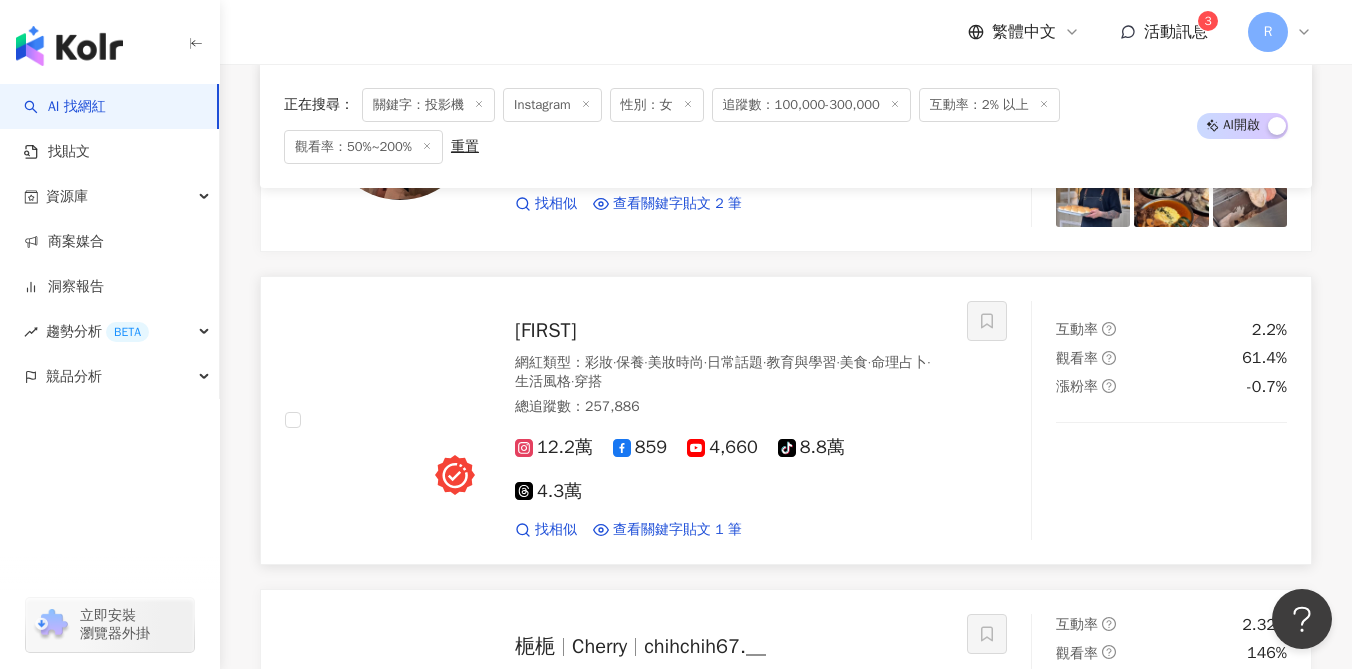 scroll, scrollTop: 3036, scrollLeft: 0, axis: vertical 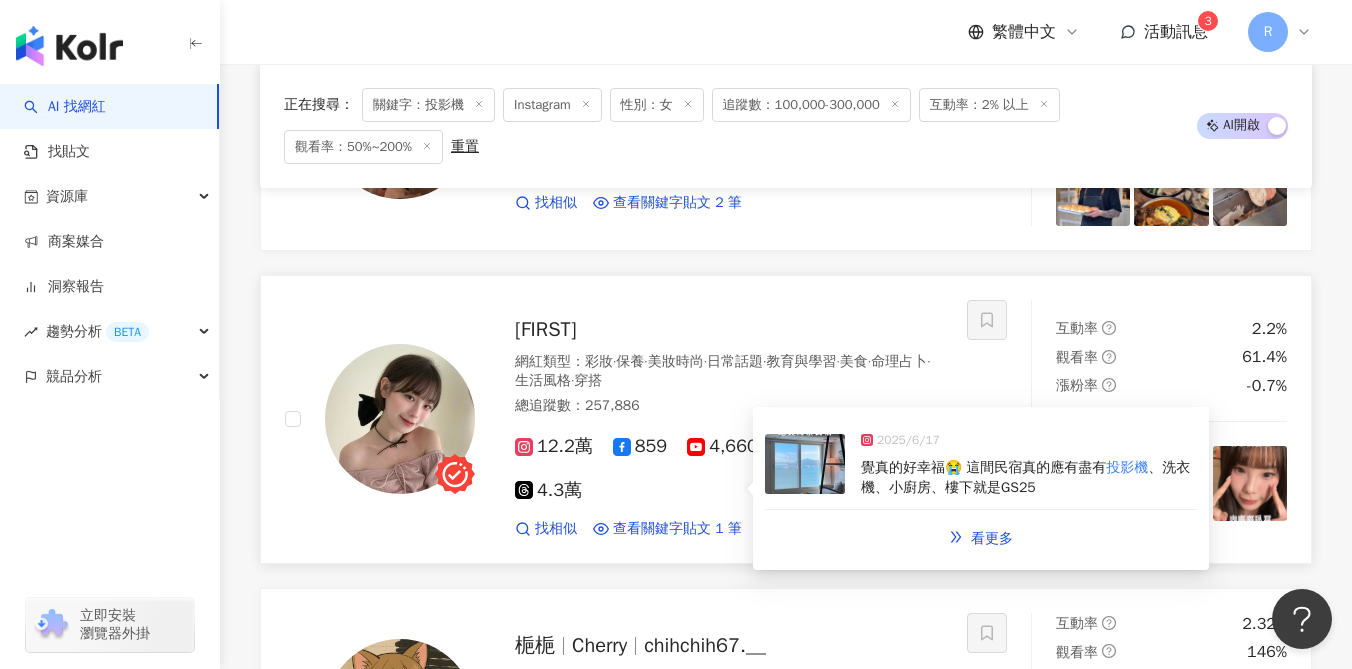 click on "覺真的好幸福😭
這間民宿真的應有盡有" at bounding box center [983, 467] 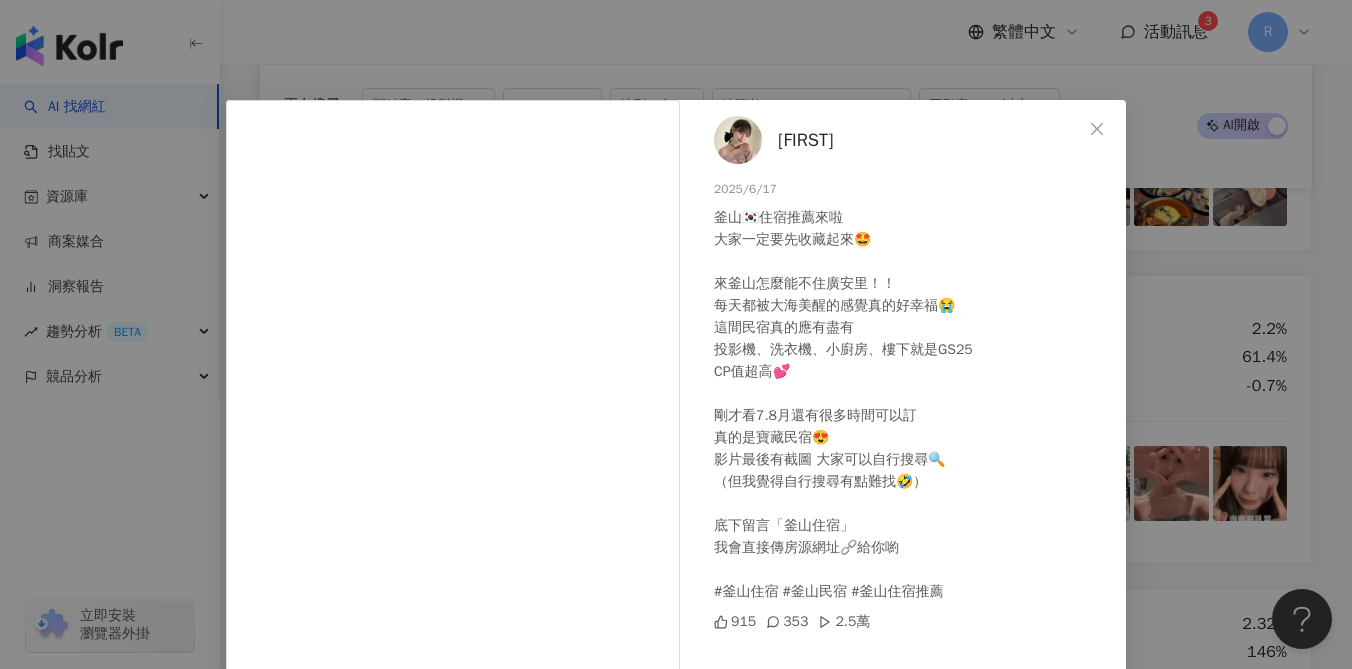 click on "小奈 2025/6/17 釜山🇰🇷住宿推薦來啦
大家一定要先收藏起來🤩
來釜山怎麼能不住廣安里！！
每天都被大海美醒的感覺真的好幸福😭
這間民宿真的應有盡有
投影機、洗衣機、小廚房、樓下就是GS25
CP值超高💕
剛才看7.8月還有很多時間可以訂
真的是寶藏民宿😍
影片最後有截圖 大家可以自行搜尋🔍
（但我覺得自行搜尋有點難找🤣）
底下留言「釜山住宿」
我會直接傳房源網址🔗給你喲
#釜山住宿 #釜山民宿 #釜山住宿推薦 915 353 2.5萬 查看原始貼文" at bounding box center (676, 334) 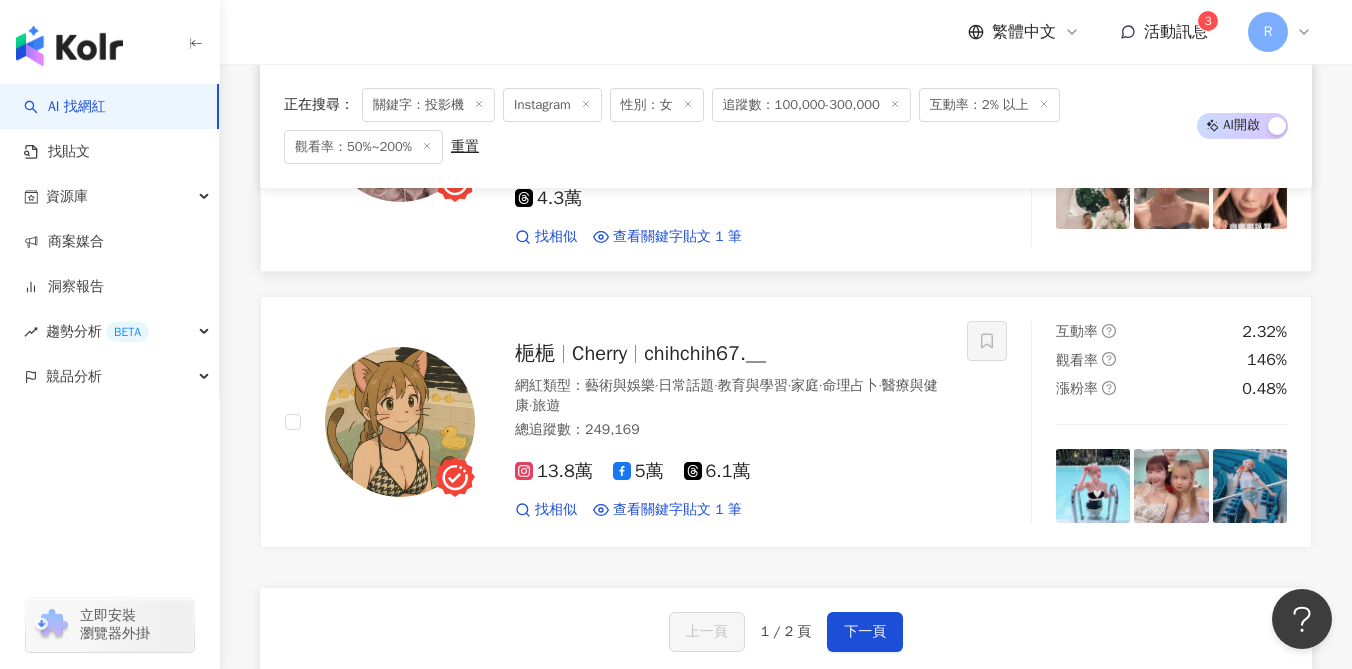 scroll, scrollTop: 3331, scrollLeft: 0, axis: vertical 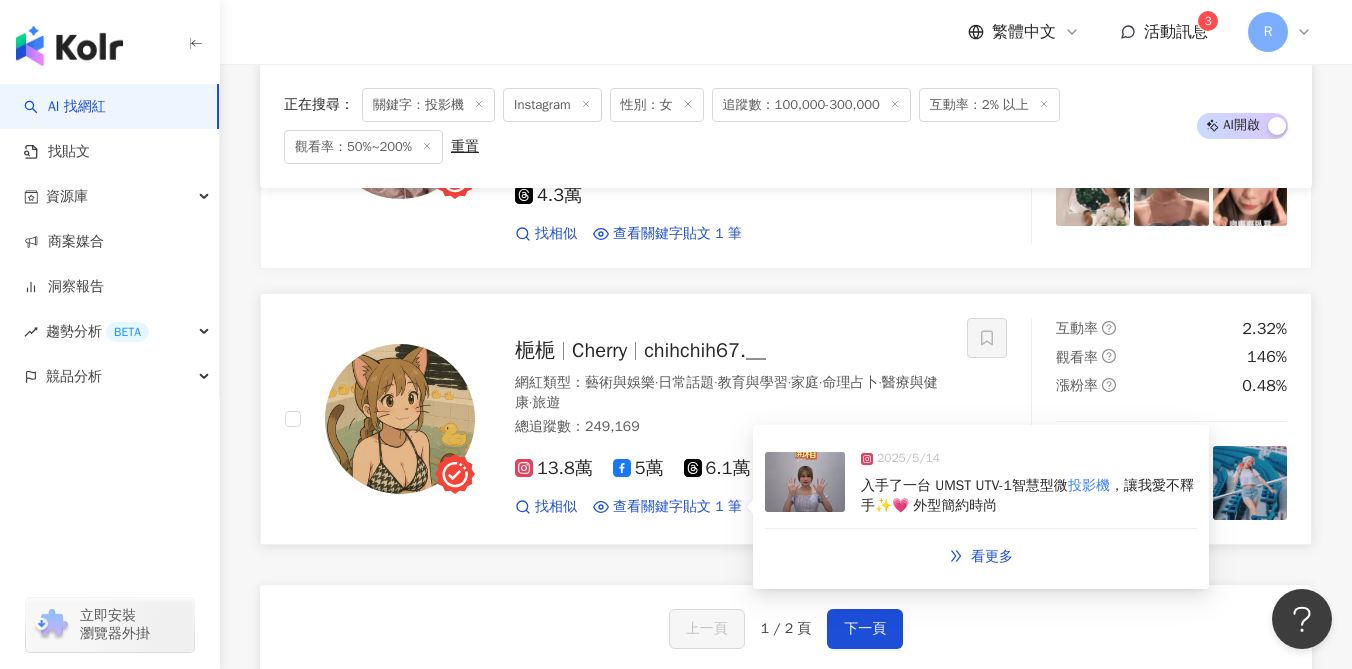 click on "，讓我愛不釋手✨💗
外型簡約時尚" at bounding box center [1027, 495] 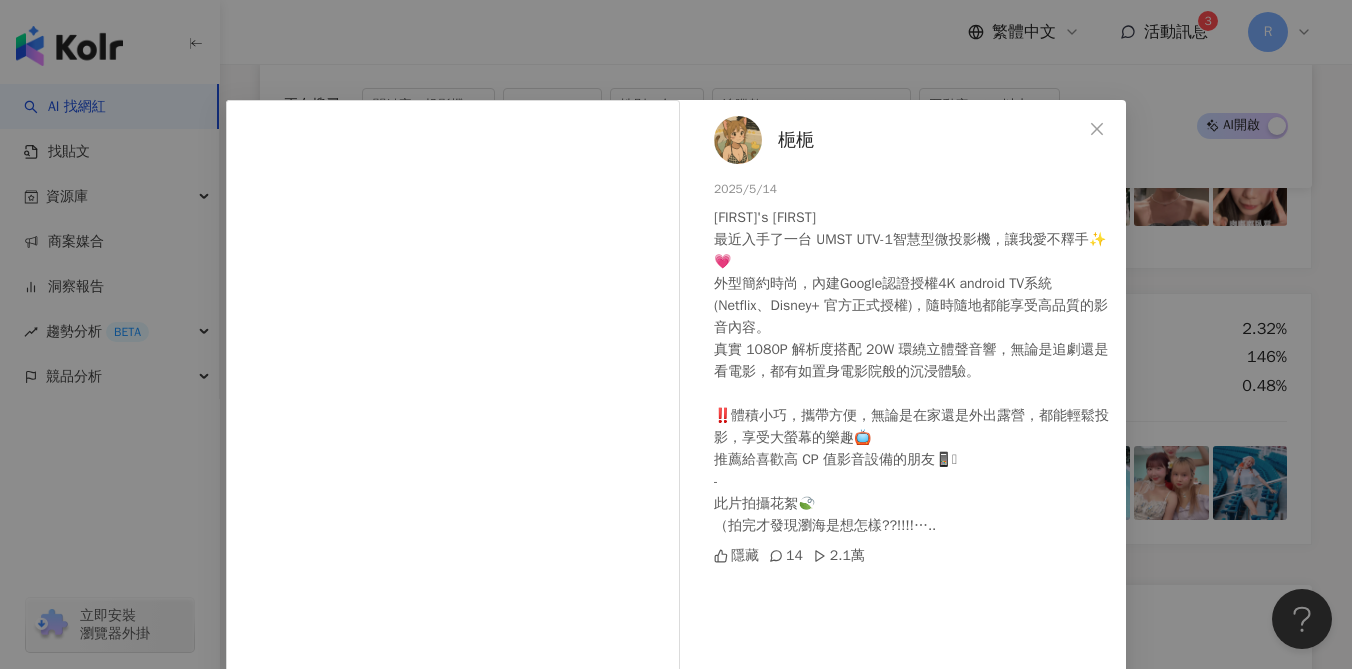 click on "梔梔 2025/5/14 ᴄʜᴇʀʀʏ‘s ᴅᴀɪʟʏ
最近入手了一台 UMST UTV-1智慧型微投影機，讓我愛不釋手✨💗
外型簡約時尚，內建Google認證授權4K android TV系統 (Netflix、Disney+ 官方正式授權)，隨時隨地都能享受高品質的影音內容。
真實 1080P 解析度搭配 20W 環繞立體聲音響，無論是追劇還是看電影，都有如置身電影院般的沉浸體驗。
‼️體積小巧，攜帶方便，無論是在家還是外出露營，都能輕鬆投影，享受大螢幕的樂趣📺
推薦給喜歡高 CP 值影音設備的朋友📱🛜
-
此片拍攝花絮🍃
（拍完才發現瀏海是想怎樣??!!!!….. 隱藏 14 2.1萬 查看原始貼文" at bounding box center (676, 334) 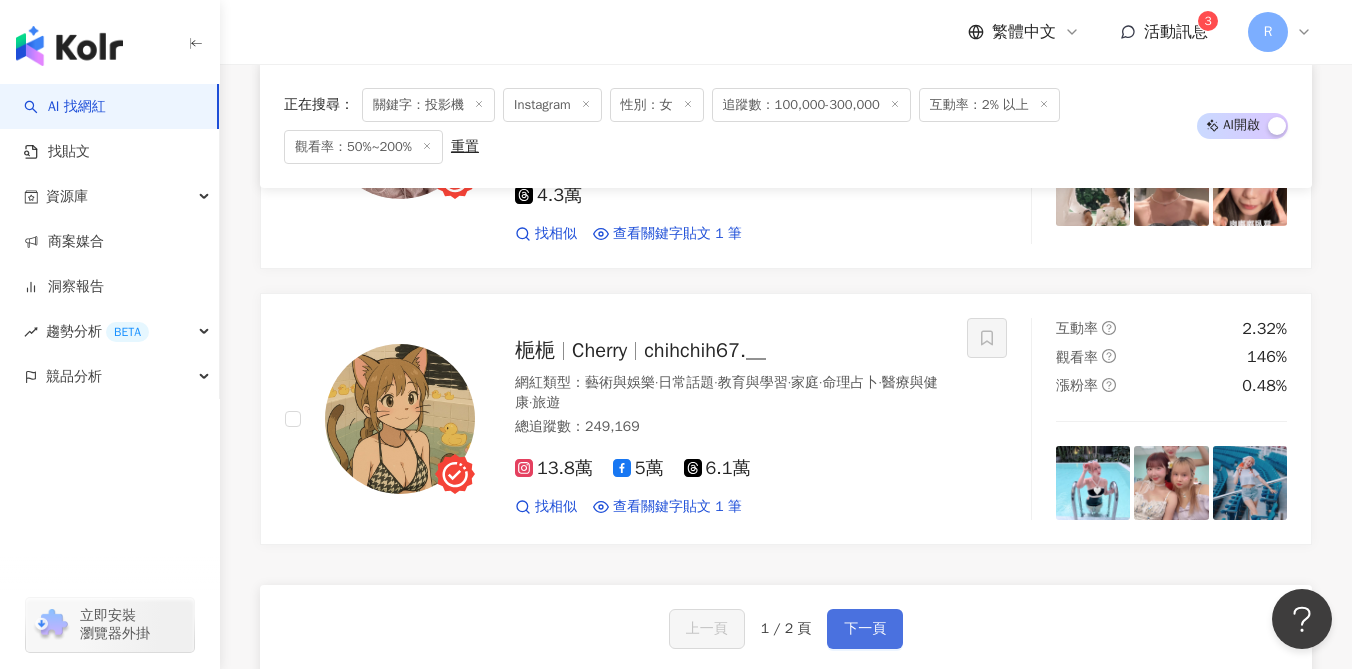 click on "下一頁" at bounding box center [865, 629] 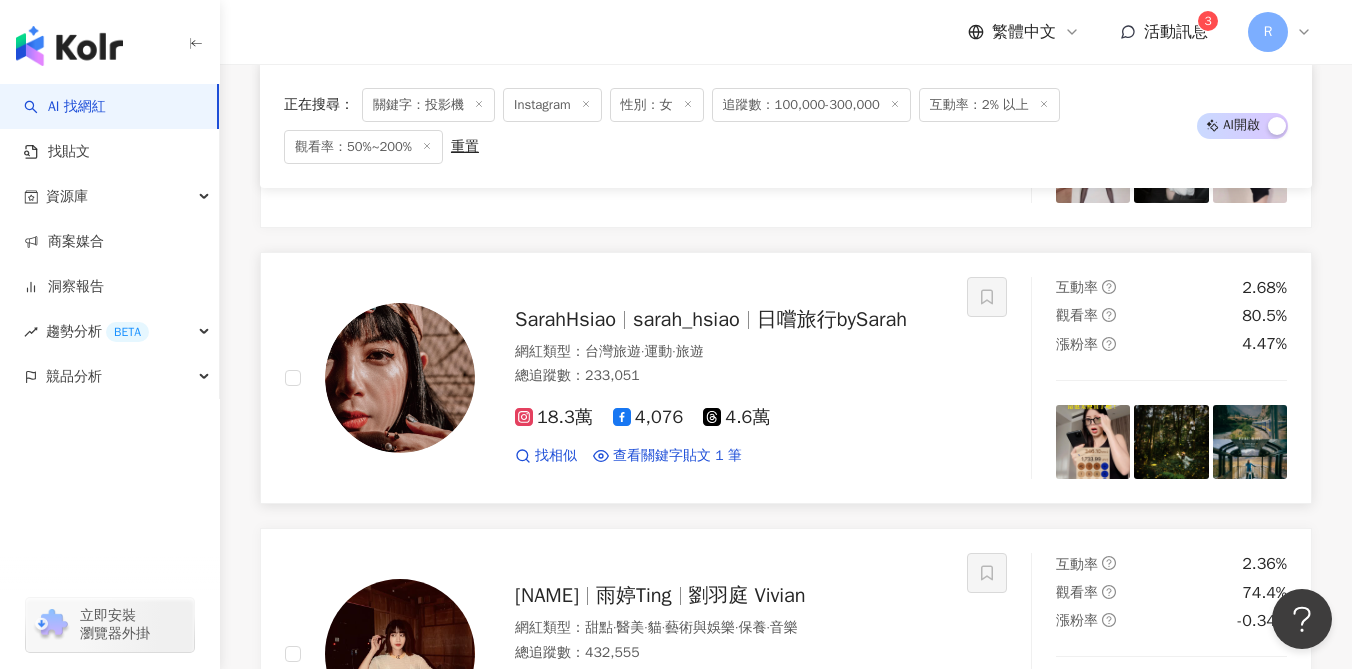 scroll, scrollTop: 1301, scrollLeft: 0, axis: vertical 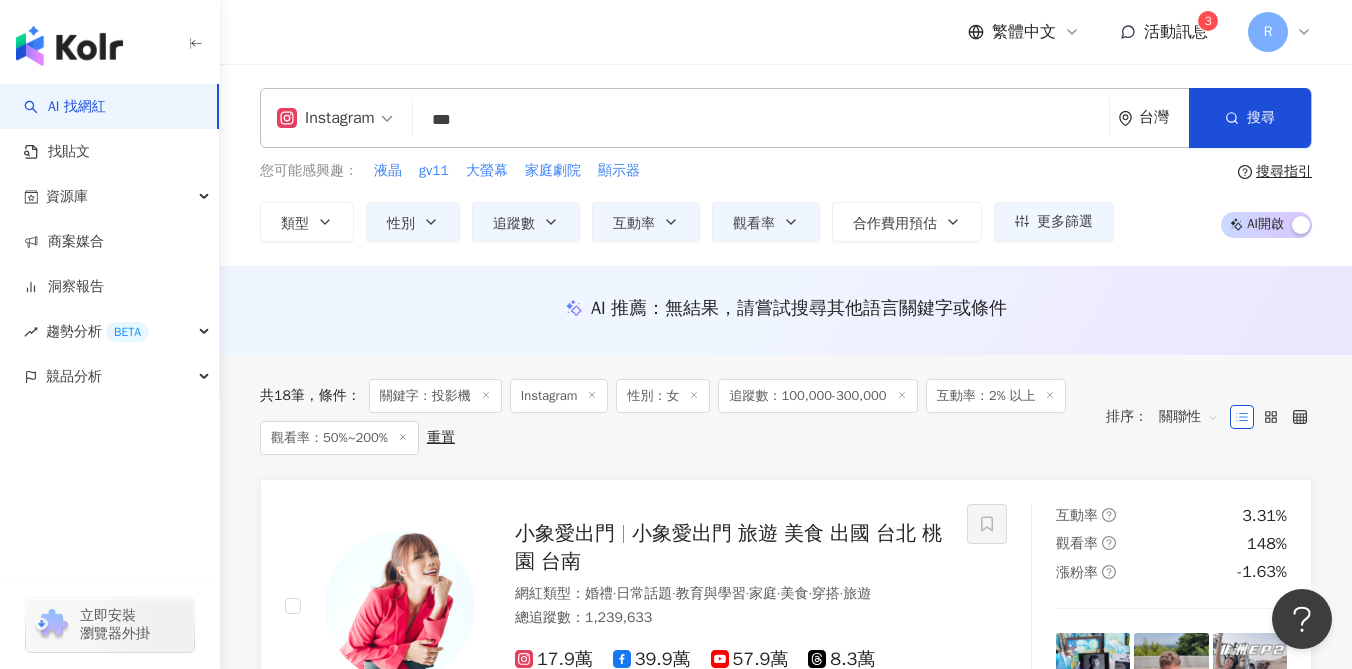click on "***" at bounding box center (761, 120) 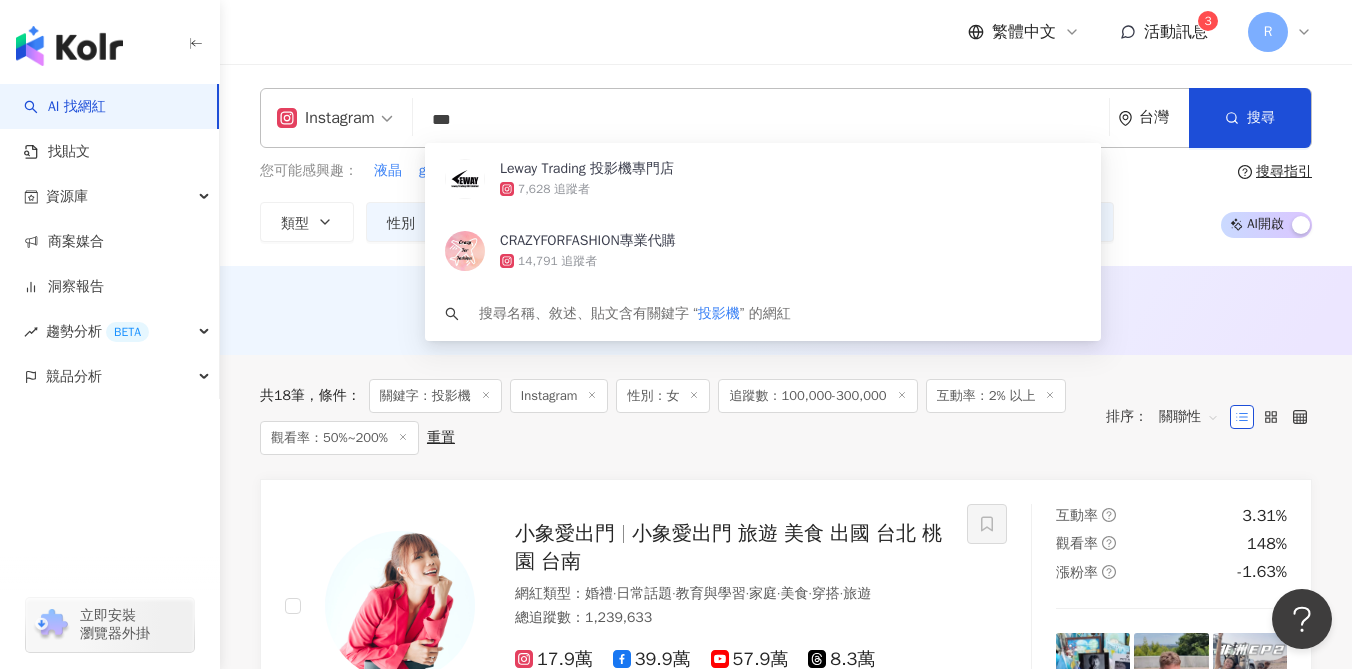 click on "***" at bounding box center (761, 120) 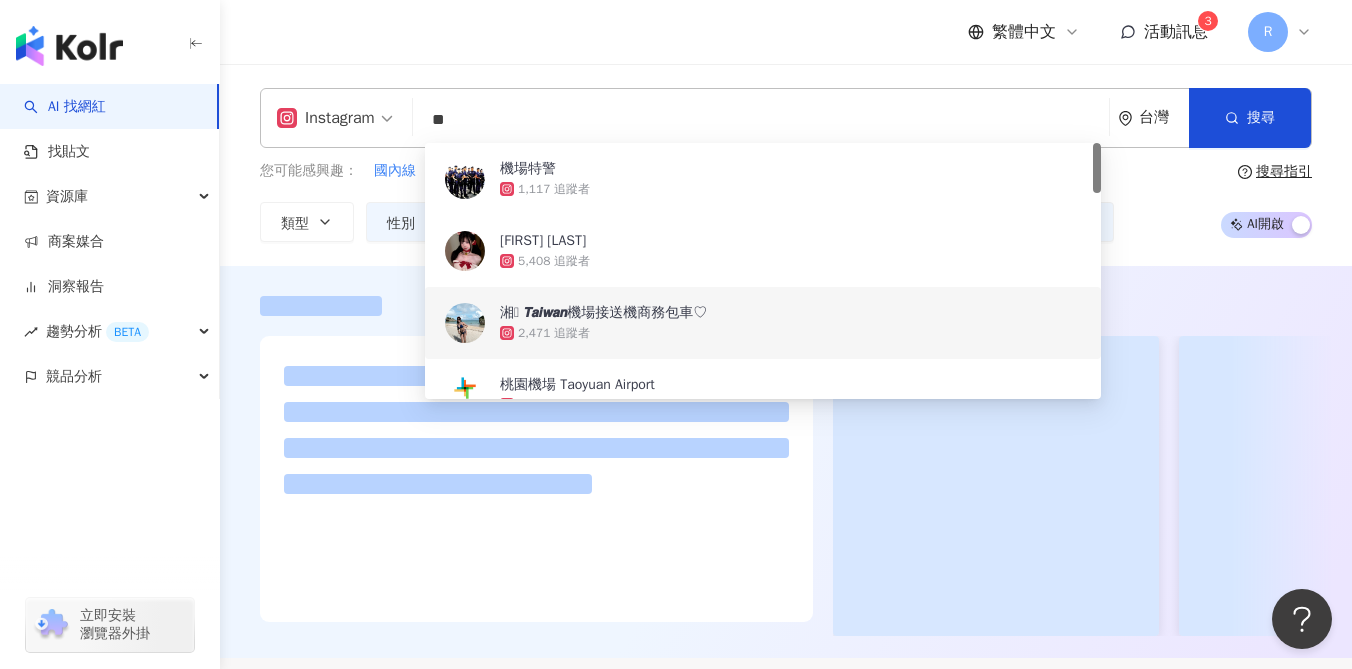 click at bounding box center (786, 466) 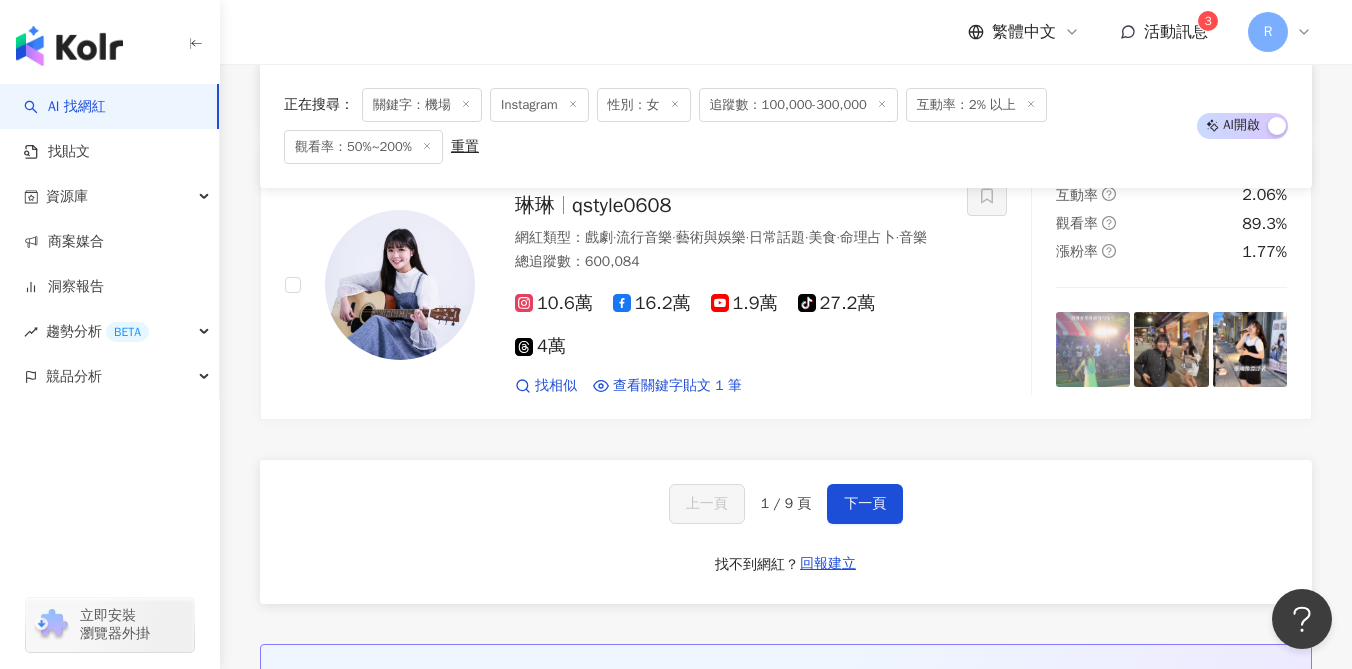 scroll, scrollTop: 3788, scrollLeft: 0, axis: vertical 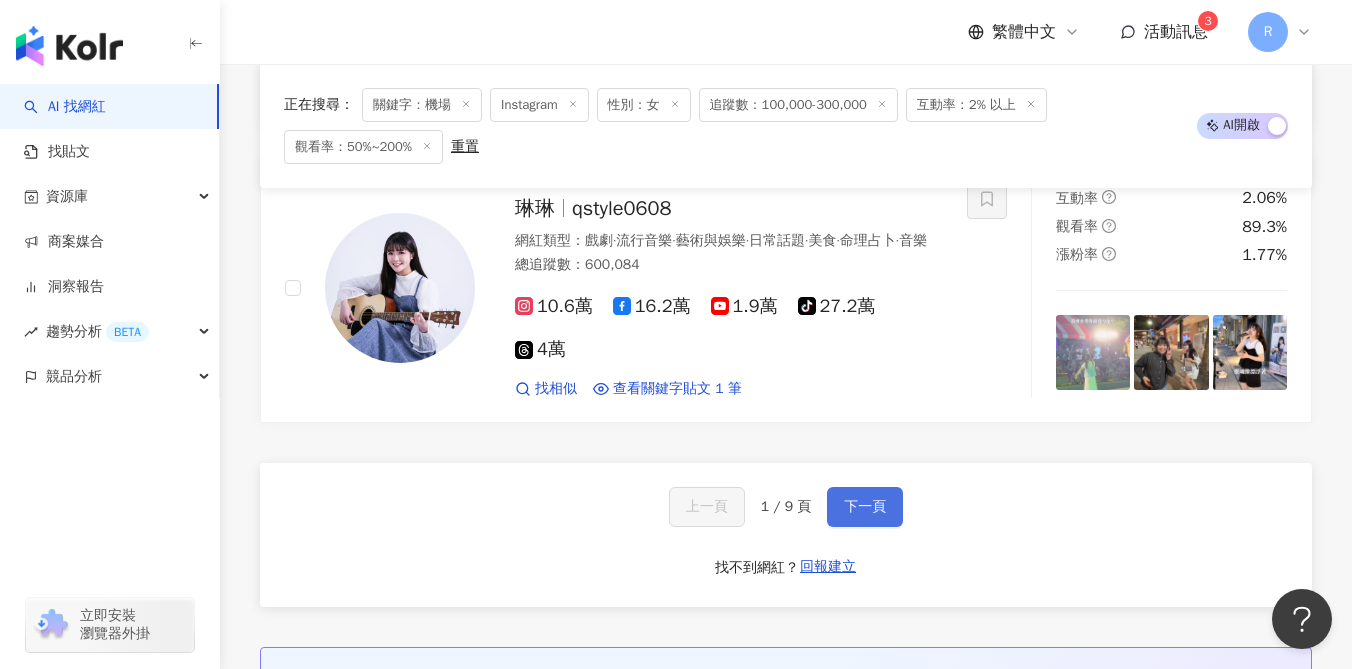 click on "下一頁" at bounding box center (865, 507) 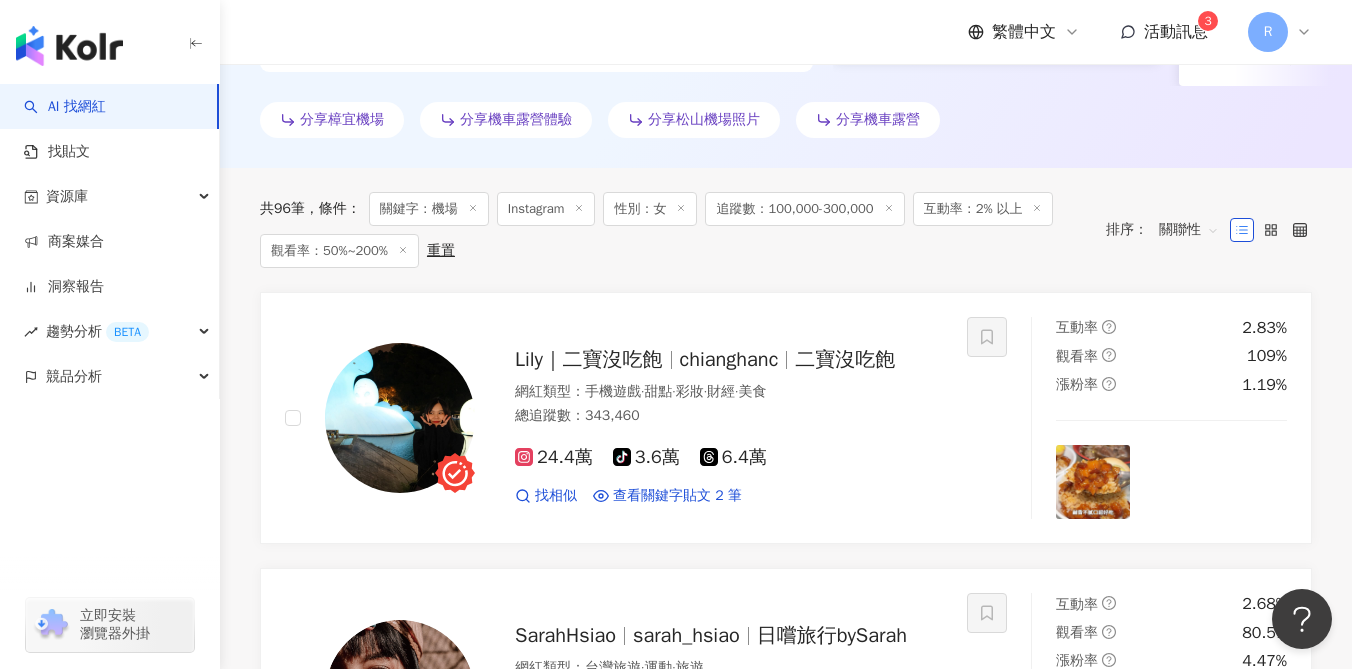 scroll, scrollTop: 0, scrollLeft: 0, axis: both 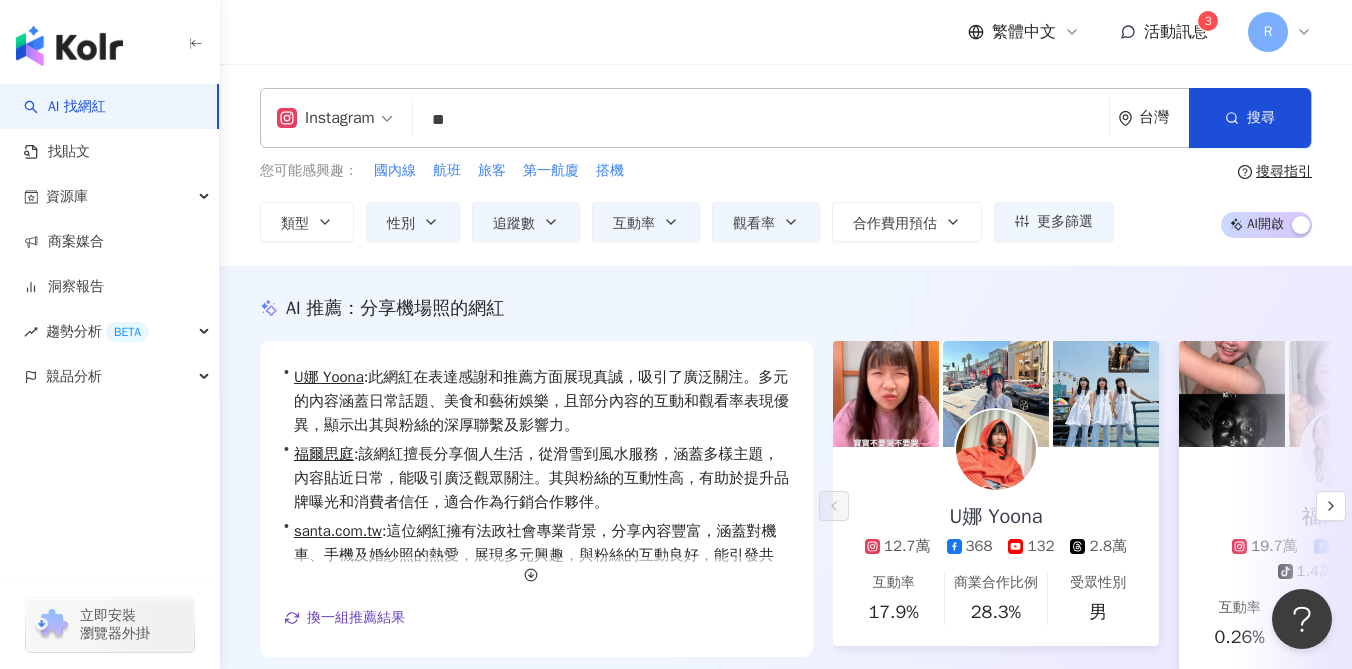 click on "Instagram ** 台灣 搜尋 cc8e906c-578f-4ba0-b118-bf003e83d36b 4f44f258-de3f-4c7f-8fd8-6b8297d753fb d340c0a2-98a3-4198-a155-d28f9e769c19 機場特警 1,117   追蹤者 飛機場君君 5,408   追蹤者 湘🫧 𝙏𝙖𝙞𝙬𝙖𝙣機場接送機商務包車♡ 2,471   追蹤者 桃園機場 Taoyuan Airport 25,296   追蹤者 宥涵⸜ ♡ ⸝ 3,776   追蹤者" at bounding box center [786, 118] 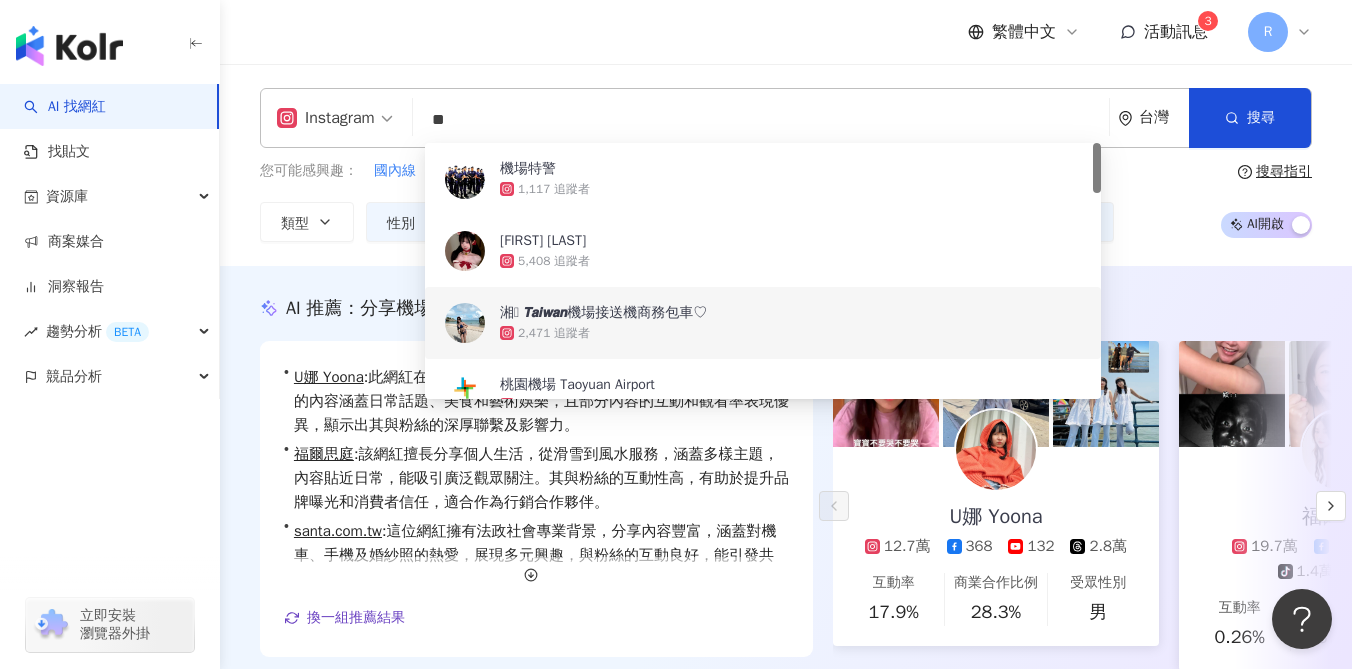 click on "**" at bounding box center [761, 120] 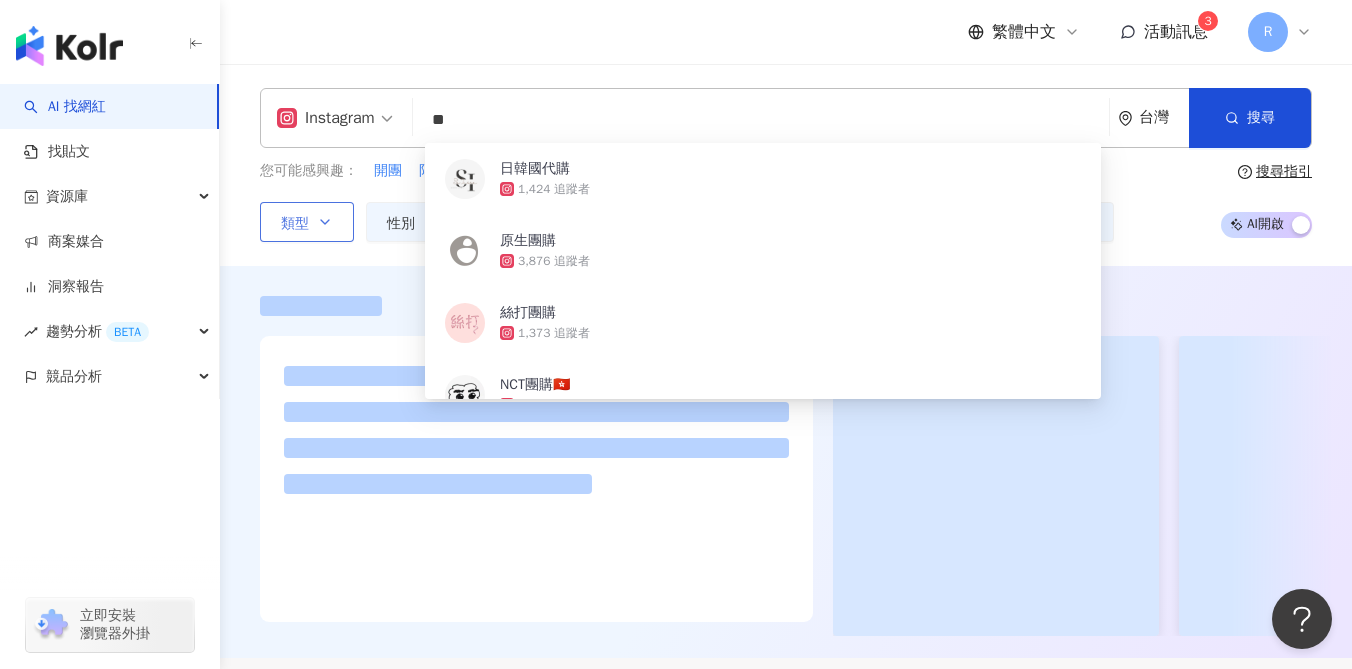 click on "繁體中文 活動訊息 3 R" at bounding box center (786, 32) 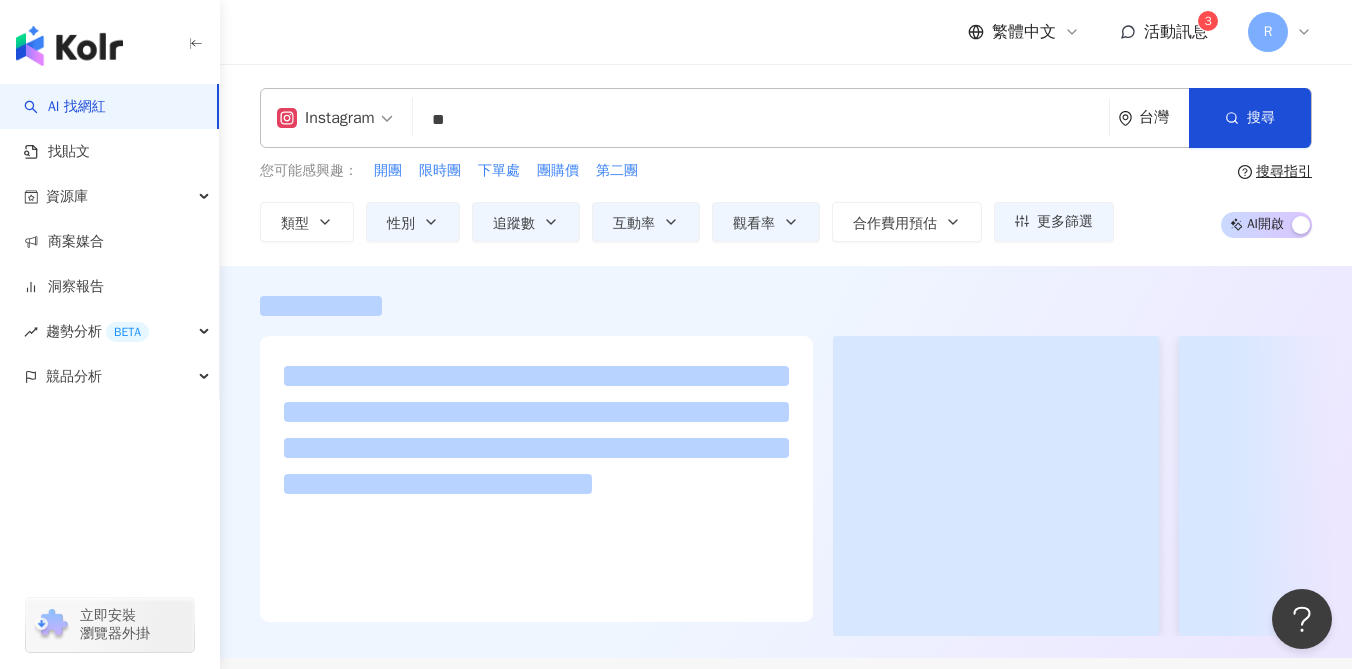 click on "您可能感興趣： 開團  限時團  下單處  團購價  第二團  類型 性別 追蹤數 互動率 觀看率 合作費用預估  更多篩選 ** %  -  *** % 不限 10% 以下 10%~50% 50%~200% 200% 以上 不限 女 男 其他 * %  -  % 不限 5% 以下 5%~20% 20% 以上" at bounding box center [687, 201] 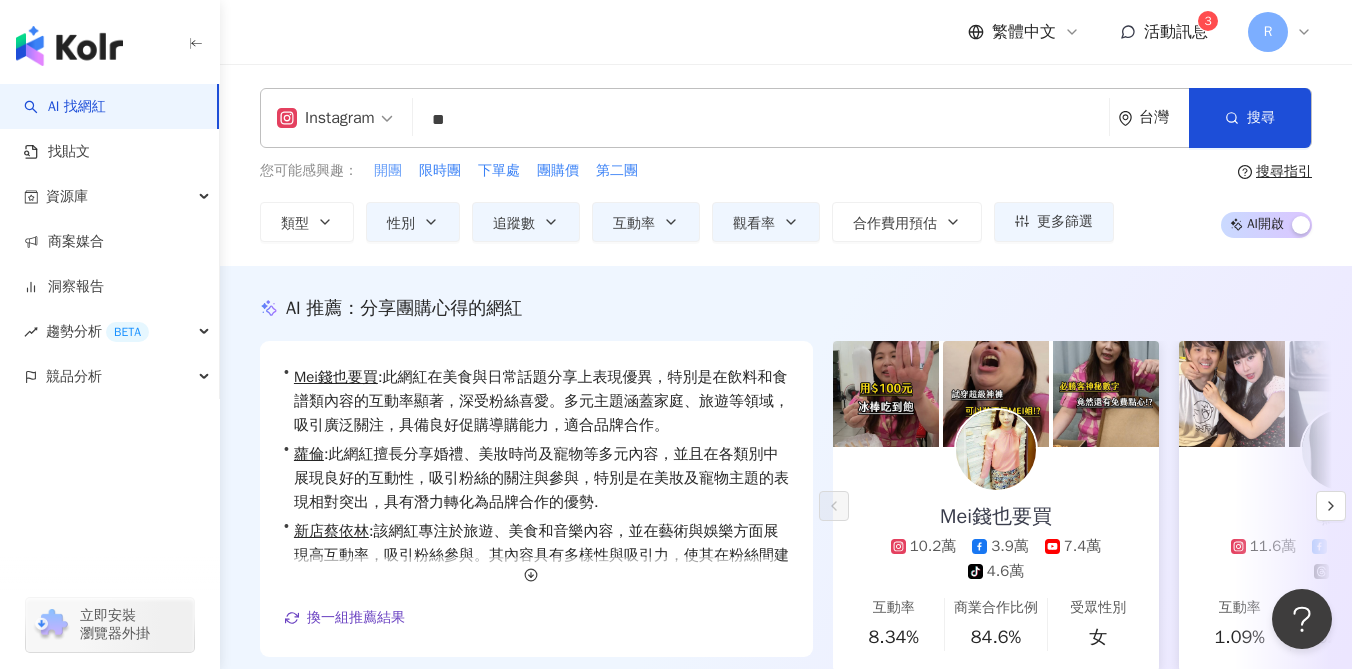 click on "開團" at bounding box center [388, 171] 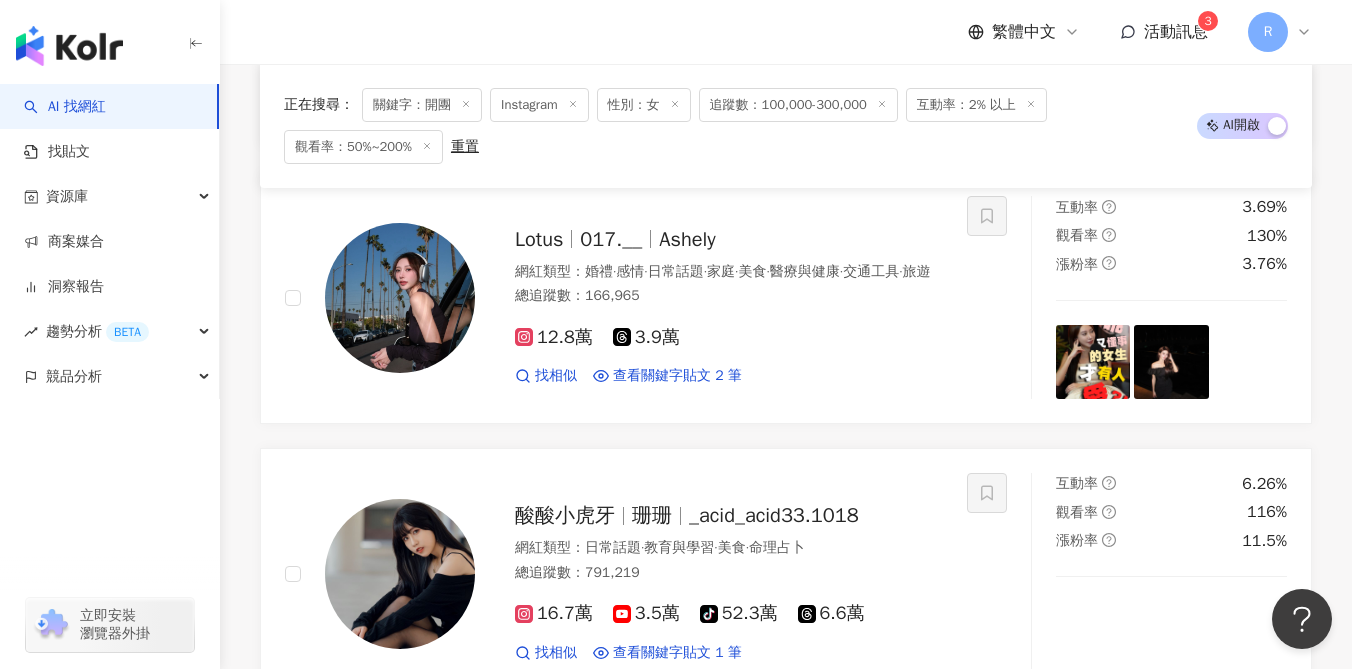 scroll, scrollTop: 979, scrollLeft: 0, axis: vertical 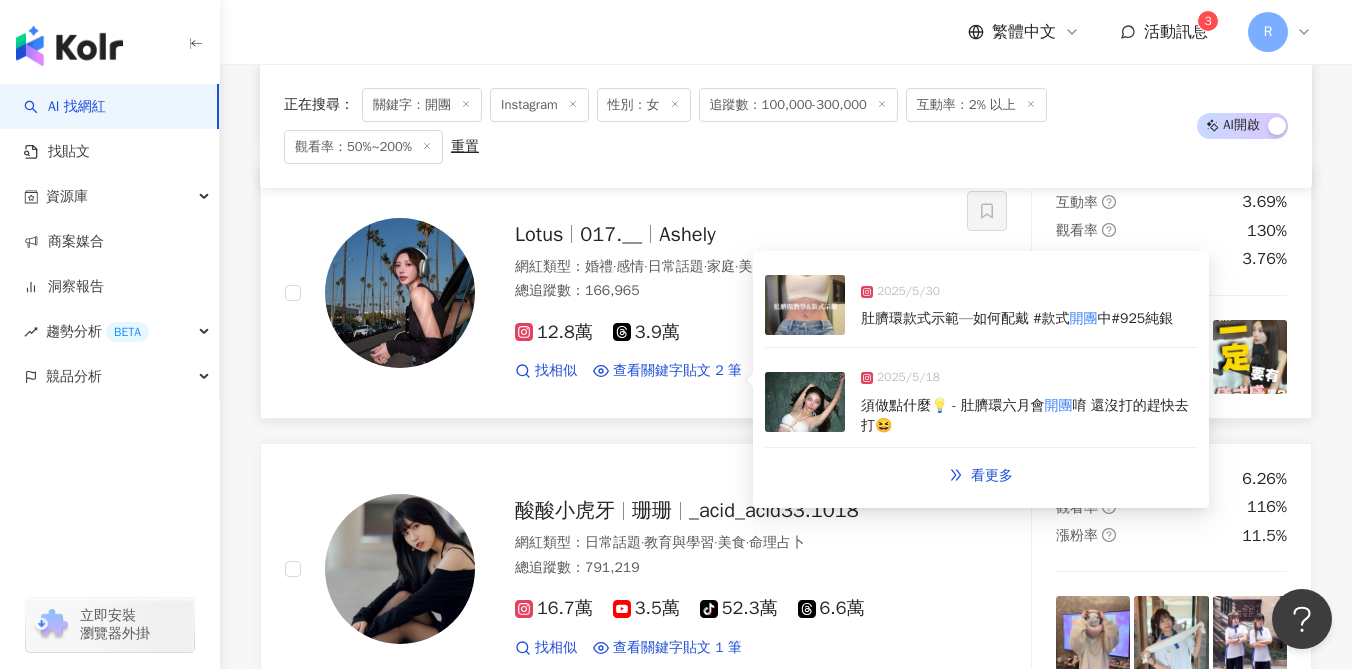 click at bounding box center (805, 402) 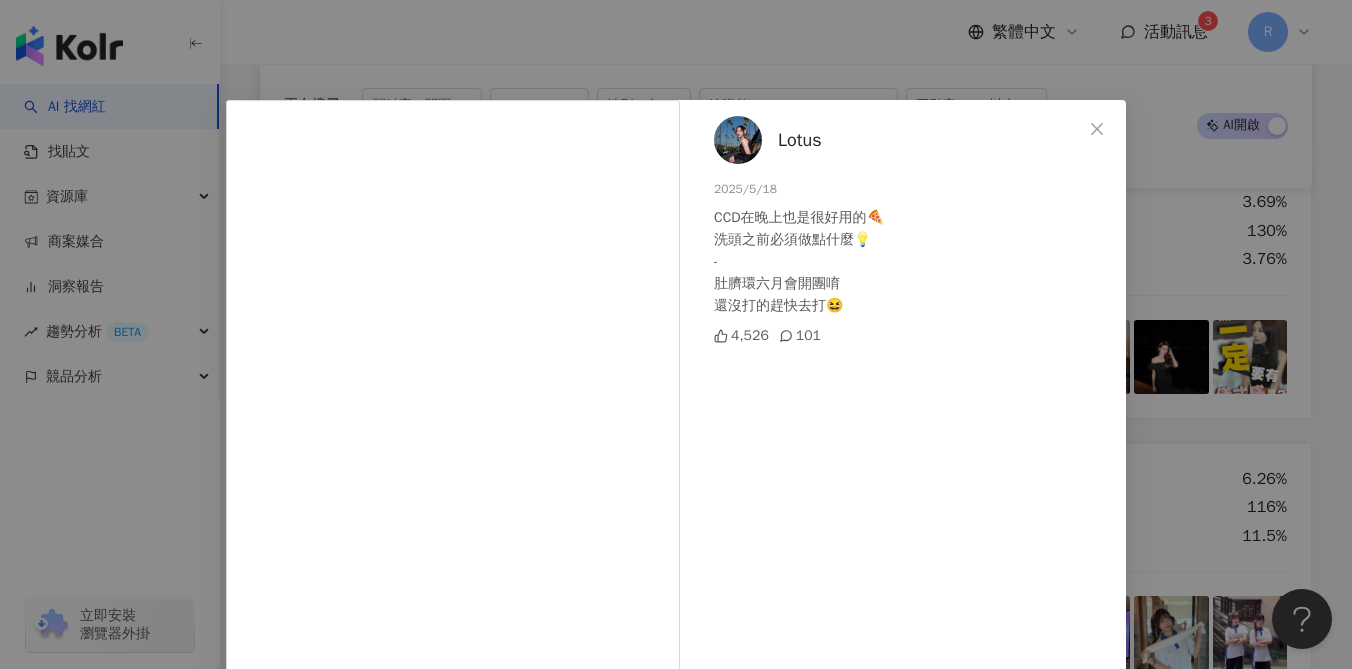 click on "Lotus 2025/5/18 CCD在晚上也是很好用的🍕
洗頭之前必須做點什麼💡
-
肚臍環六月會開團唷
還沒打的趕快去打😆 4,526 101 查看原始貼文" at bounding box center [676, 334] 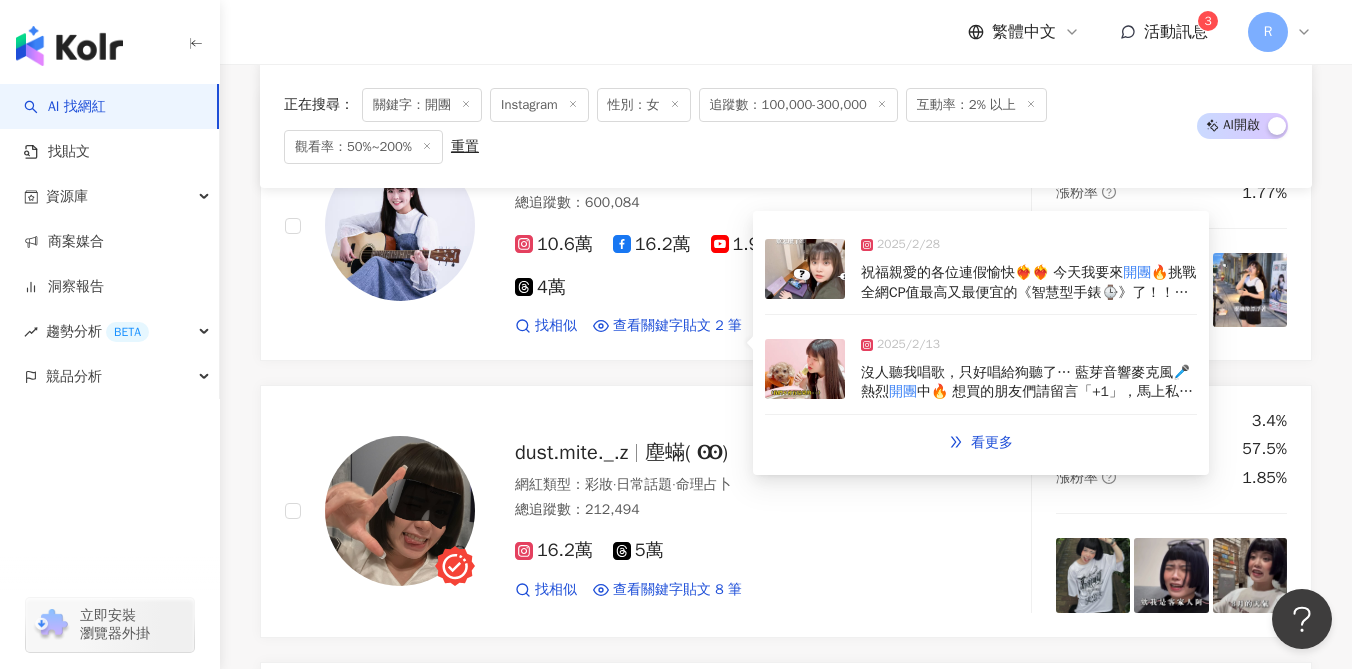 scroll, scrollTop: 2180, scrollLeft: 0, axis: vertical 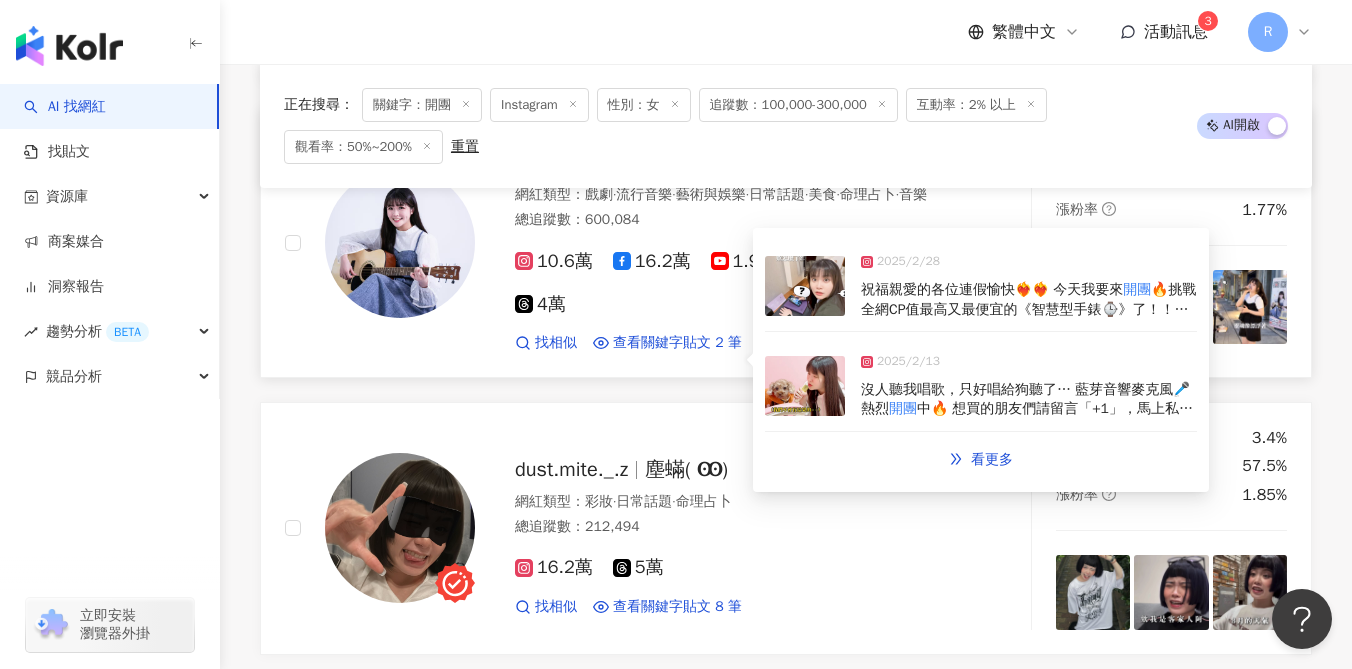click on "2025/2/13 沒人聽我唱歌，只好唱給狗聽了…
藍芽音響麥克風🎤熱烈 開團 中🔥
想買的朋友們請留言「+1」，馬上私訊購買連結給您😆
#過了幾天 #郭家瑋 #Dior大穎 #翻唱 #鄭怡琳
#萌寵 #狗狗 #dog #網紅狗安安
#藍芽麥克風音響 #團購 #網紅" at bounding box center [981, 386] 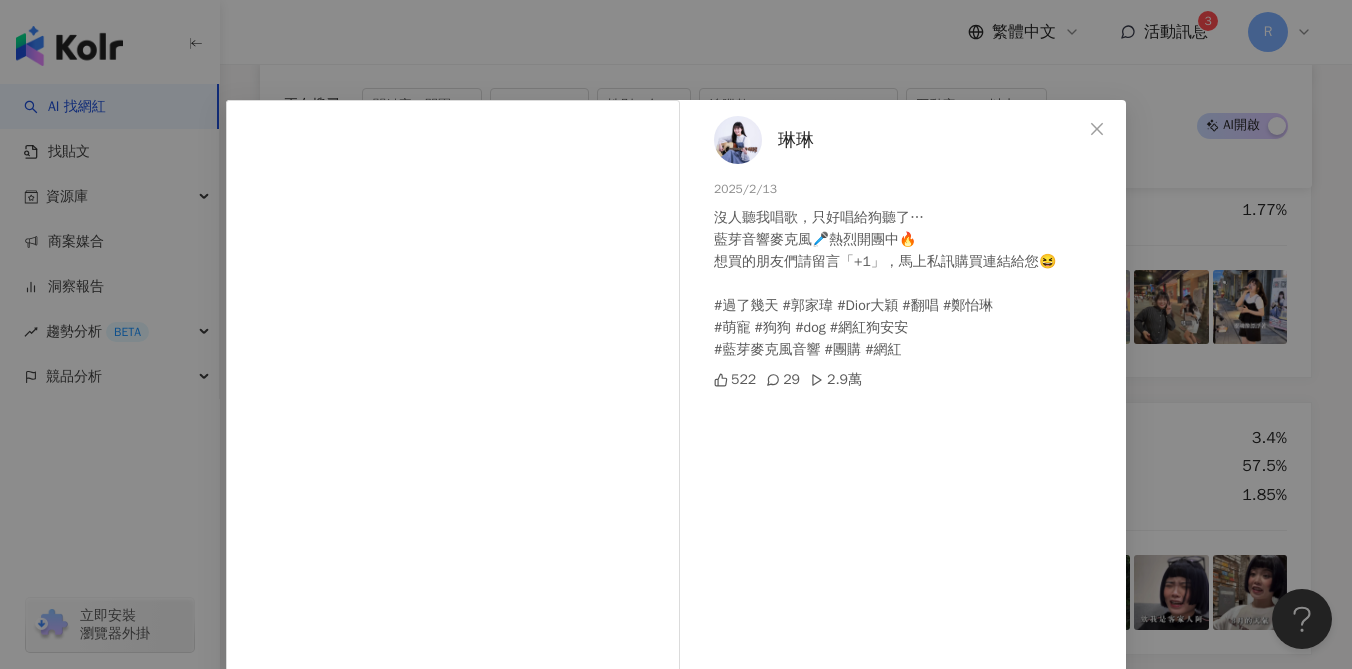 click on "琳琳 2025/2/13 沒人聽我唱歌，只好唱給狗聽了…
藍芽音響麥克風🎤熱烈開團中🔥
想買的朋友們請留言「+1」，馬上私訊購買連結給您😆
#過了幾天 #郭家瑋 #Dior大穎 #翻唱 #鄭怡琳
#萌寵 #狗狗 #dog #網紅狗安安
#藍芽麥克風音響 #團購 #網紅 522 29 2.9萬 查看原始貼文" at bounding box center (676, 334) 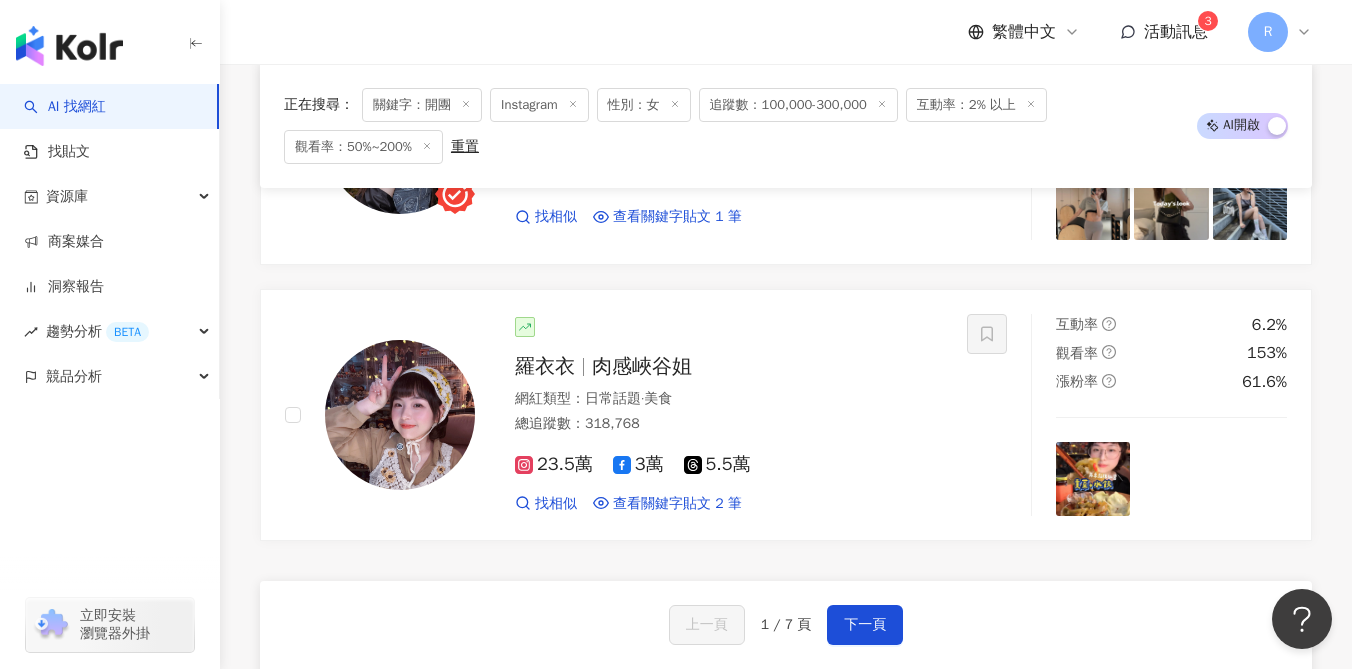 scroll, scrollTop: 3812, scrollLeft: 0, axis: vertical 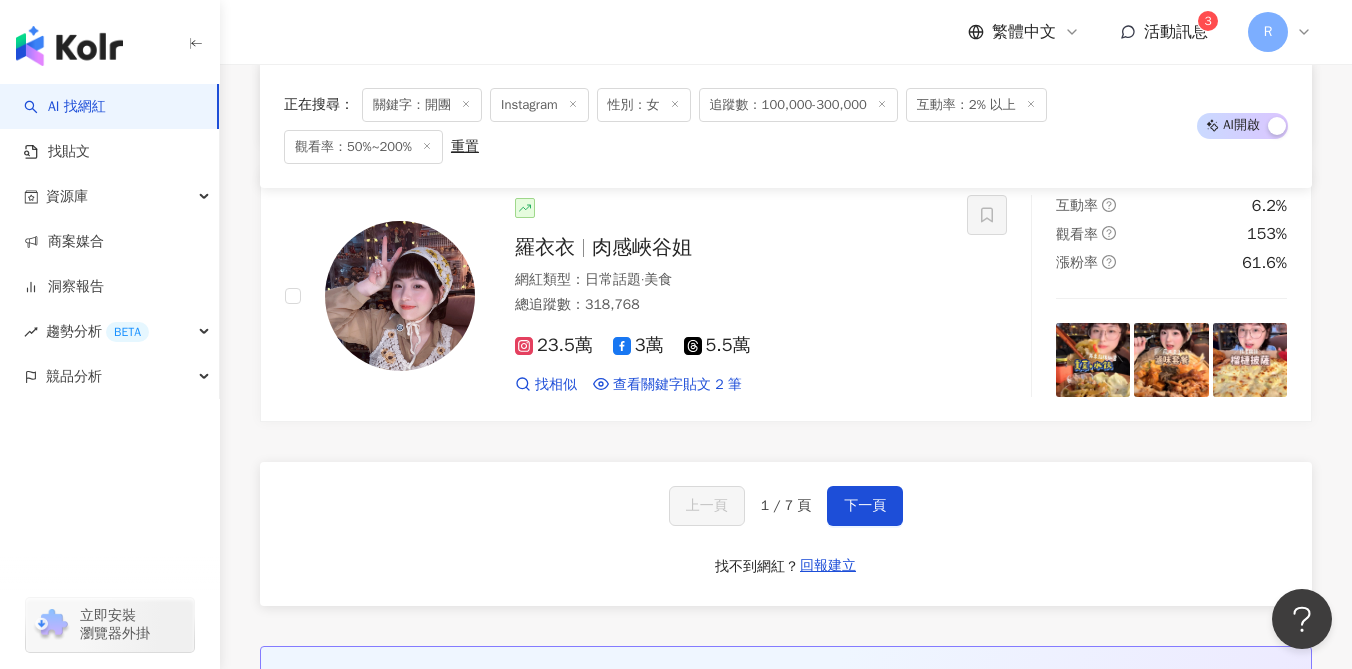 click on "上一頁 1 / 7 頁 下一頁 找不到網紅？ 回報建立" at bounding box center [786, 534] 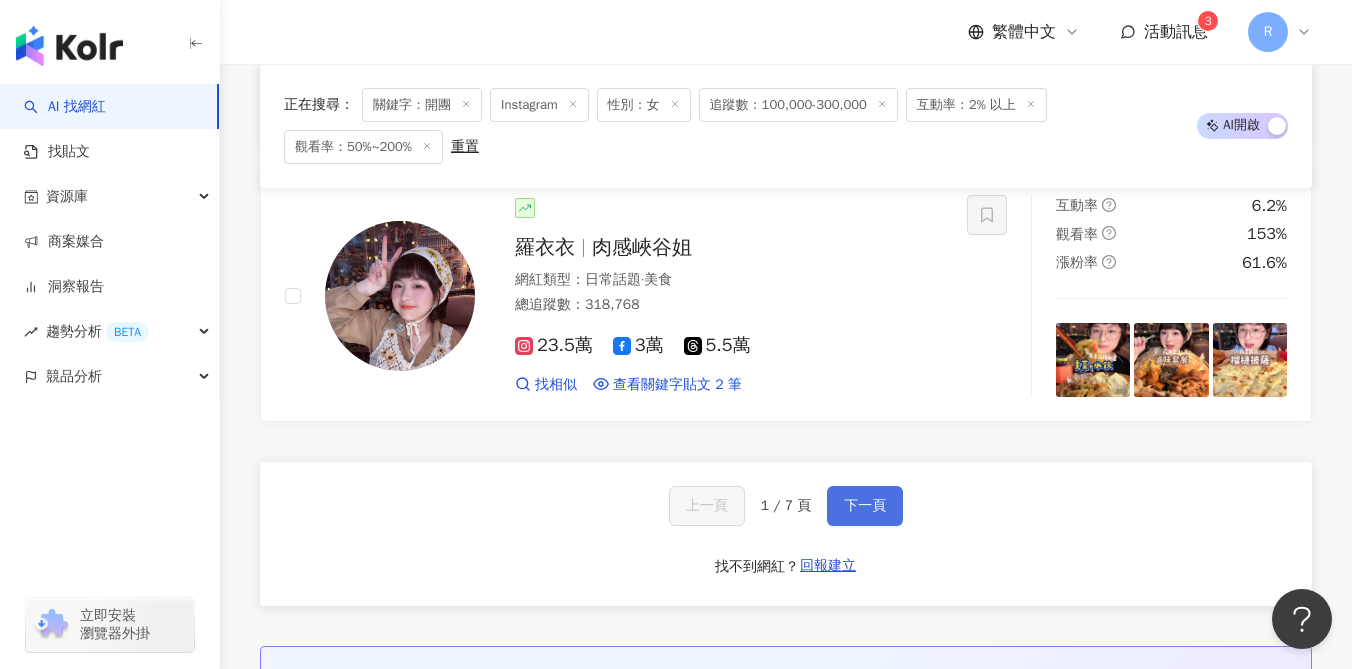 click on "下一頁" at bounding box center [865, 506] 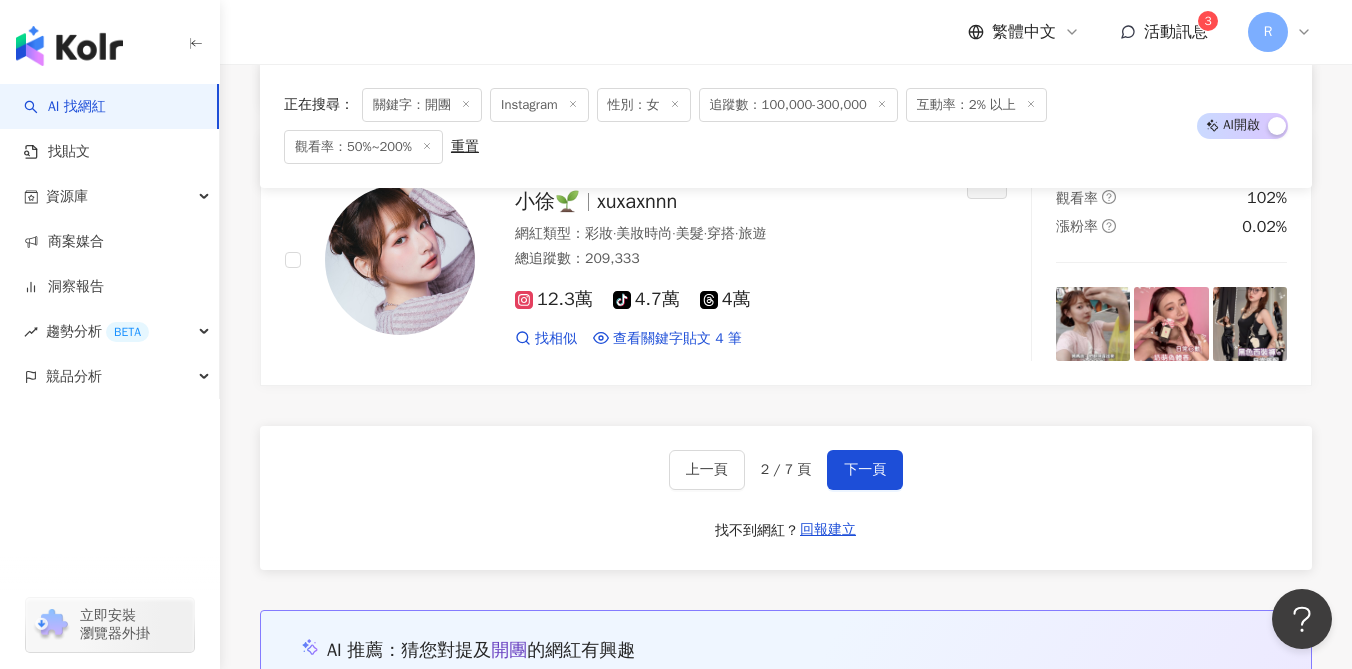 scroll, scrollTop: 3818, scrollLeft: 0, axis: vertical 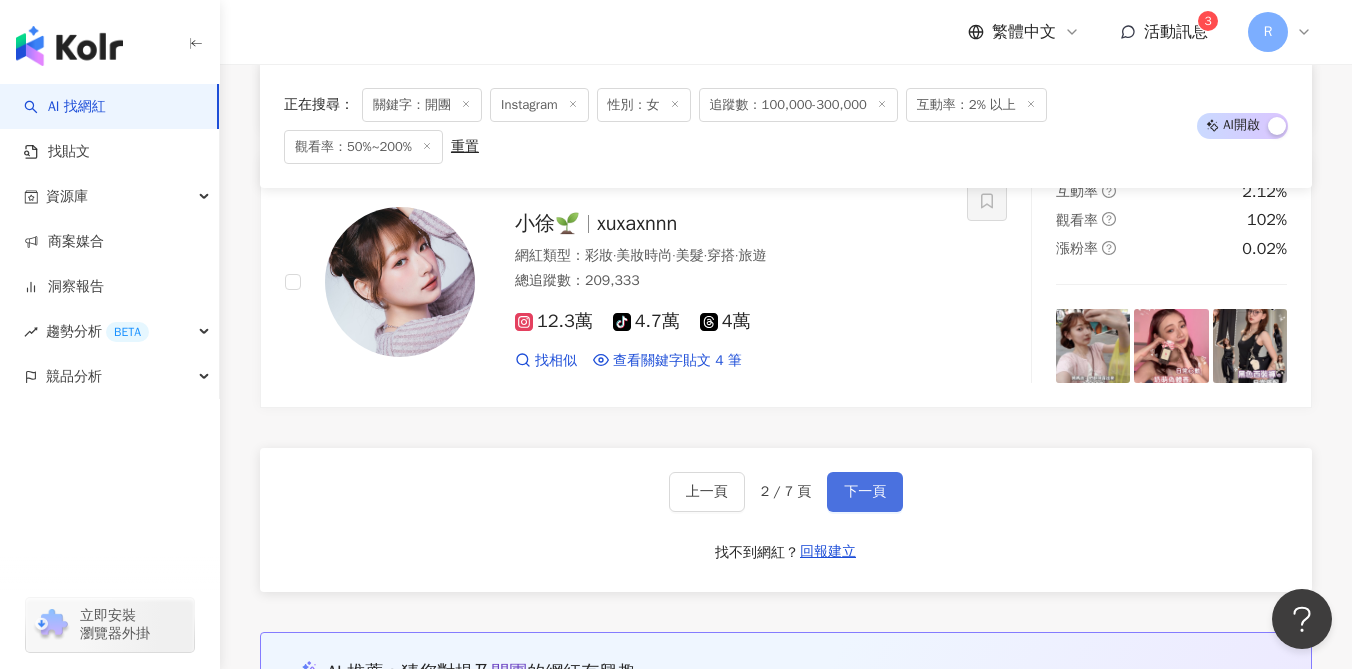 click on "下一頁" at bounding box center [865, 492] 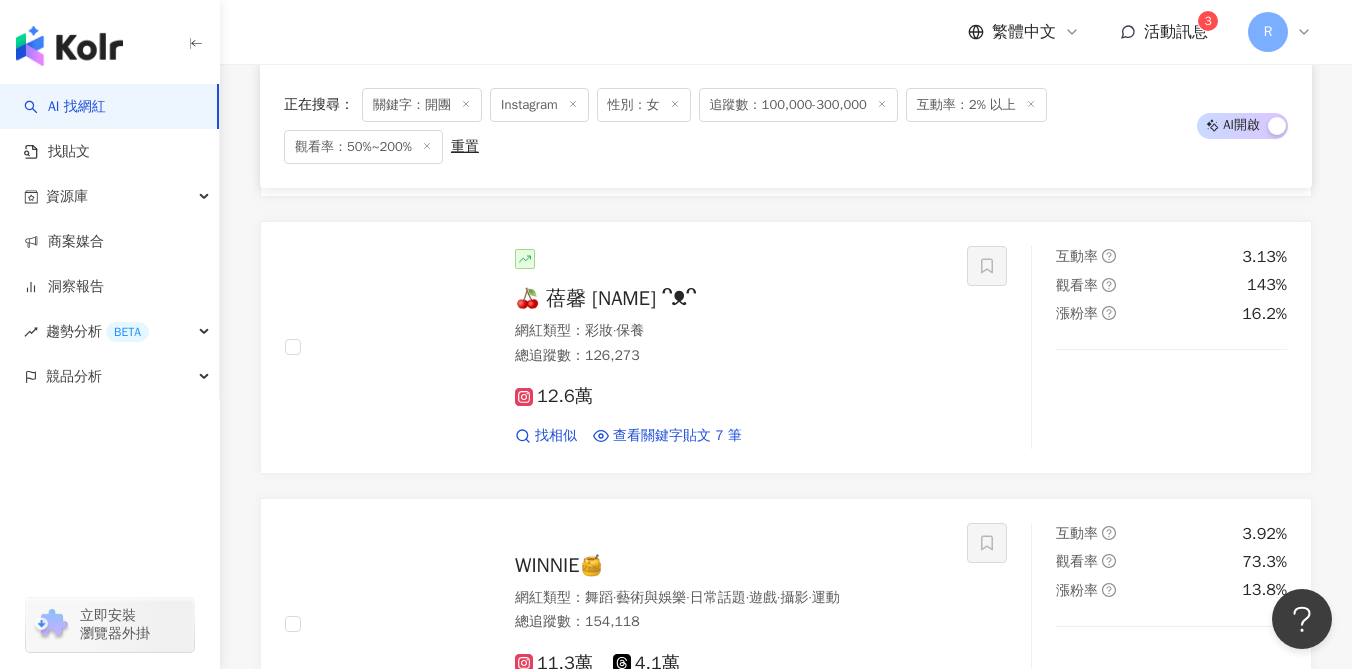 scroll, scrollTop: 1737, scrollLeft: 0, axis: vertical 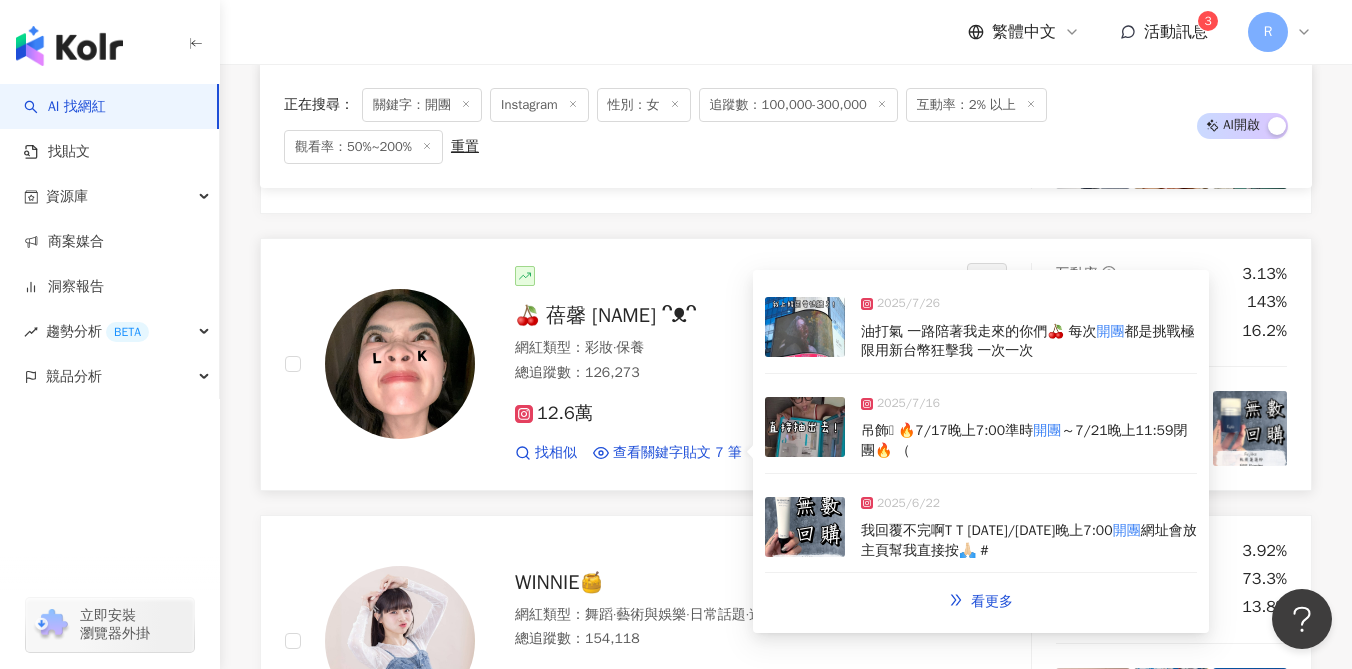click at bounding box center [805, 427] 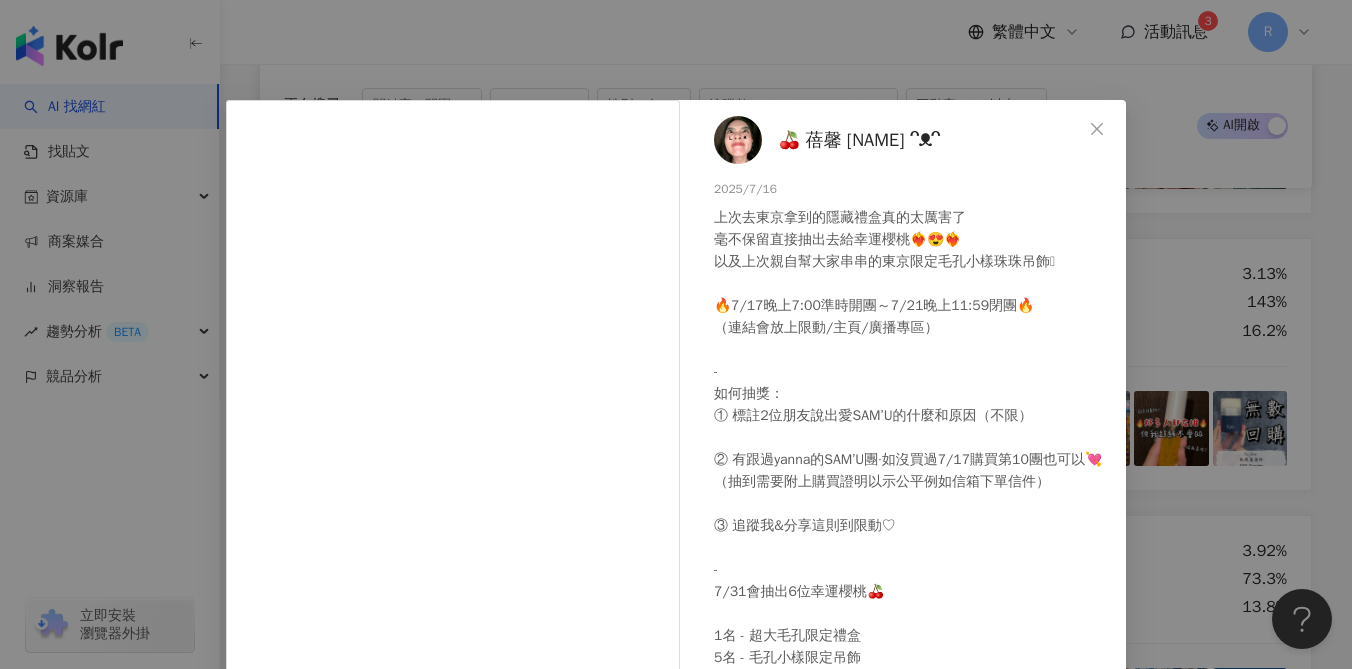 click on "🍒 蓓馨 yanna ᵔᴥᵔ 2025/7/16 上次去東京拿到的隱藏禮盒真的太厲害了
毫不保留直接抽出去給幸運櫻桃❤️‍🔥😍❤️‍🔥
以及上次親自幫大家串串的東京限定毛孔小樣珠珠吊飾🩵
🔥7/17晚上7:00準時開團～7/21晚上11:59閉團🔥
（連結會放上限動/主頁/廣播專區）
-
如何抽獎：
① 標註2位朋友說出愛SAM’U的什麼和原因（不限）
② 有跟過yanna的SAM’U團·如沒買過7/17購買第10團也可以💘
（抽到需要附上購買證明以示公平例如信箱下單信件）
③ 追蹤我&分享這則到限動♡
-
7/31會抽出6位幸運櫻桃🍒
1名 - 超大毛孔限定禮盒
5名 - 毛孔小樣限定吊飾
#samu #韓國 #抽獎 #毛孔 2,800 940 16.8萬 查看原始貼文" at bounding box center [676, 334] 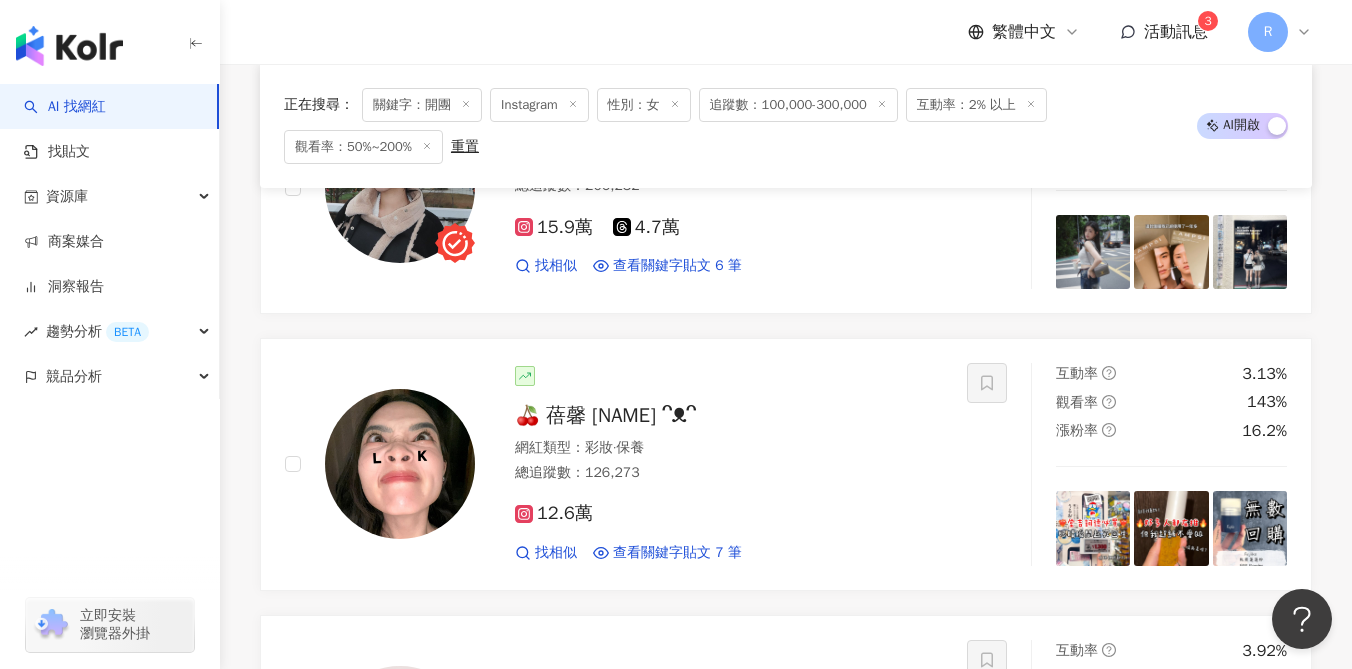 scroll, scrollTop: 1658, scrollLeft: 0, axis: vertical 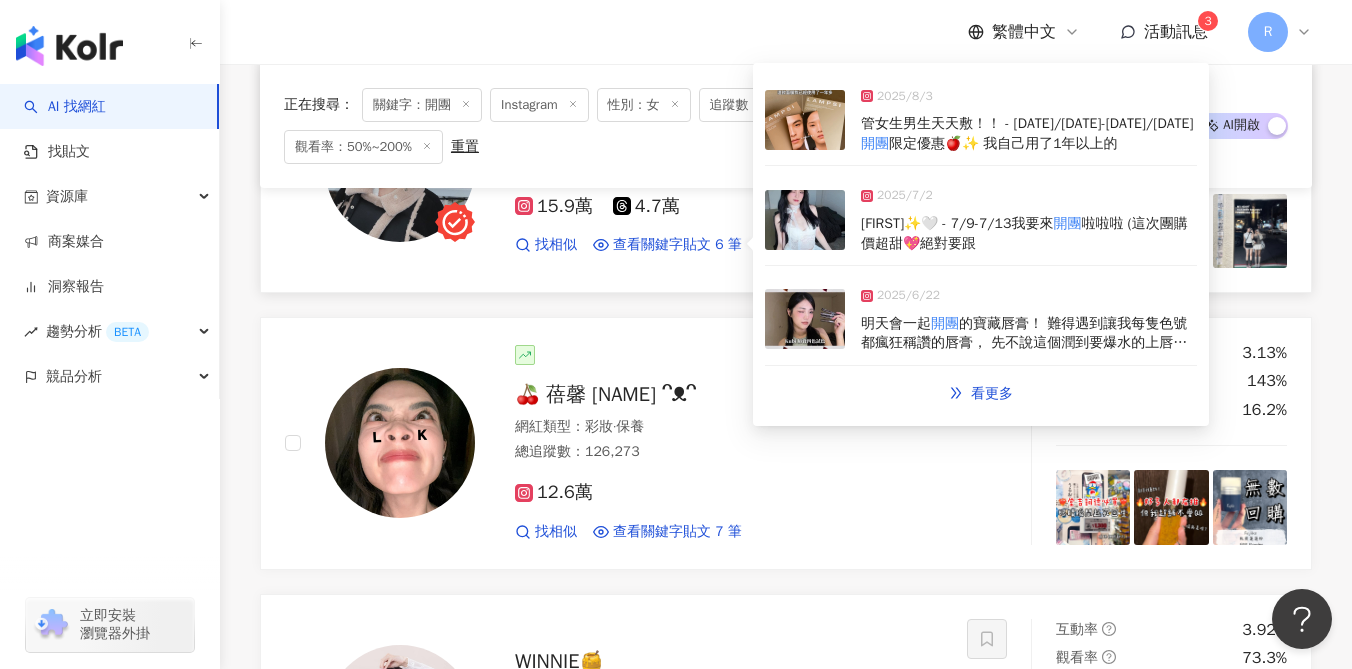 click at bounding box center (805, 220) 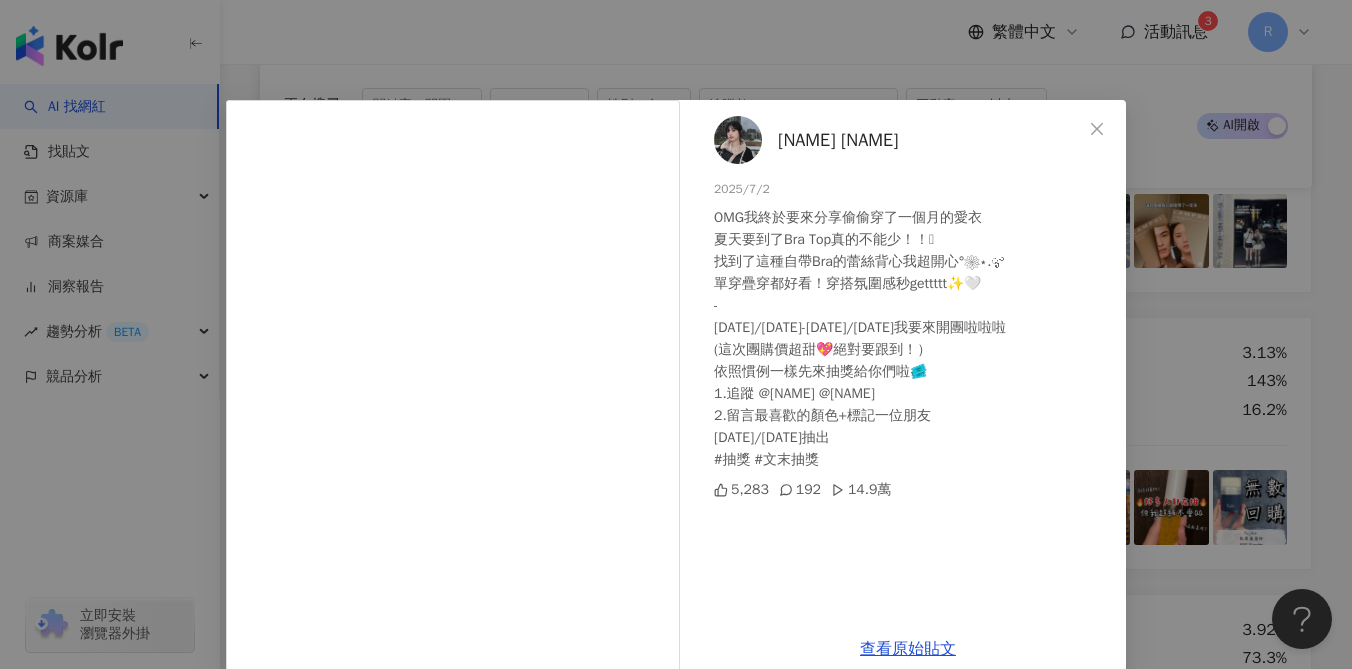 click on "[FIRST] [LAST] 2025/7/2 OMG我終於要來分享偷偷穿了一個月的愛衣
夏天要到了Bra Top真的不能少！！🥹
找到了這種自帶Bra的蕾絲背心我超開心°❀⋆.ೃ࿔
單穿疊穿都好看！穿搭氛圍感秒gettttt✨🤍
-
7/9-7/13我要來開團啦啦啦
(這次團購價超甜💖絕對要跟到！）
依照慣例一樣先來抽獎給你們啦🎟️
1.追蹤 @oshun94_  @jinrong.studio
2.留言最喜歡的顏色+標記一位朋友
7/11抽出
#抽獎 #文末抽獎 5,283 192 14.9萬 查看原始貼文" at bounding box center [676, 334] 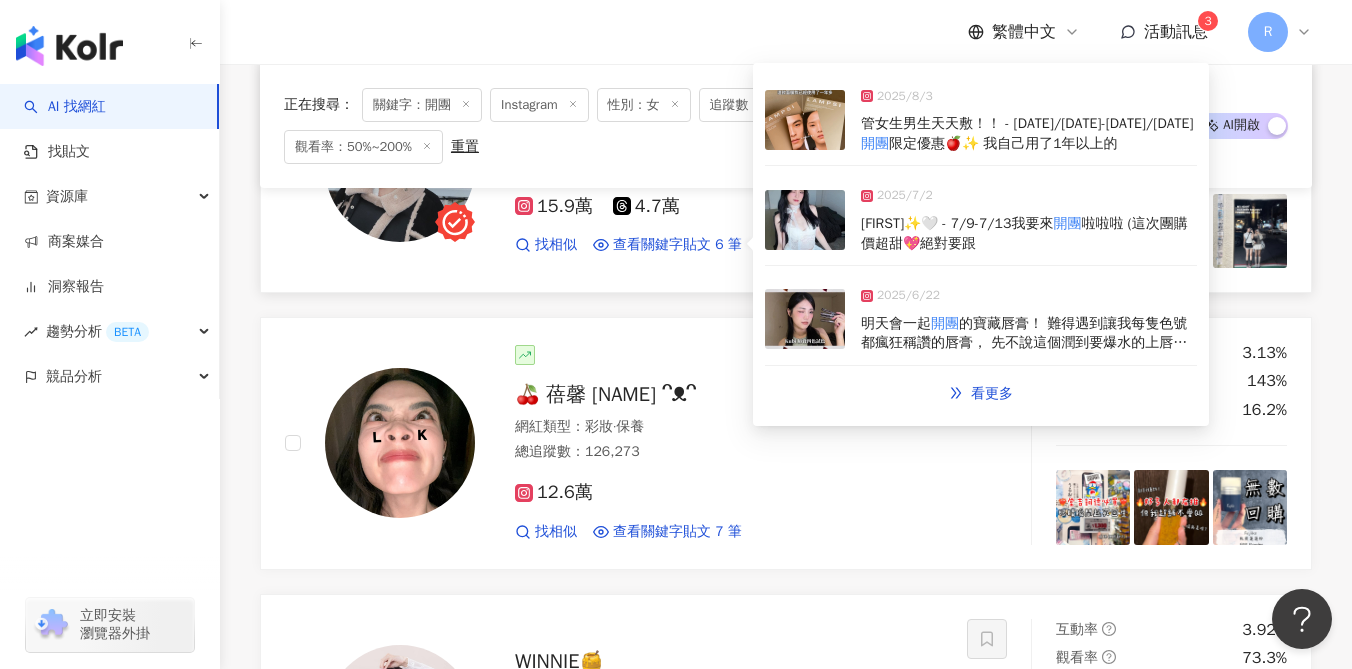 click at bounding box center [805, 120] 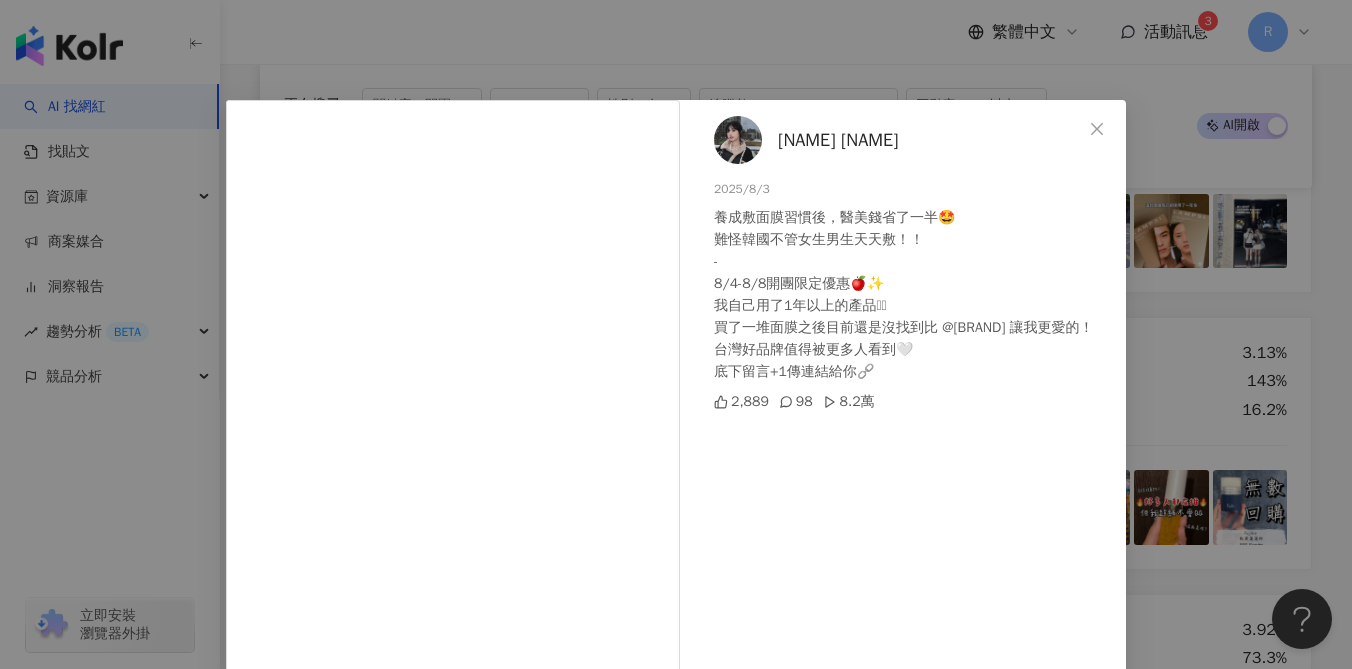 click on "羅念Nian 2025/8/3 養成敷面膜習慣後，醫美錢省了一半🤩
難怪韓國不管女生男生天天敷！！
-
8/4-8/8開團限定優惠🍎✨
我自己用了1年以上的產品🫶🏻
買了一堆面膜之後目前還是沒找到比 @lampsi_official 讓我更愛的！
台灣好品牌值得被更多人看到🤍
底下留言+1傳連結給你🔗 2,889 98 8.2萬 查看原始貼文" at bounding box center [676, 334] 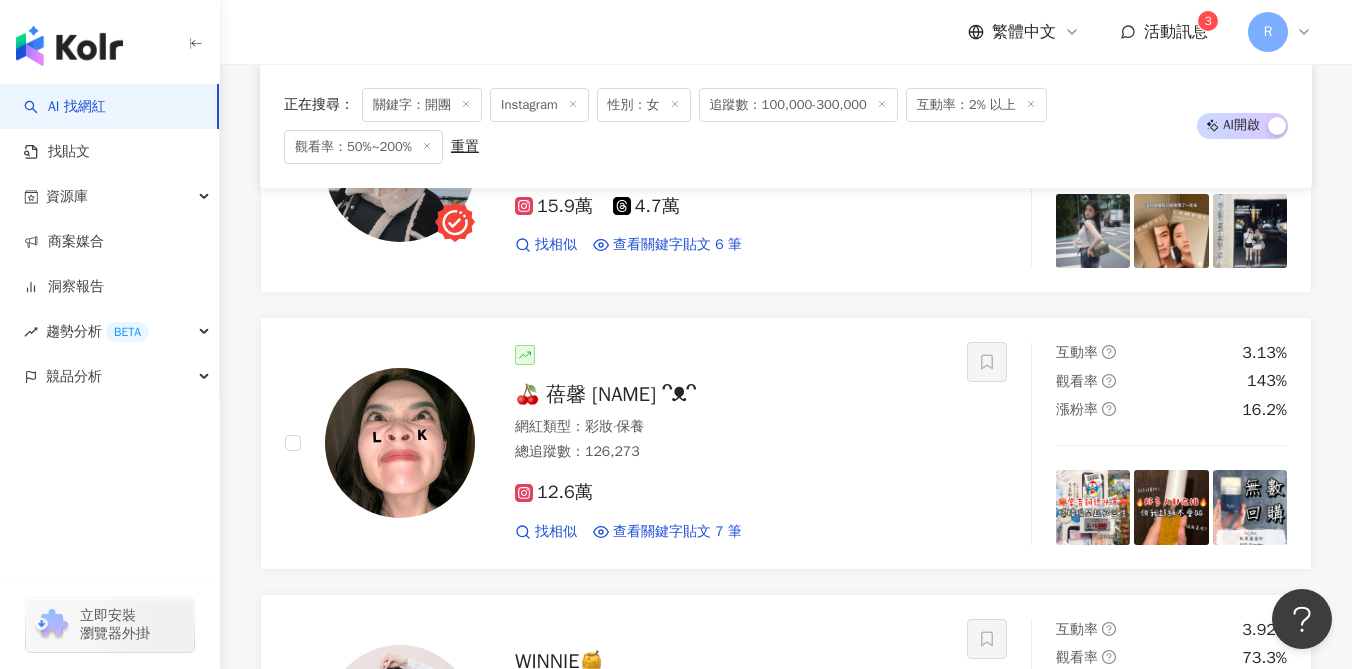 click on "關鍵字：開團" at bounding box center (422, 105) 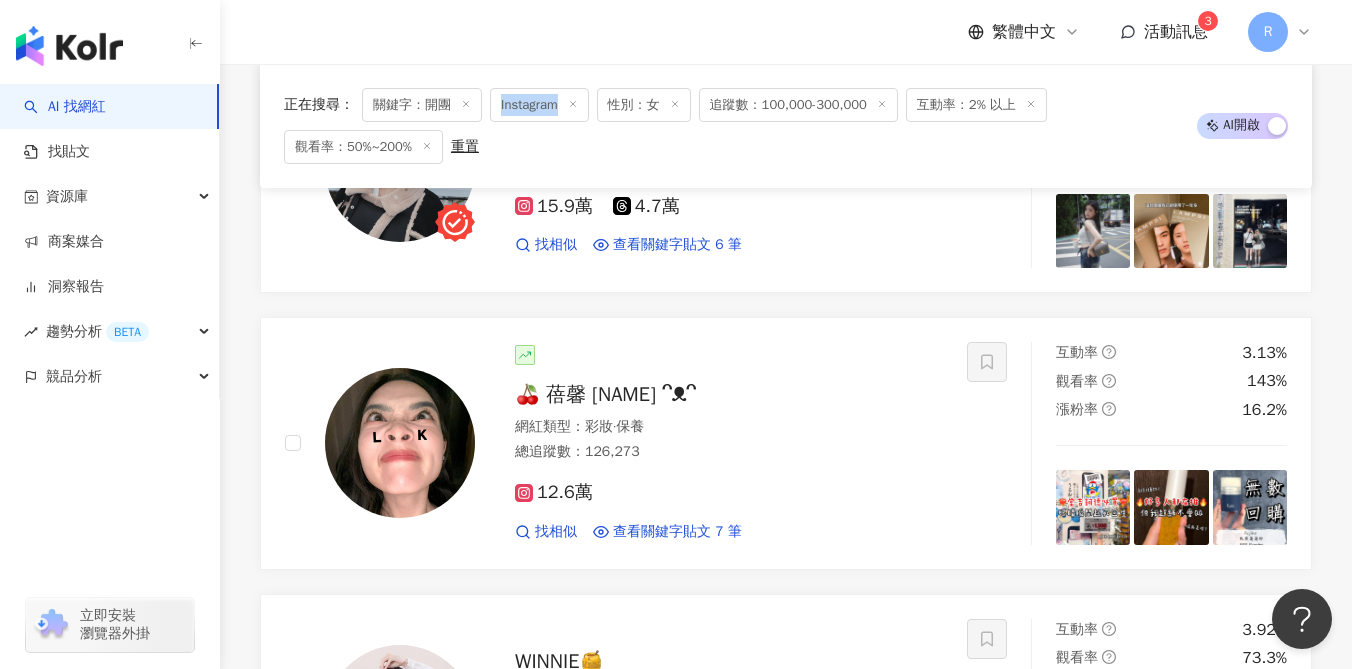 click 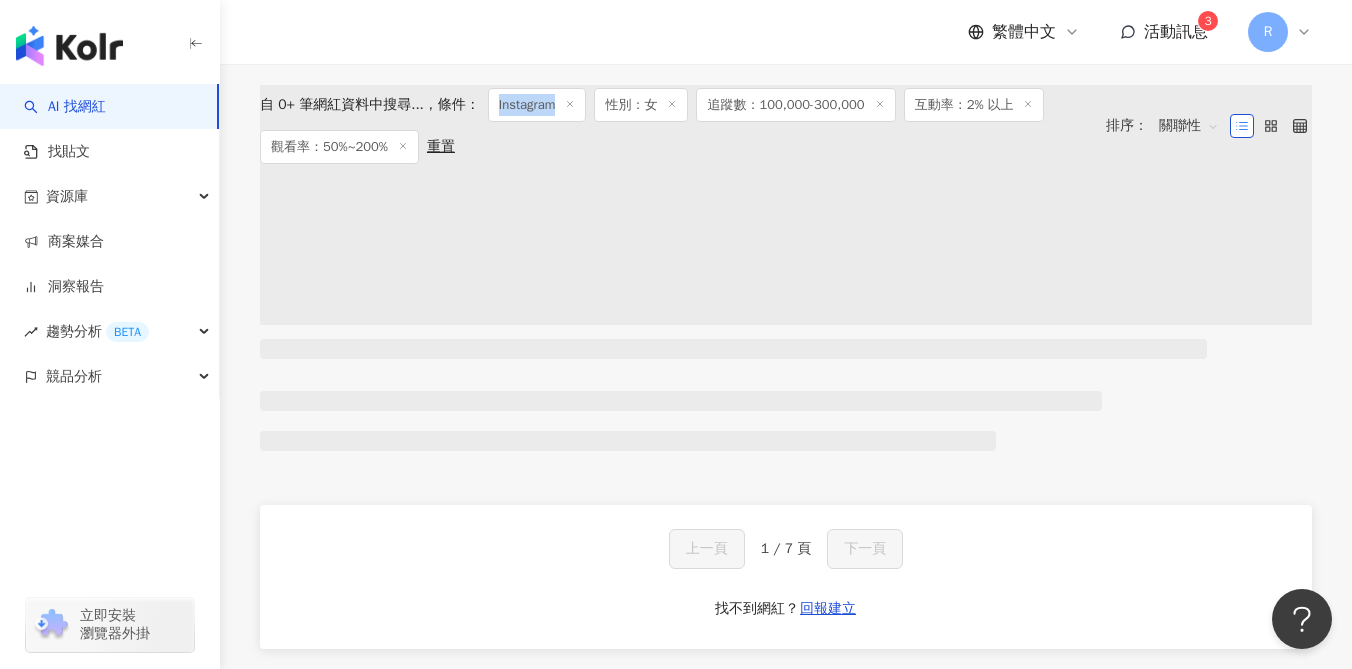 scroll, scrollTop: 0, scrollLeft: 0, axis: both 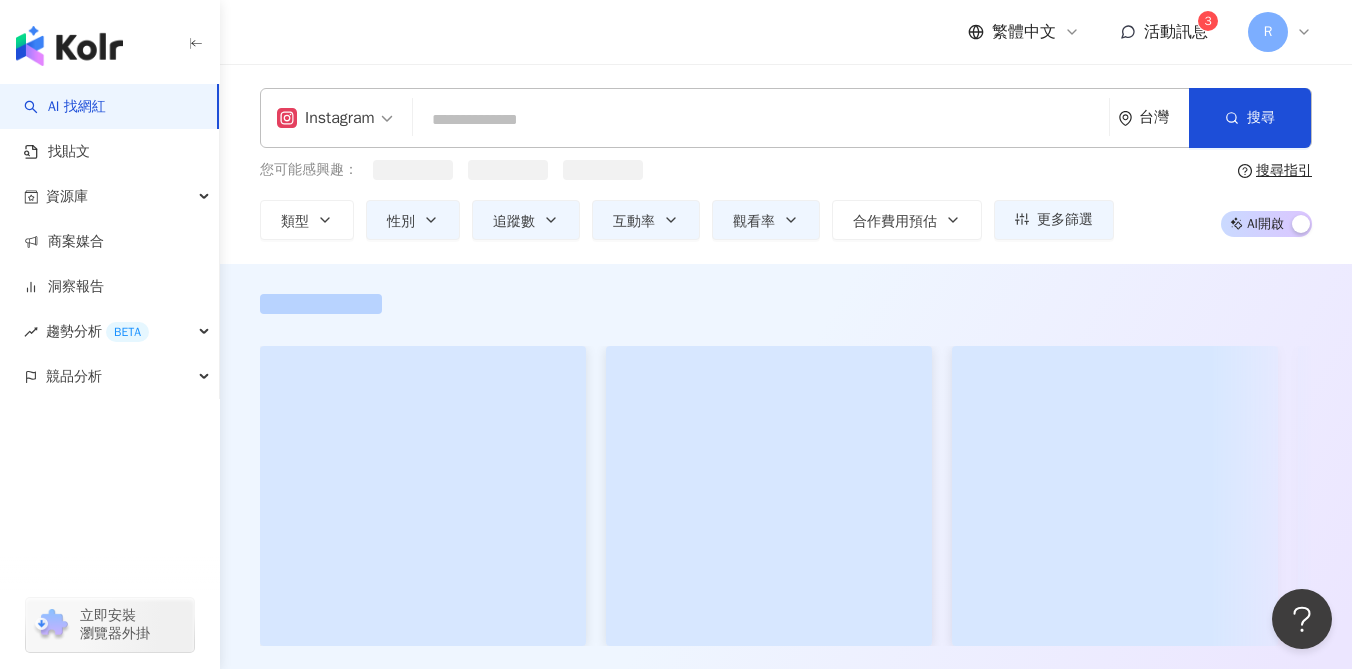 click at bounding box center [761, 120] 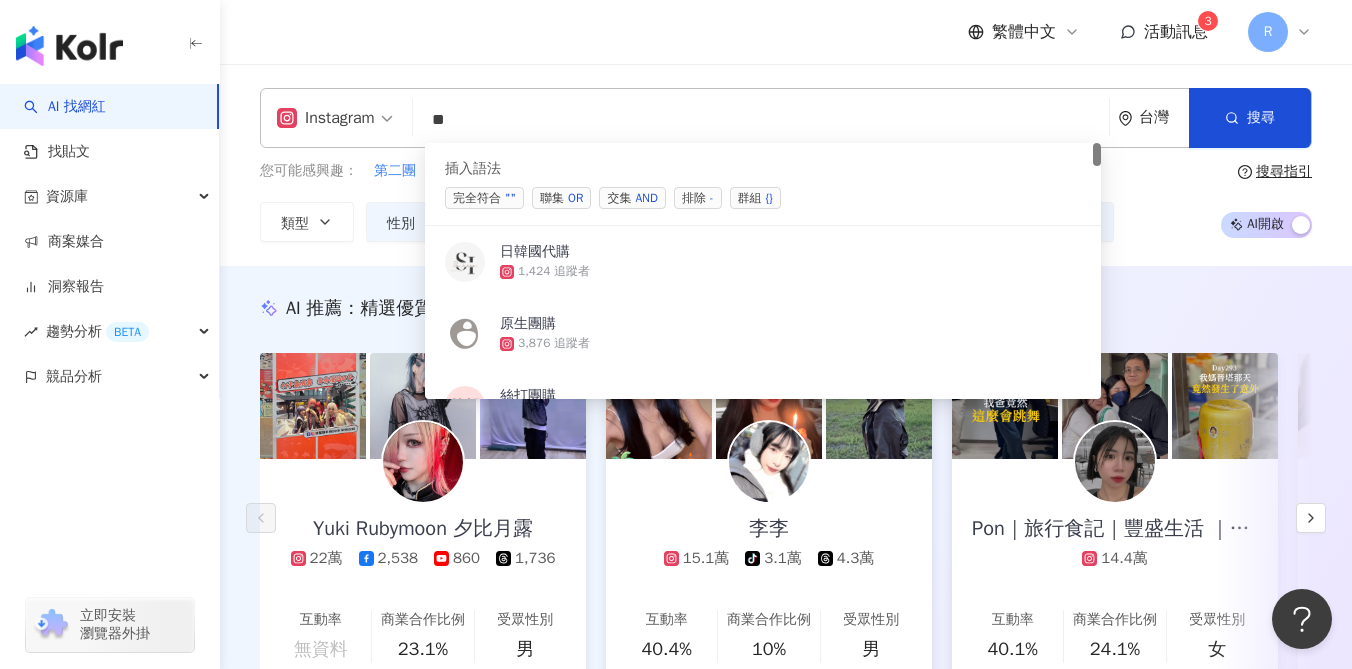 type on "*" 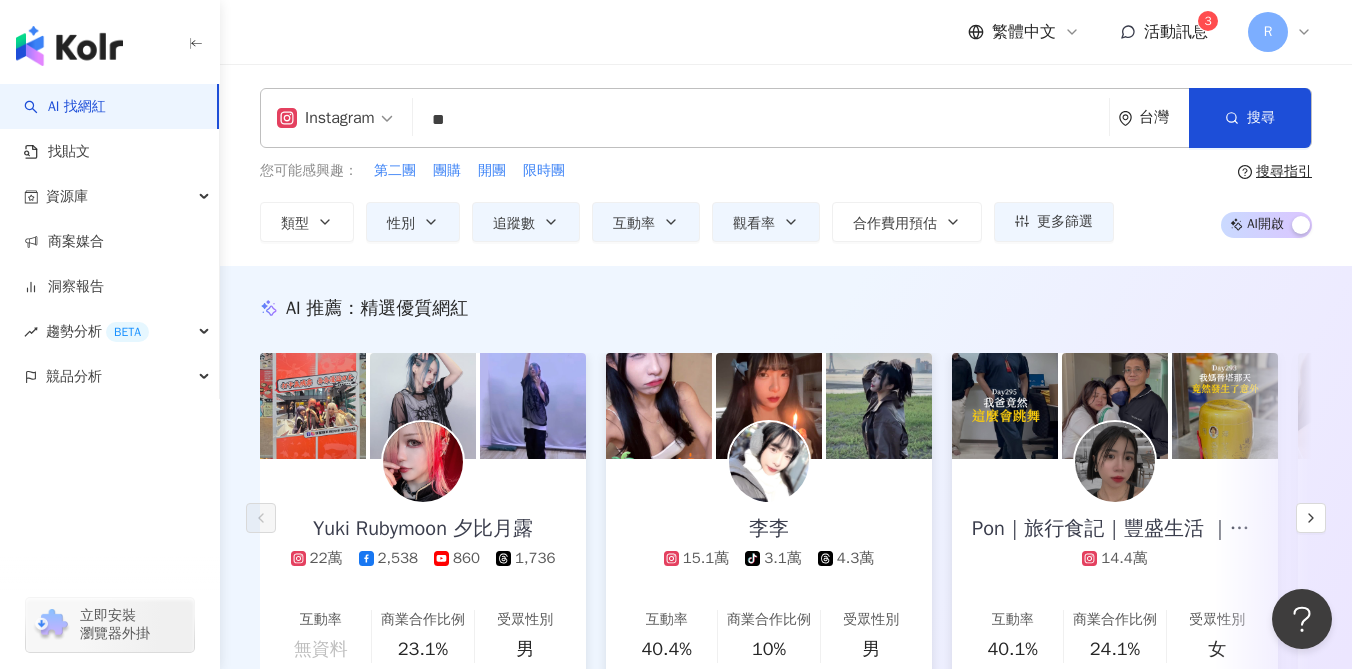 type on "**" 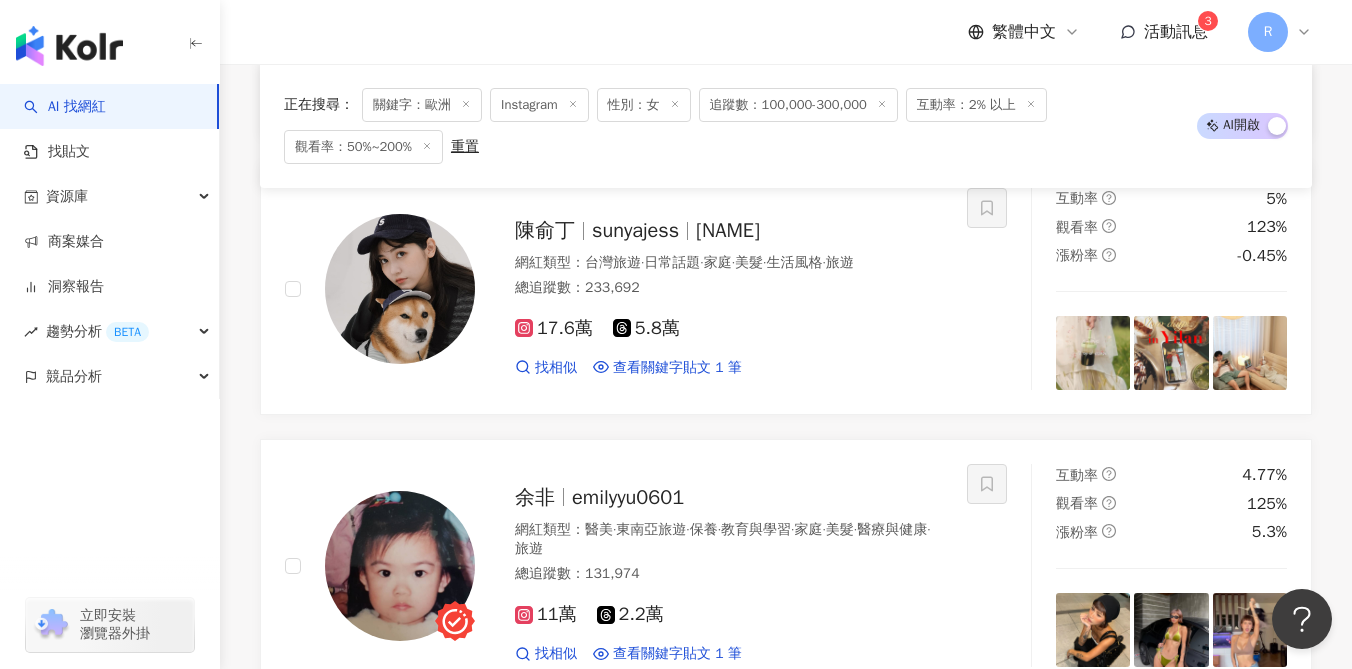 scroll, scrollTop: 2048, scrollLeft: 0, axis: vertical 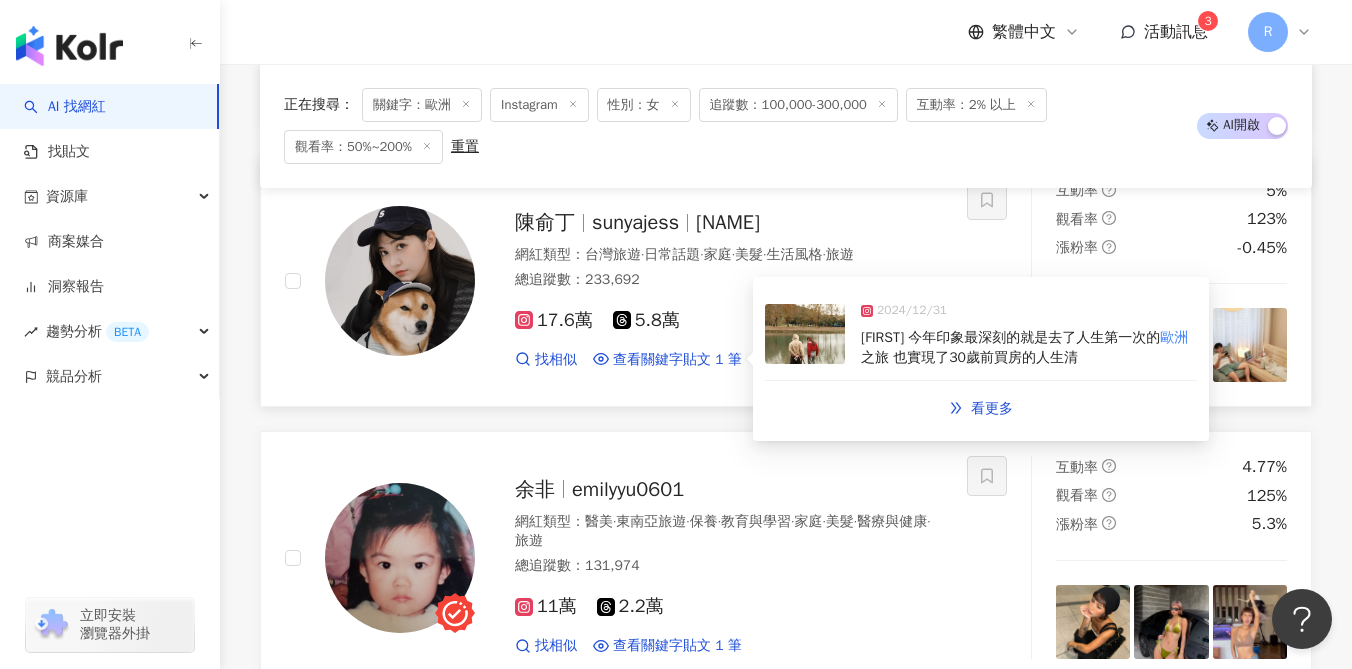 click at bounding box center [805, 334] 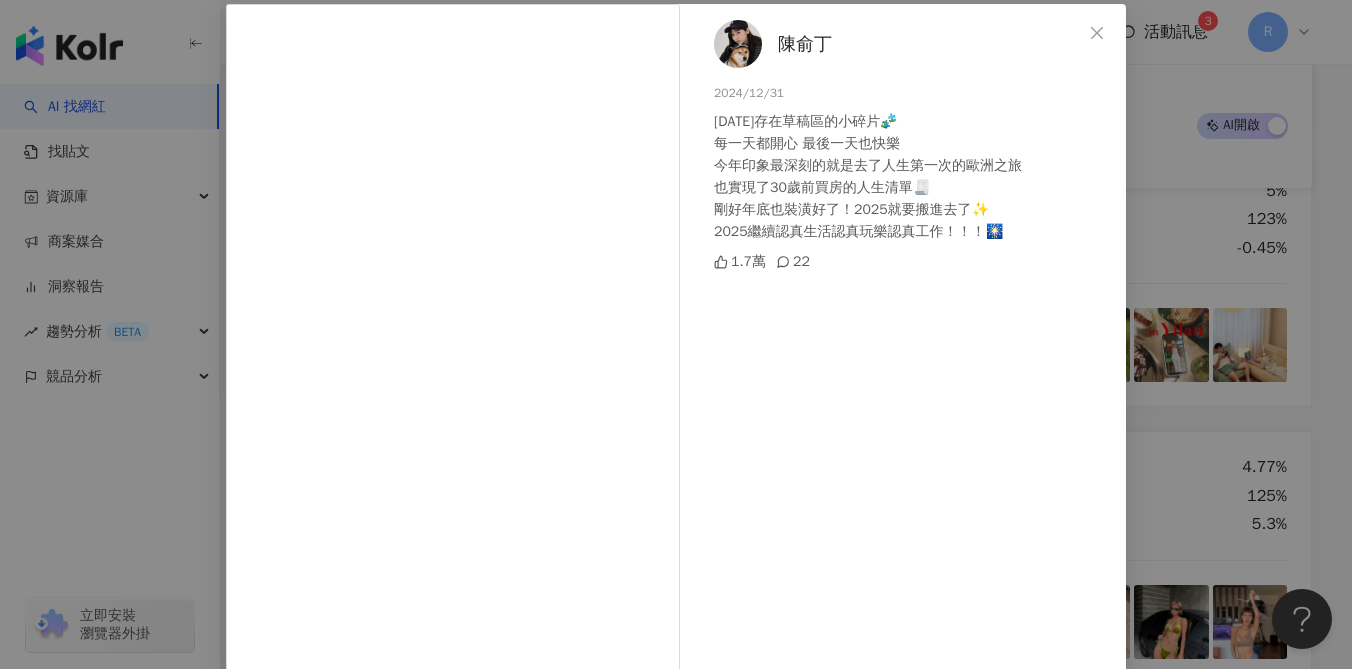 scroll, scrollTop: 93, scrollLeft: 0, axis: vertical 